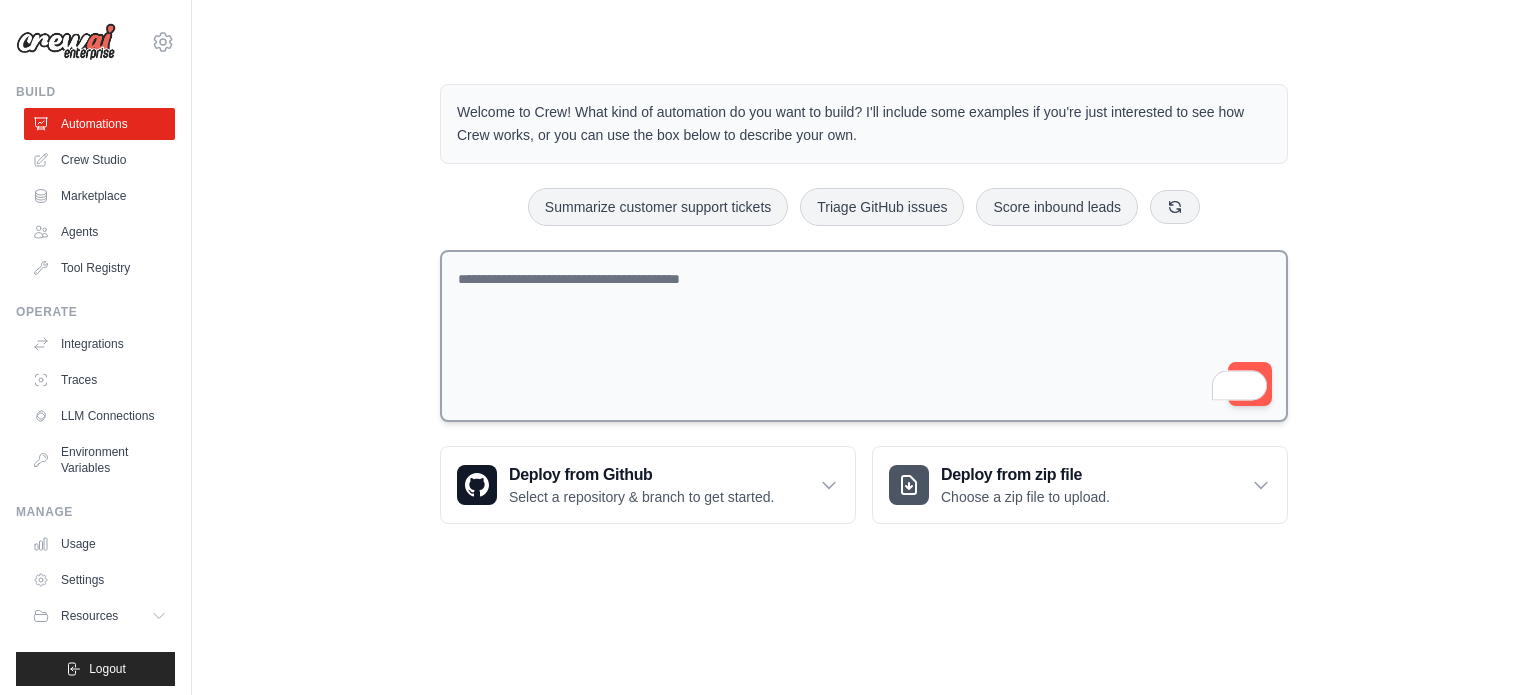 scroll, scrollTop: 0, scrollLeft: 0, axis: both 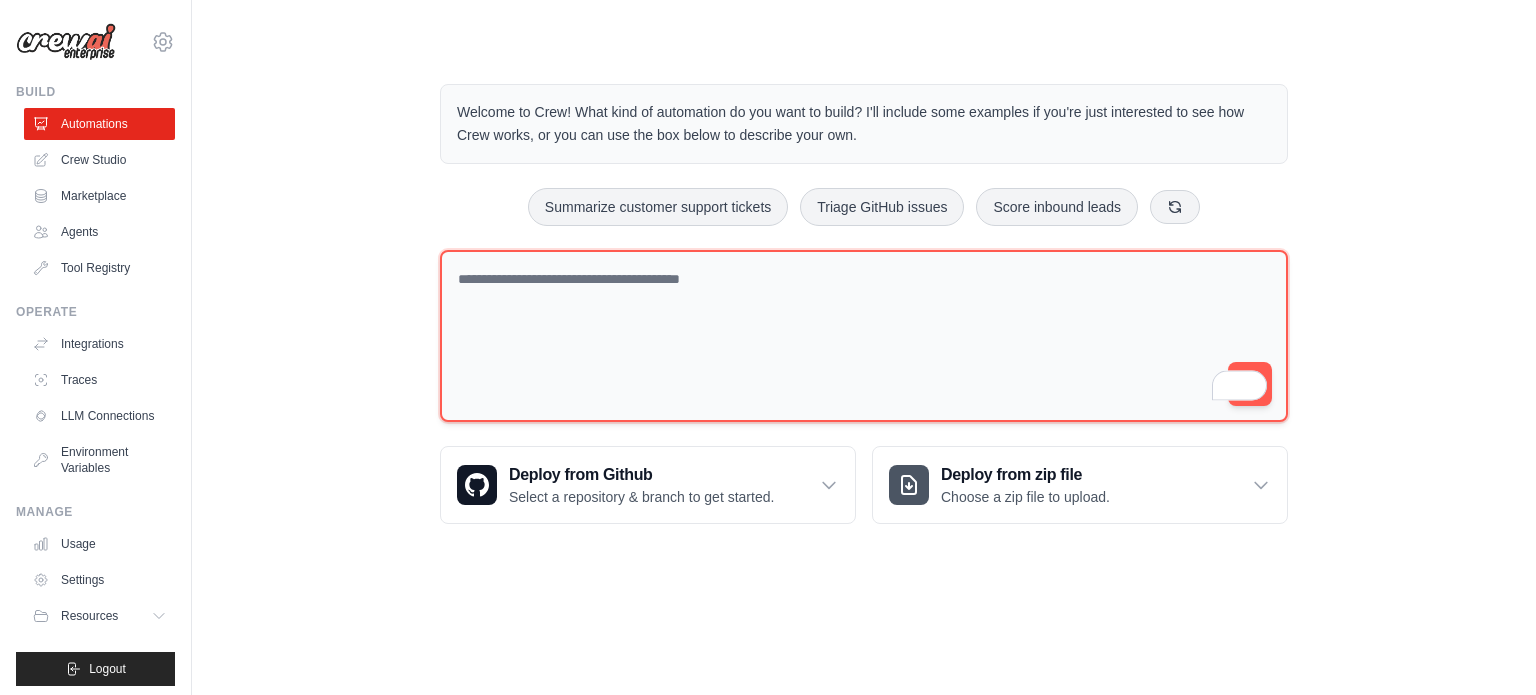 click at bounding box center [864, 336] 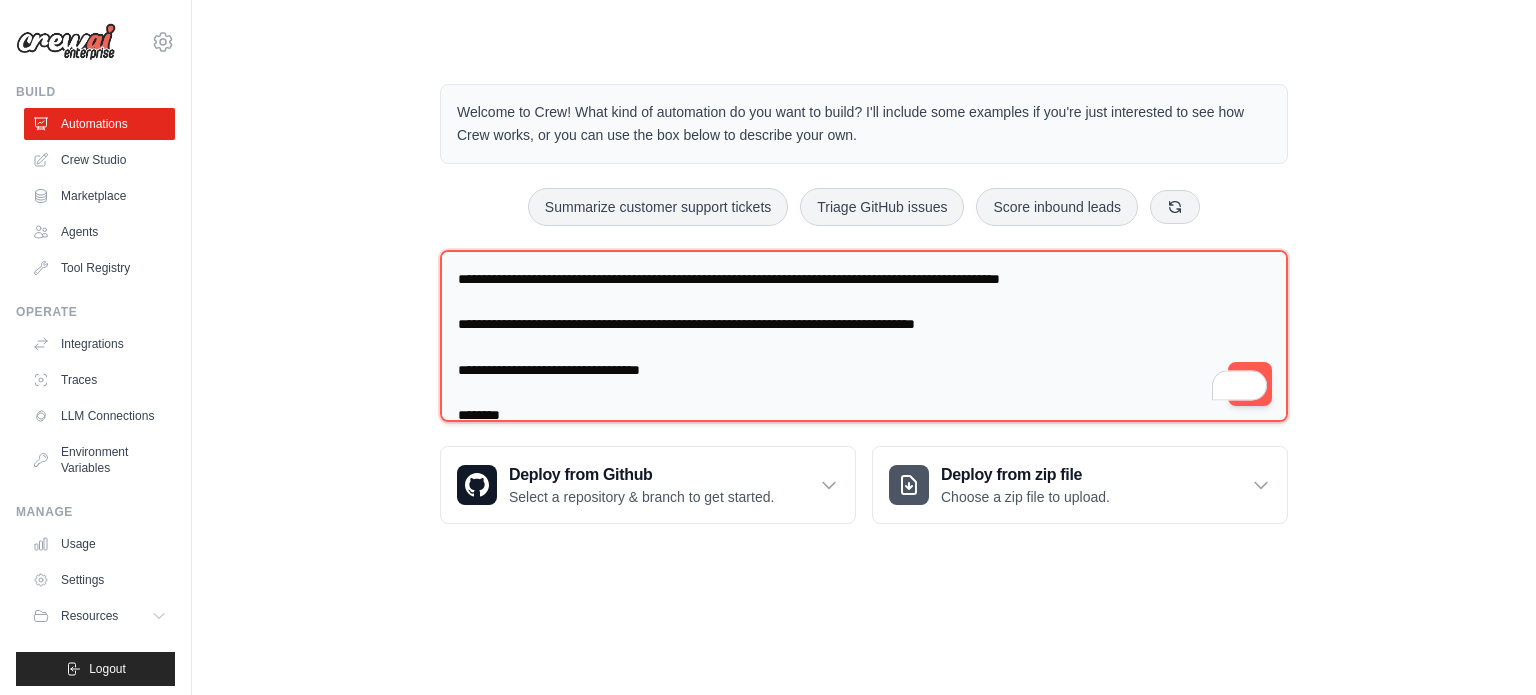 scroll, scrollTop: 300, scrollLeft: 0, axis: vertical 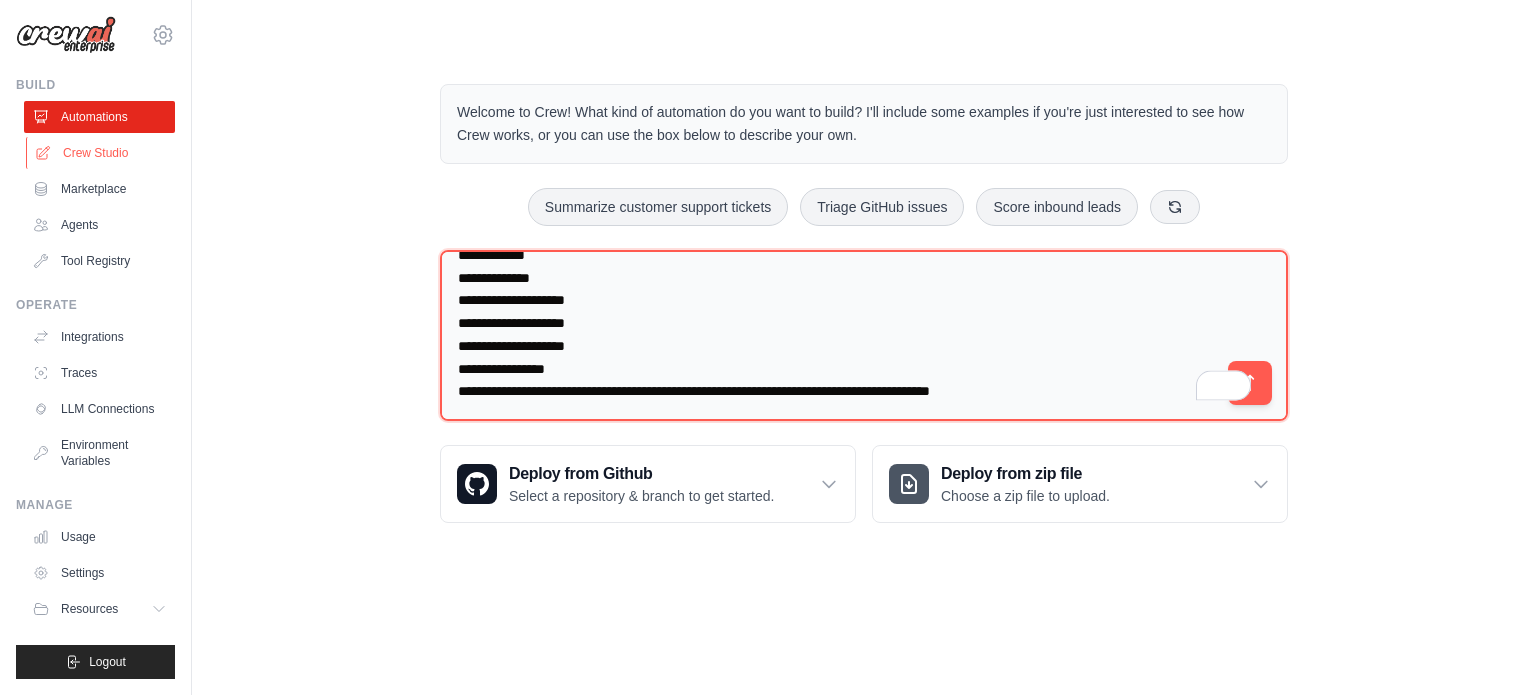 type on "**********" 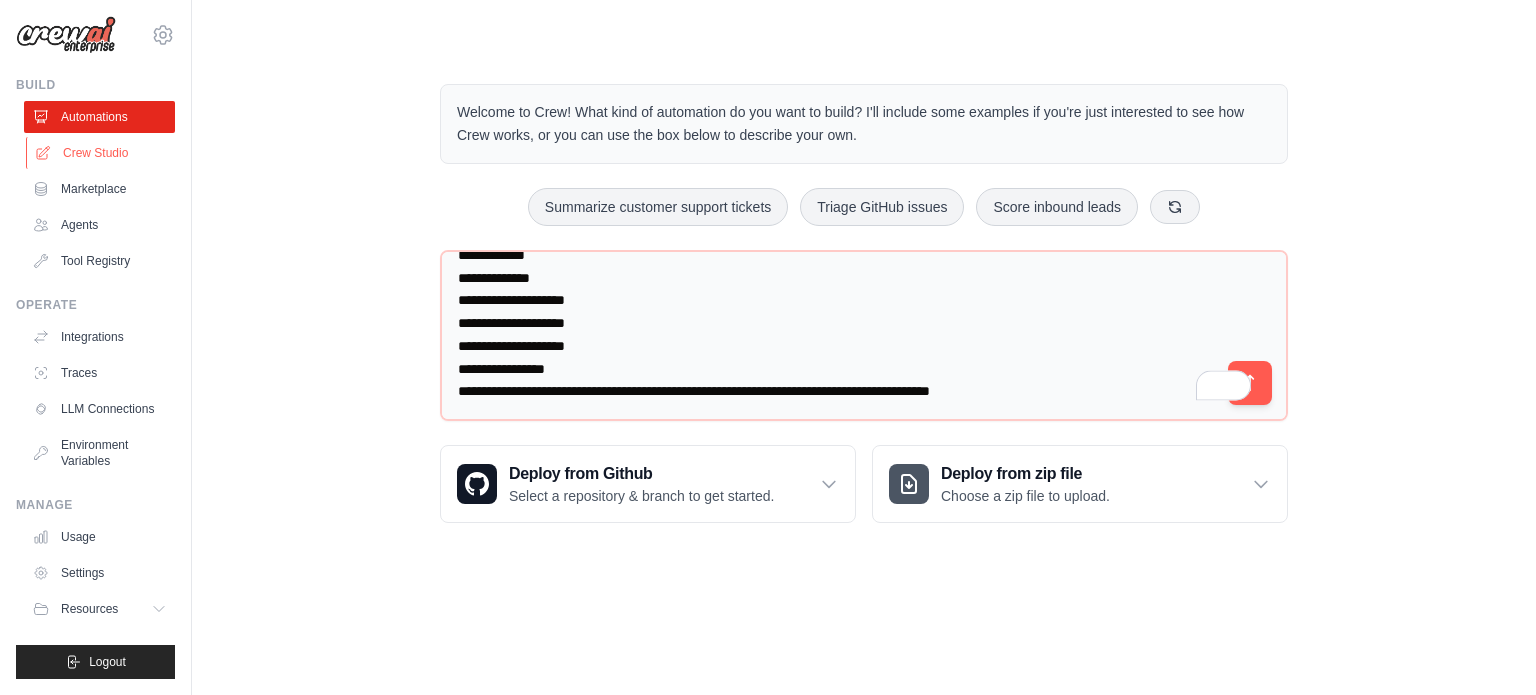click on "Crew Studio" at bounding box center [101, 153] 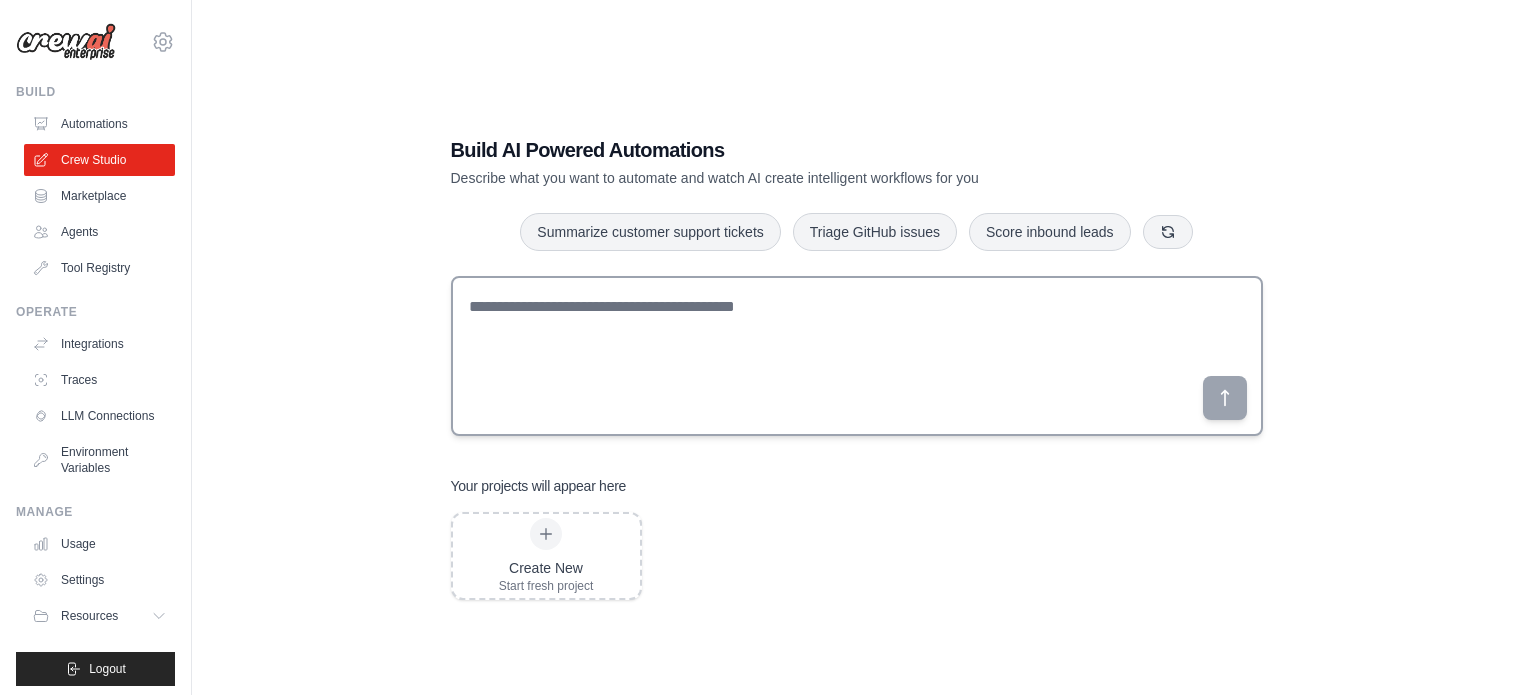 scroll, scrollTop: 0, scrollLeft: 0, axis: both 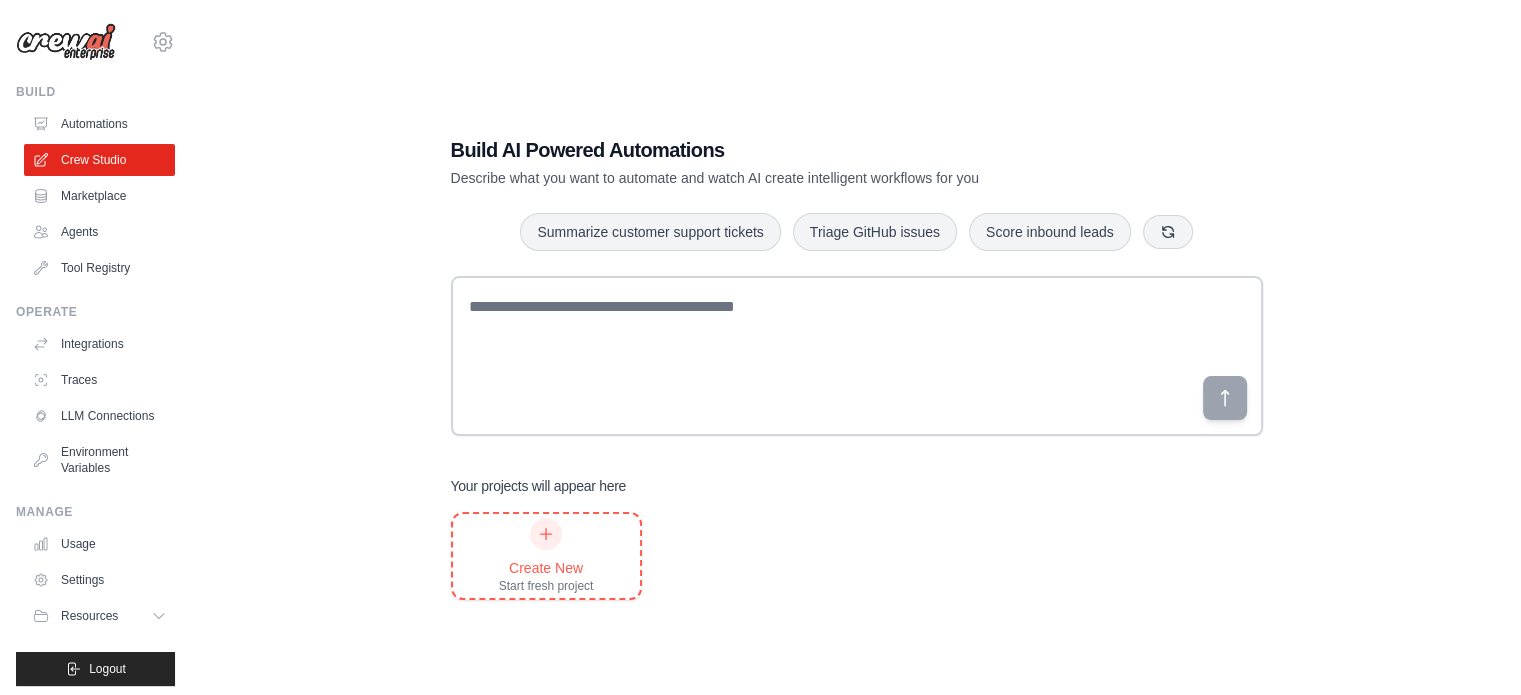 click 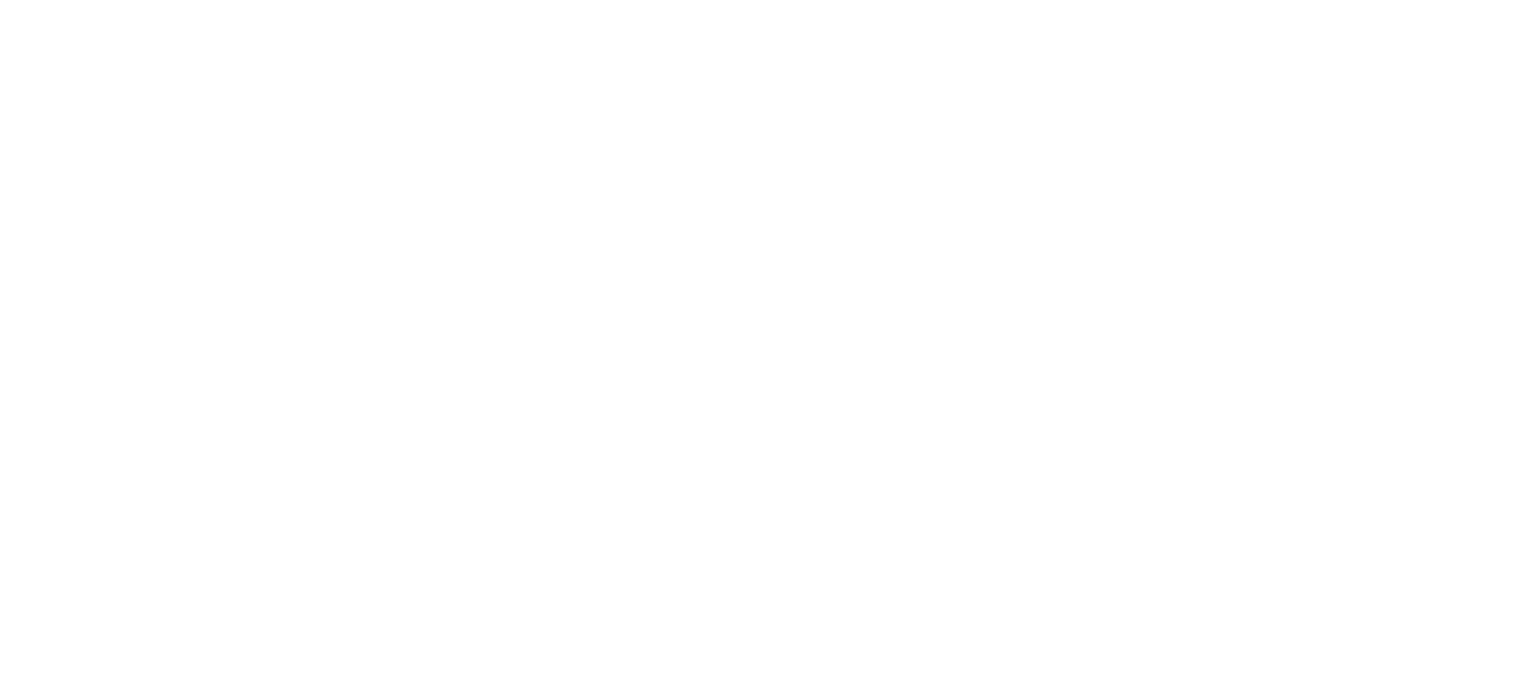scroll, scrollTop: 0, scrollLeft: 0, axis: both 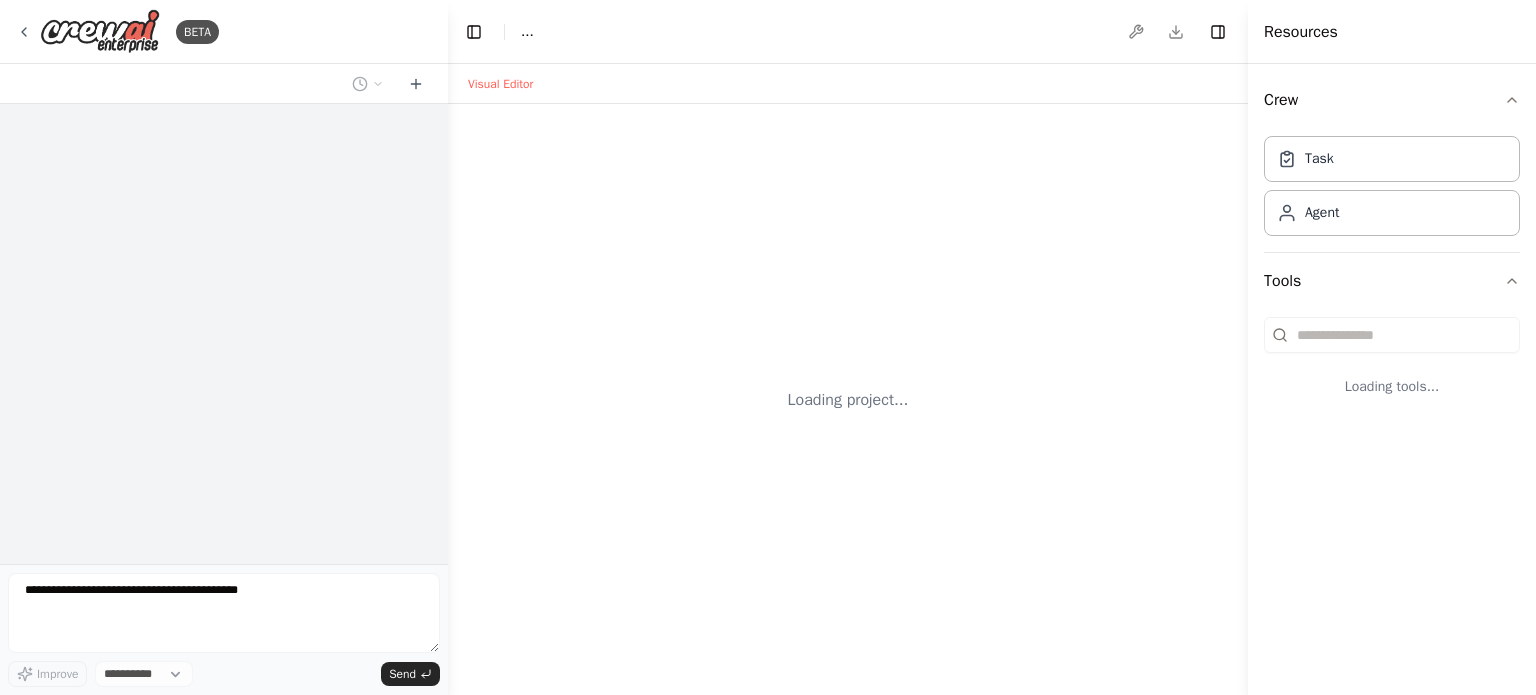select on "****" 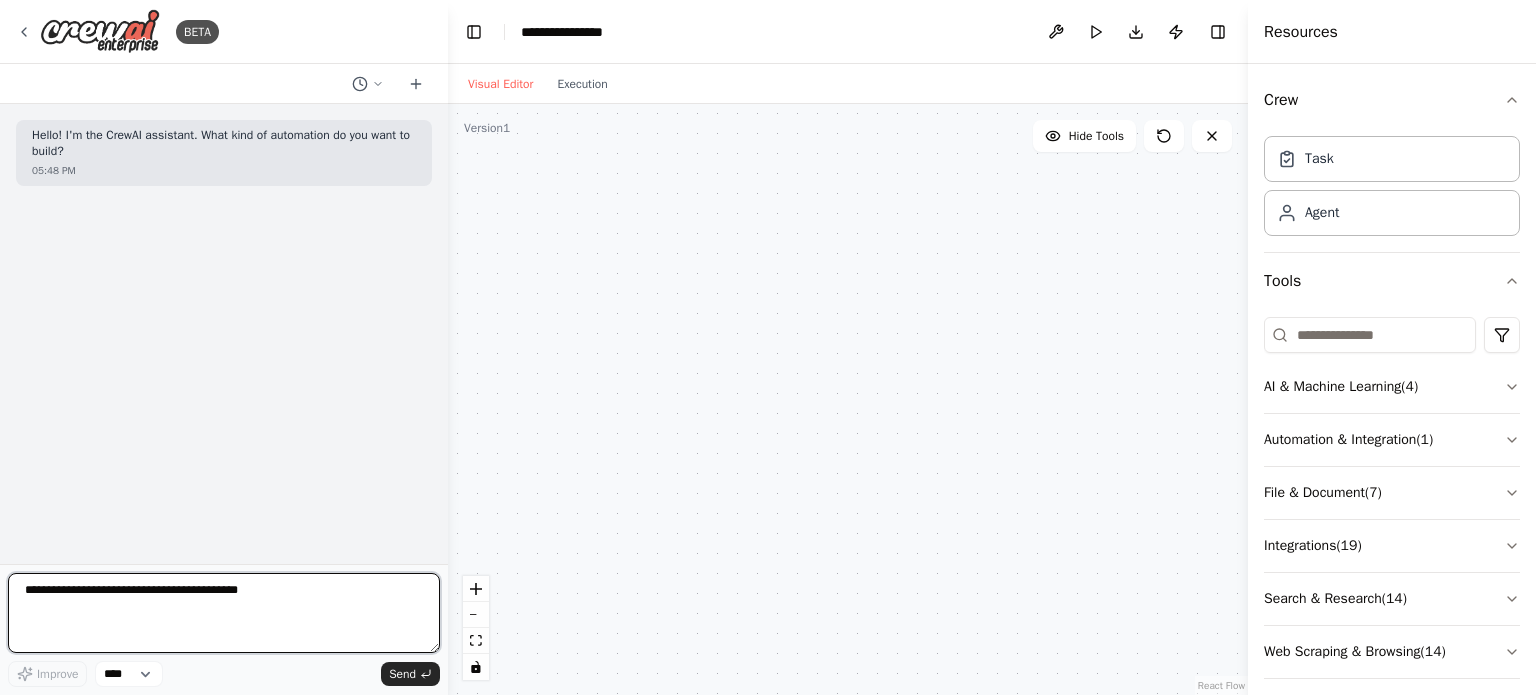click at bounding box center (224, 613) 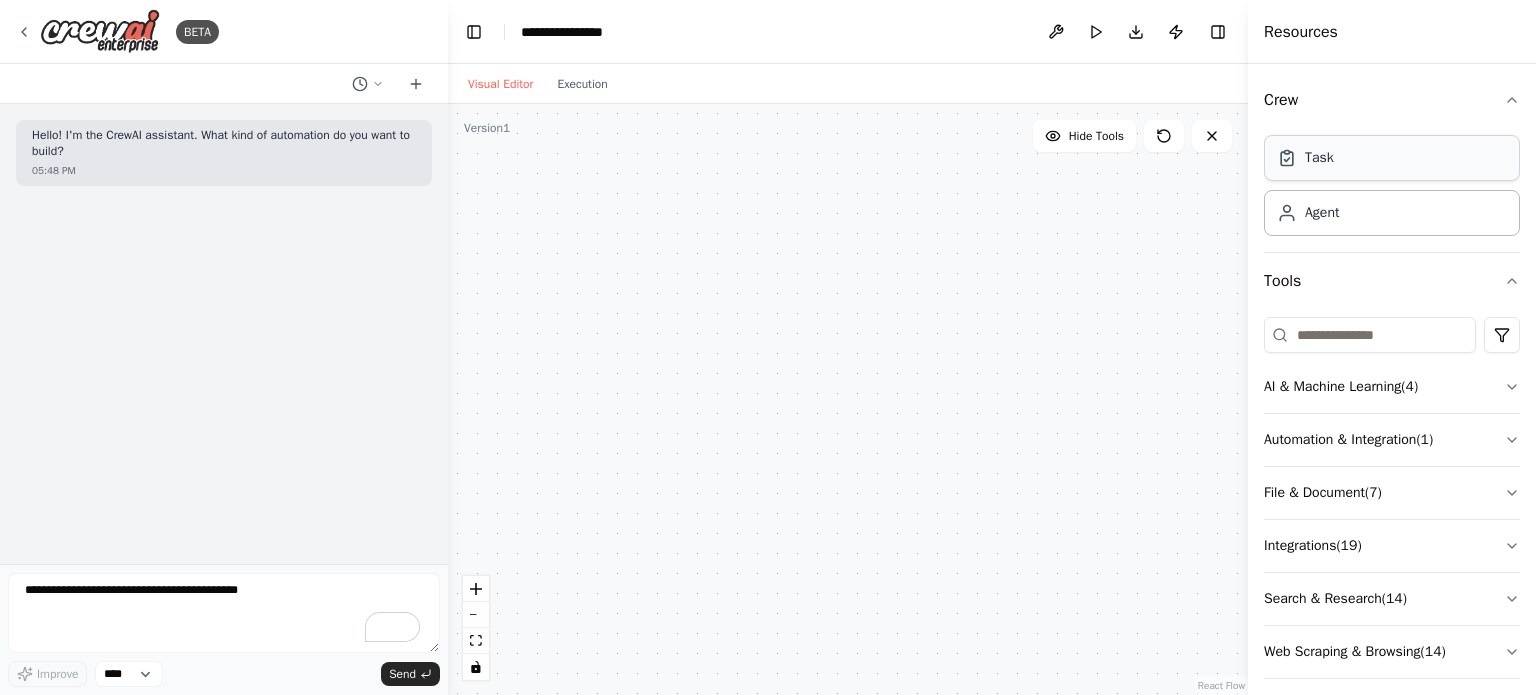 click on "Task" at bounding box center [1392, 158] 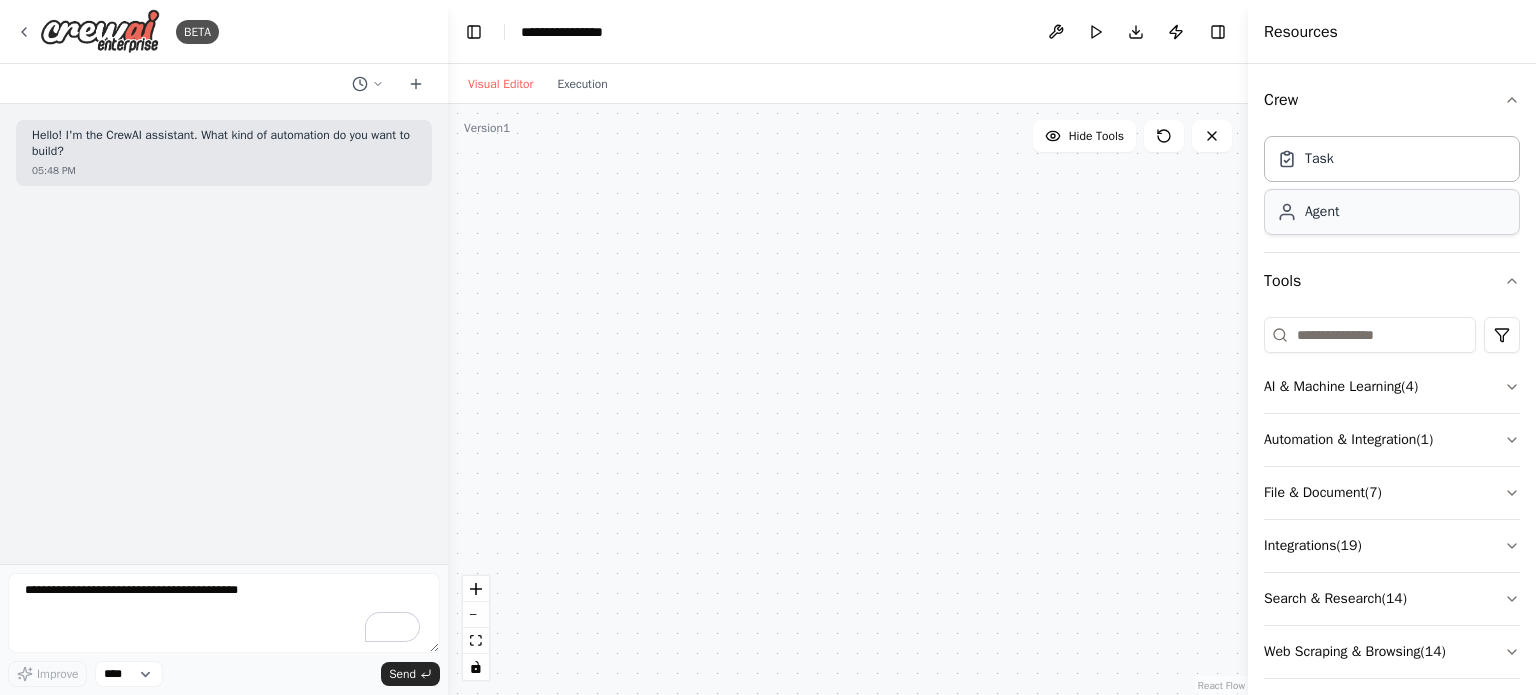 drag, startPoint x: 1305, startPoint y: 157, endPoint x: 1312, endPoint y: 195, distance: 38.63936 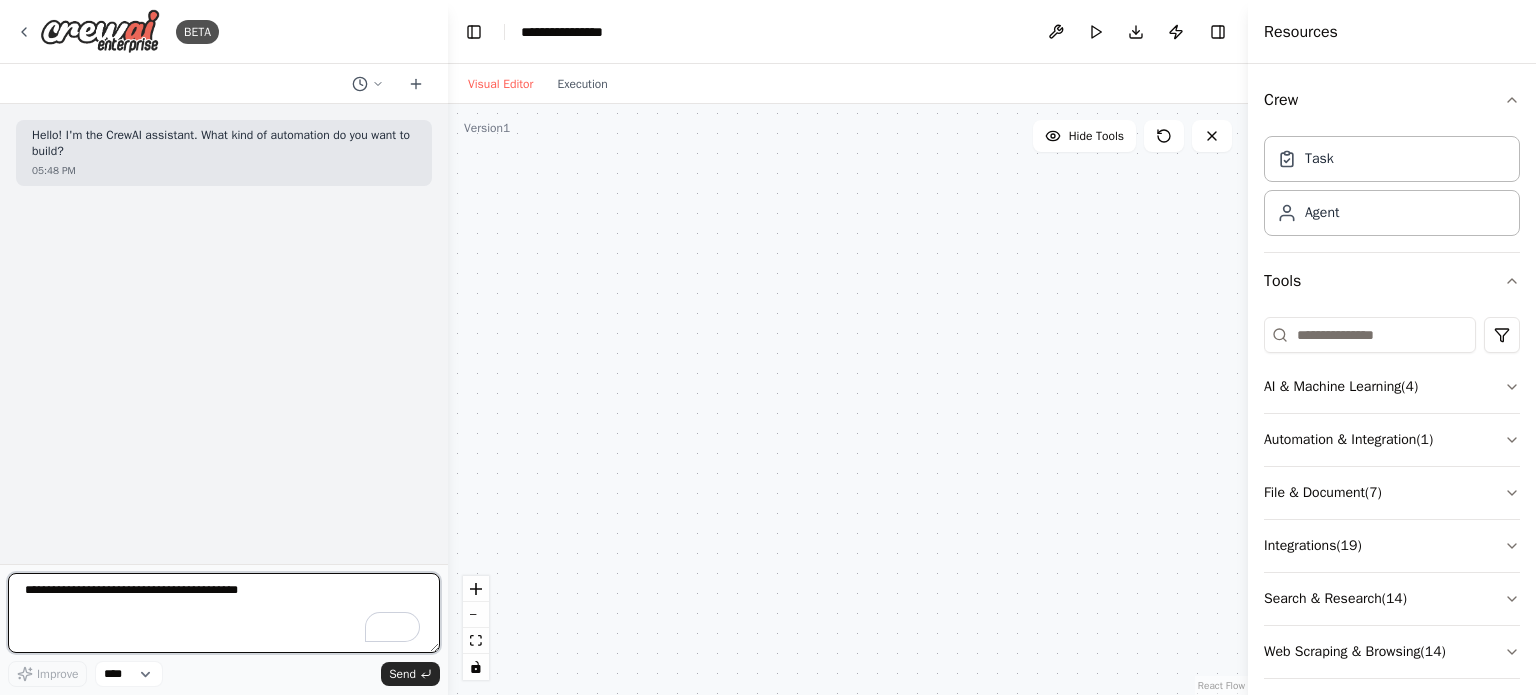 click at bounding box center [224, 613] 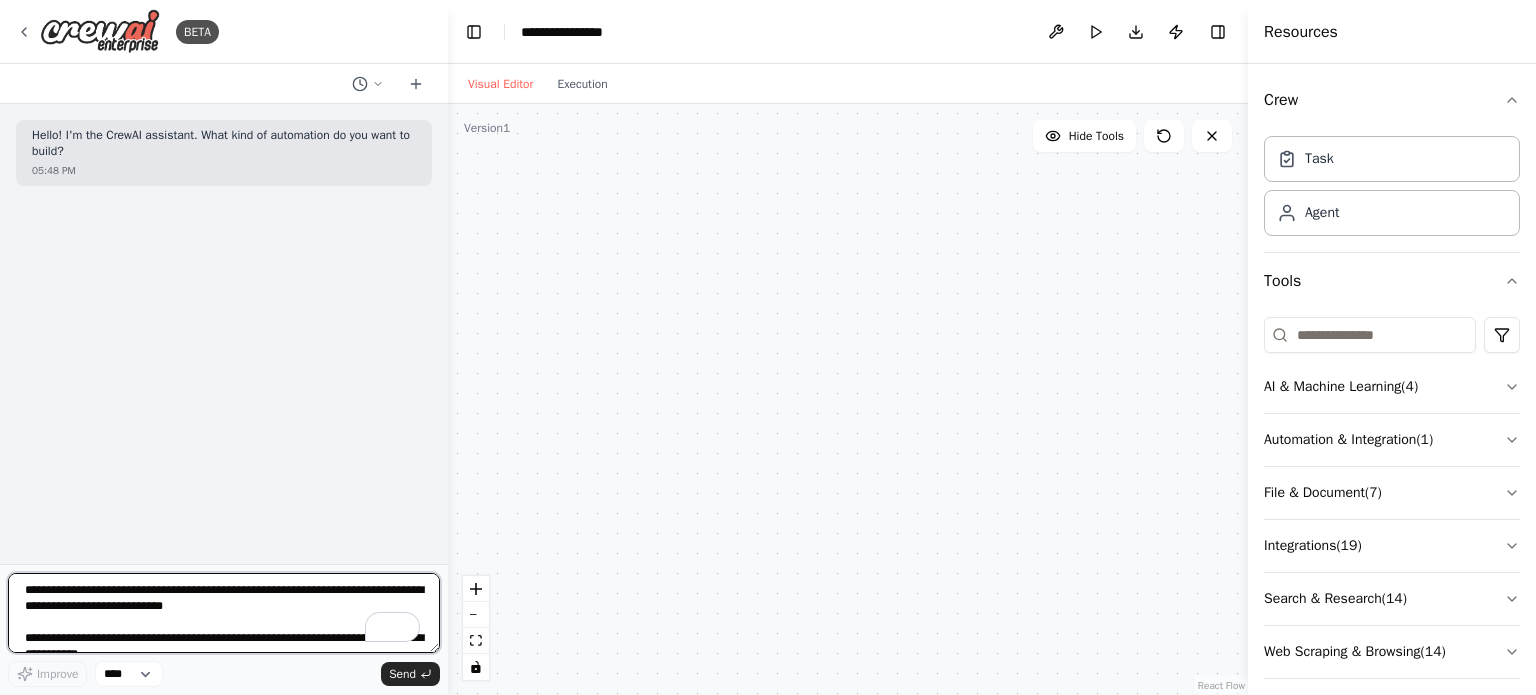 scroll, scrollTop: 297, scrollLeft: 0, axis: vertical 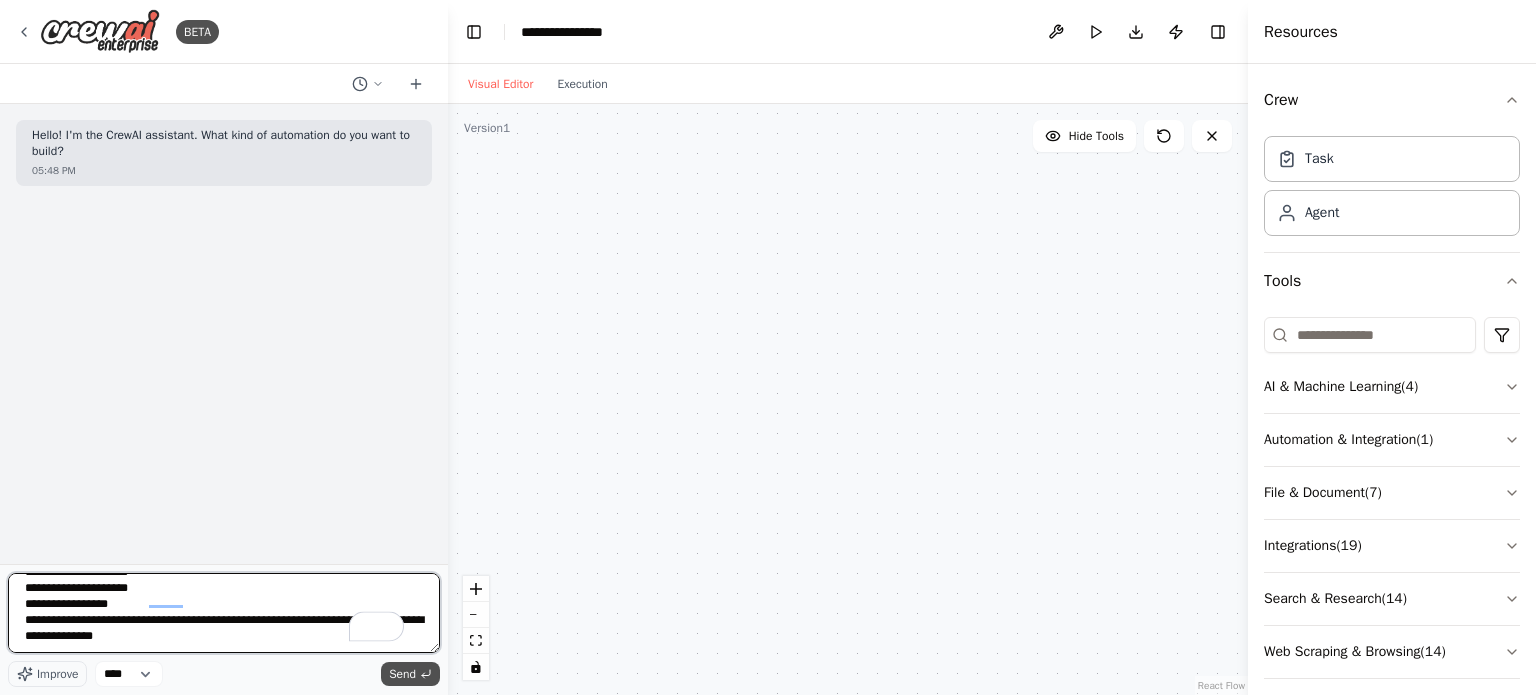 type on "**********" 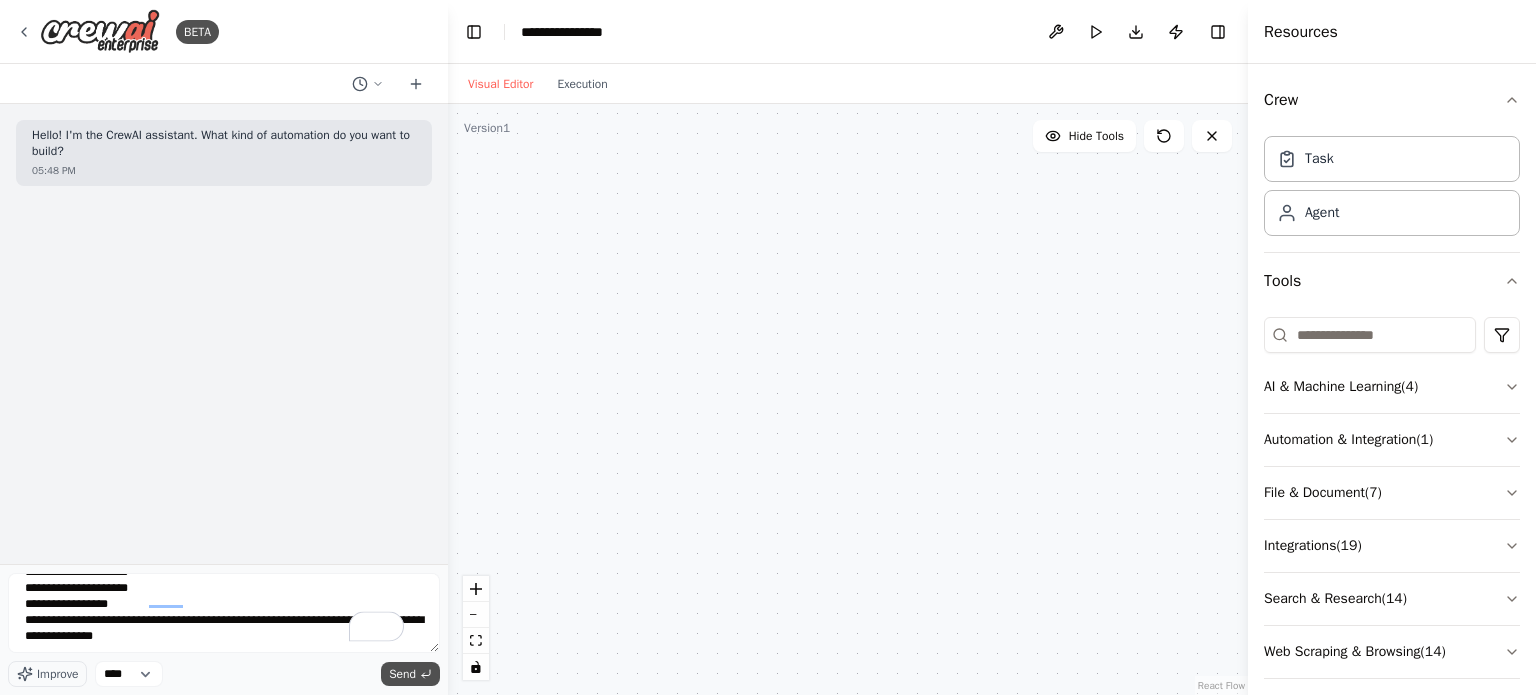 click on "Send" at bounding box center [402, 674] 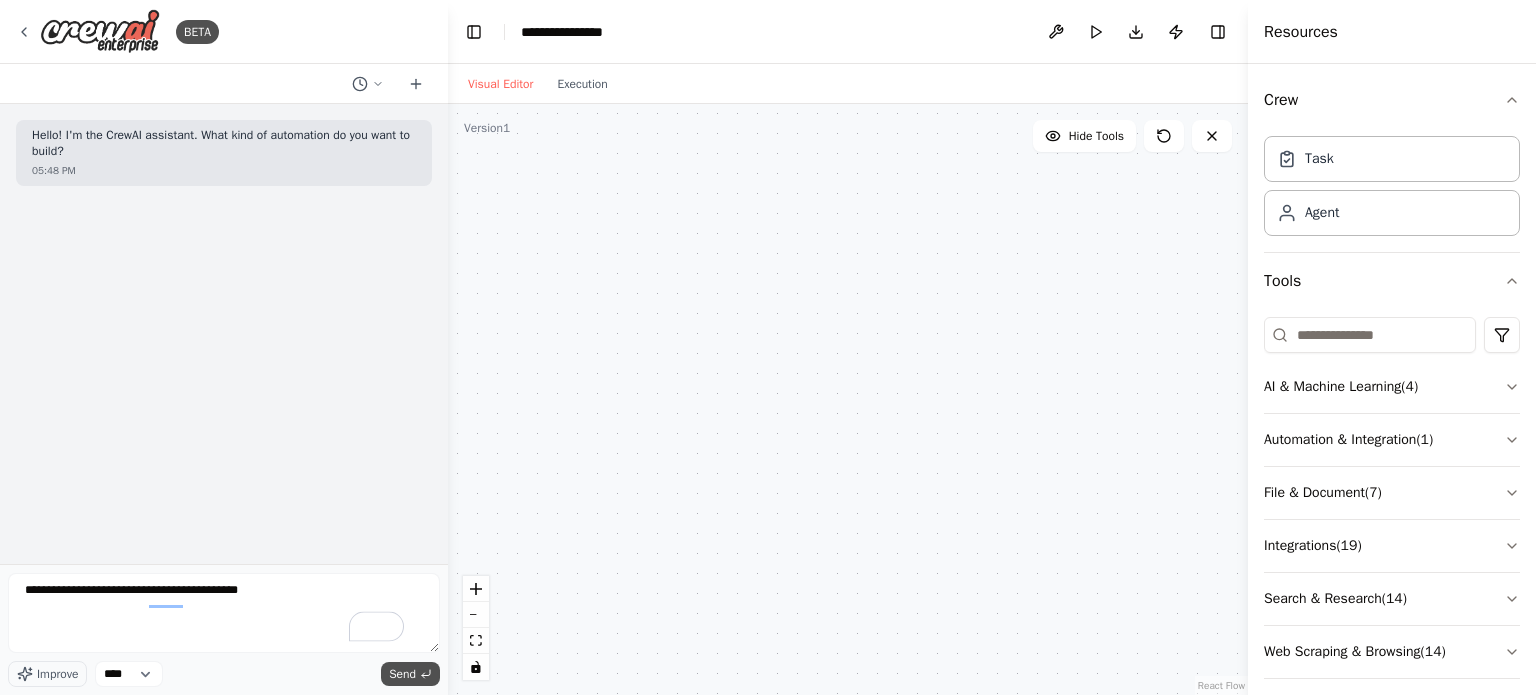 scroll, scrollTop: 0, scrollLeft: 0, axis: both 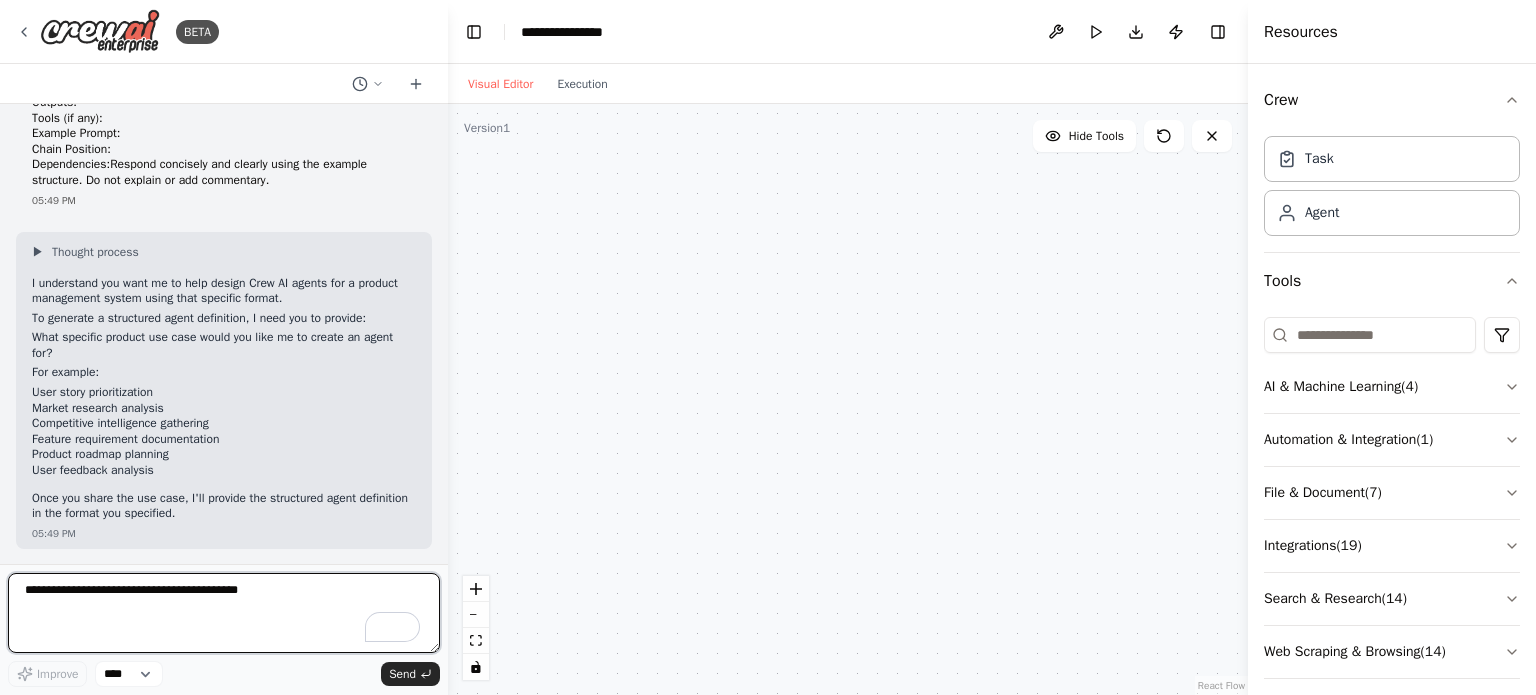 click at bounding box center [224, 613] 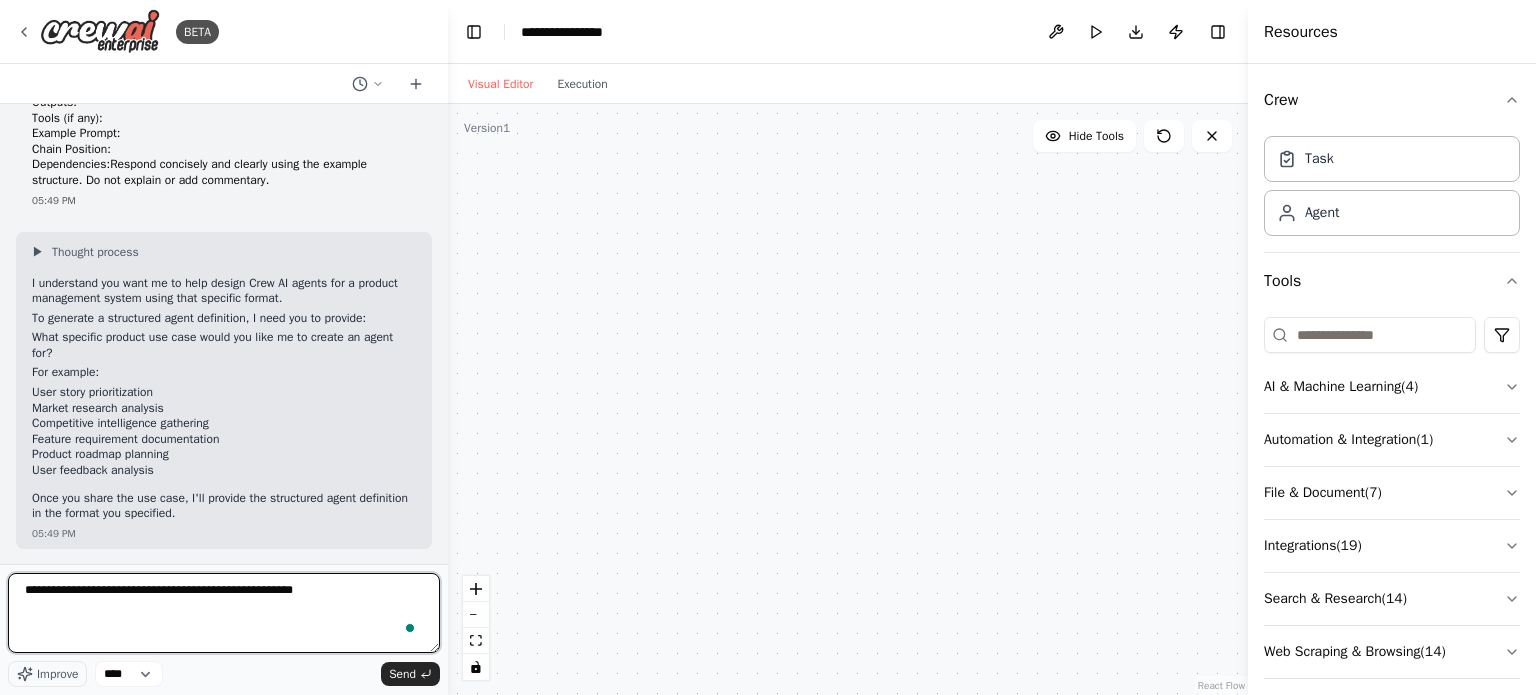 type on "**********" 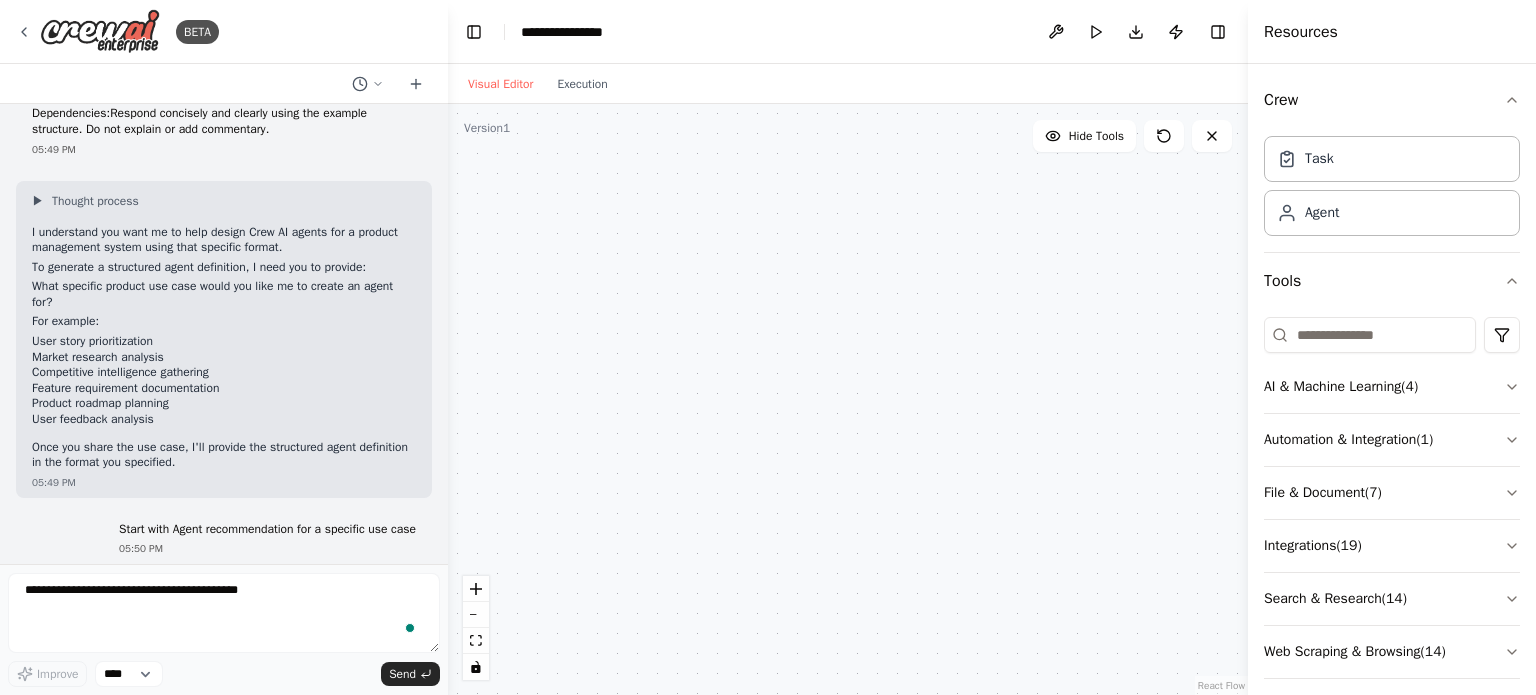 scroll, scrollTop: 407, scrollLeft: 0, axis: vertical 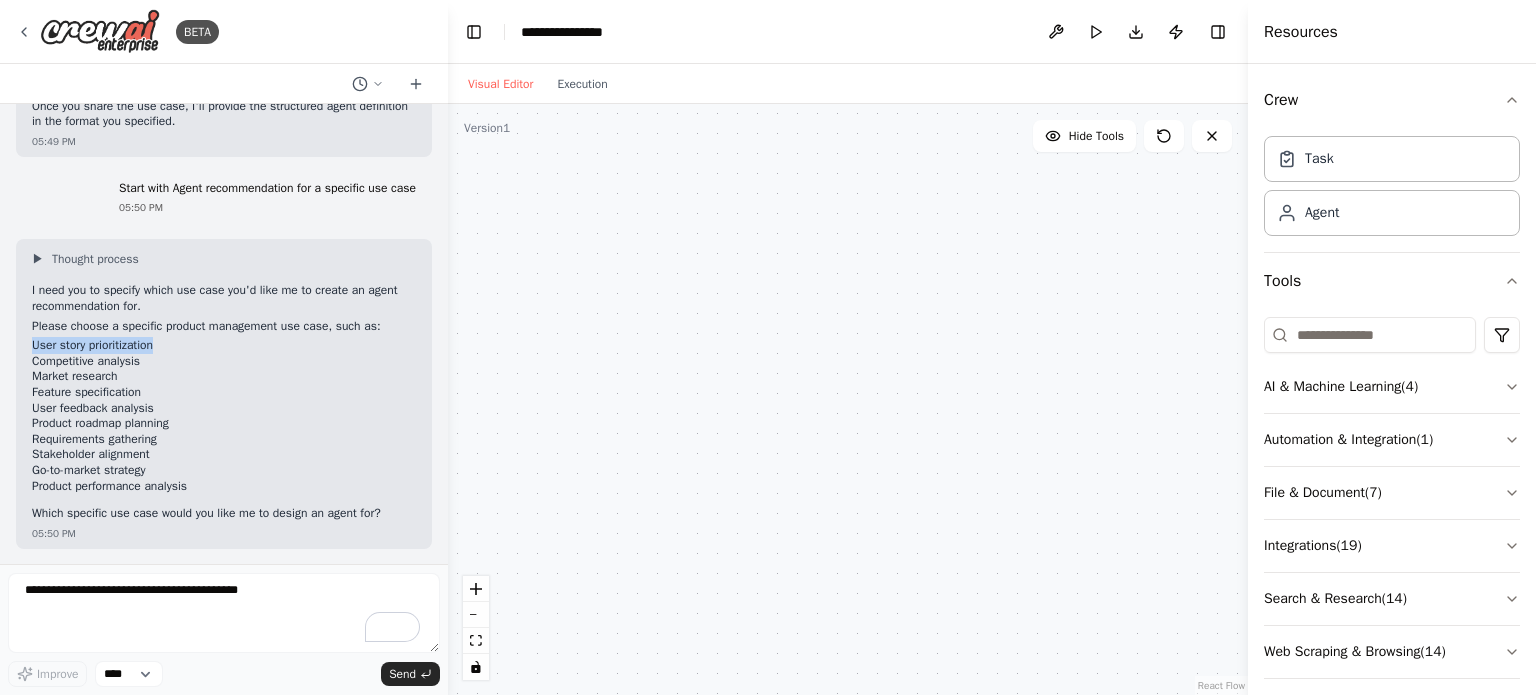 drag, startPoint x: 32, startPoint y: 342, endPoint x: 164, endPoint y: 343, distance: 132.00378 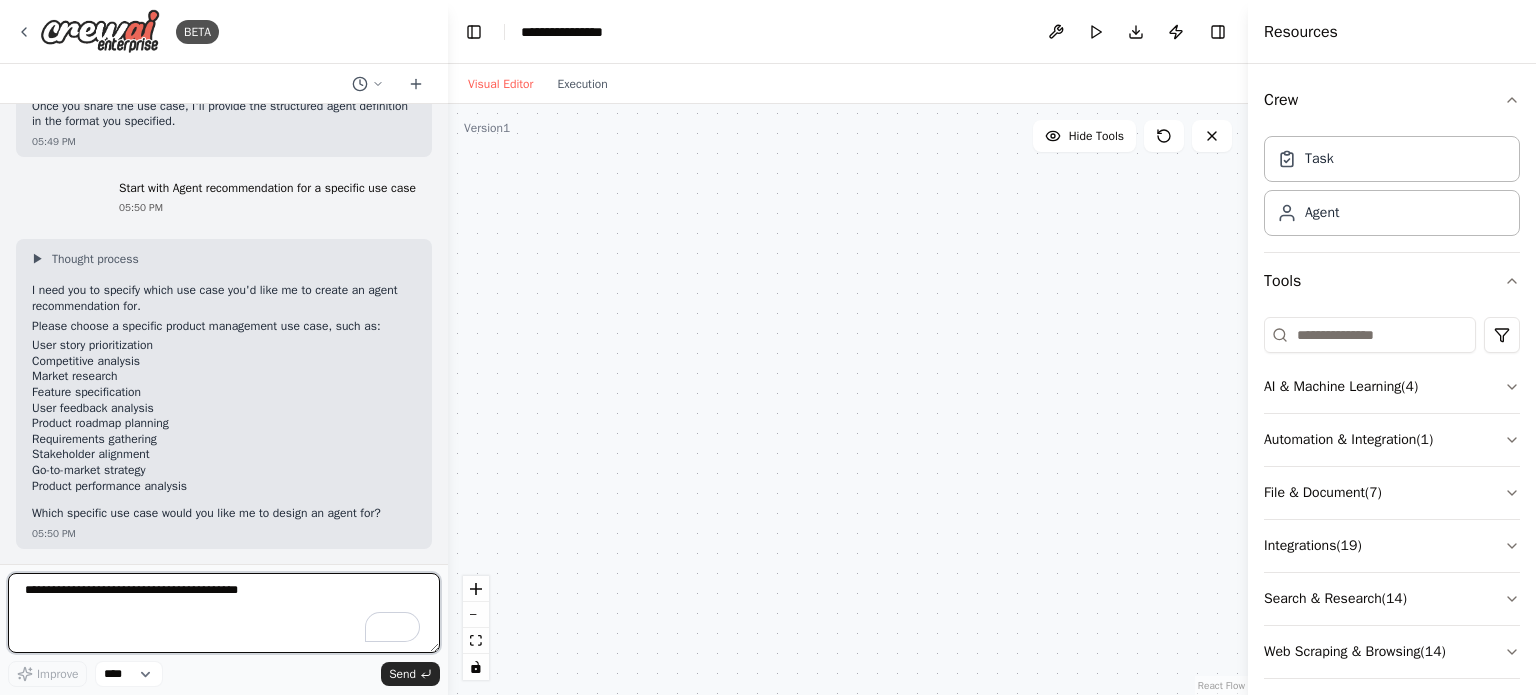 click at bounding box center (224, 613) 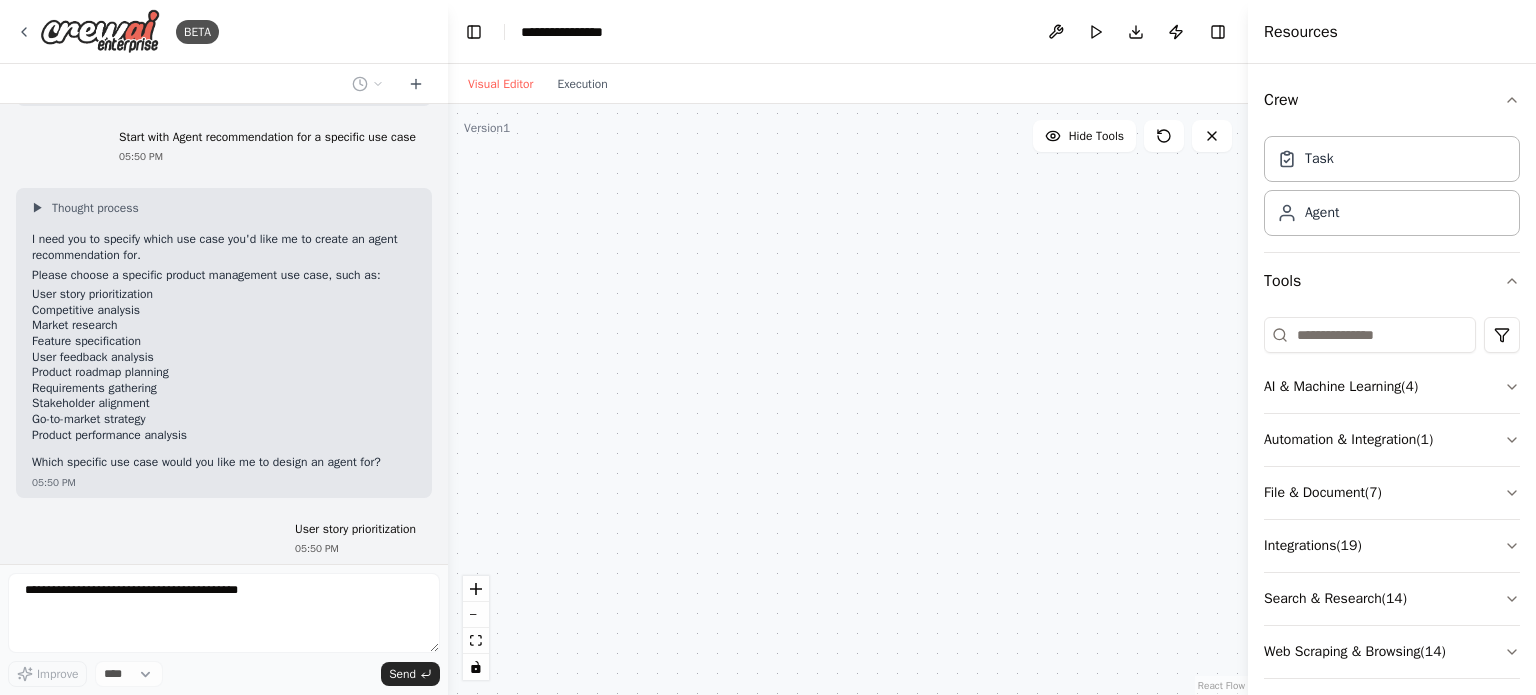 scroll, scrollTop: 799, scrollLeft: 0, axis: vertical 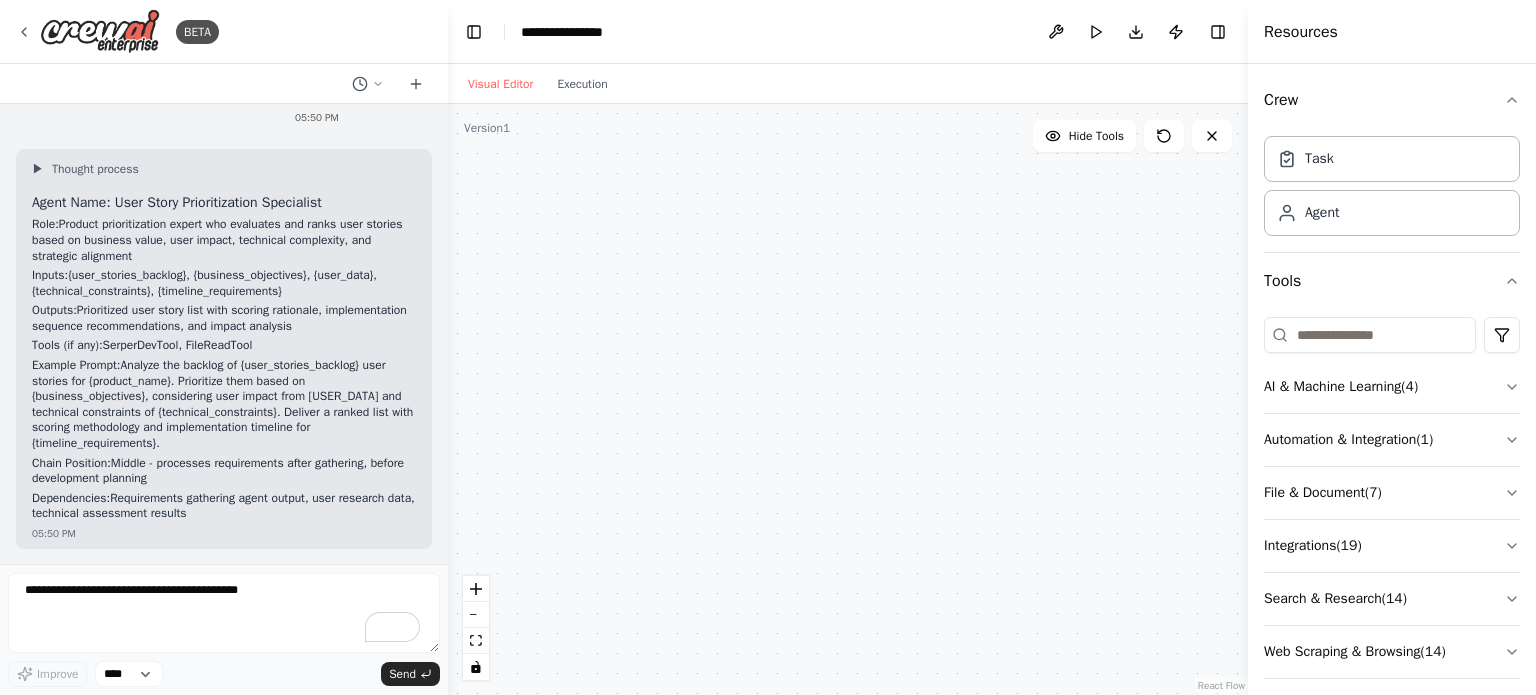 click on "05:50 PM" at bounding box center [224, 533] 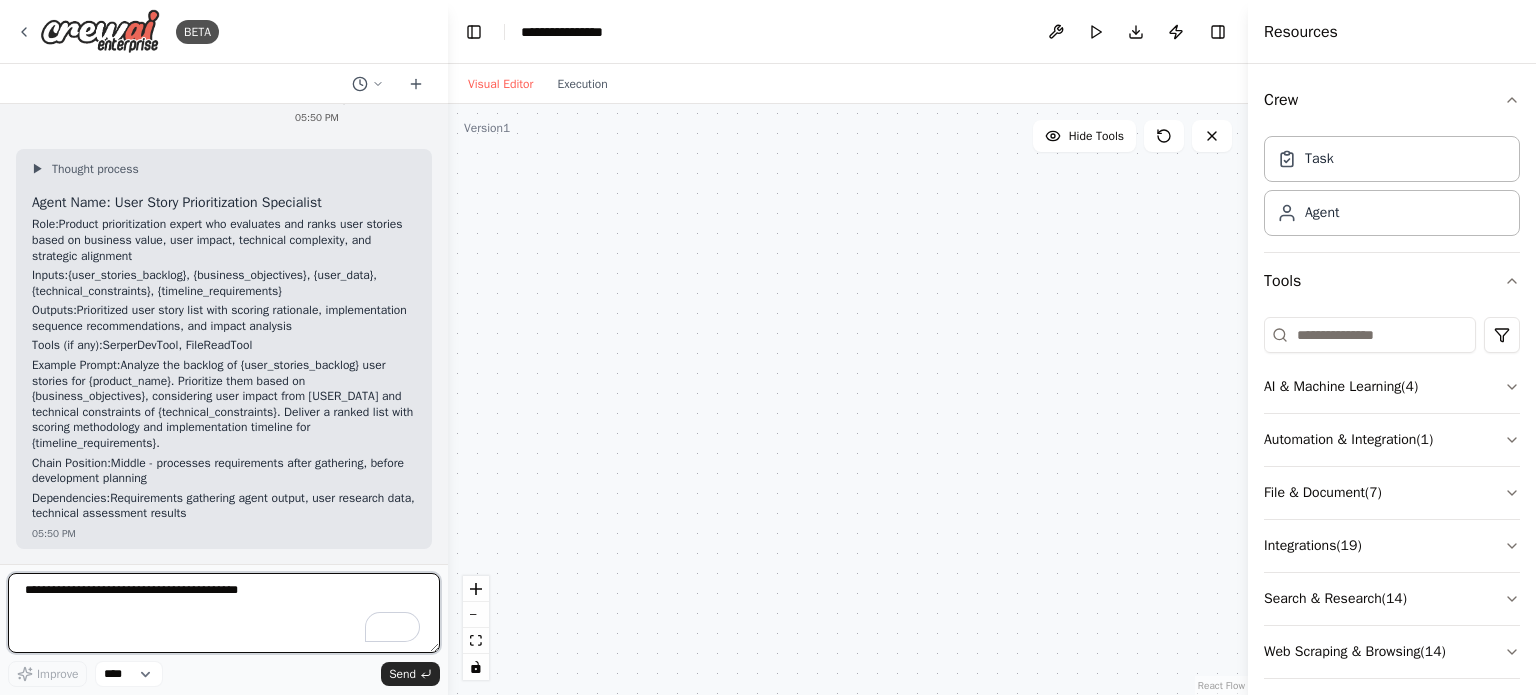 click at bounding box center (224, 613) 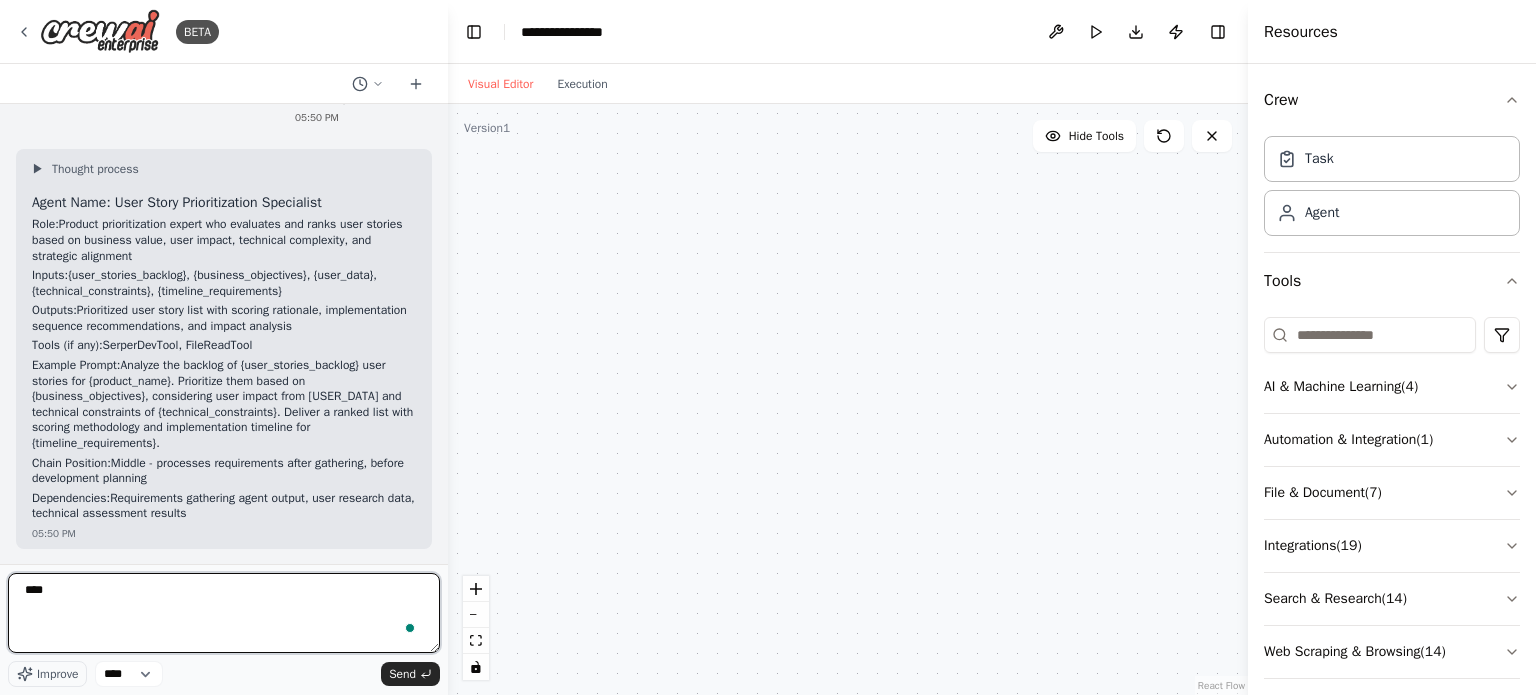 type on "*****" 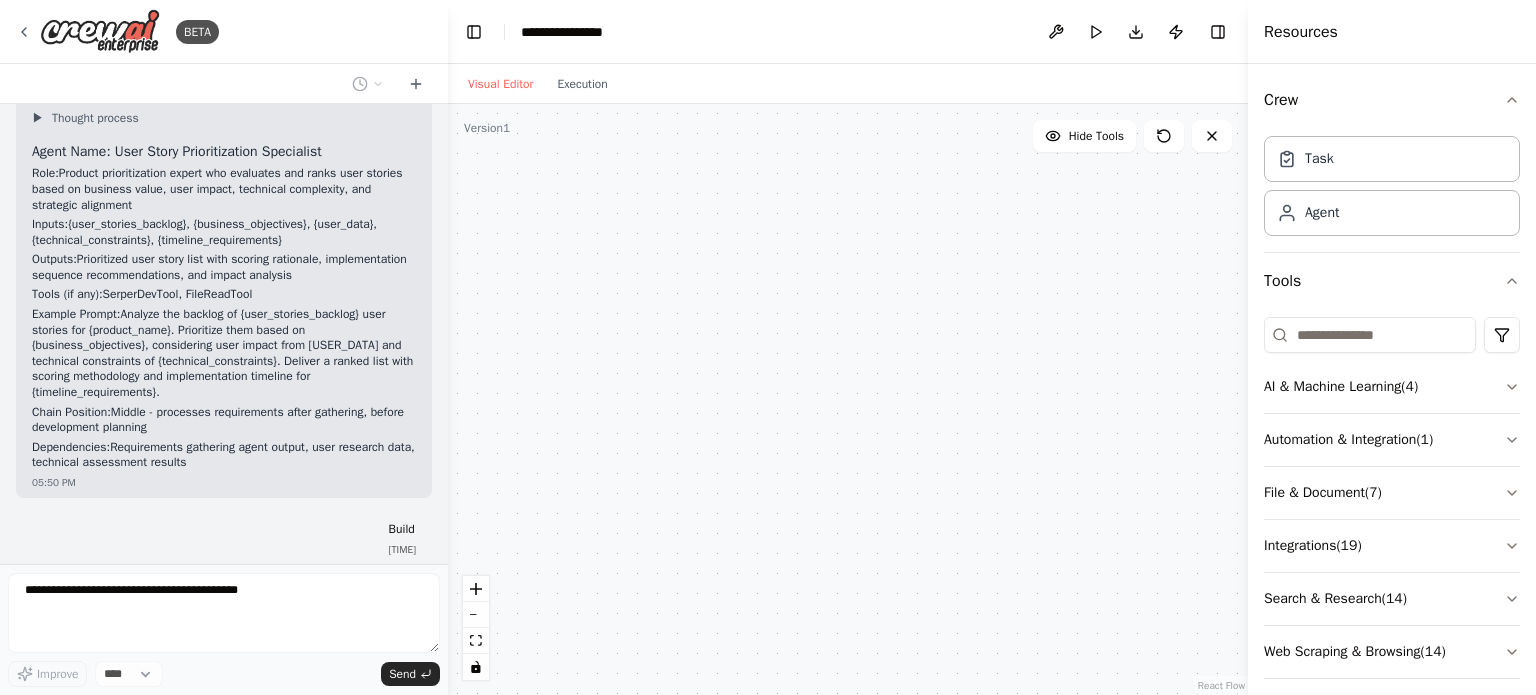 scroll, scrollTop: 1281, scrollLeft: 0, axis: vertical 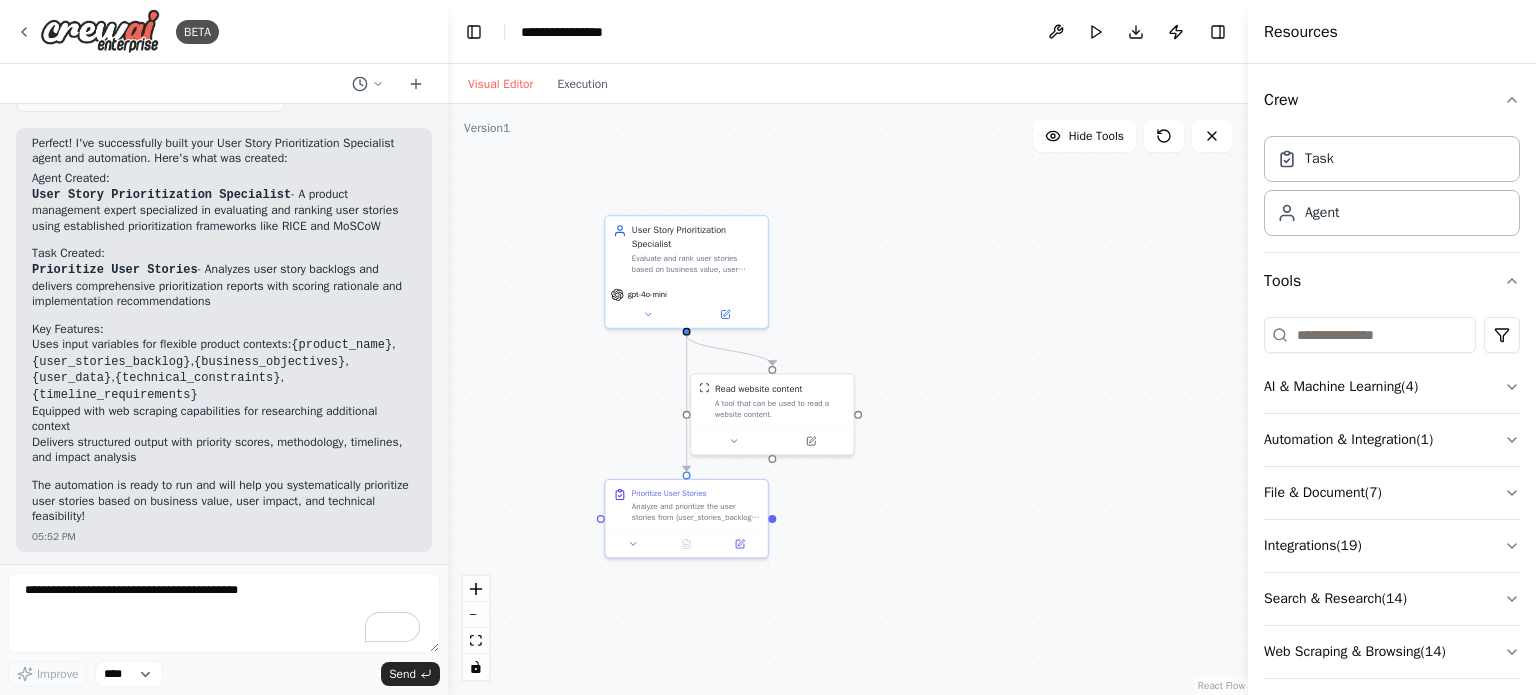 drag, startPoint x: 566, startPoint y: 489, endPoint x: 589, endPoint y: 385, distance: 106.51291 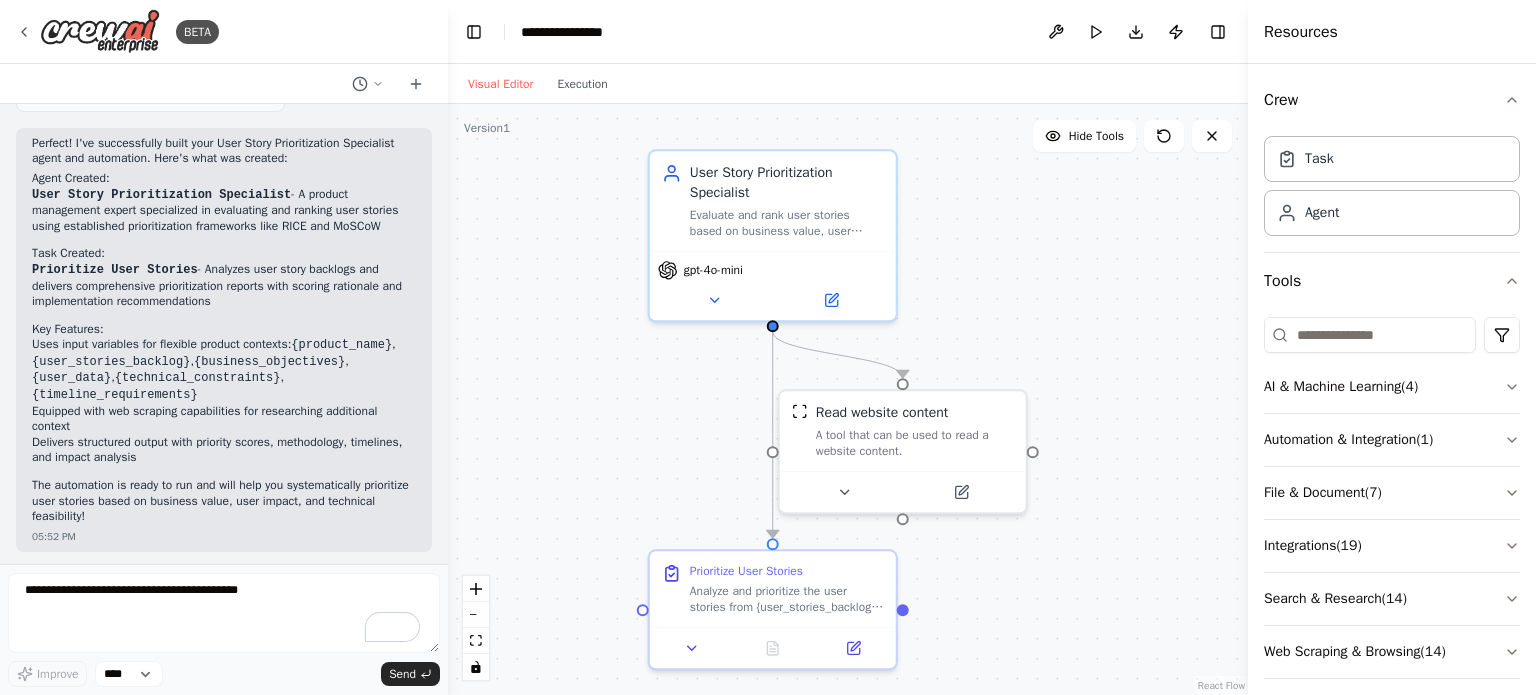 drag, startPoint x: 589, startPoint y: 347, endPoint x: 614, endPoint y: 415, distance: 72.44998 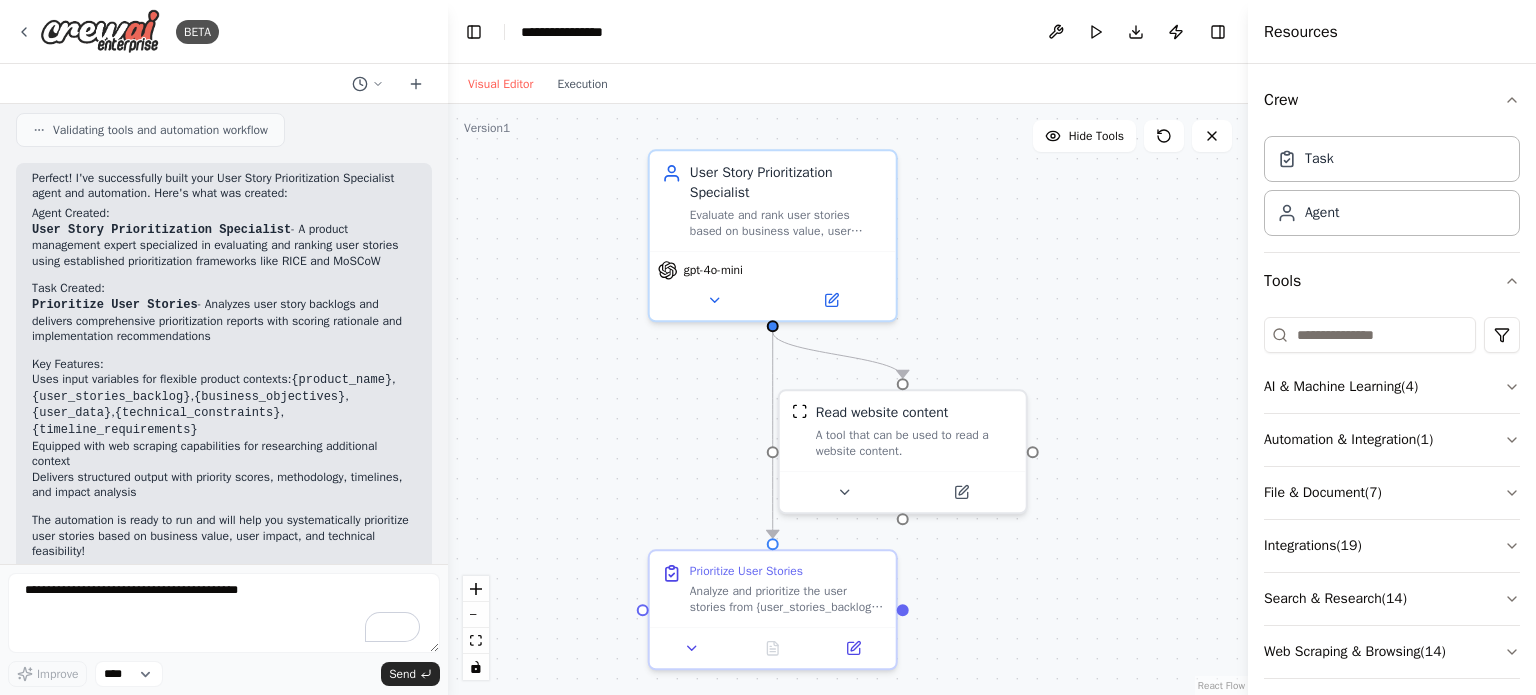 scroll, scrollTop: 2332, scrollLeft: 0, axis: vertical 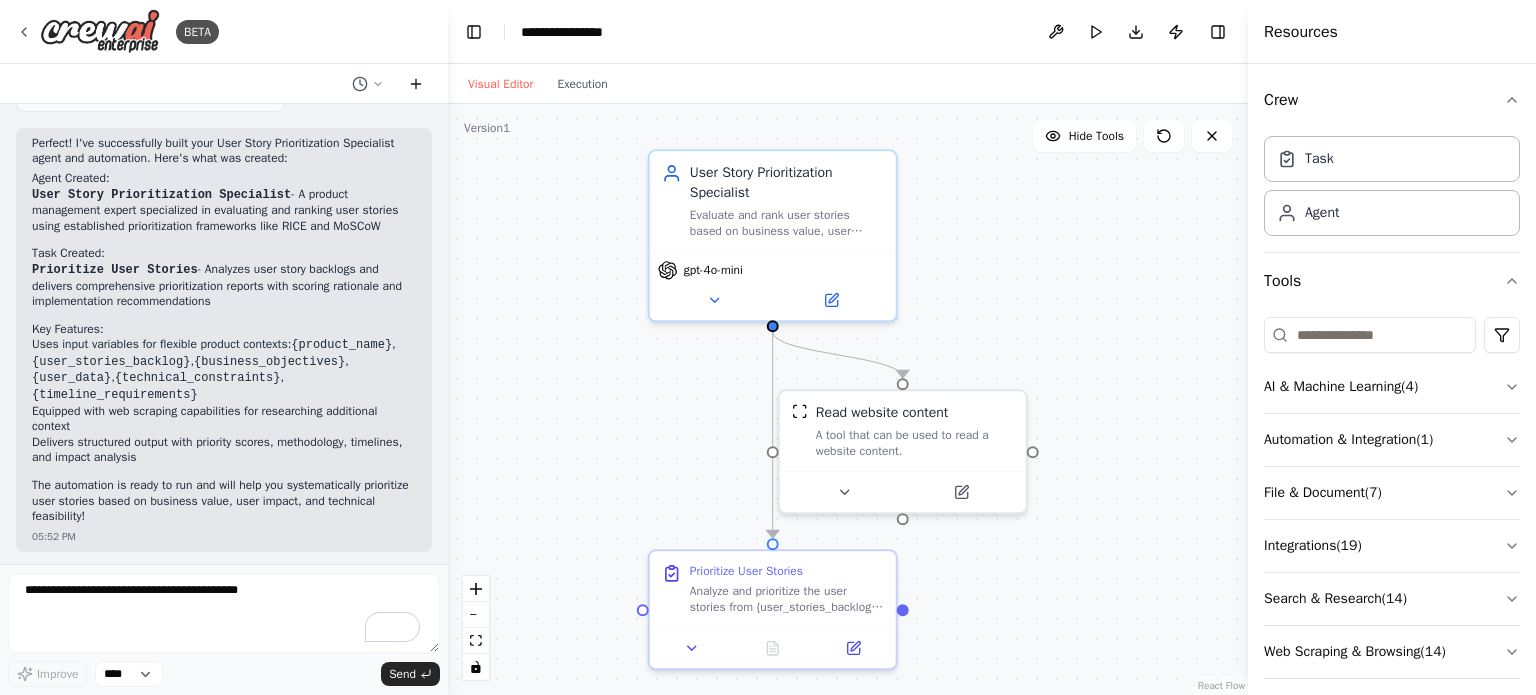 click 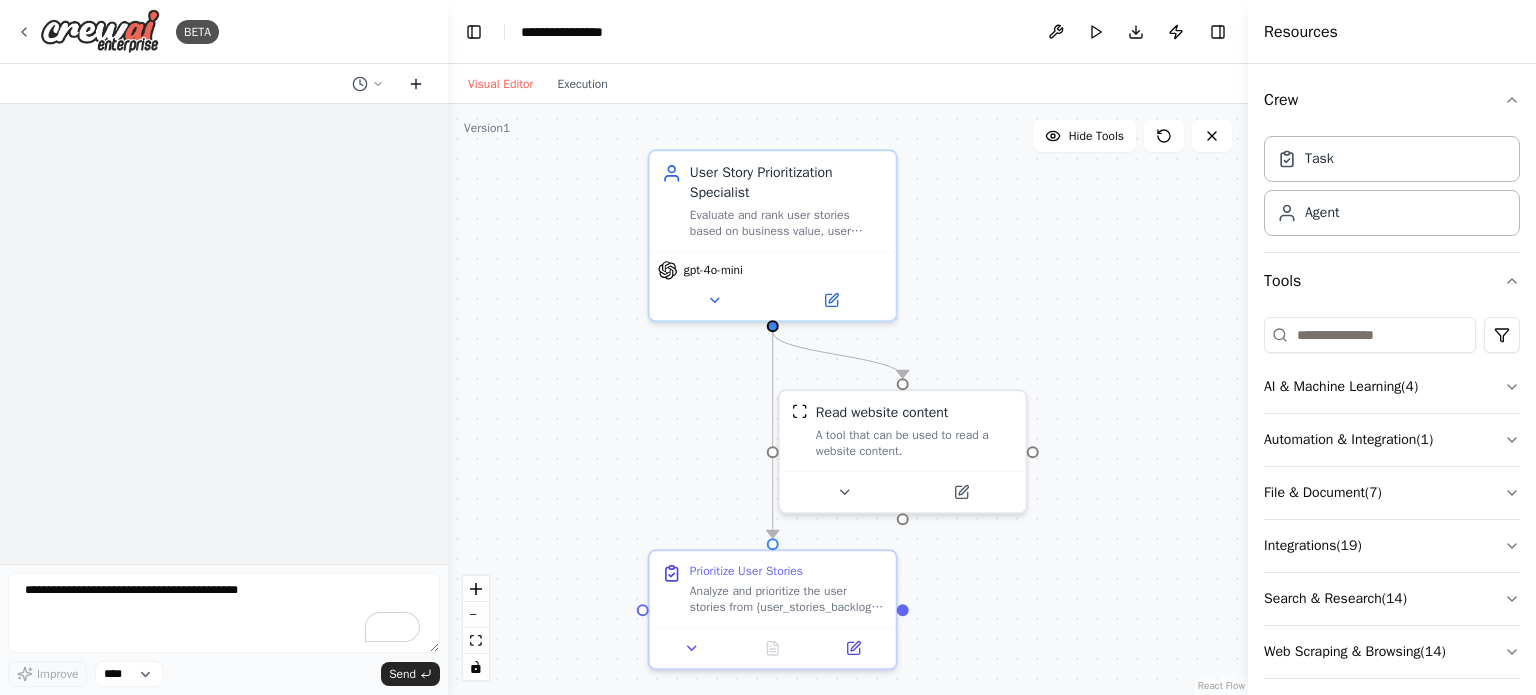 scroll, scrollTop: 0, scrollLeft: 0, axis: both 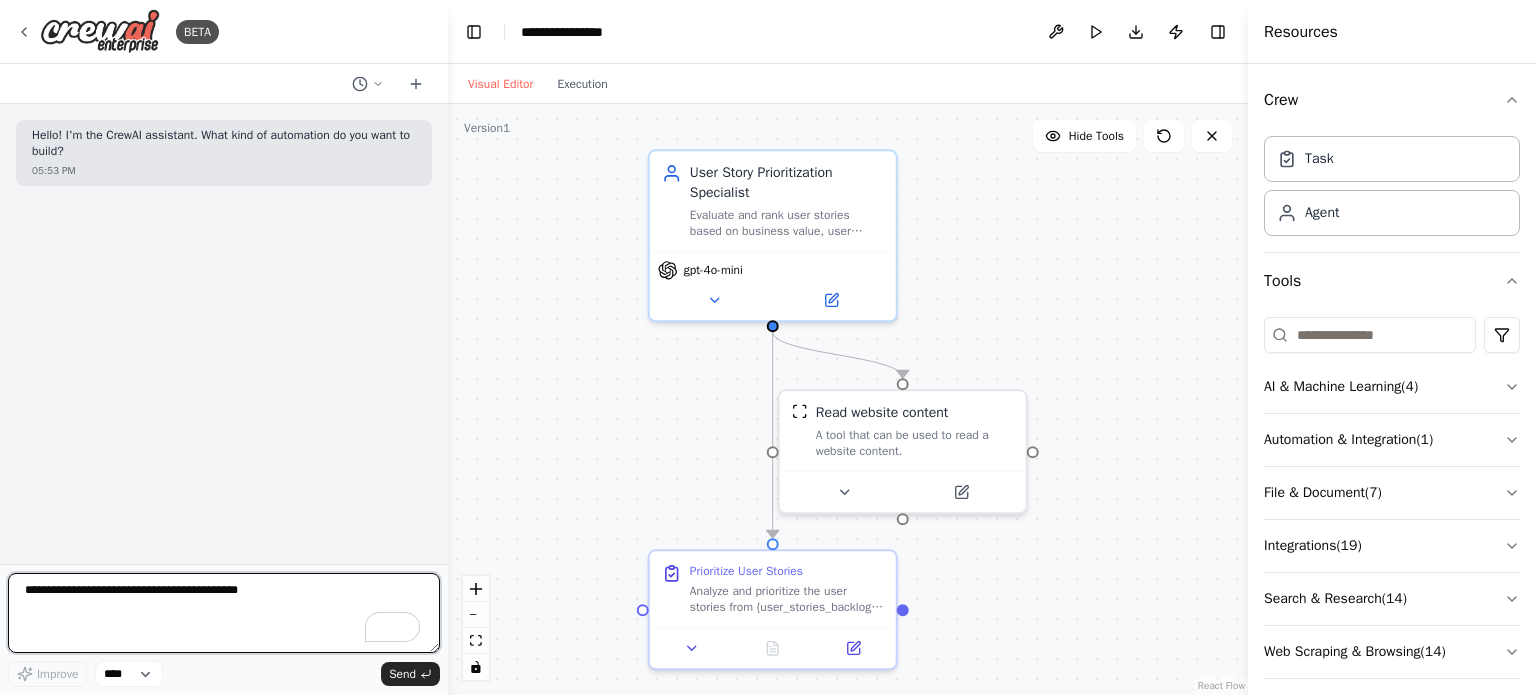 click at bounding box center [224, 613] 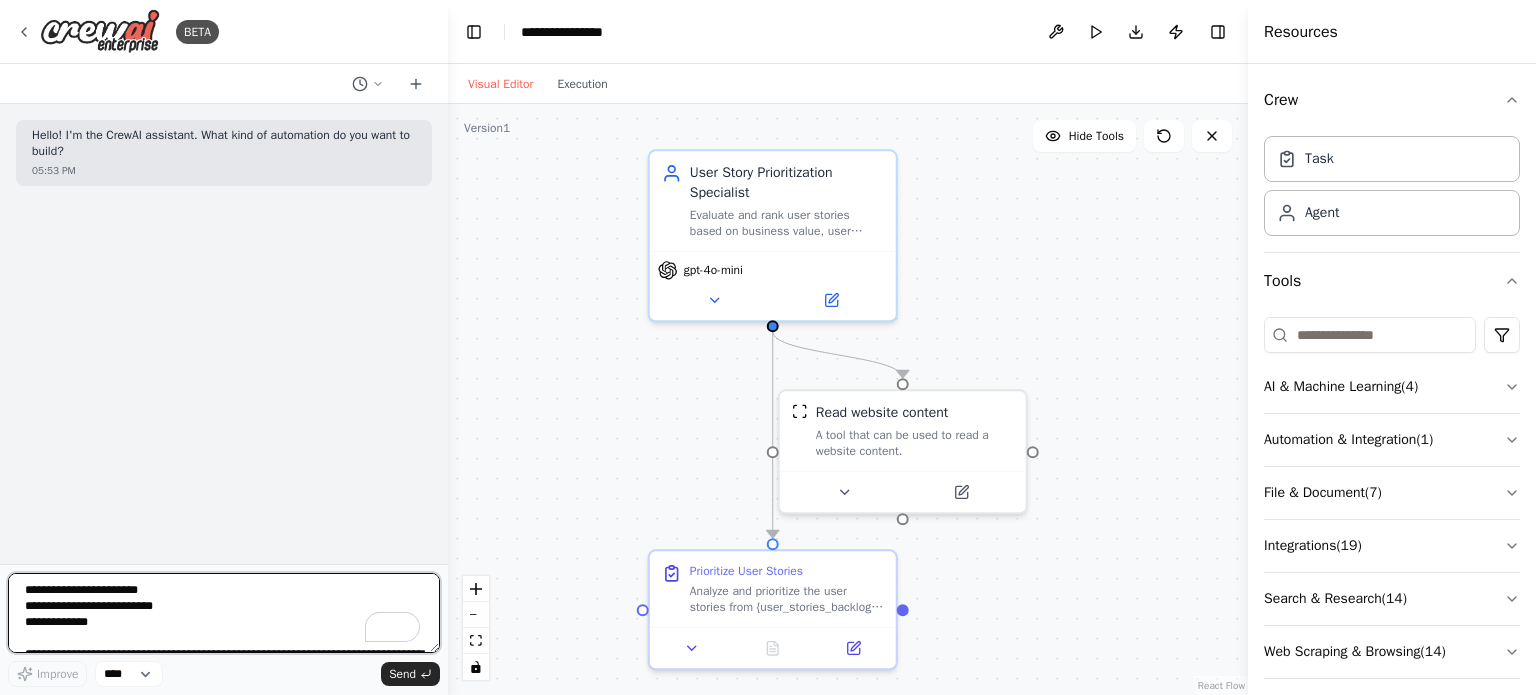 scroll, scrollTop: 681, scrollLeft: 0, axis: vertical 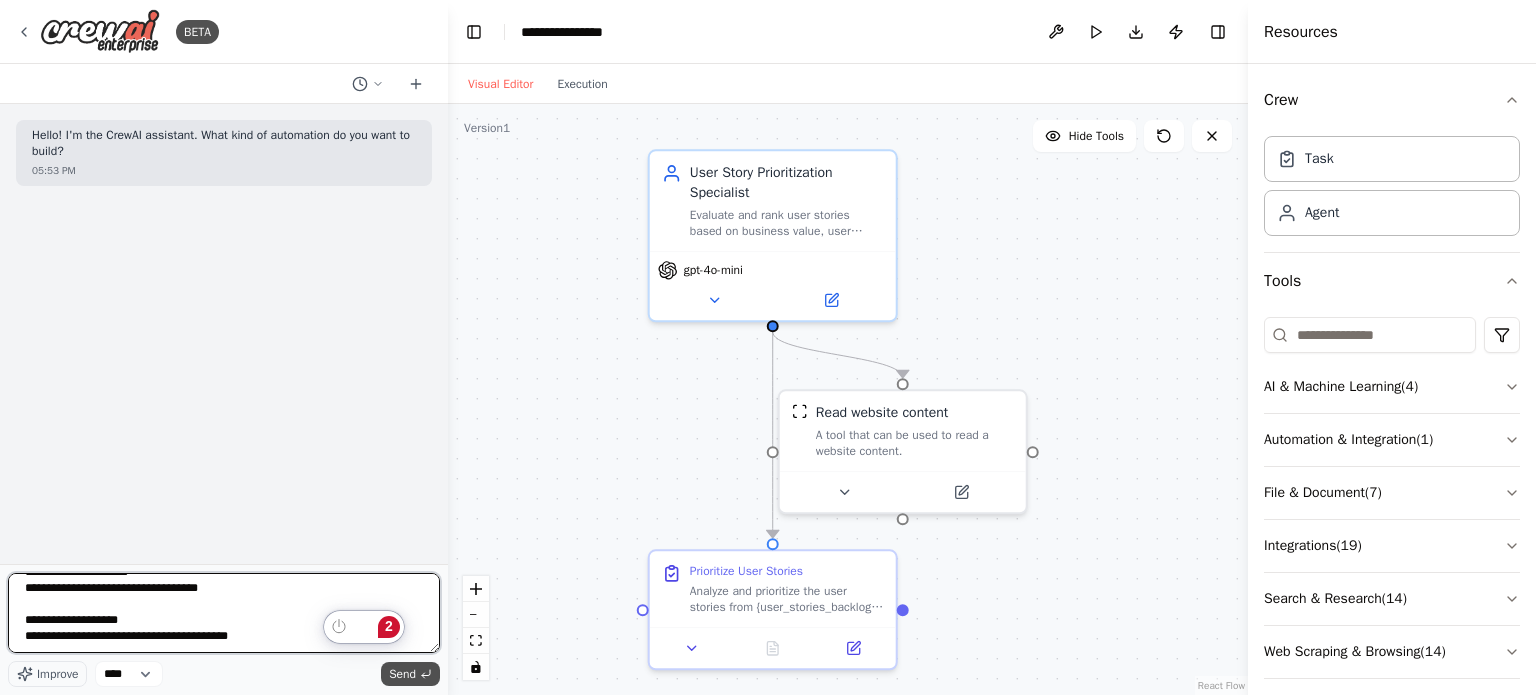 type on "**********" 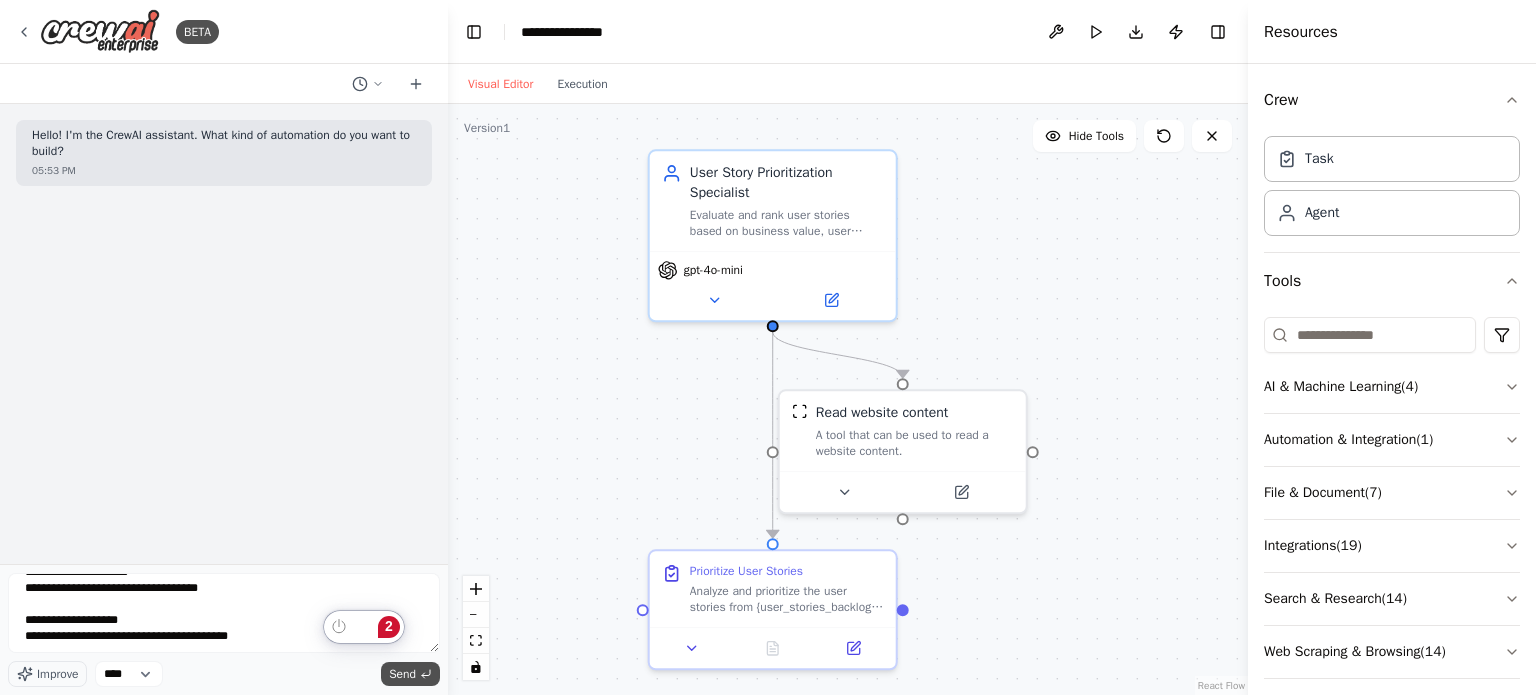 click on "Send" at bounding box center [402, 674] 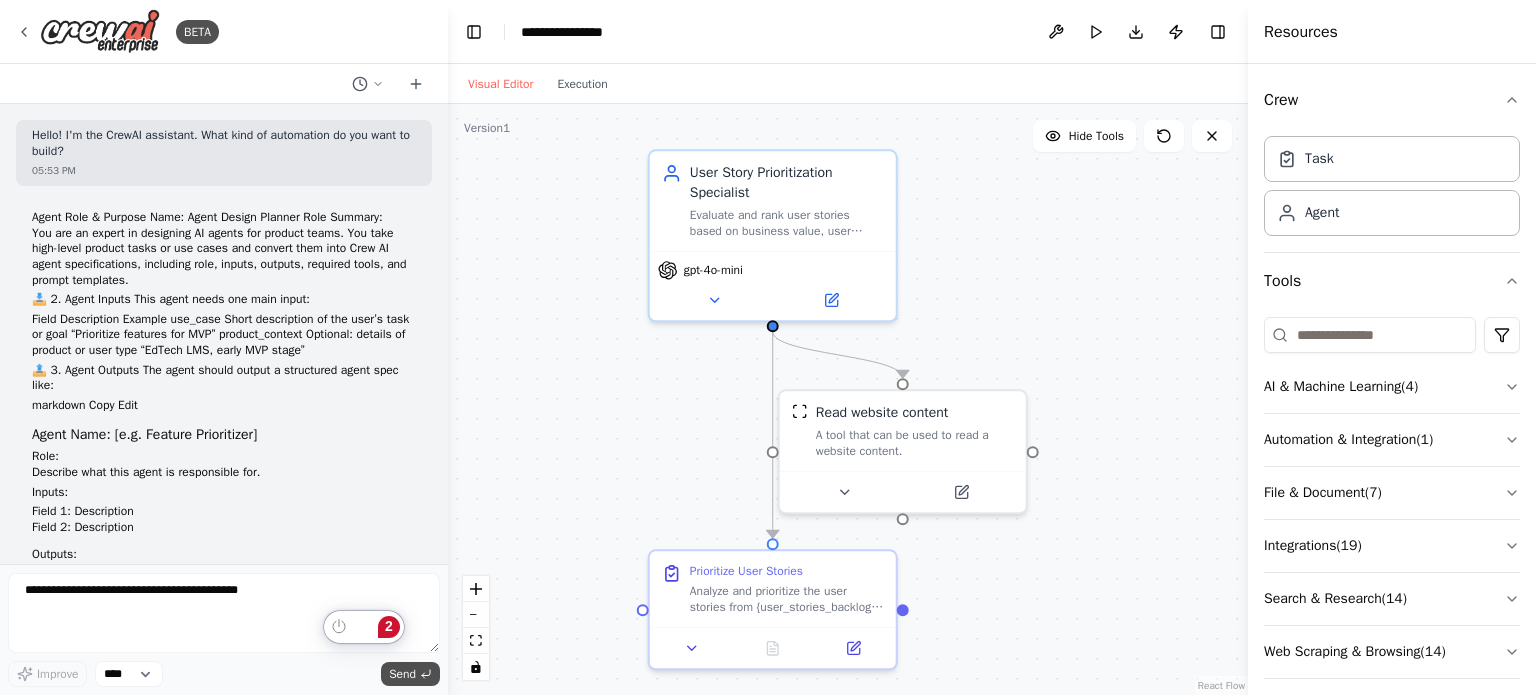 scroll, scrollTop: 0, scrollLeft: 0, axis: both 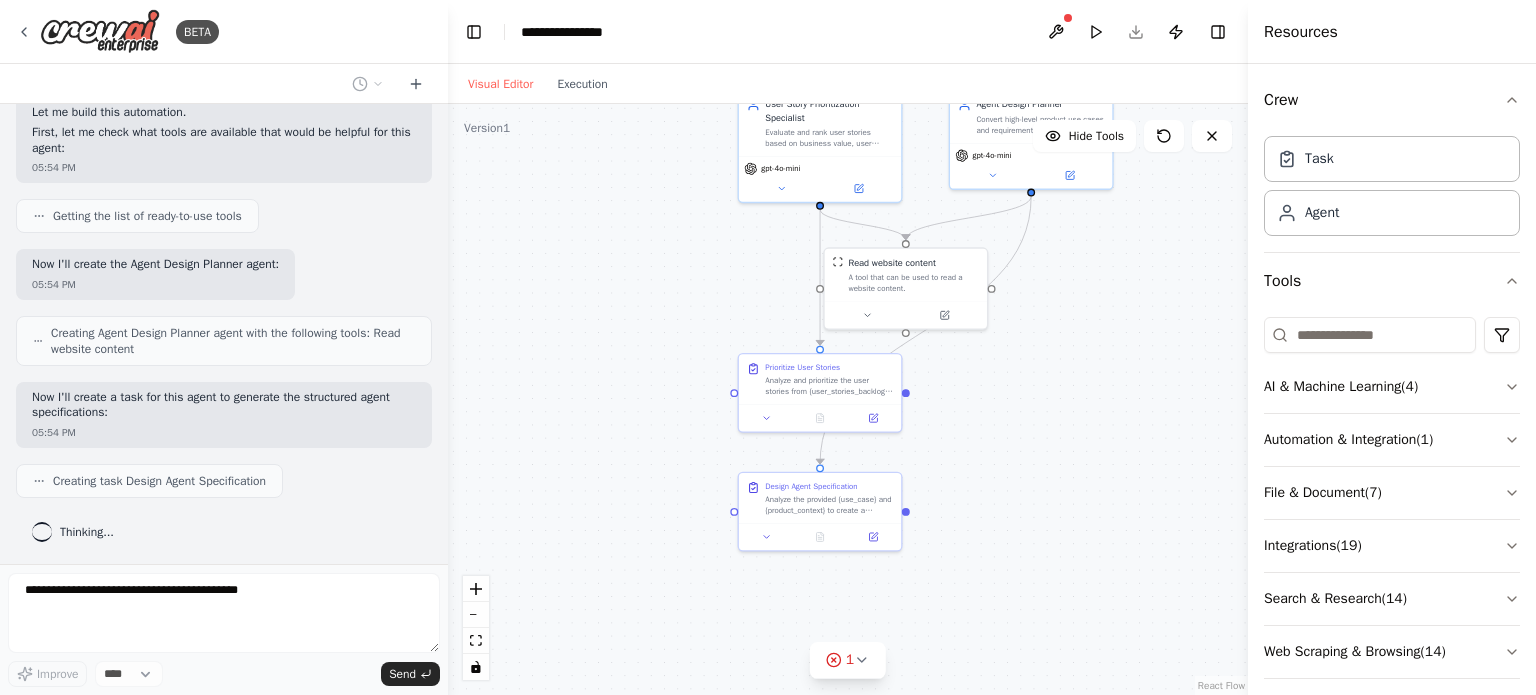 drag, startPoint x: 522, startPoint y: 489, endPoint x: 634, endPoint y: 297, distance: 222.2791 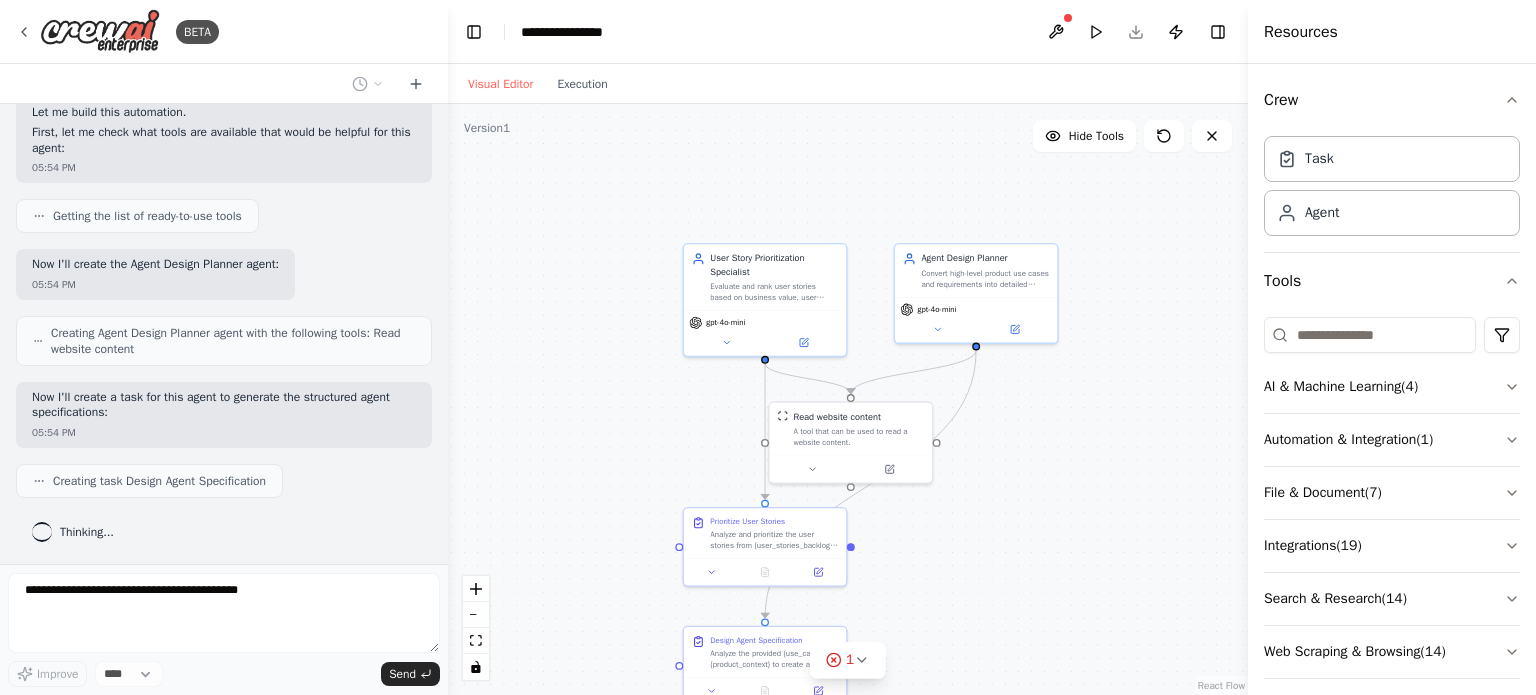 drag, startPoint x: 636, startPoint y: 336, endPoint x: 592, endPoint y: 501, distance: 170.76591 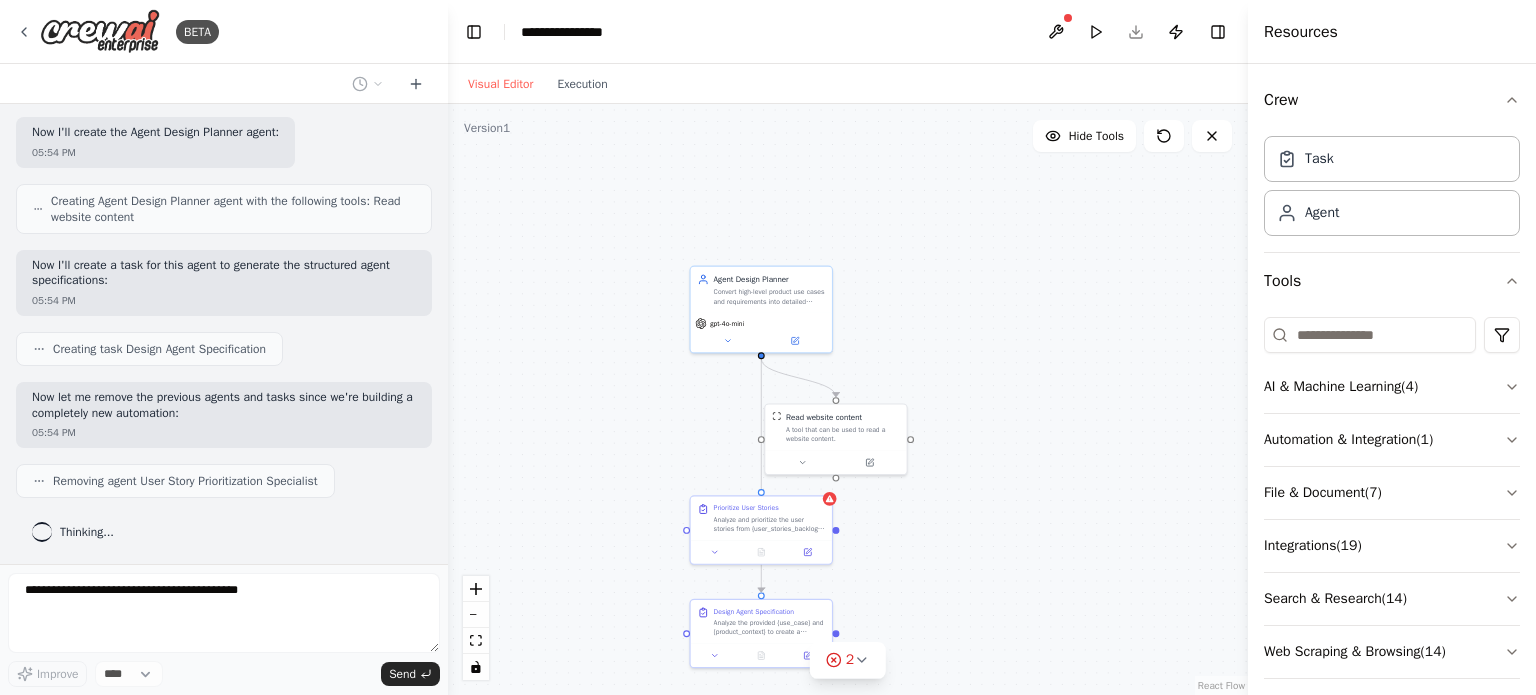 scroll, scrollTop: 937, scrollLeft: 0, axis: vertical 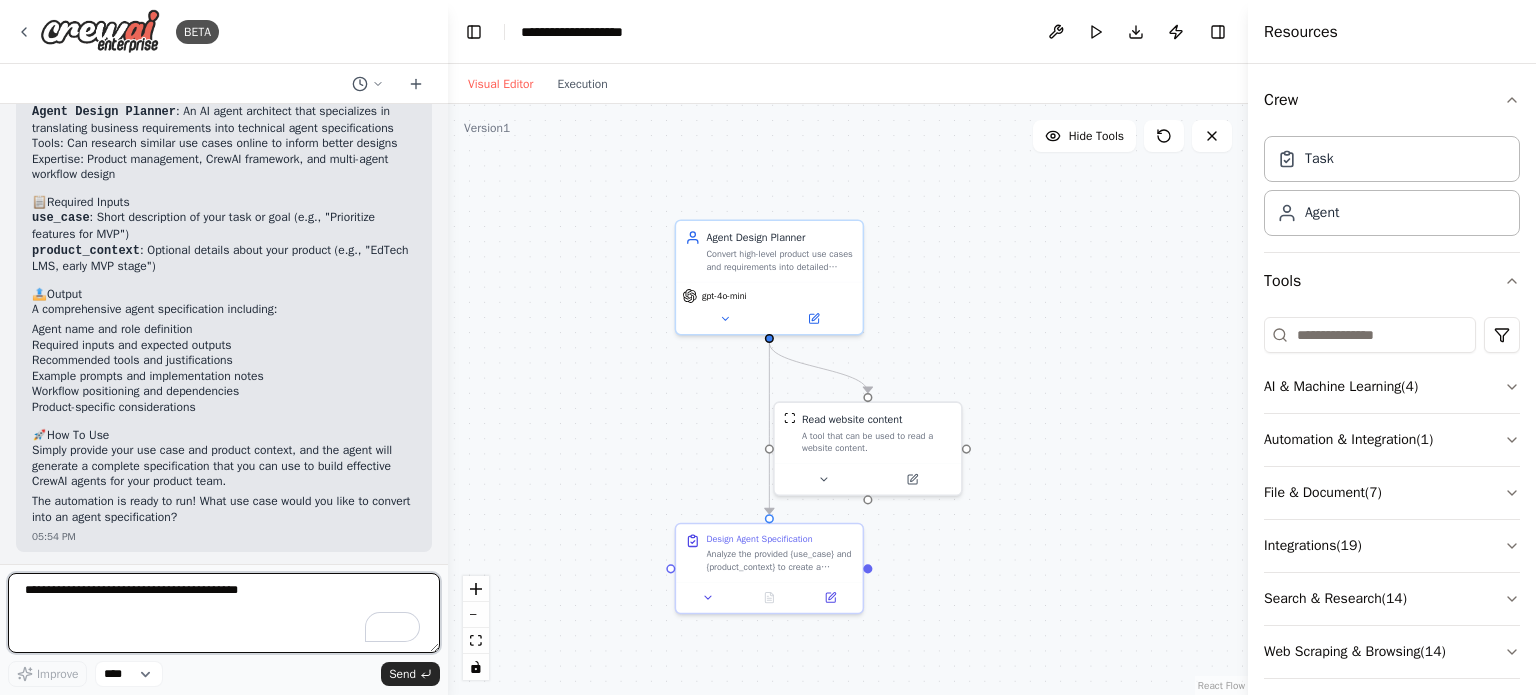 click at bounding box center (224, 613) 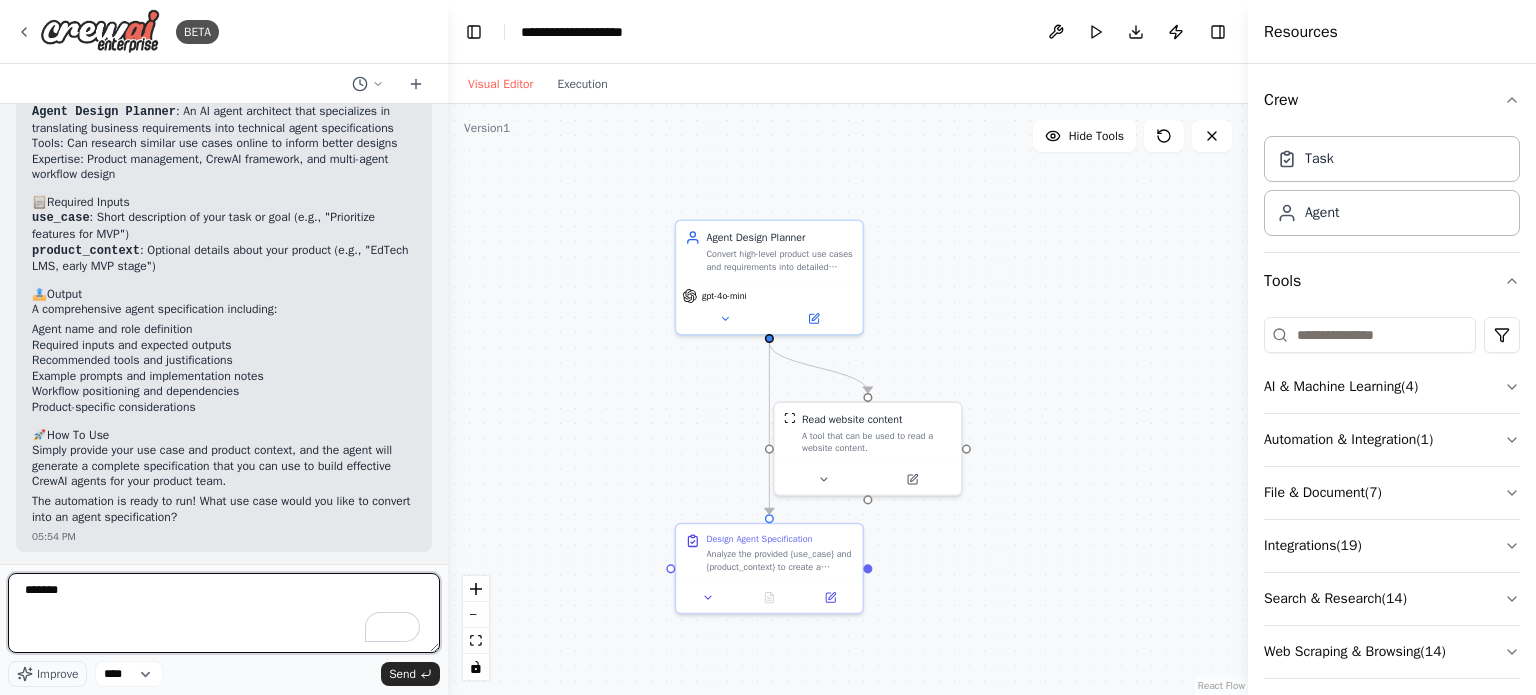 click on "*******" at bounding box center [224, 613] 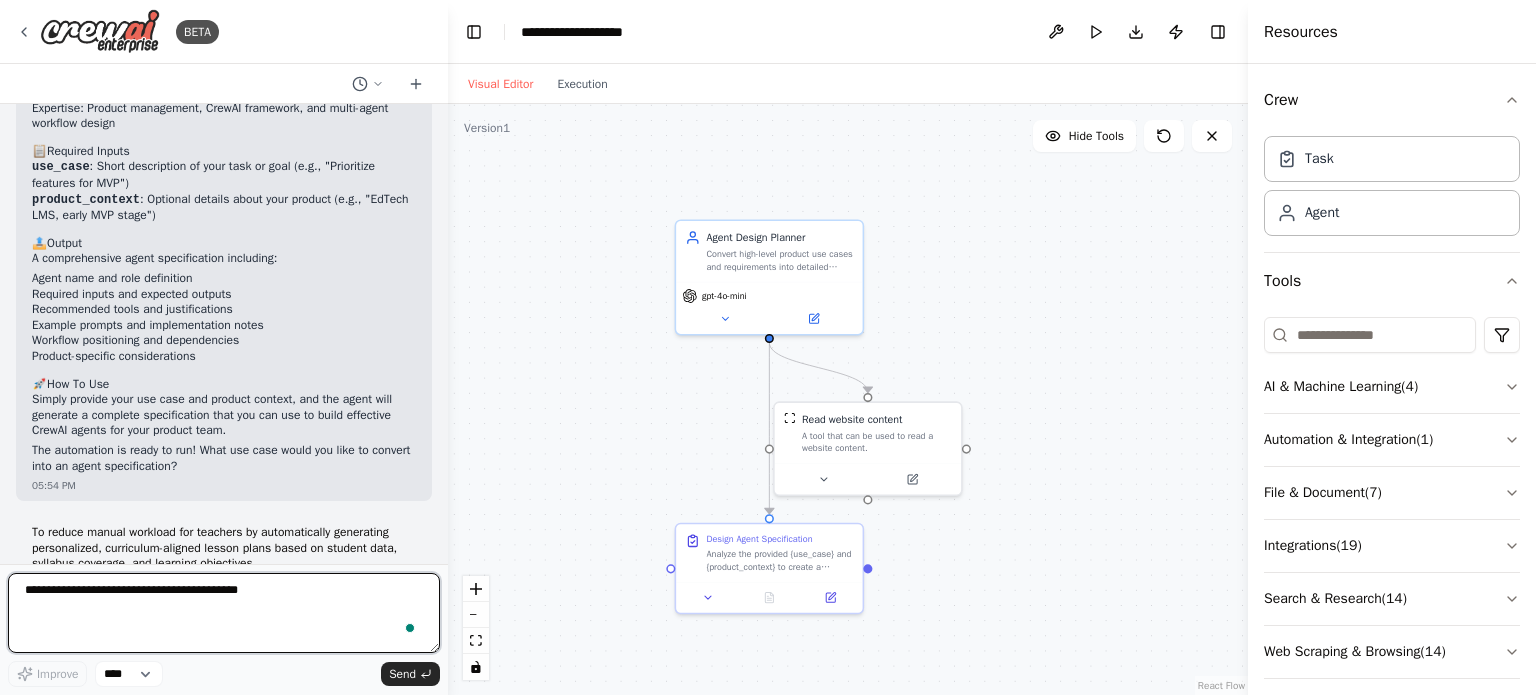 type 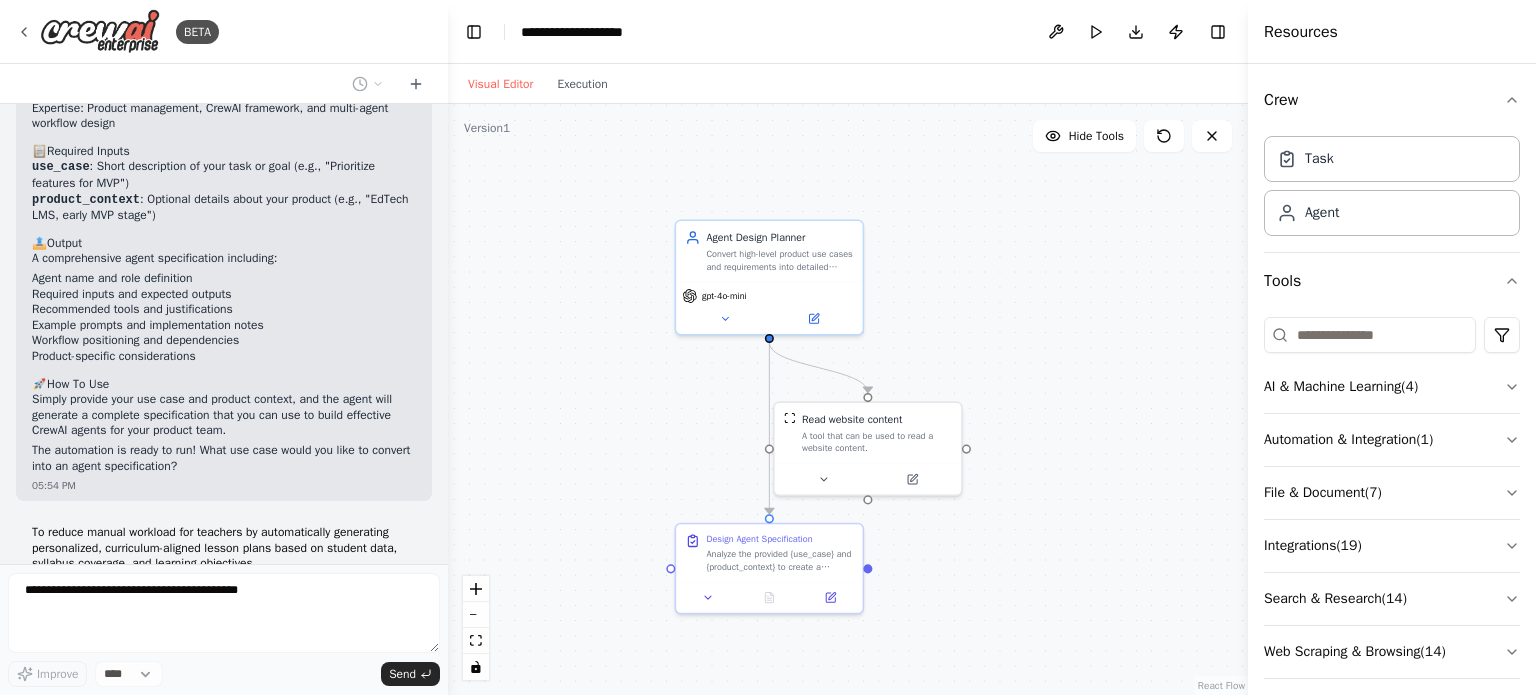 scroll, scrollTop: 1790, scrollLeft: 0, axis: vertical 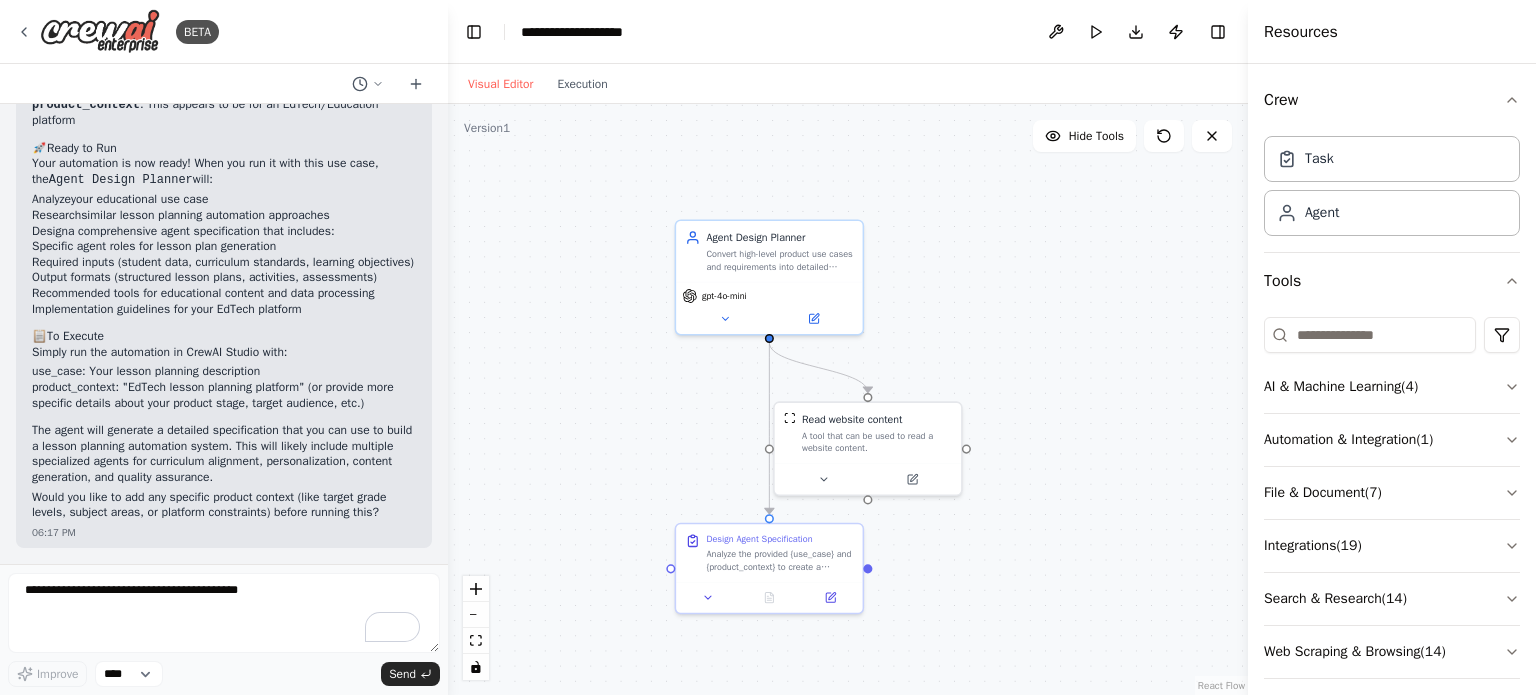 click on "Visual Editor Execution" at bounding box center [538, 84] 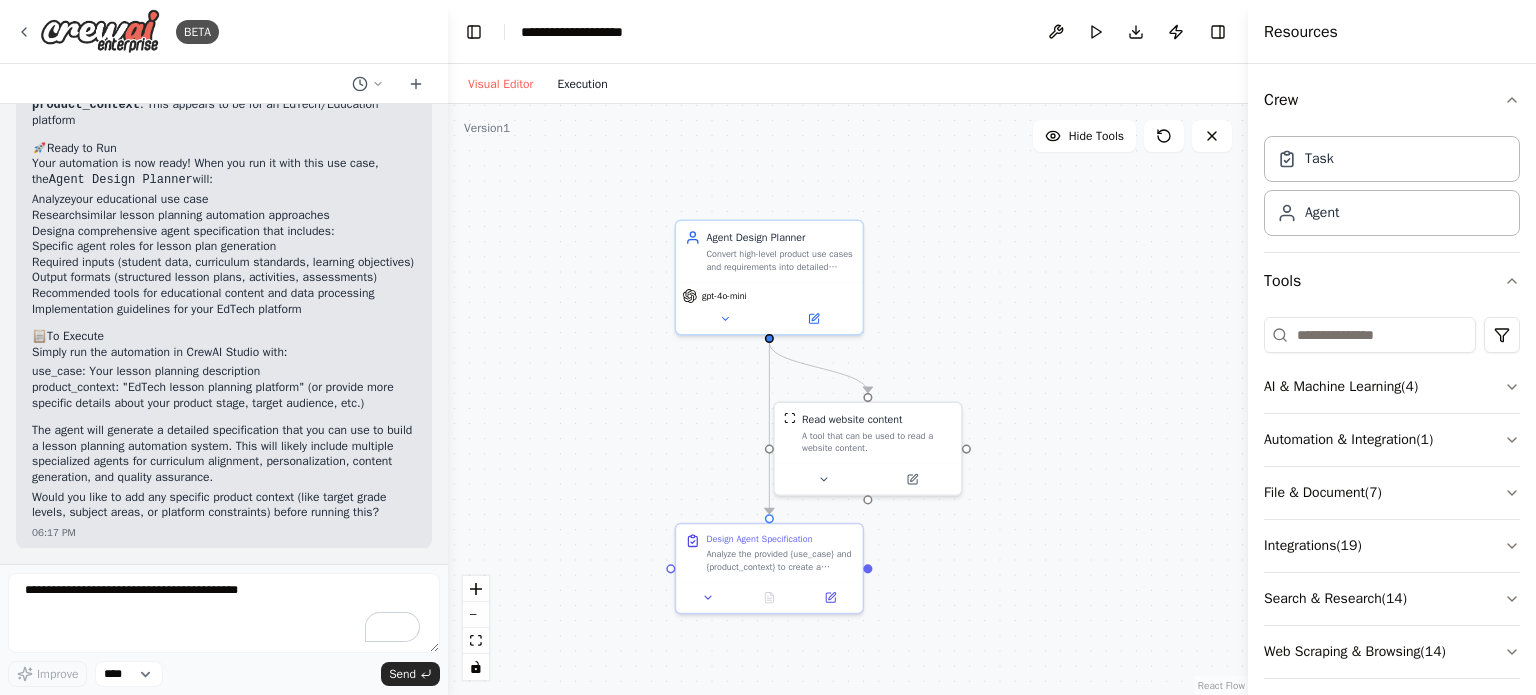 click on "Execution" at bounding box center (582, 84) 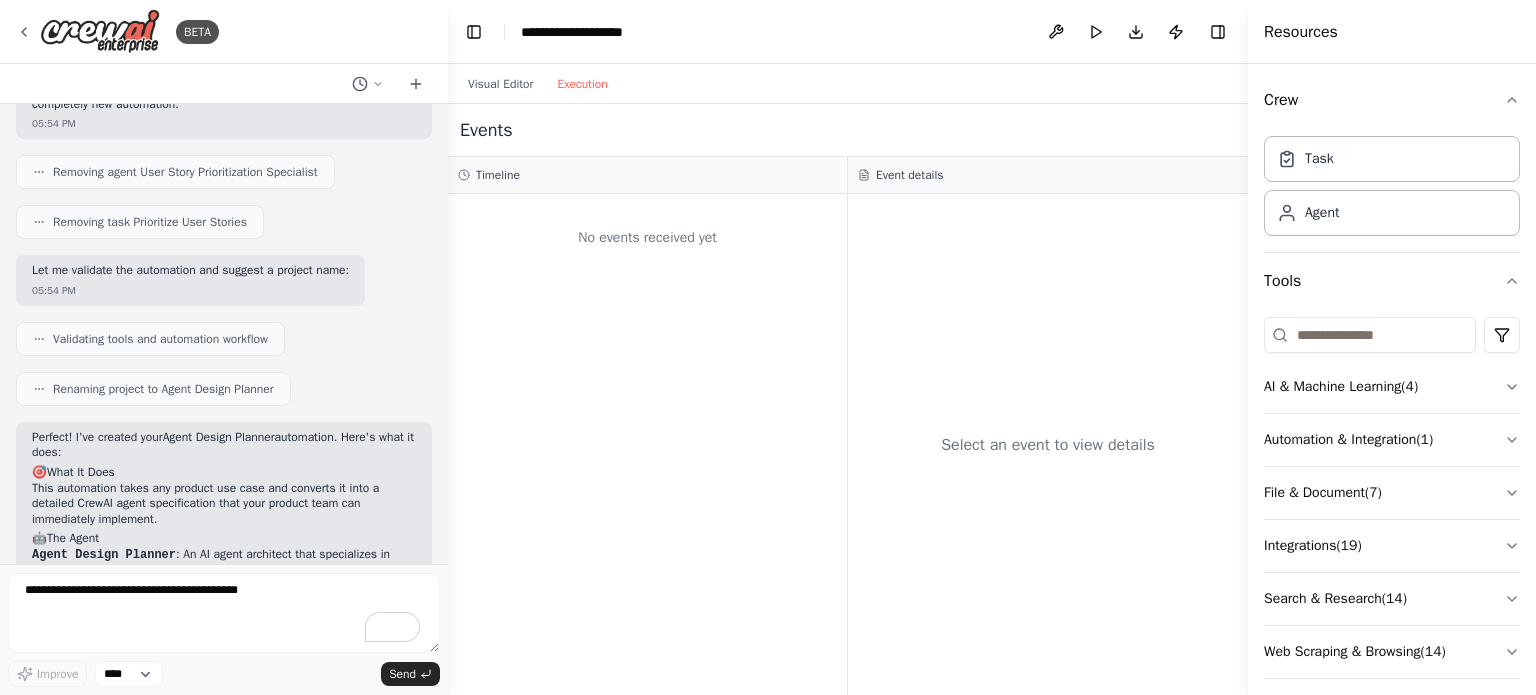 scroll, scrollTop: 1167, scrollLeft: 0, axis: vertical 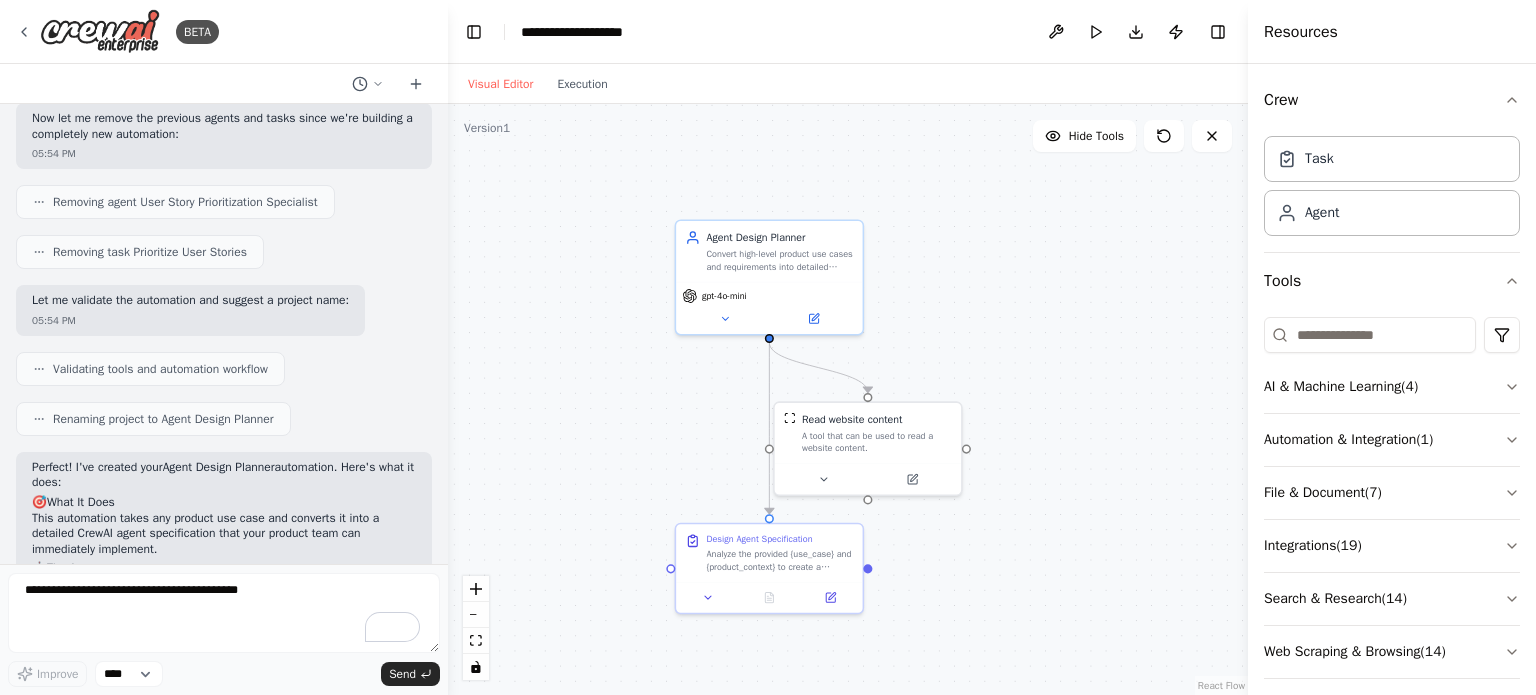 click on "Visual Editor" at bounding box center [500, 84] 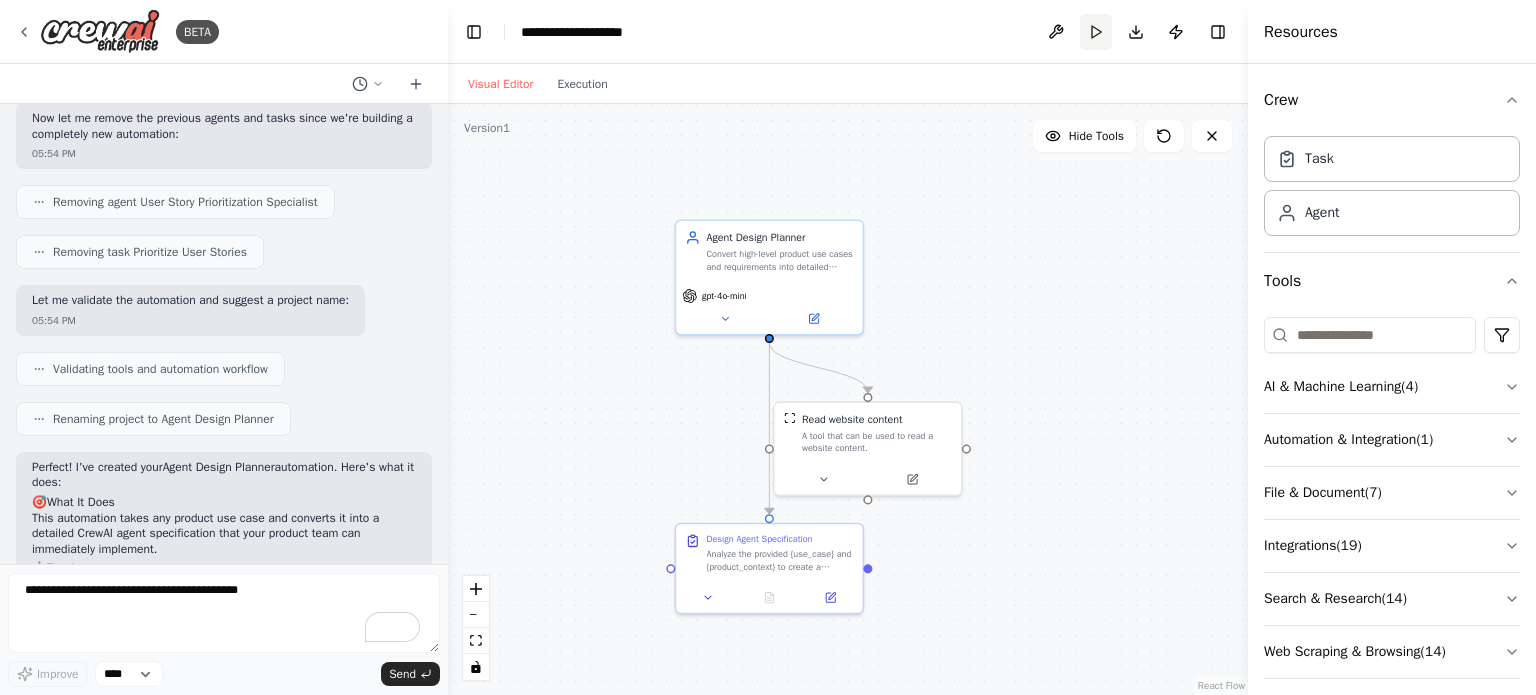 click on "Run" at bounding box center (1096, 32) 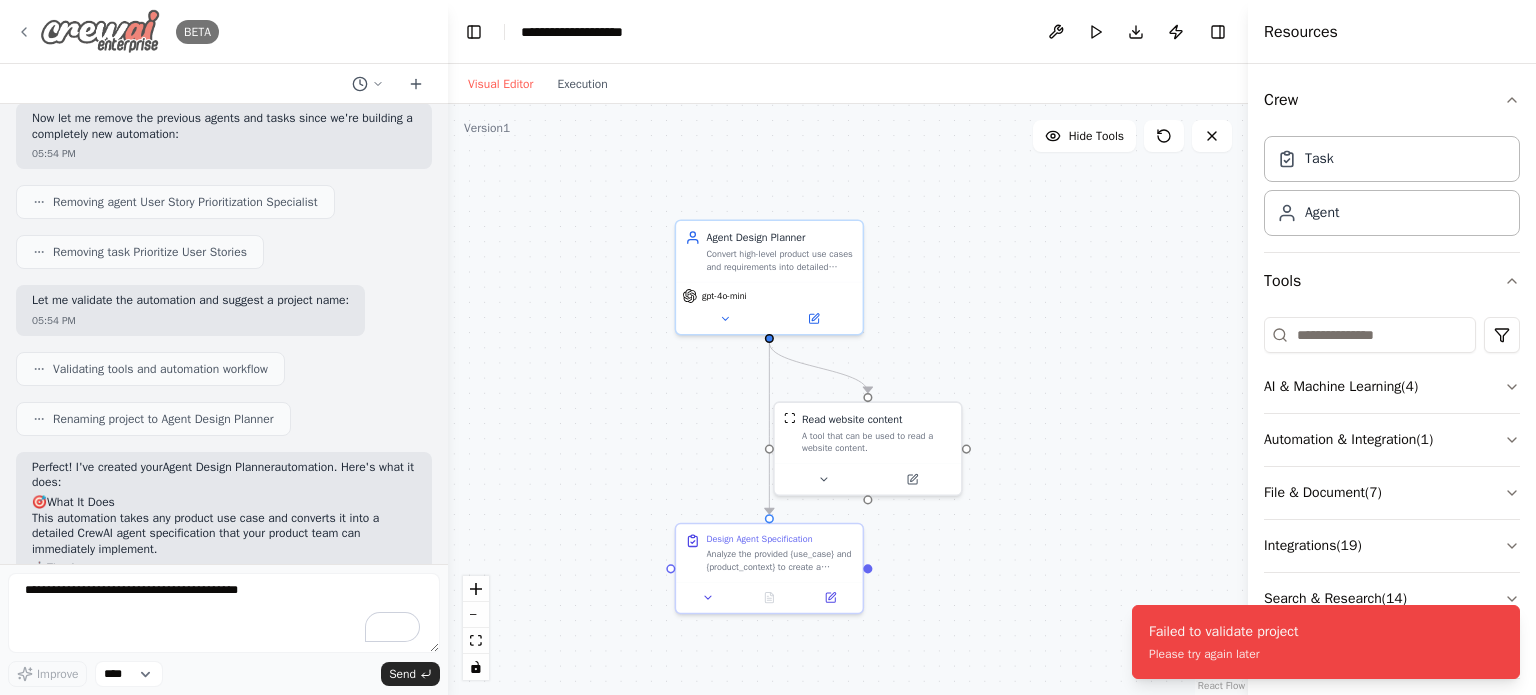 click on "BETA" at bounding box center [117, 31] 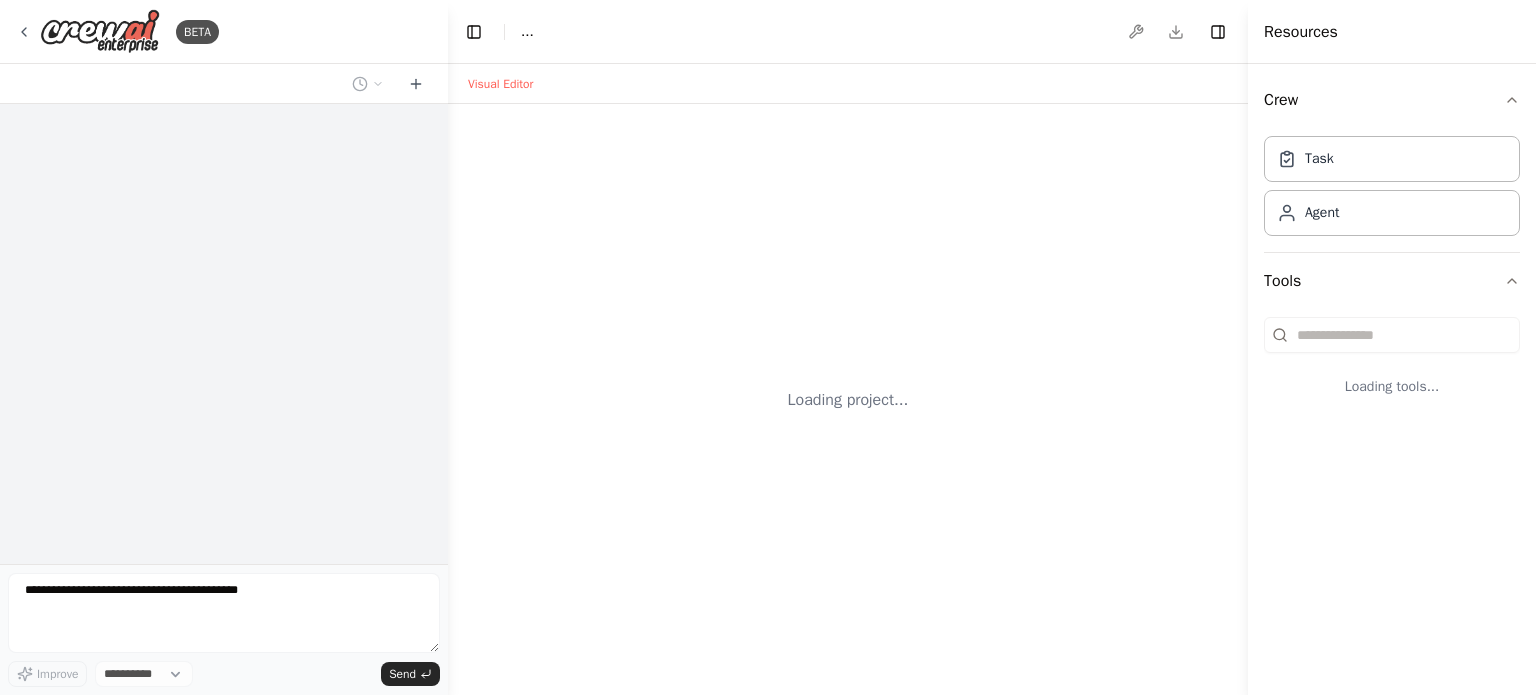 scroll, scrollTop: 0, scrollLeft: 0, axis: both 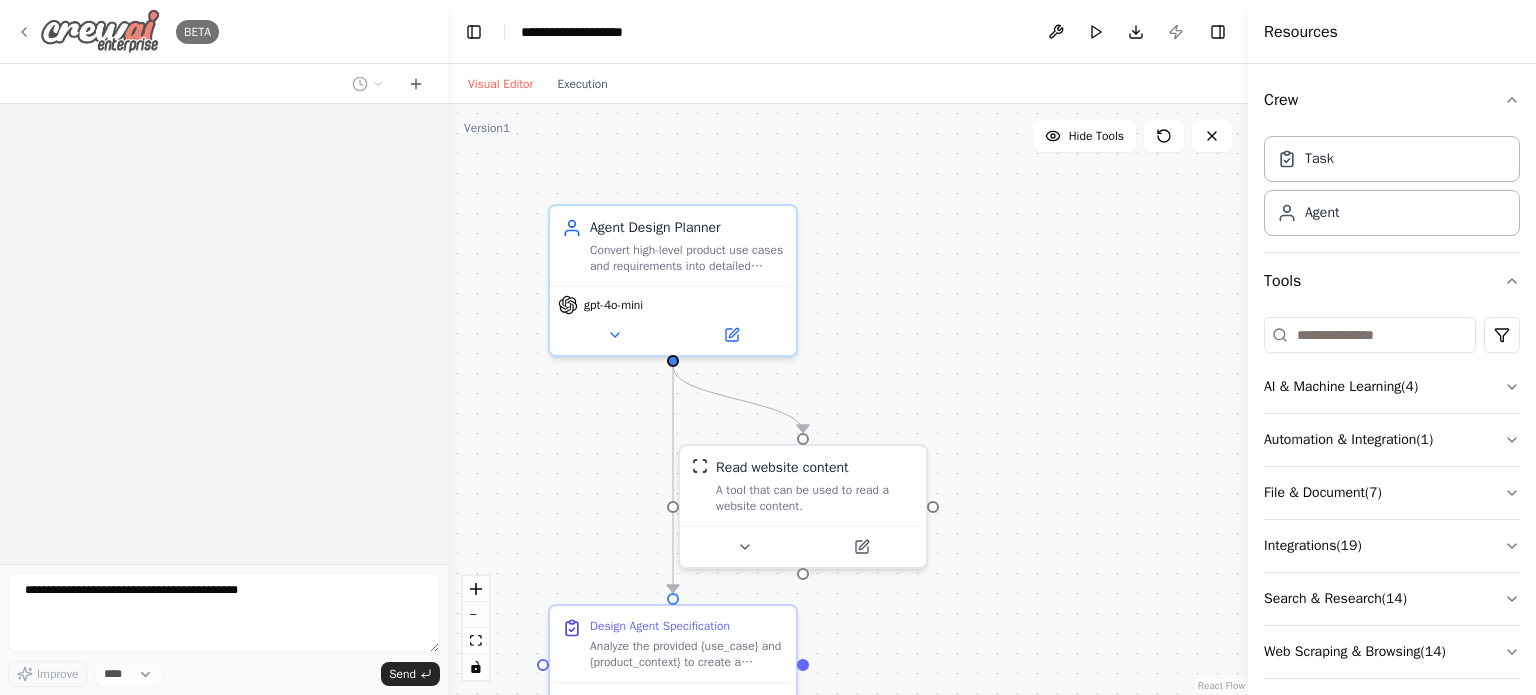 click at bounding box center (100, 31) 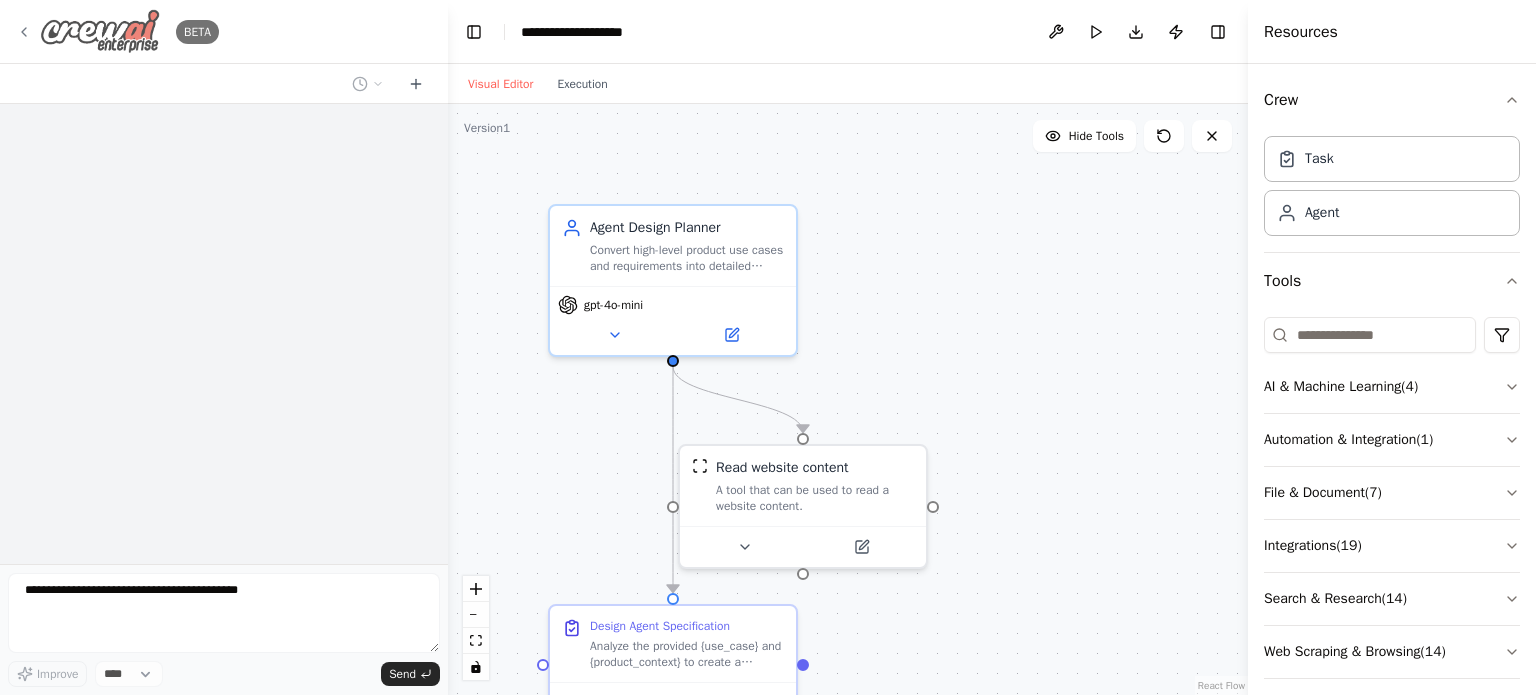 scroll, scrollTop: 2367, scrollLeft: 0, axis: vertical 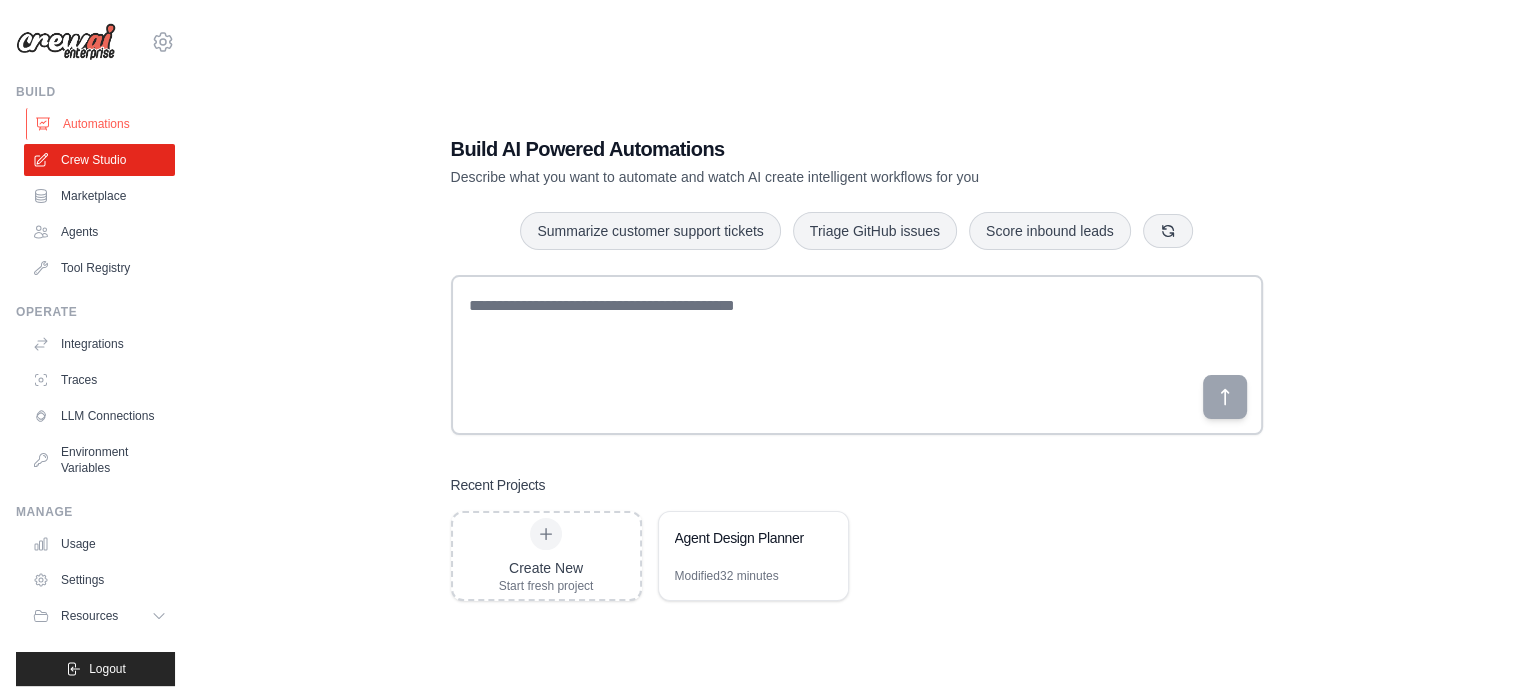 click on "Automations" at bounding box center (101, 124) 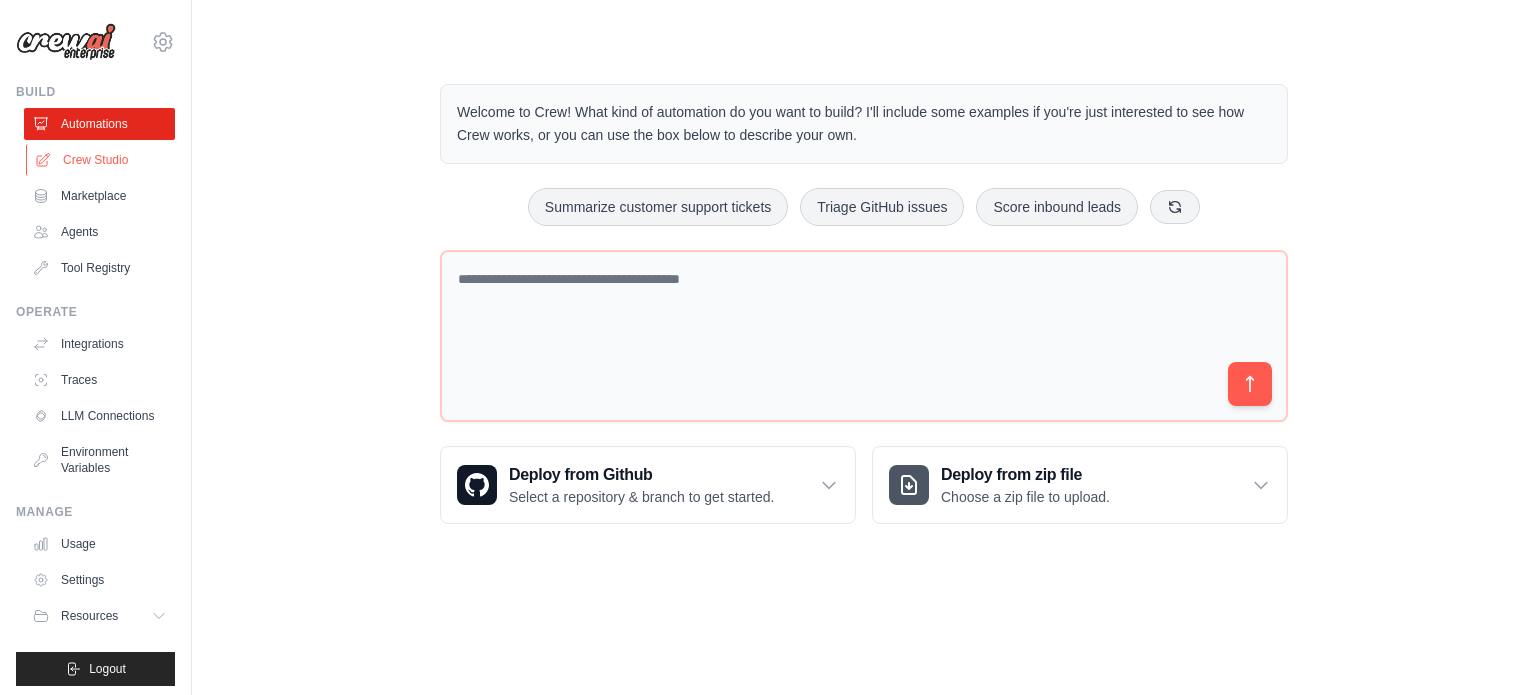 click on "Crew Studio" at bounding box center (101, 160) 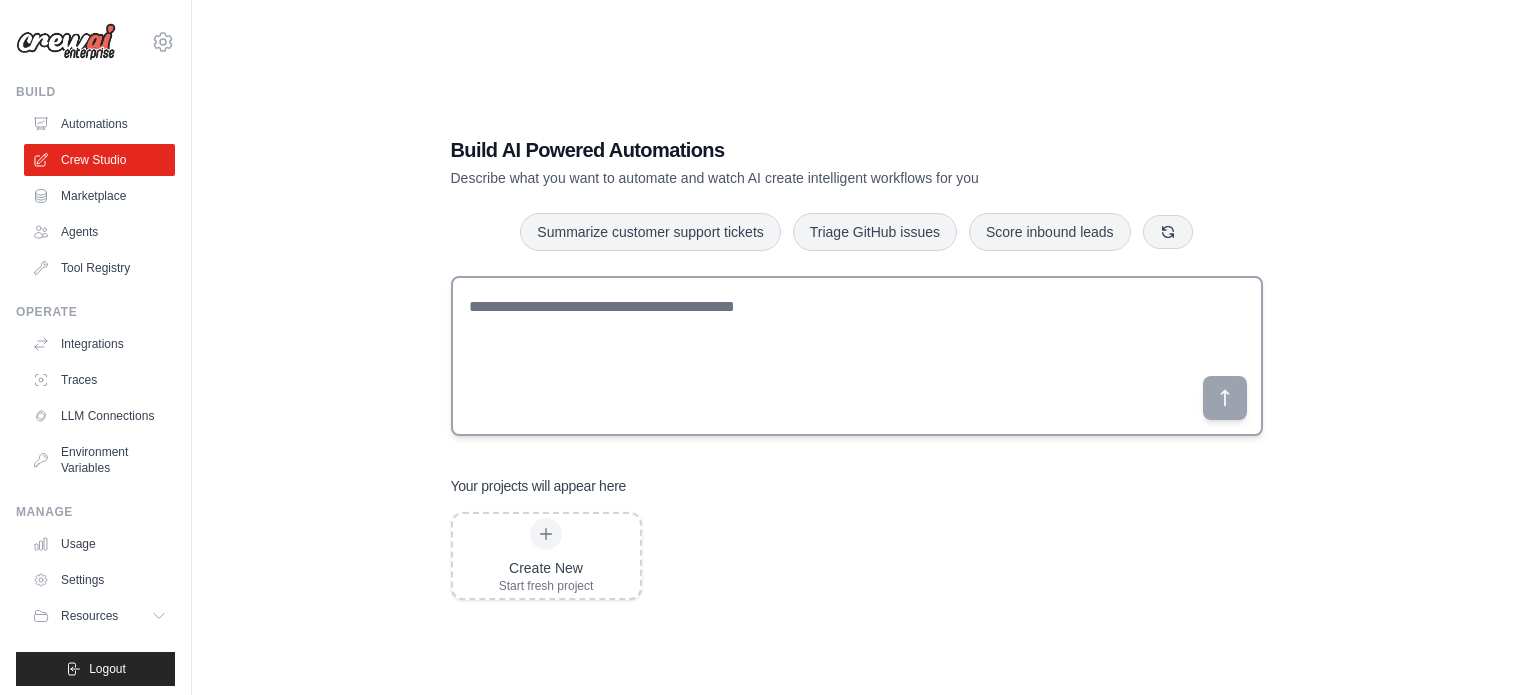 scroll, scrollTop: 0, scrollLeft: 0, axis: both 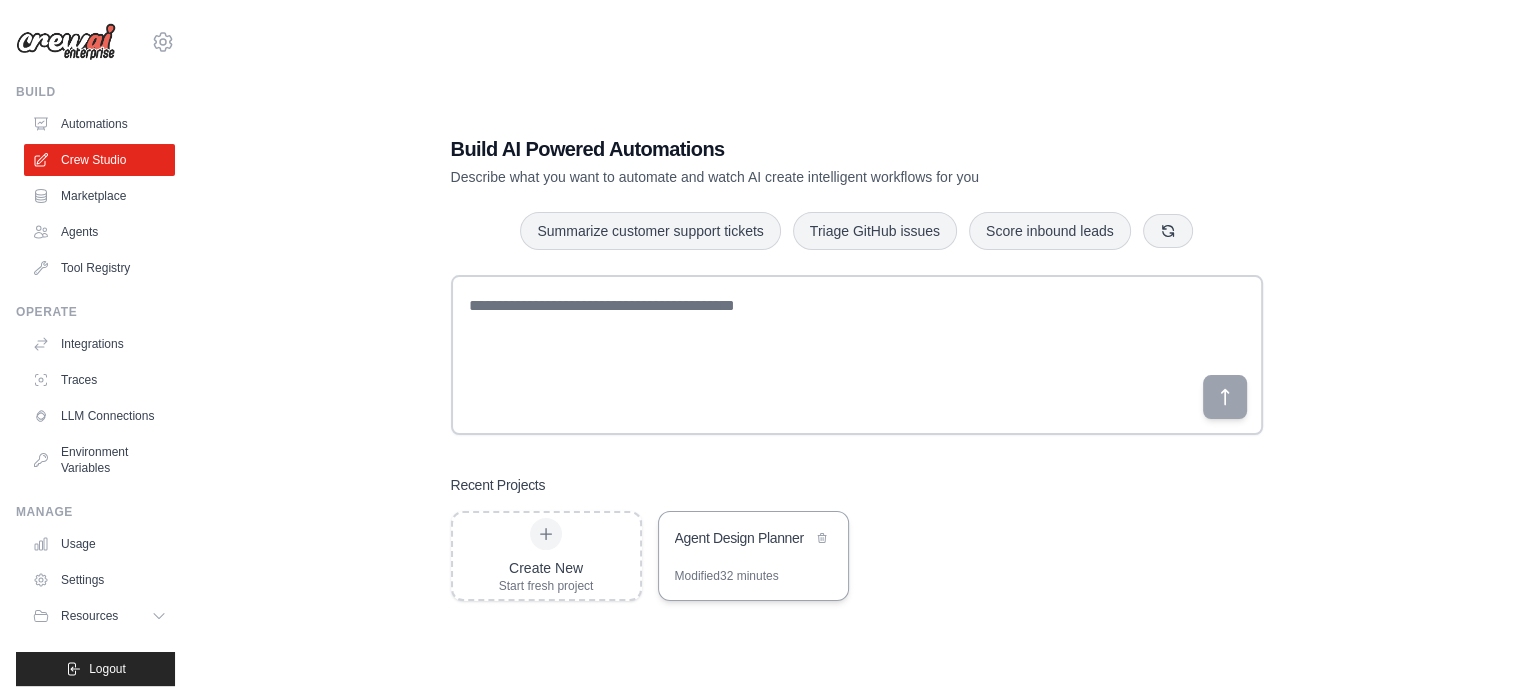 click on "Agent Design Planner" at bounding box center (753, 540) 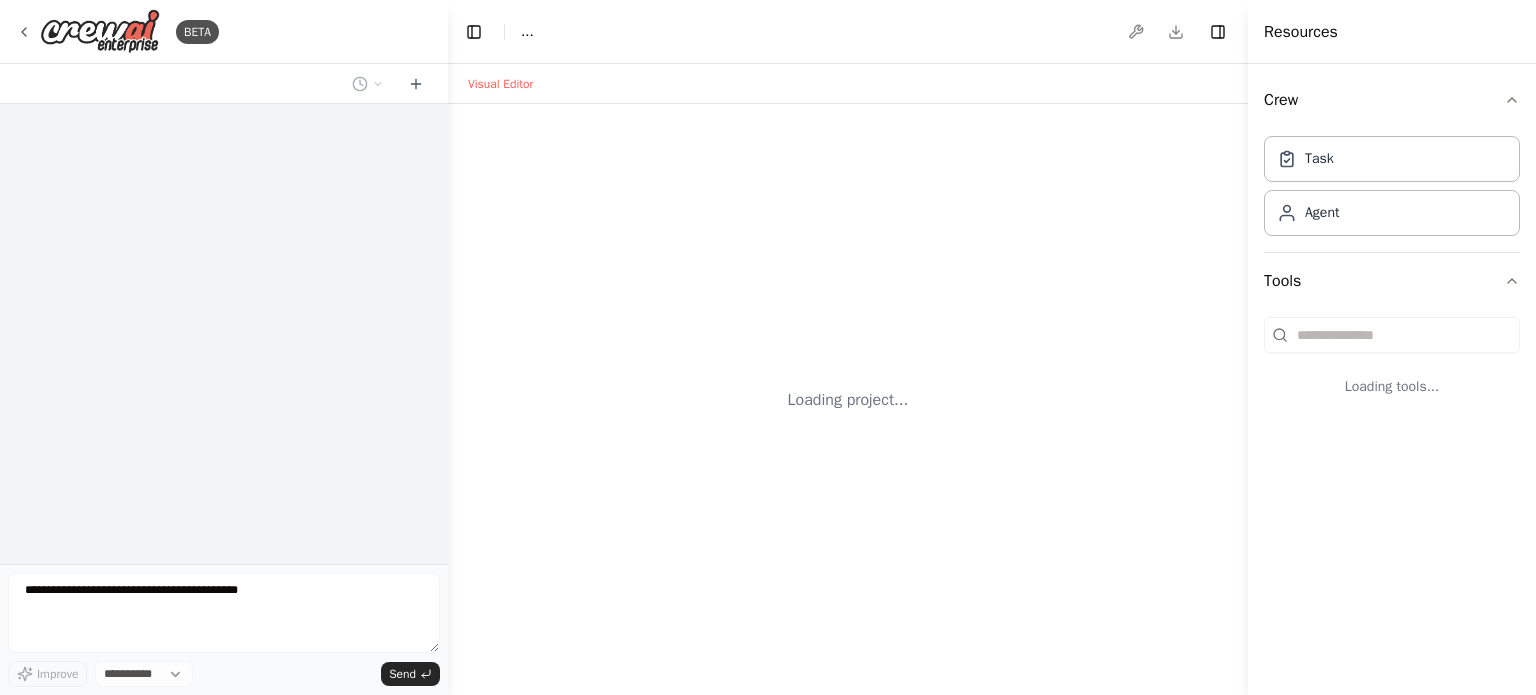 scroll, scrollTop: 0, scrollLeft: 0, axis: both 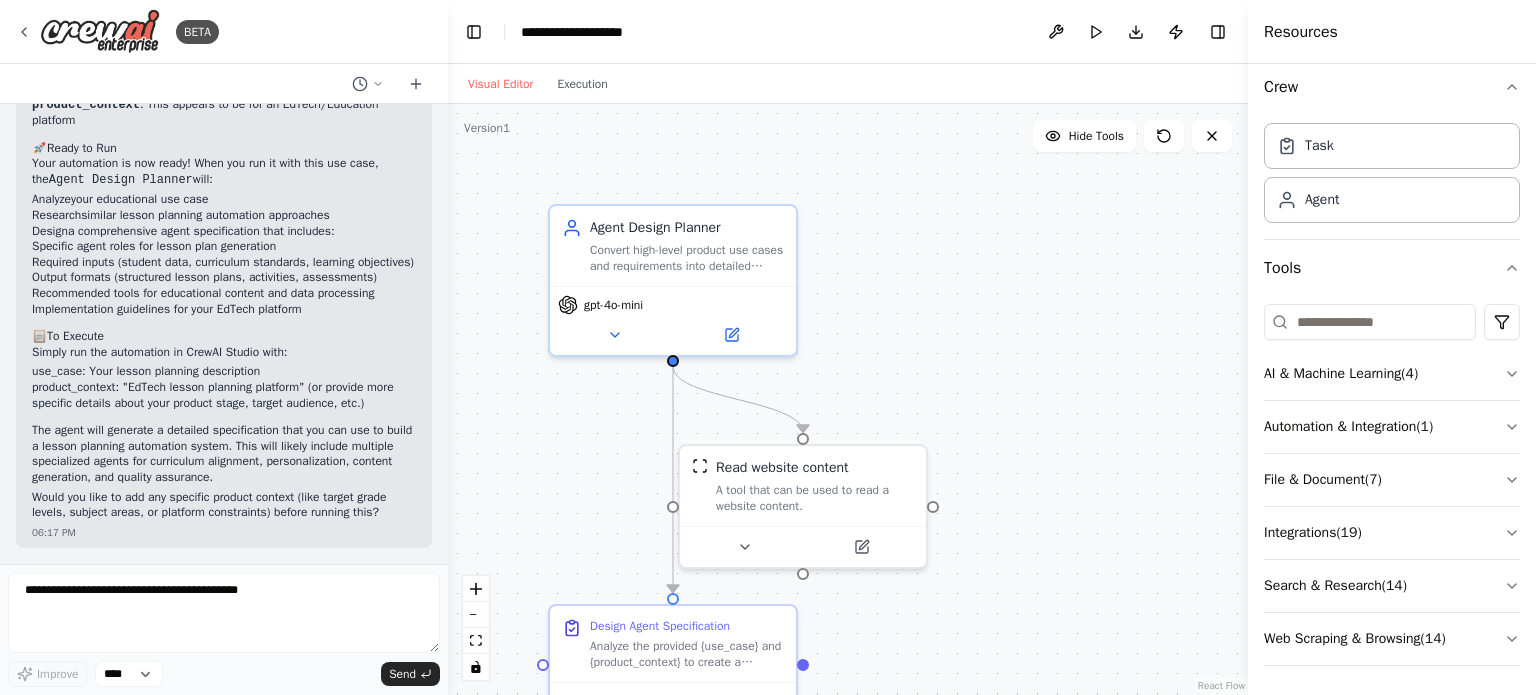 click on "Run" at bounding box center [1096, 32] 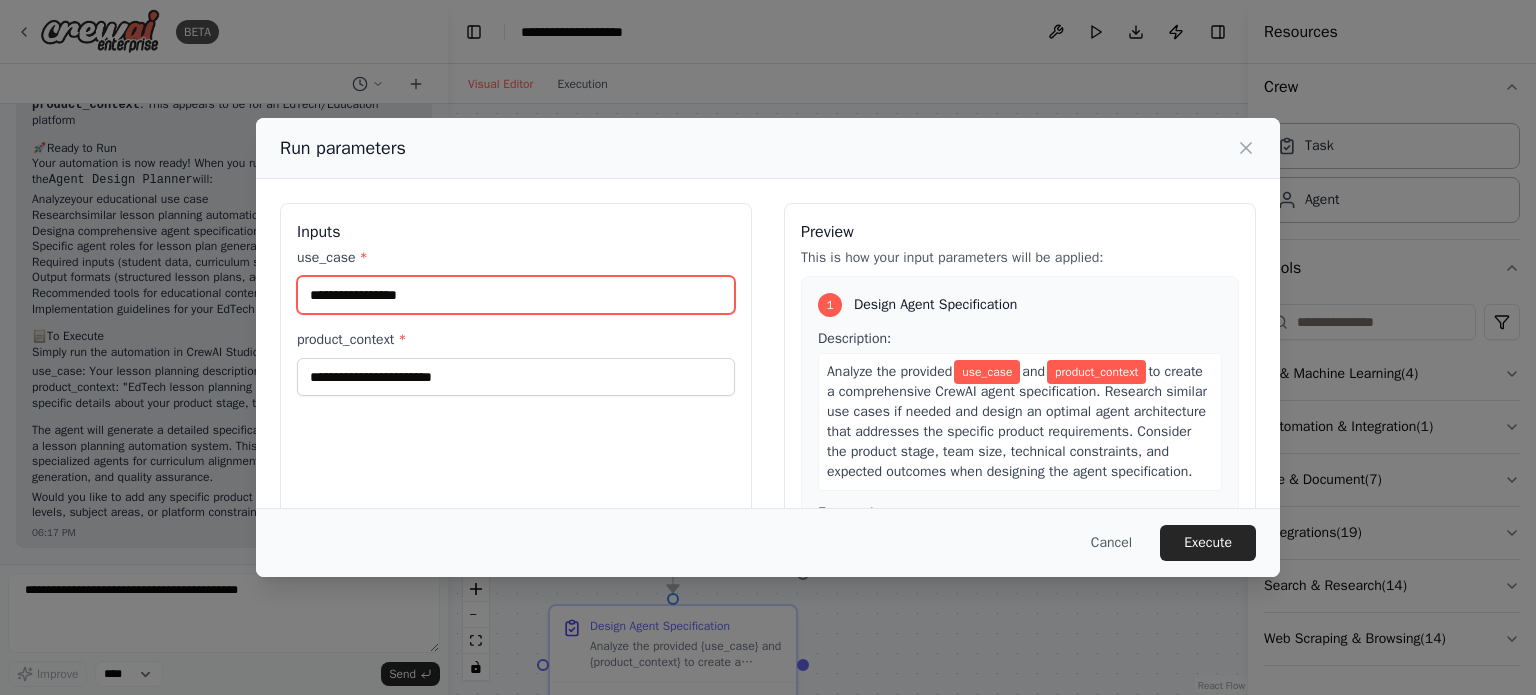 click on "use_case *" at bounding box center (516, 295) 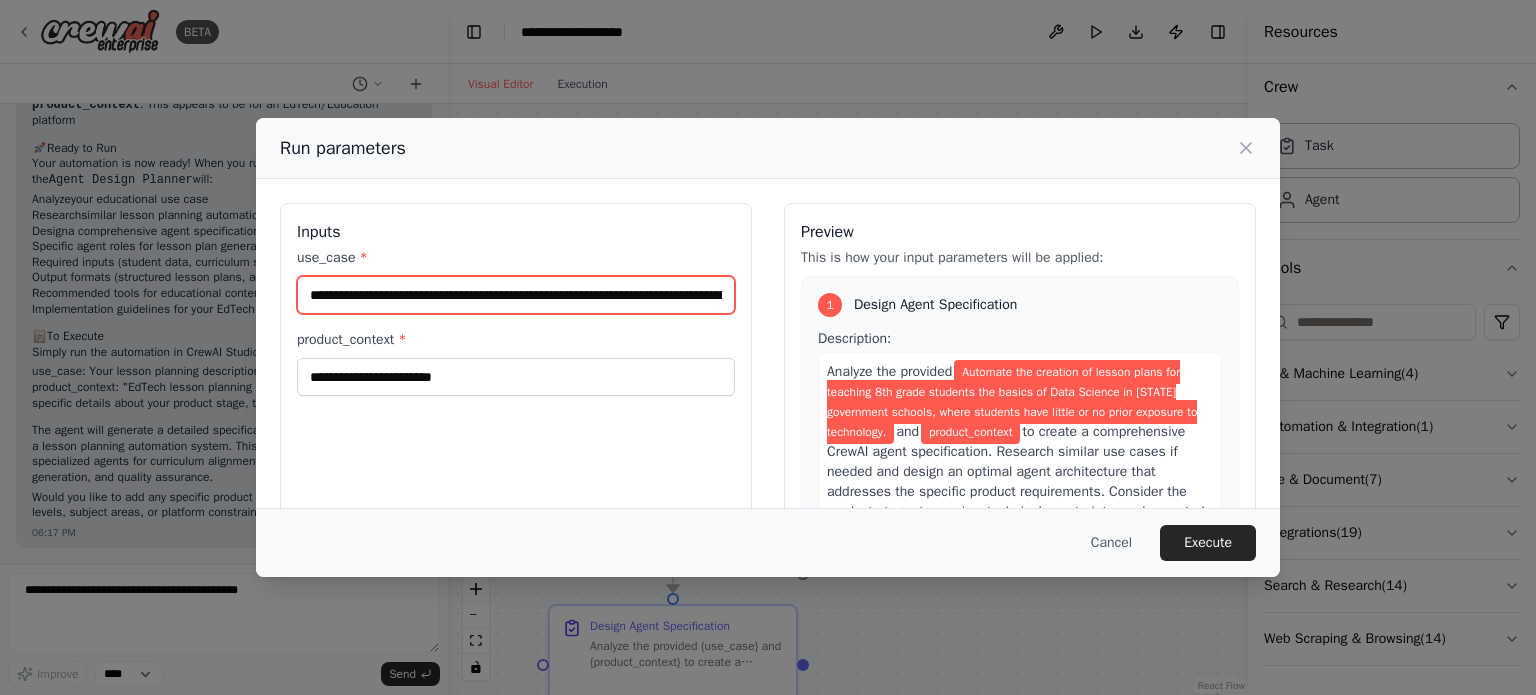 scroll, scrollTop: 0, scrollLeft: 796, axis: horizontal 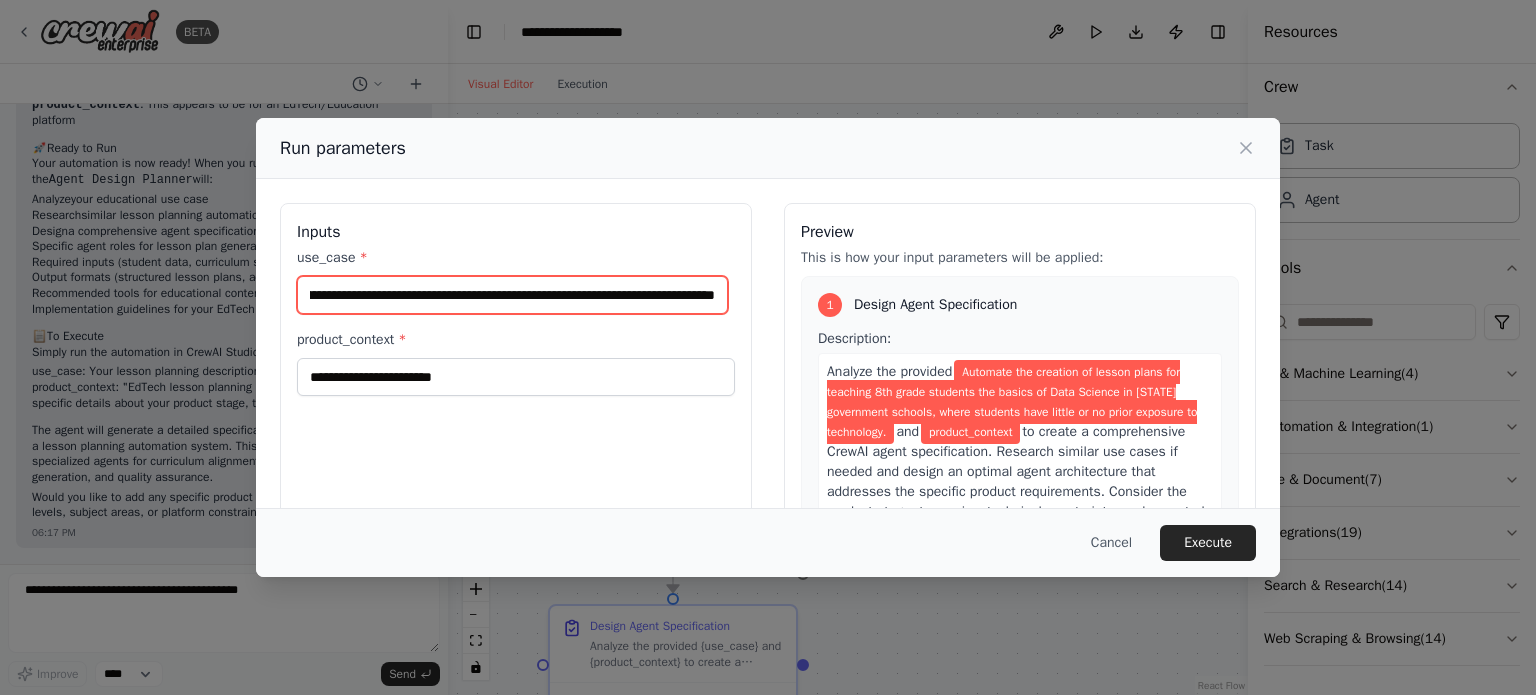 type on "**********" 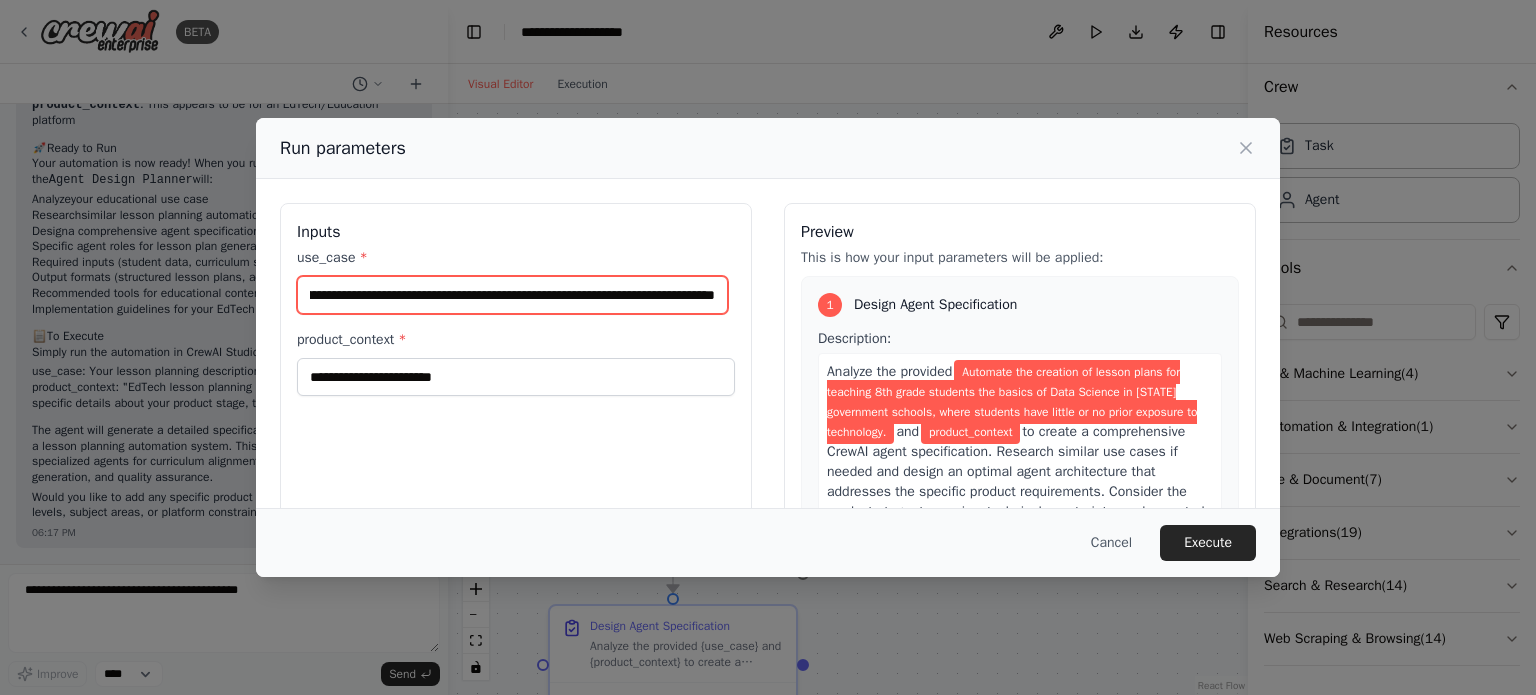 scroll, scrollTop: 0, scrollLeft: 0, axis: both 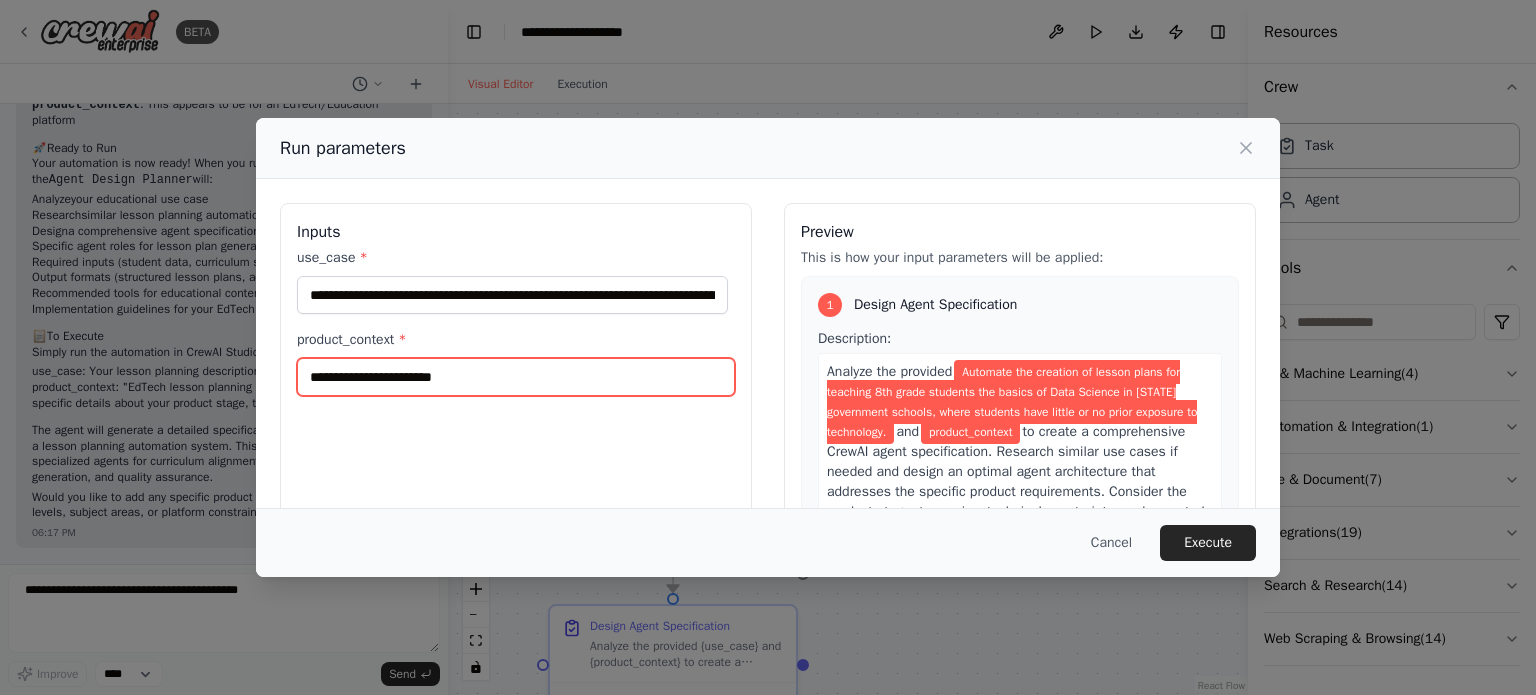 click on "product_context *" at bounding box center [516, 377] 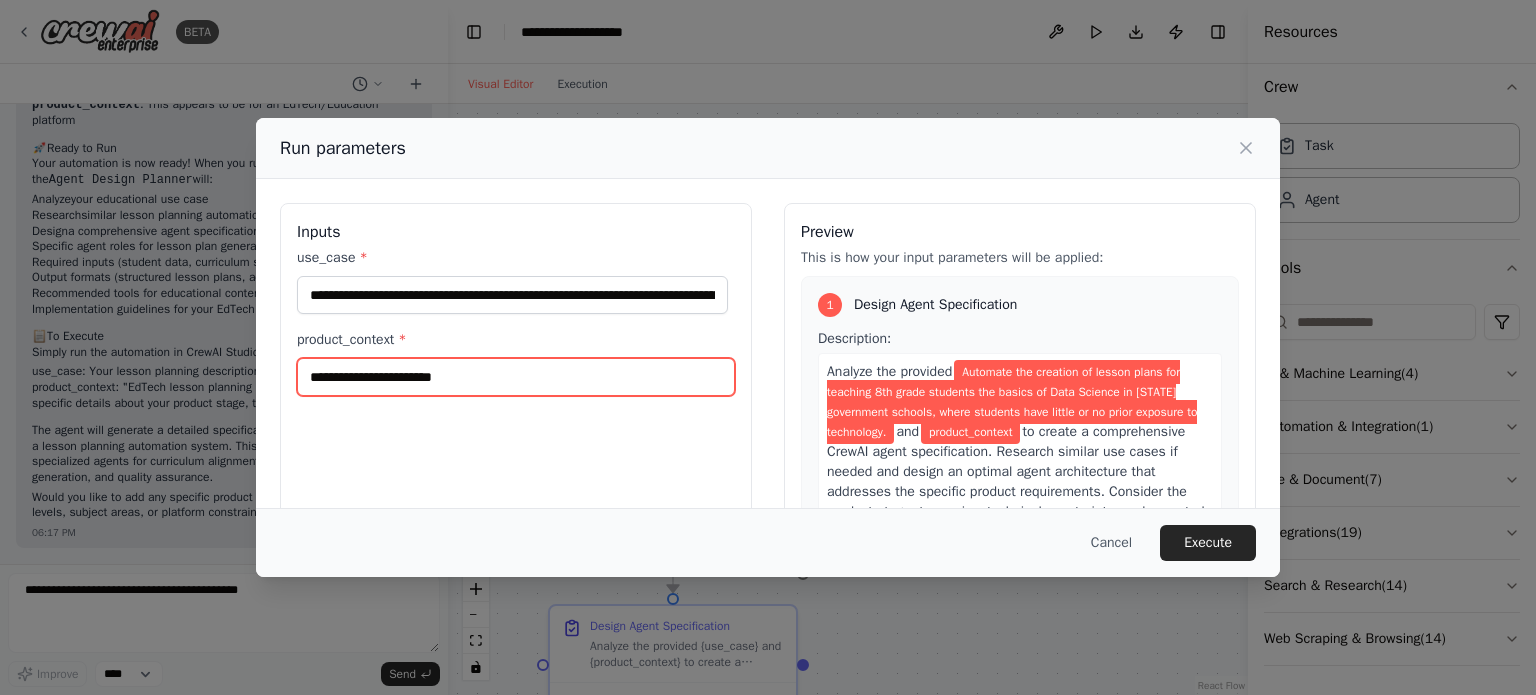 paste on "**********" 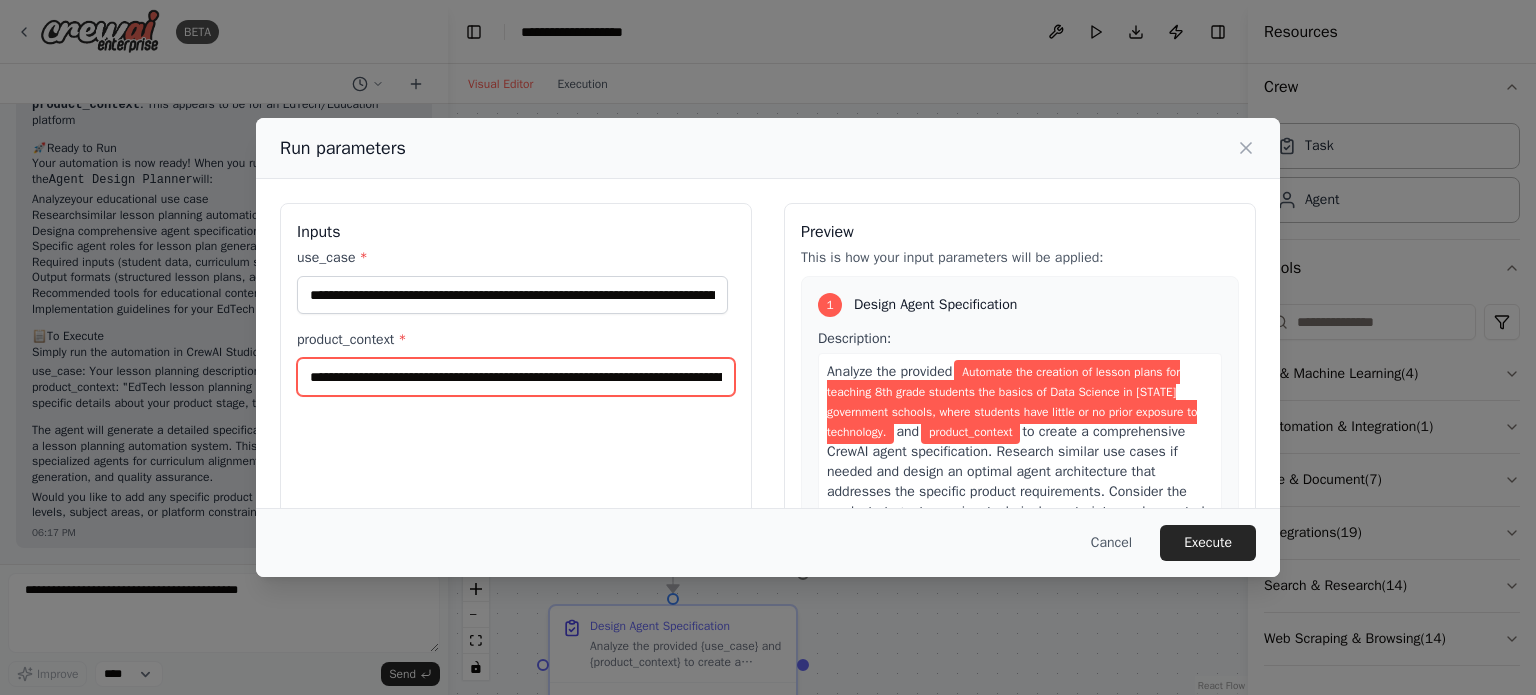 scroll, scrollTop: 0, scrollLeft: 1052, axis: horizontal 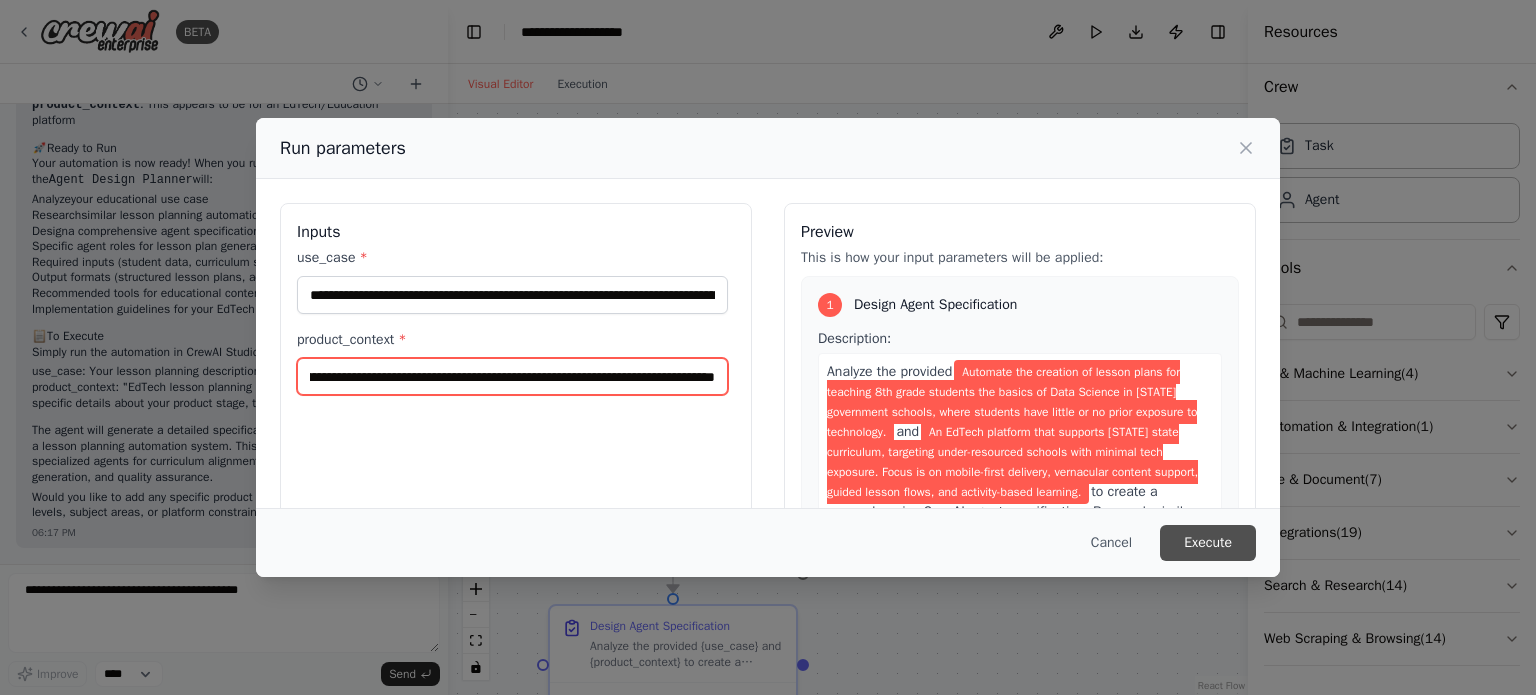 type on "**********" 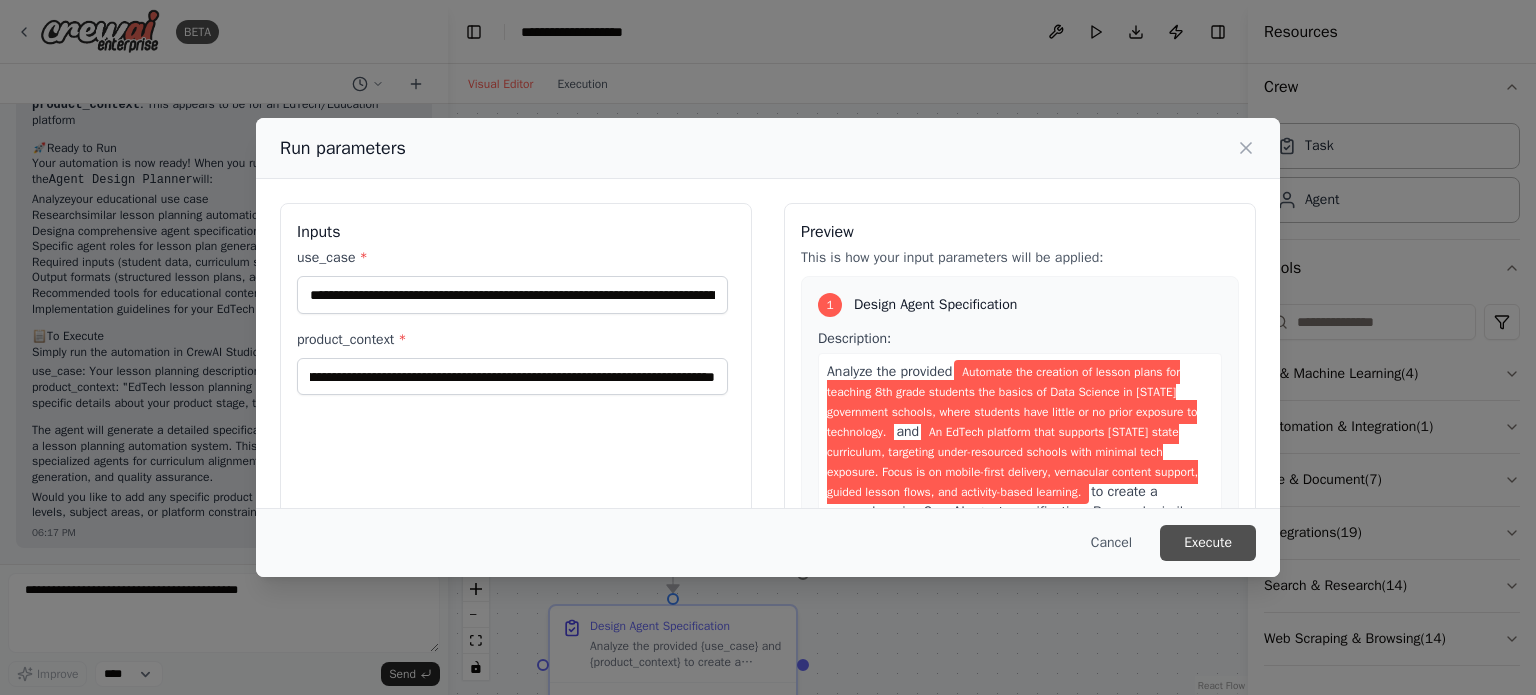 click on "Execute" at bounding box center (1208, 543) 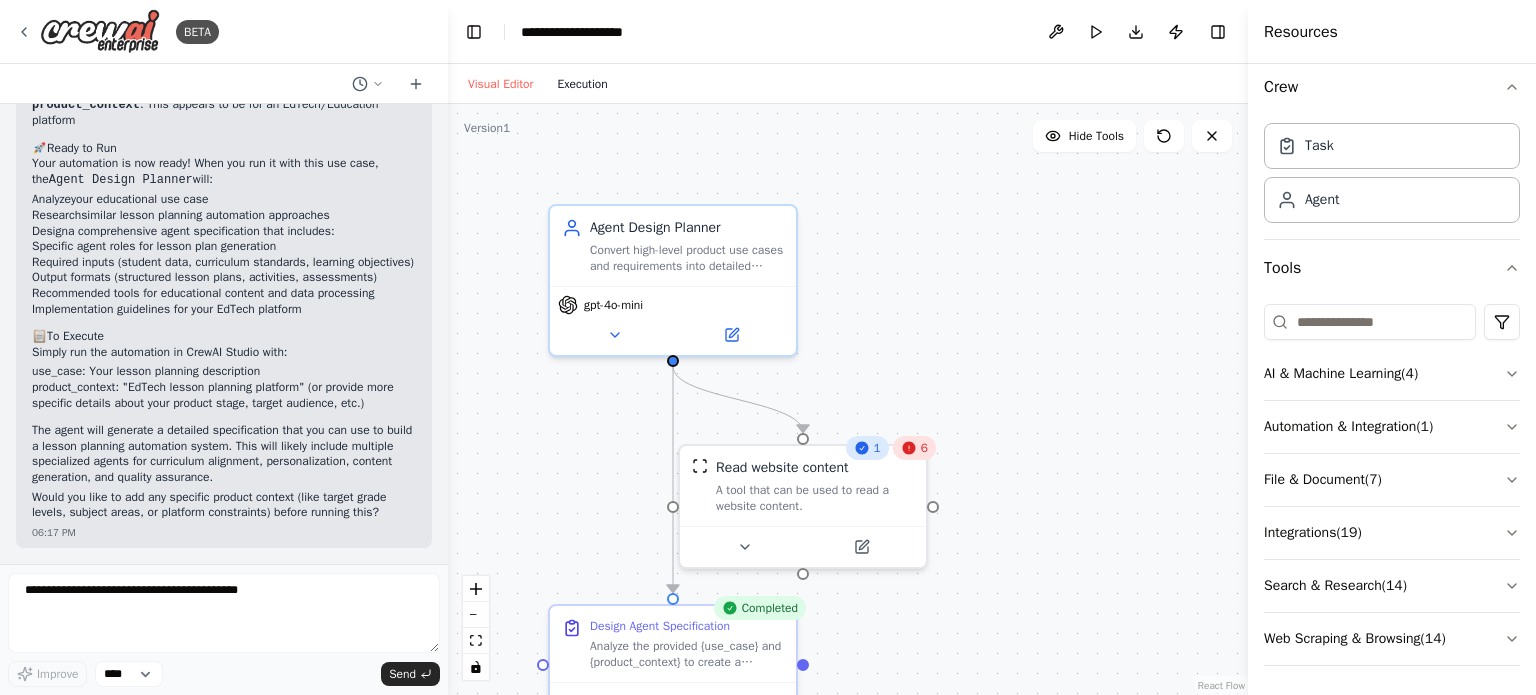 click on "Execution" at bounding box center (582, 84) 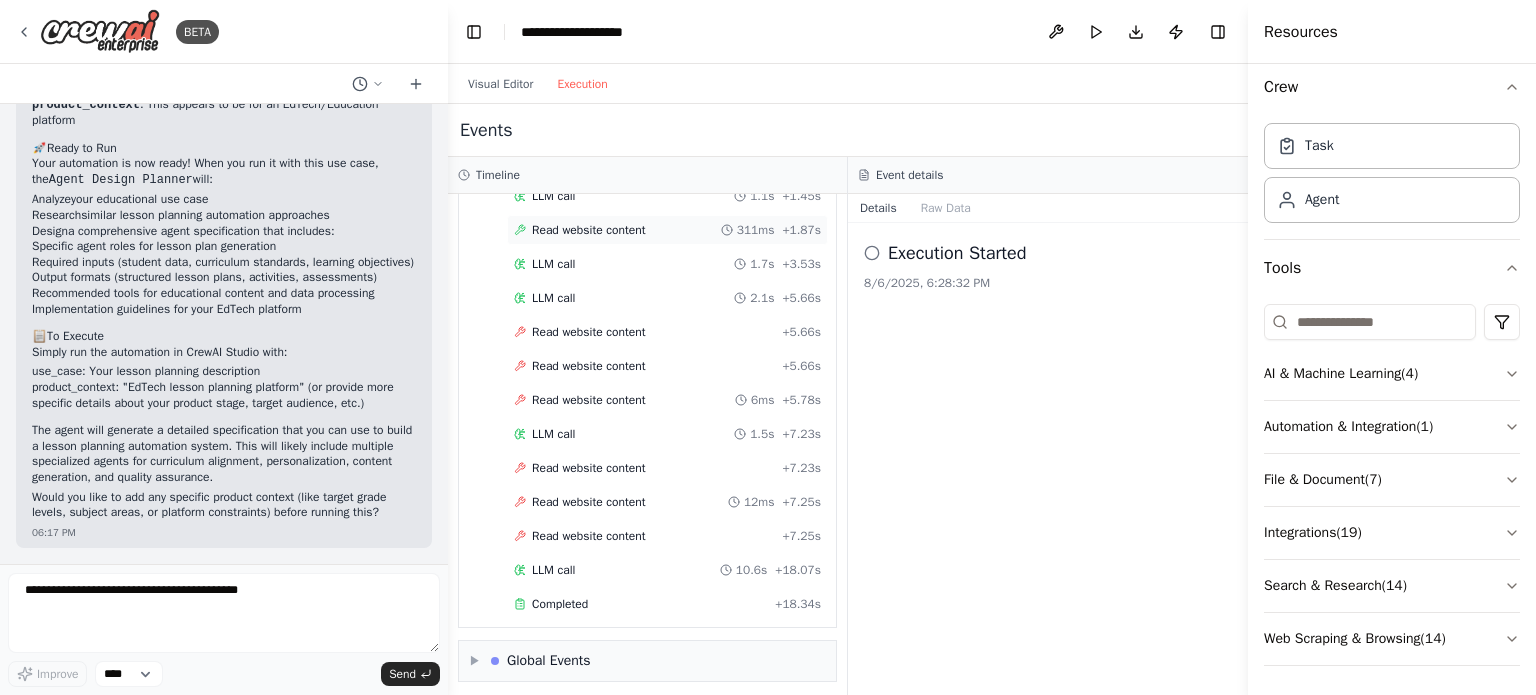 scroll, scrollTop: 156, scrollLeft: 0, axis: vertical 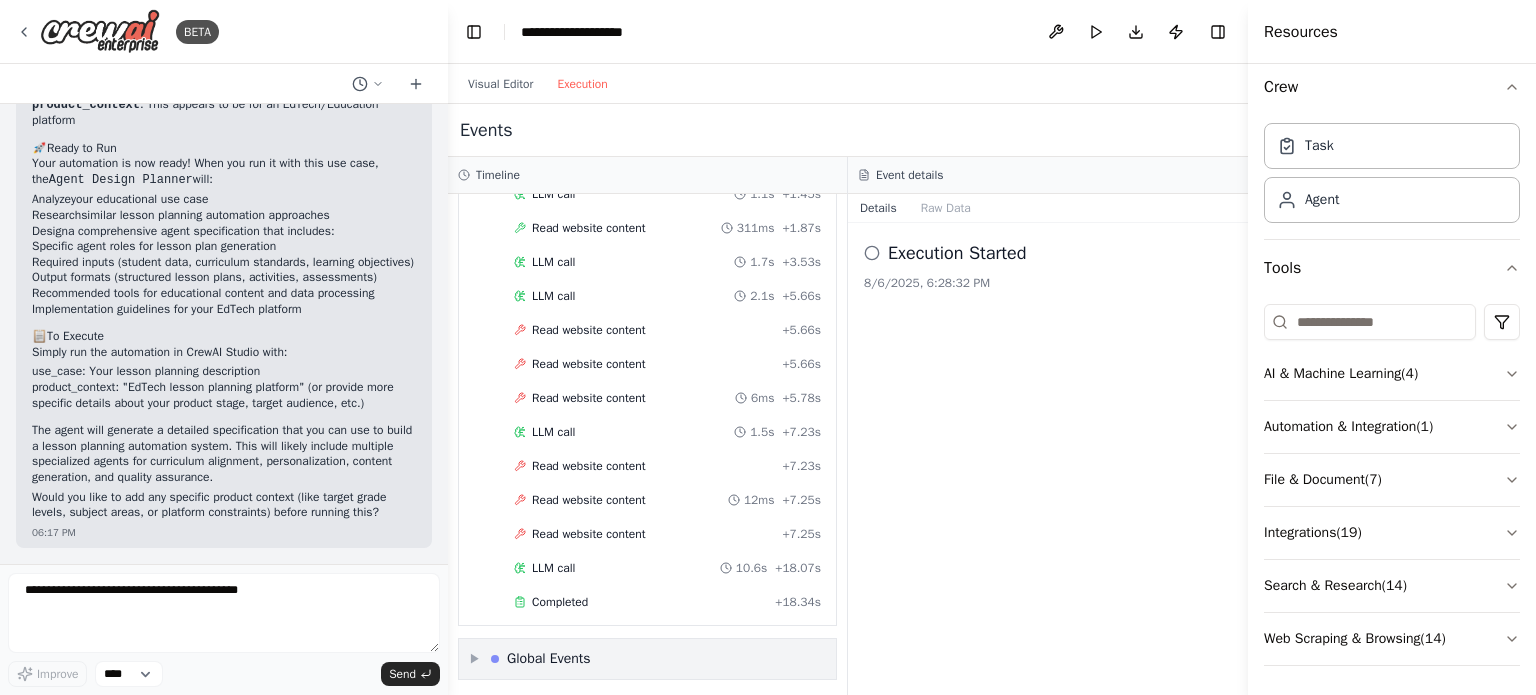 click on "Global Events" at bounding box center [541, 659] 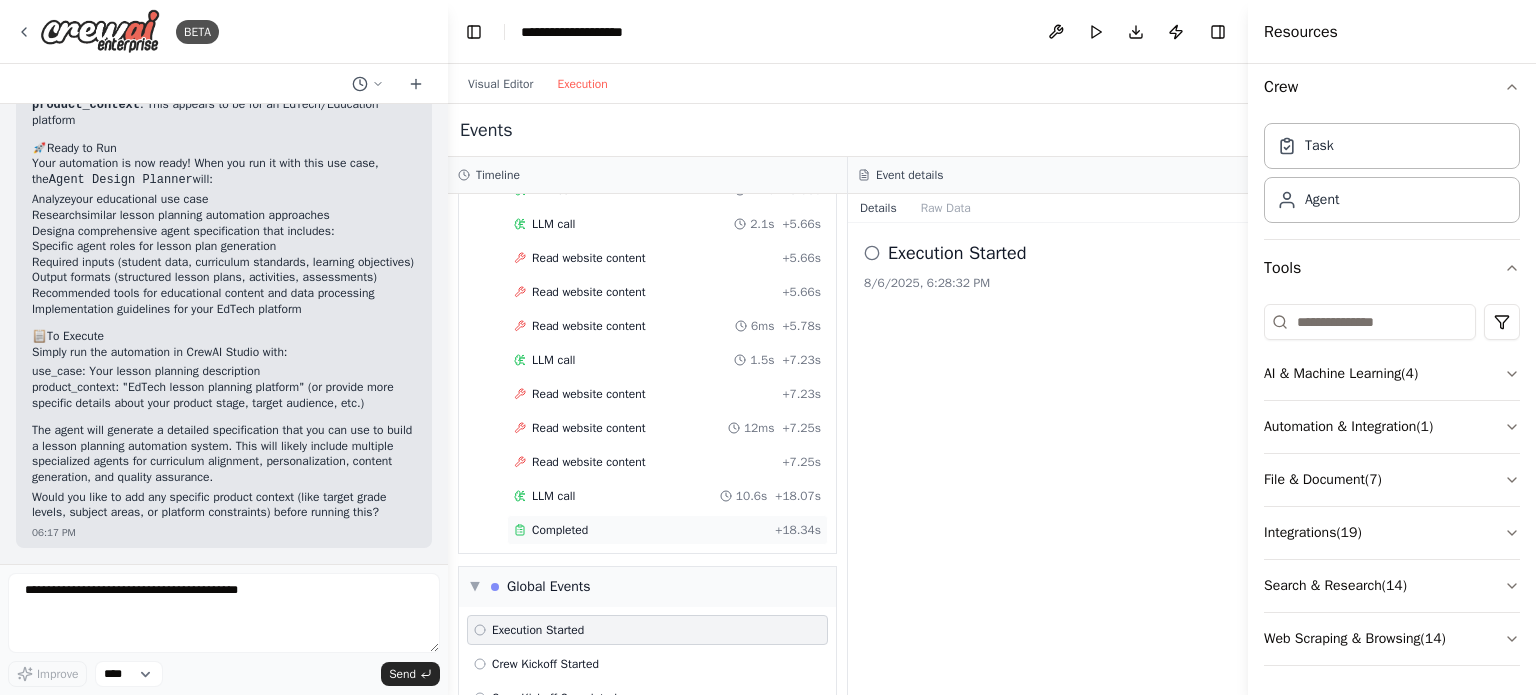 scroll, scrollTop: 302, scrollLeft: 0, axis: vertical 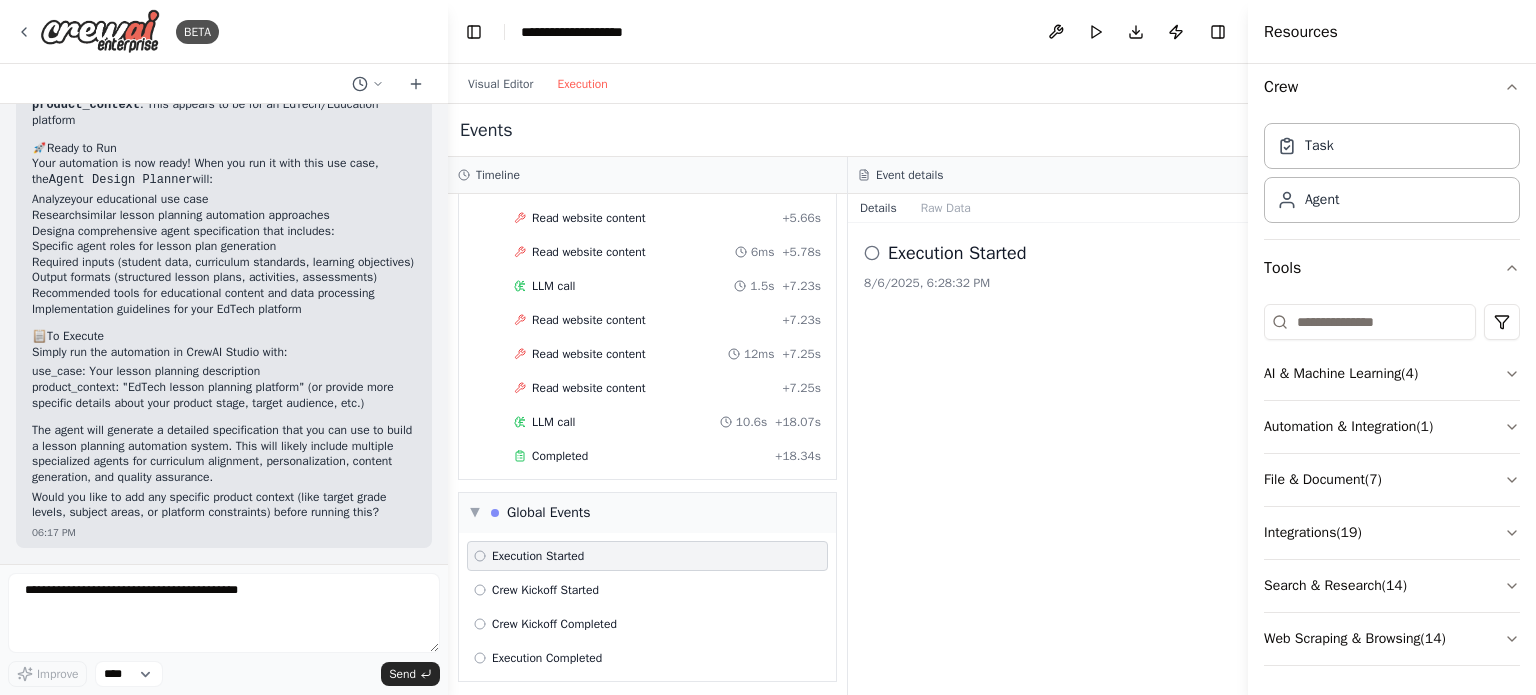 click on "Execution Started" at bounding box center (647, 556) 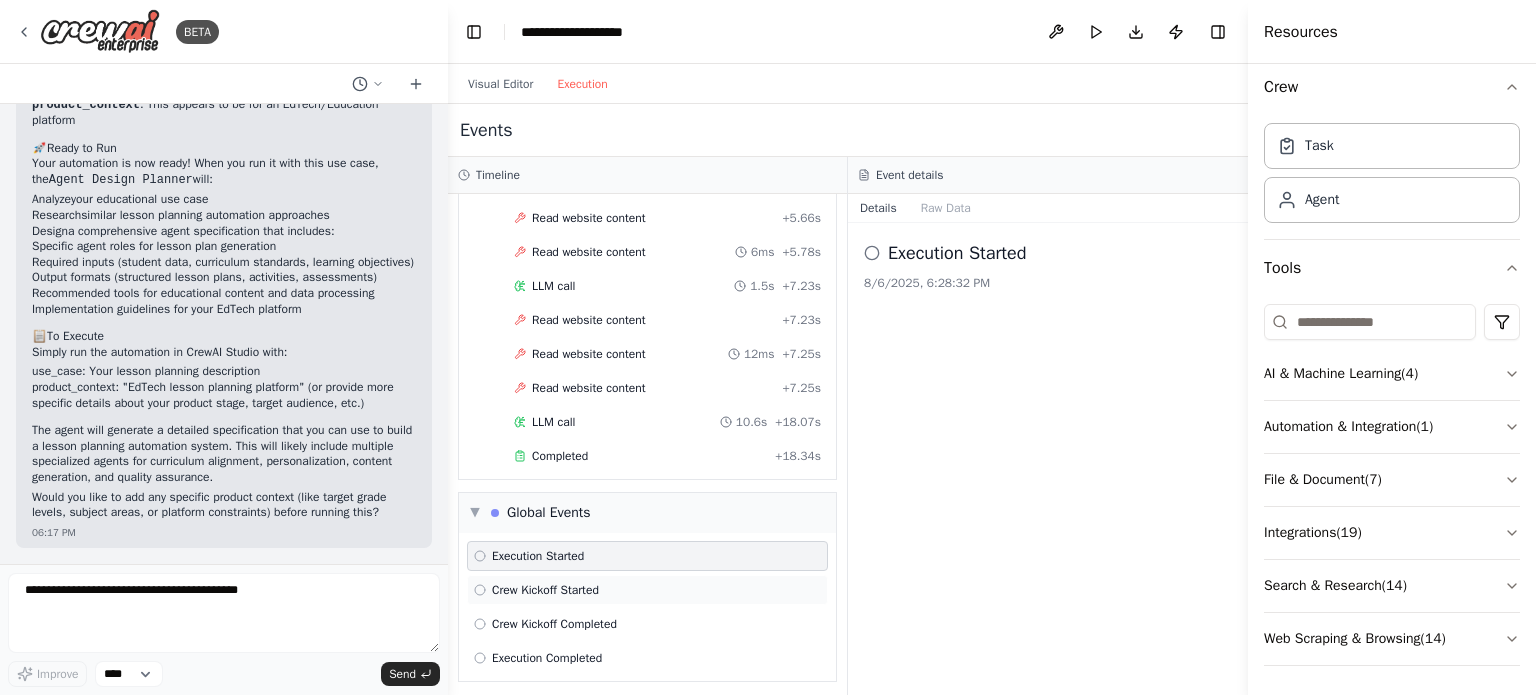 click on "Crew Kickoff Started" at bounding box center (647, 590) 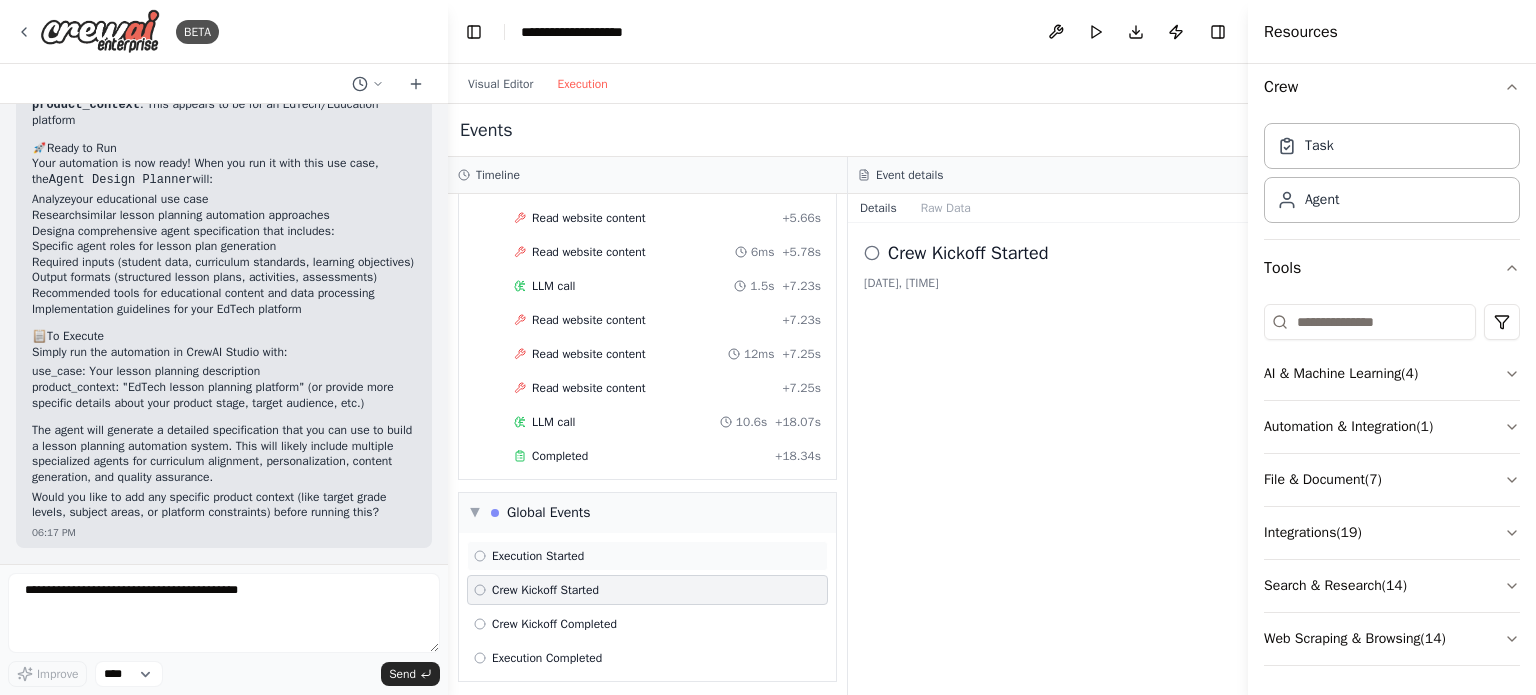 click on "Execution Started" at bounding box center [647, 556] 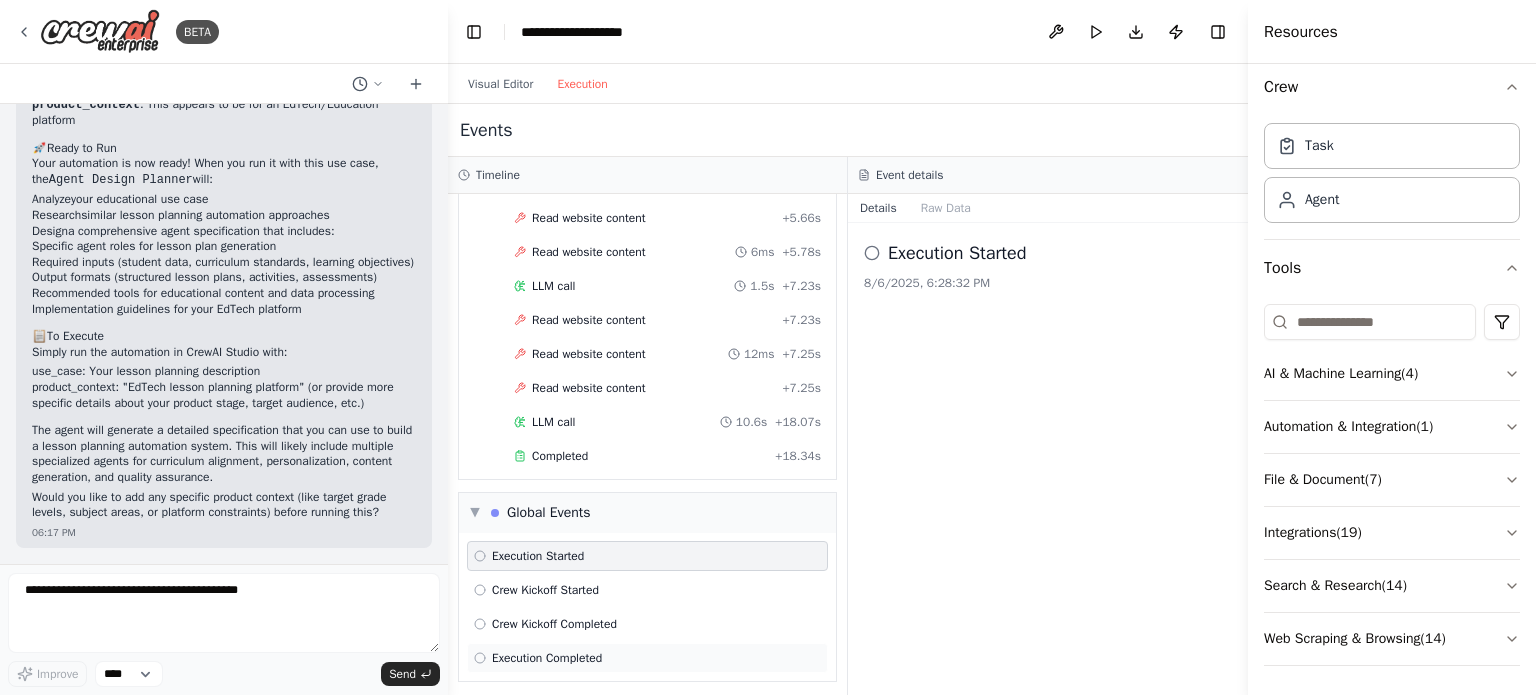 click on "Execution Completed" at bounding box center [647, 658] 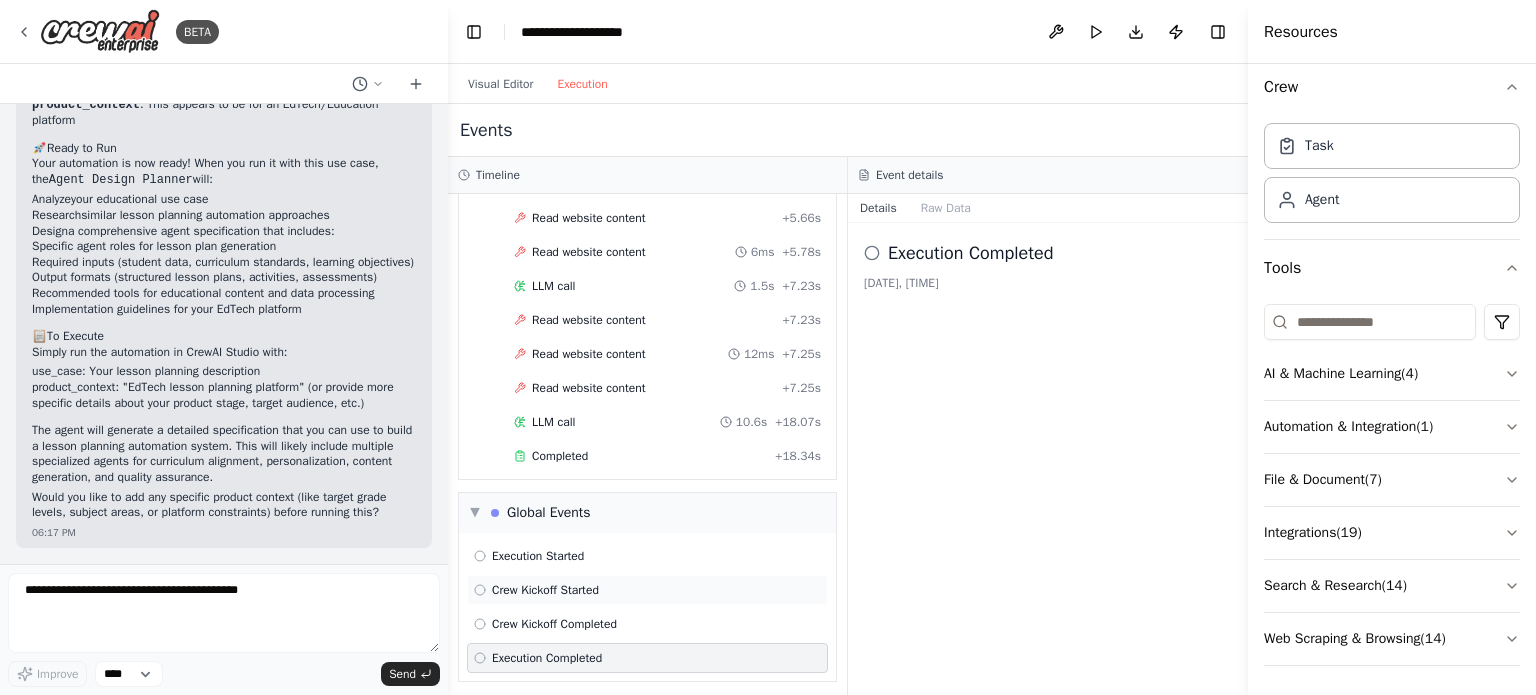click on "Crew Kickoff Started" at bounding box center (647, 590) 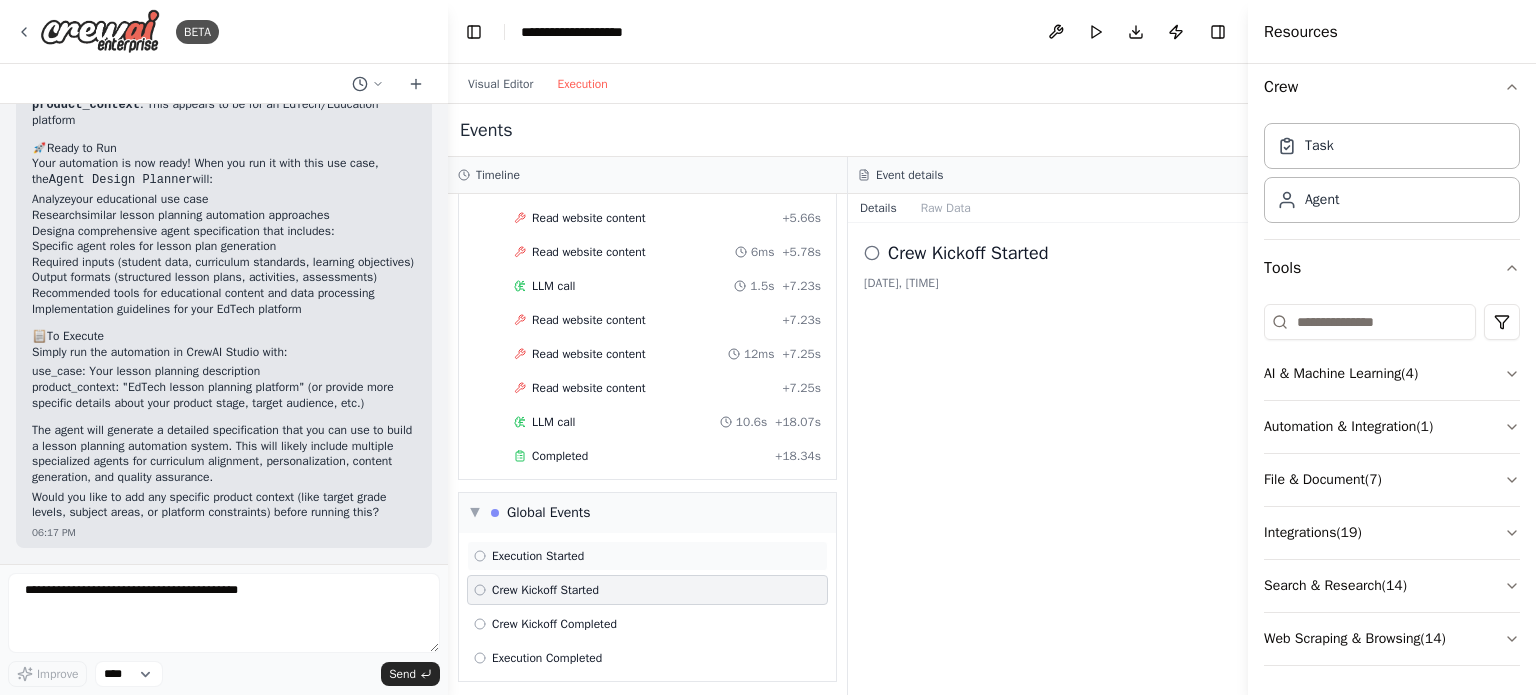 click on "Execution Started" at bounding box center [647, 556] 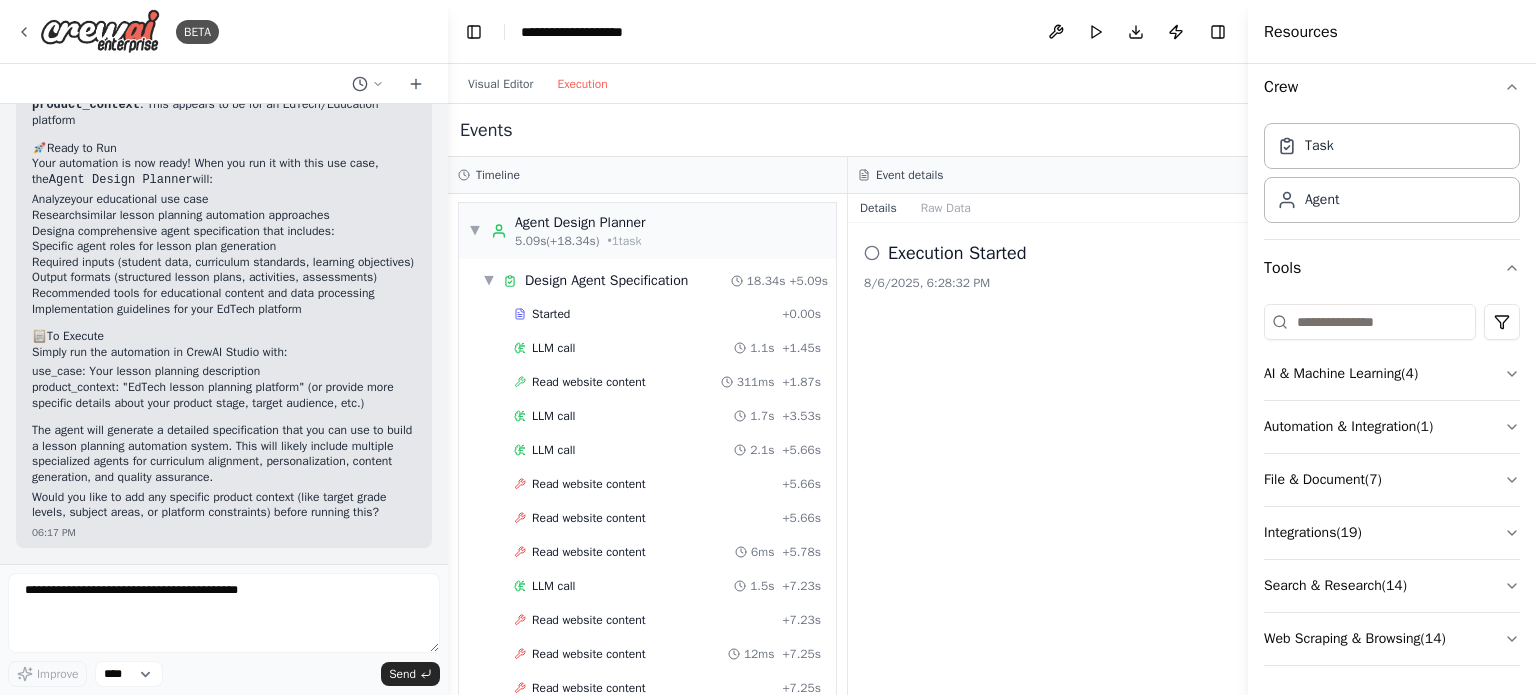 scroll, scrollTop: 0, scrollLeft: 0, axis: both 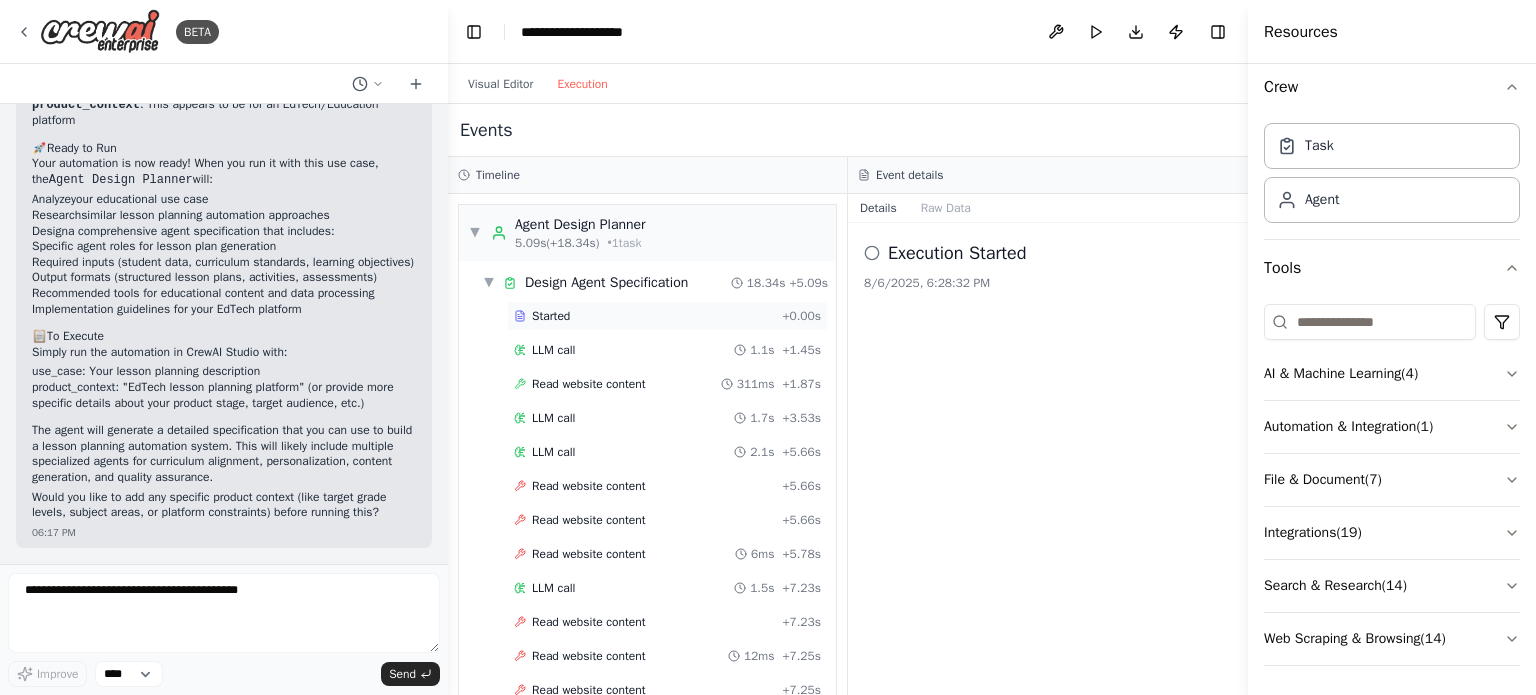 click on "Started" at bounding box center (551, 316) 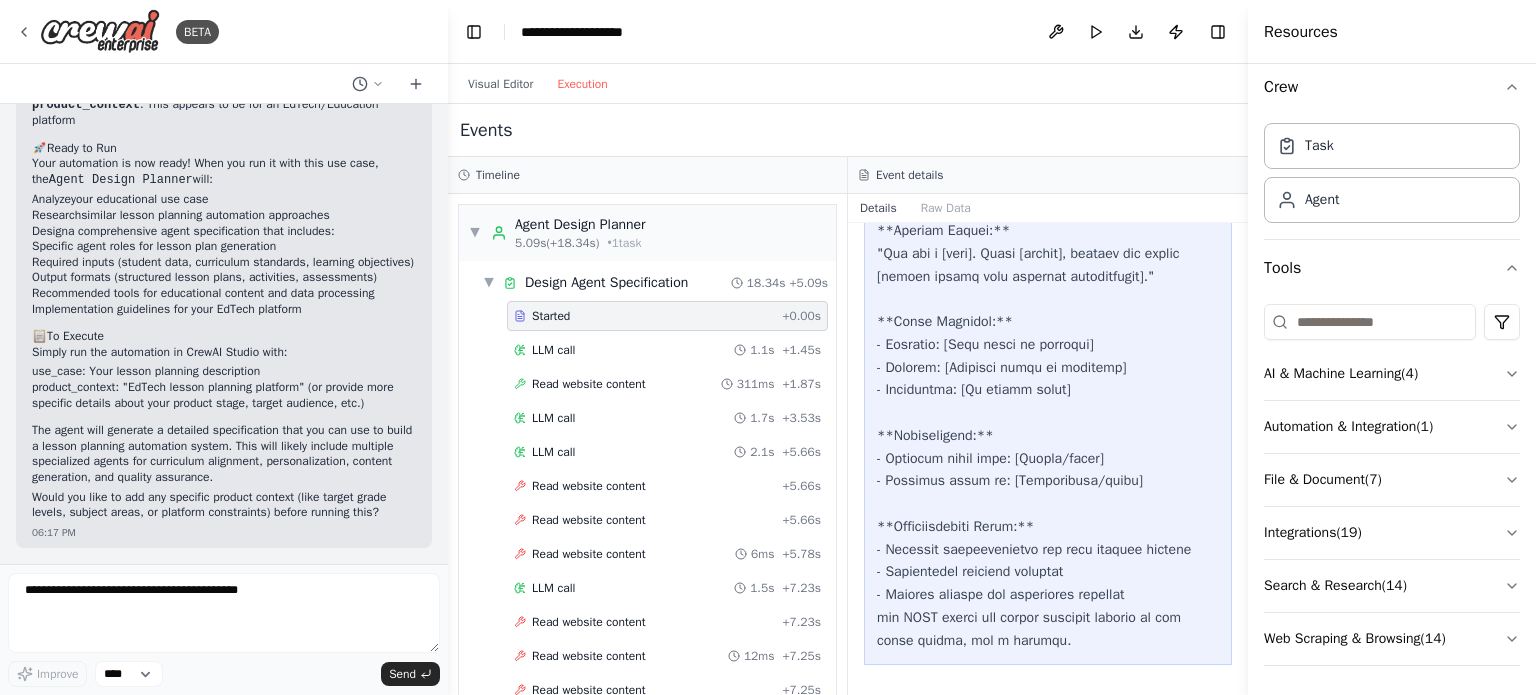 scroll, scrollTop: 1065, scrollLeft: 0, axis: vertical 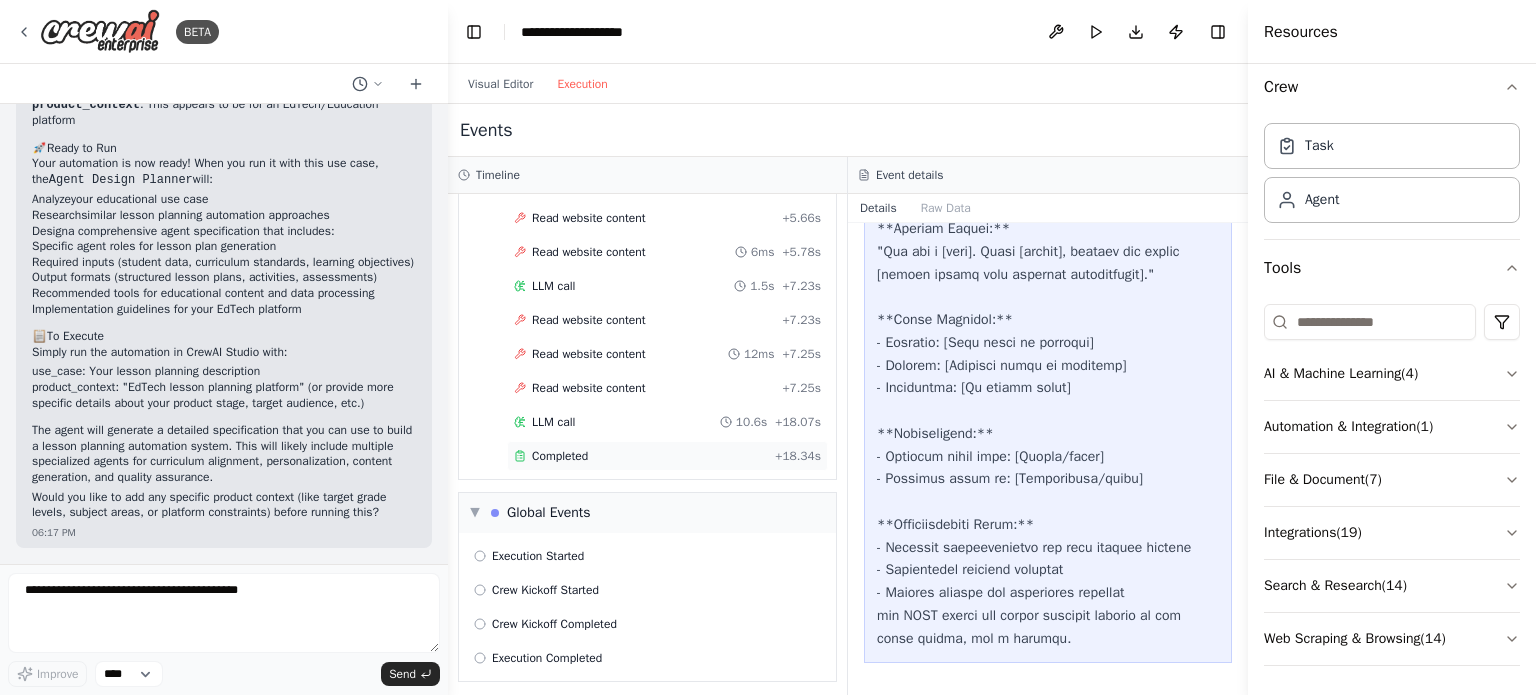 click on "Completed" at bounding box center [560, 456] 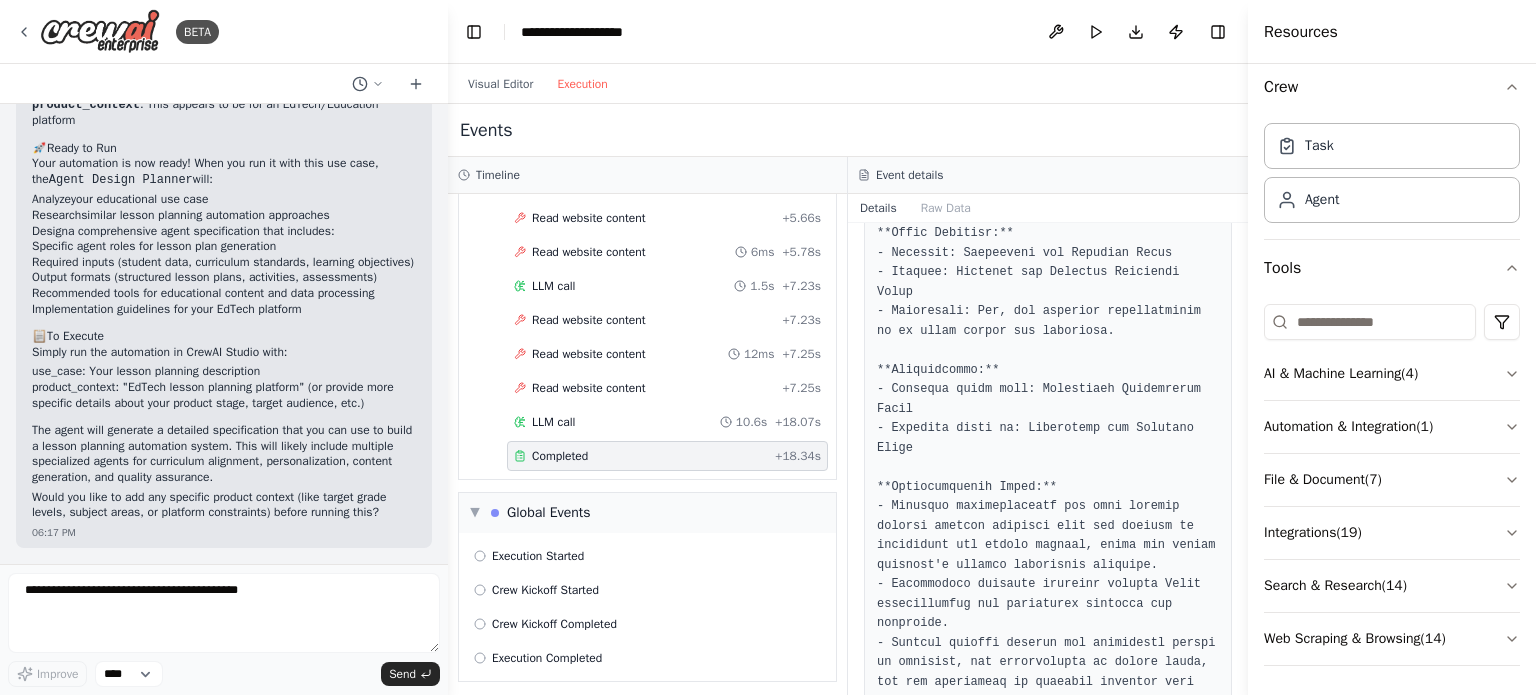 scroll, scrollTop: 1144, scrollLeft: 0, axis: vertical 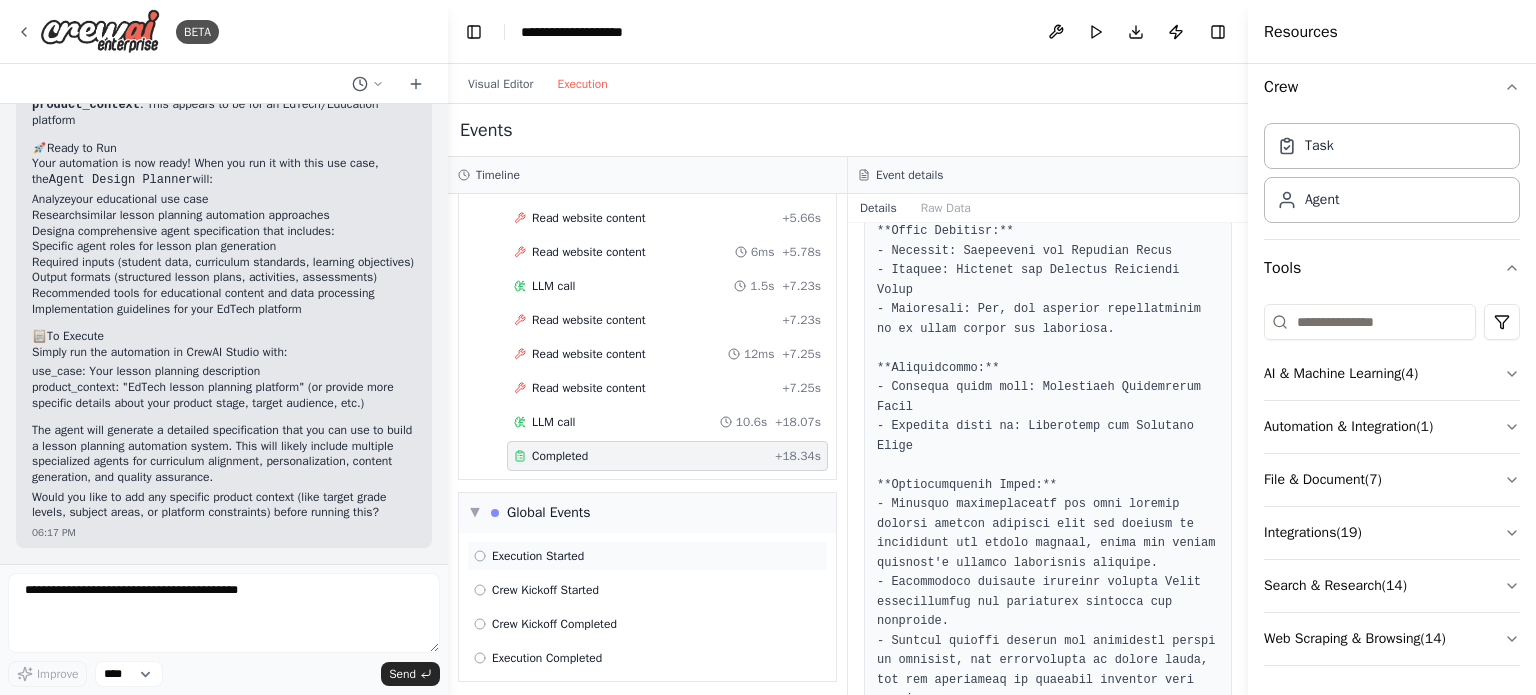 click on "Execution Started" at bounding box center (538, 556) 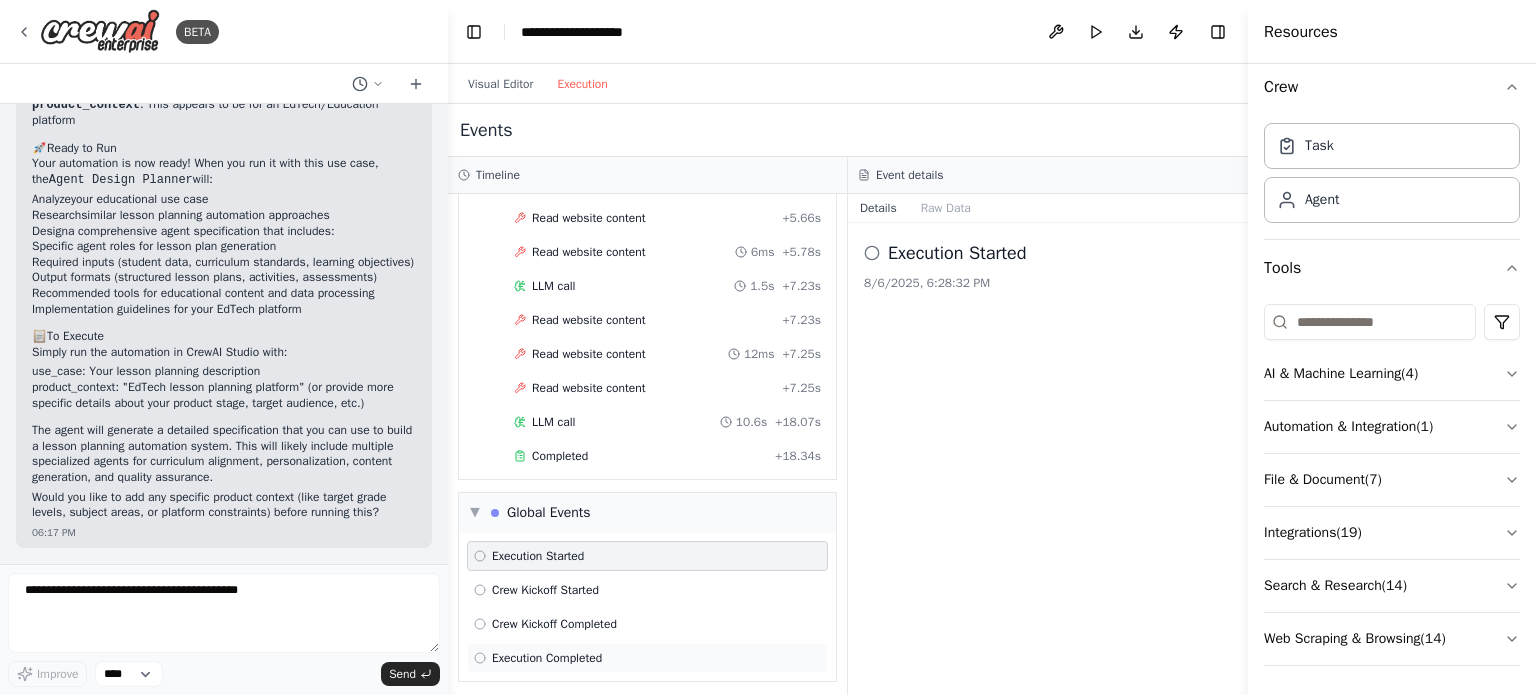 click on "Execution Completed" at bounding box center [547, 658] 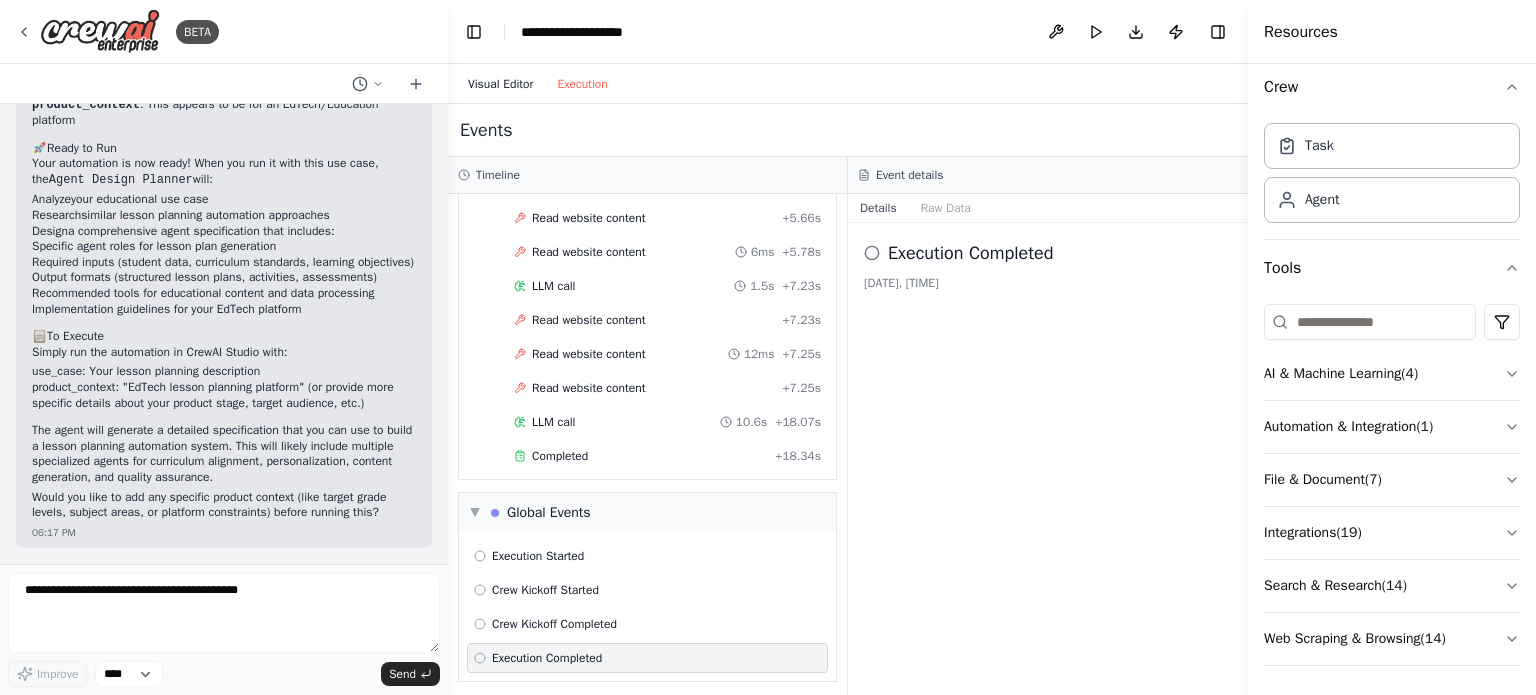 click on "Visual Editor" at bounding box center [500, 84] 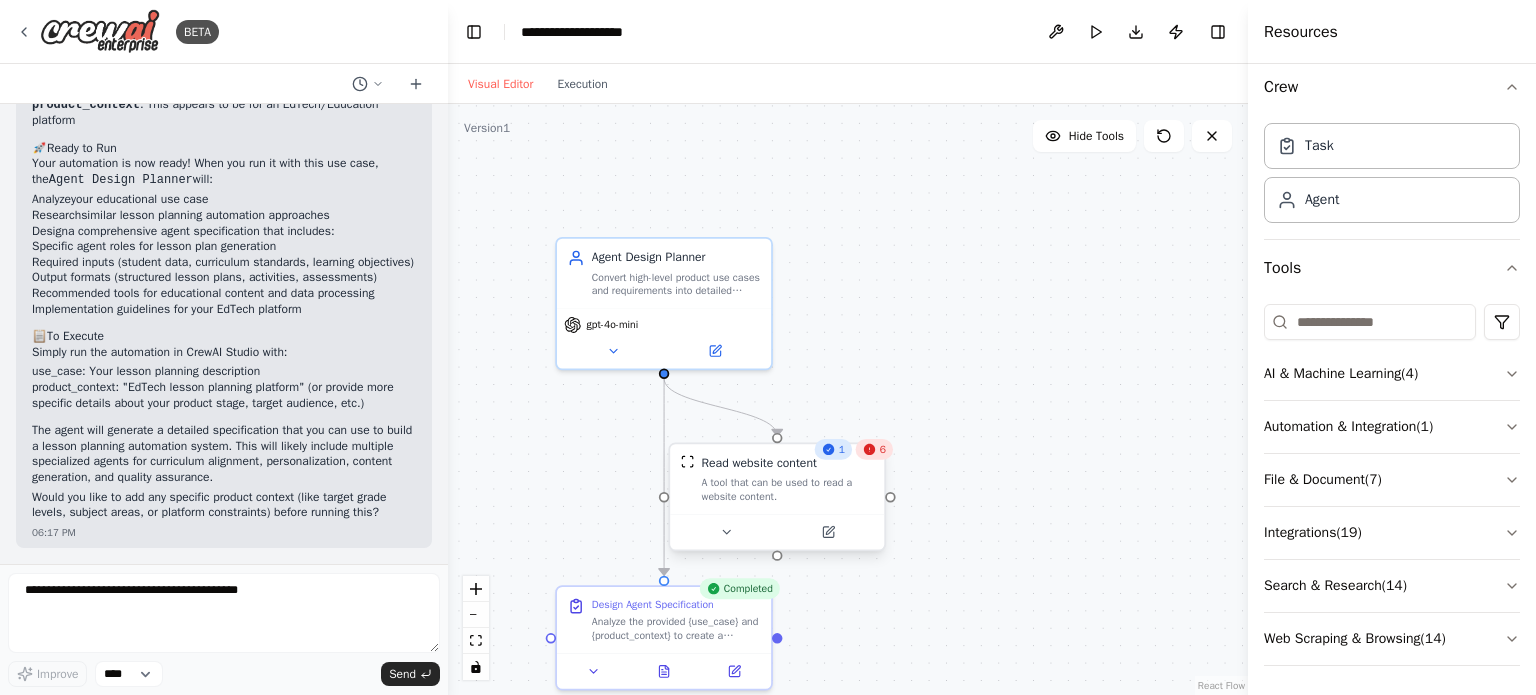 click on "Read website content A tool that can be used to read a website content." at bounding box center (777, 479) 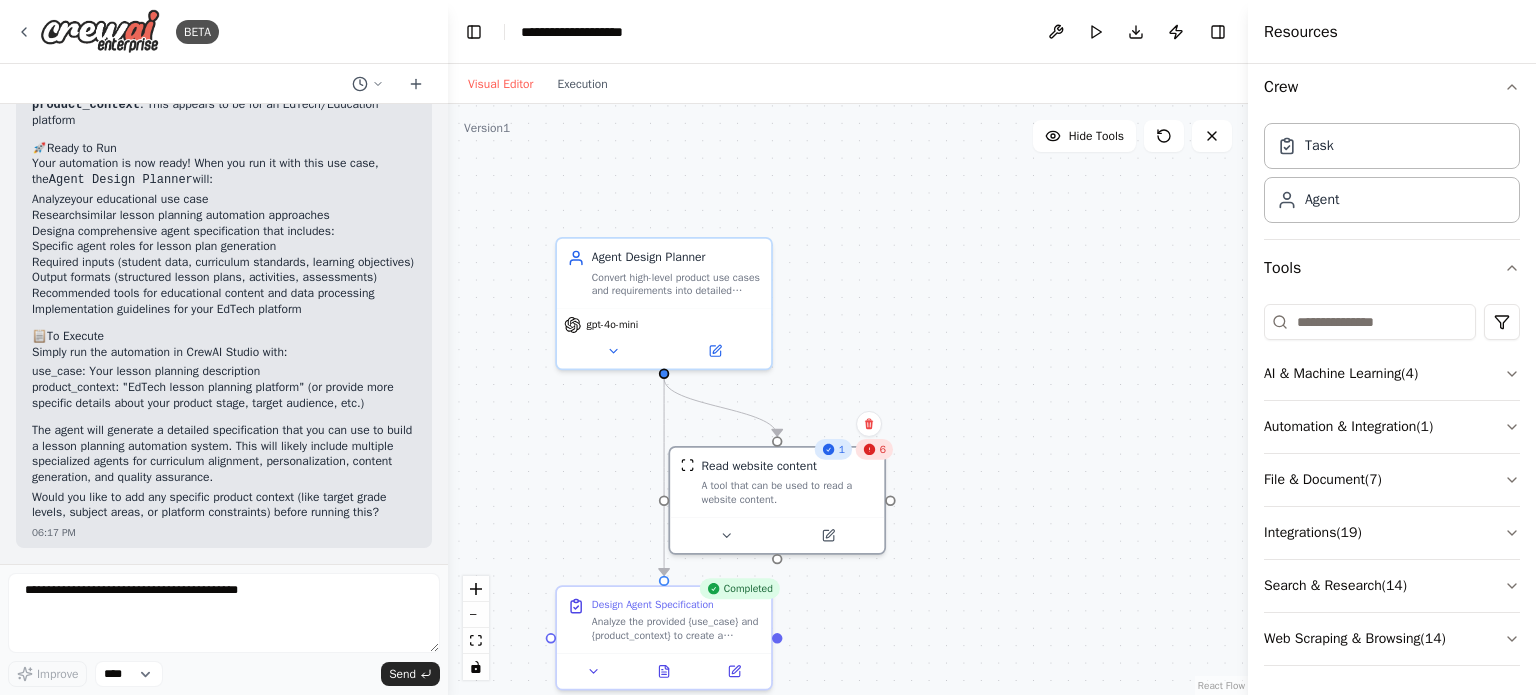 click on ".deletable-edge-delete-btn {
width: 20px;
height: 20px;
border: 0px solid #ffffff;
color: #6b7280;
background-color: #f8fafc;
cursor: pointer;
border-radius: 50%;
font-size: 12px;
padding: 3px;
display: flex;
align-items: center;
justify-content: center;
transition: all 0.2s cubic-bezier(0.4, 0, 0.2, 1);
box-shadow: 0 2px 4px rgba(0, 0, 0, 0.1);
}
.deletable-edge-delete-btn:hover {
background-color: #ef4444;
color: #ffffff;
border-color: #dc2626;
transform: scale(1.1);
box-shadow: 0 4px 12px rgba(239, 68, 68, 0.4);
}
.deletable-edge-delete-btn:active {
transform: scale(0.95);
box-shadow: 0 2px 4px rgba(239, 68, 68, 0.3);
}
1 6 Read website content Agent Design Planner gpt-4o-mini Completed" at bounding box center (848, 399) 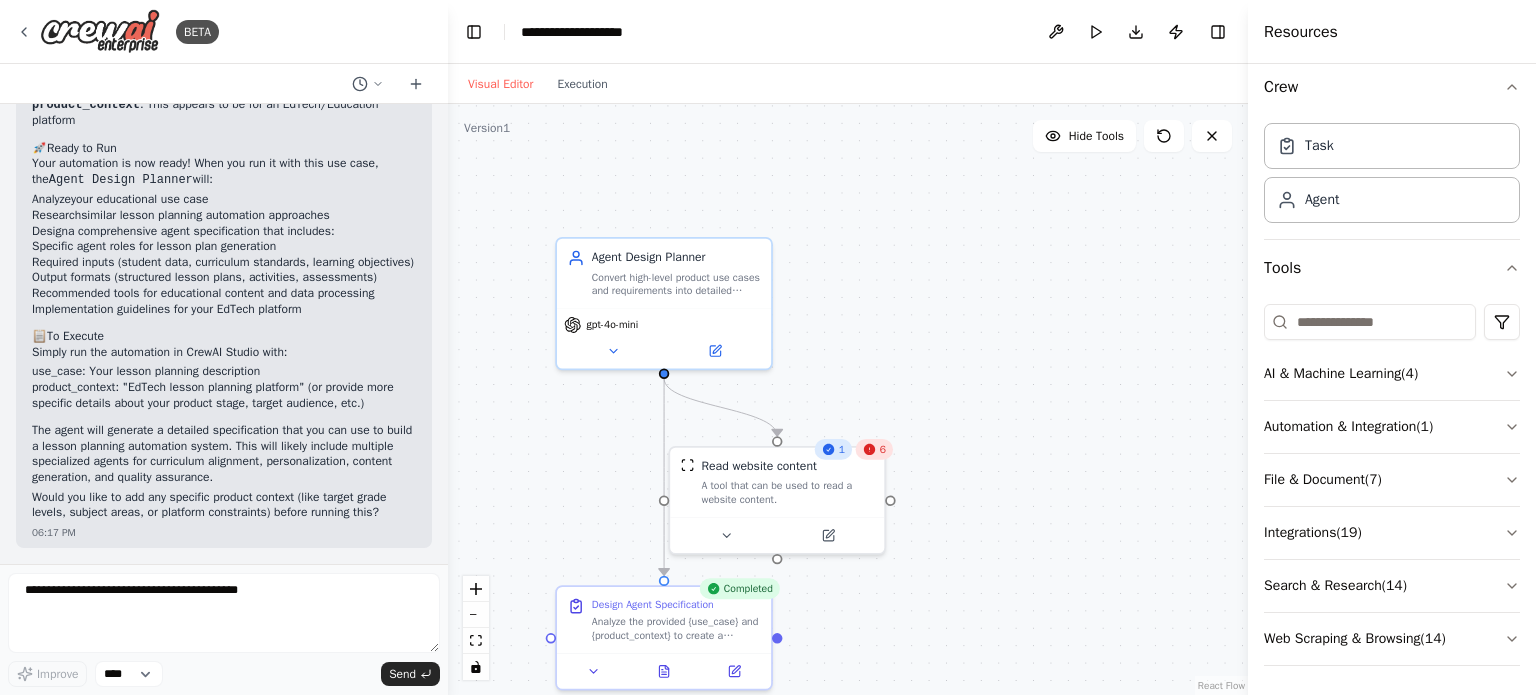 click on "Visual Editor Execution" at bounding box center [538, 84] 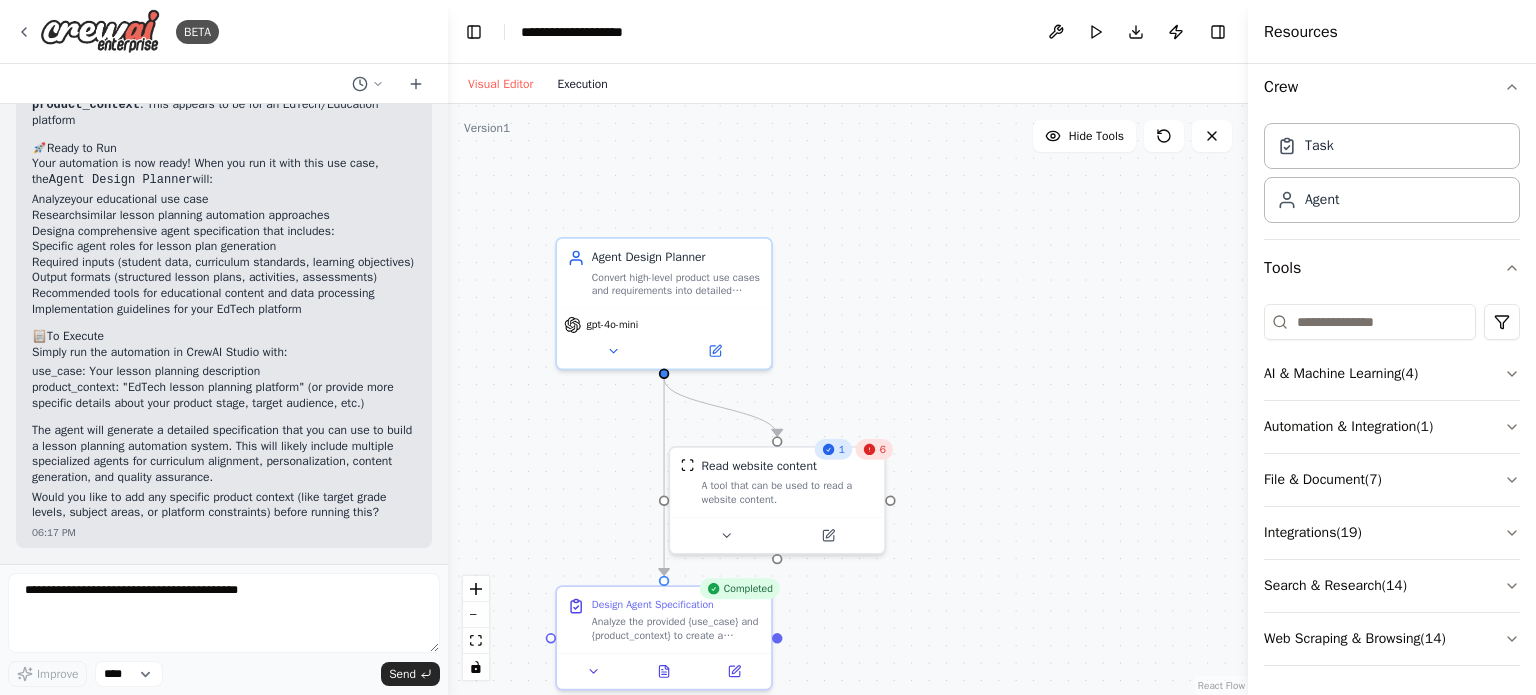 click on "Execution" at bounding box center (582, 84) 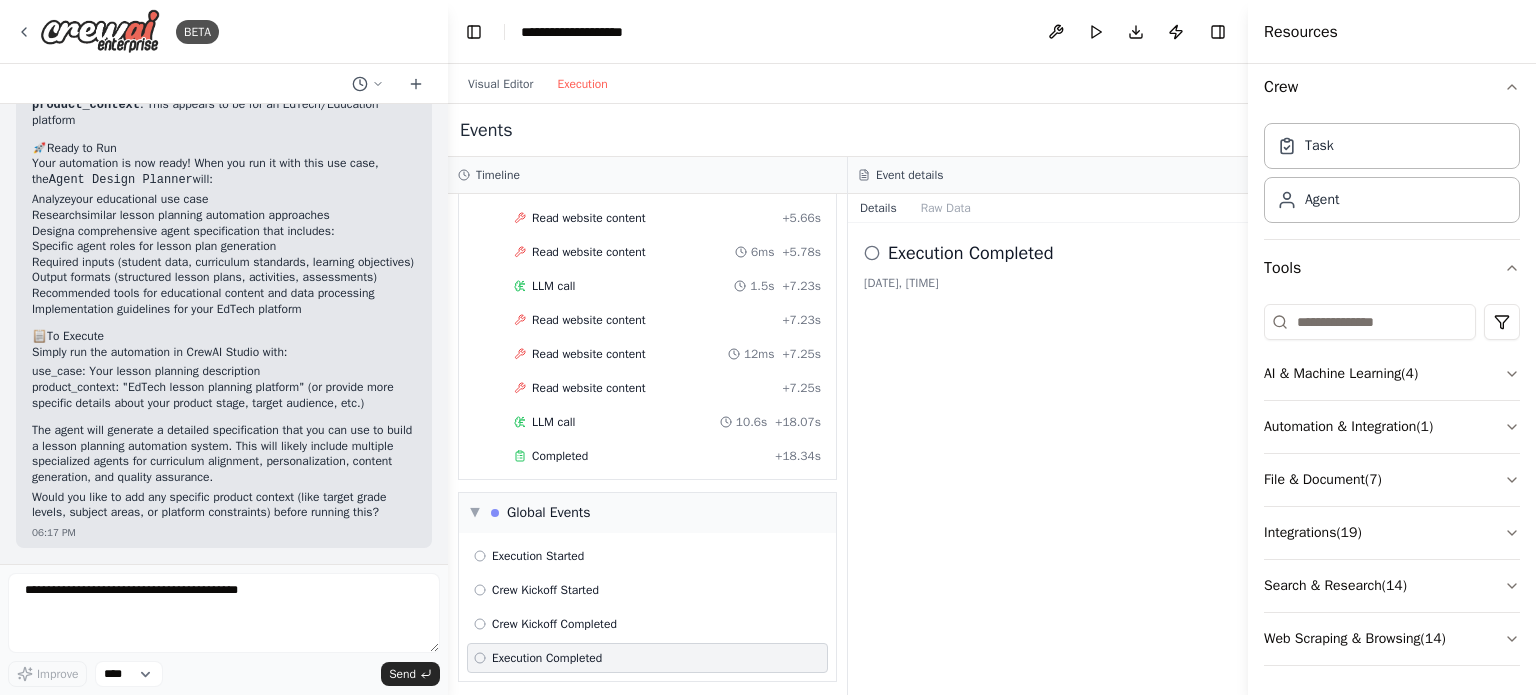 type 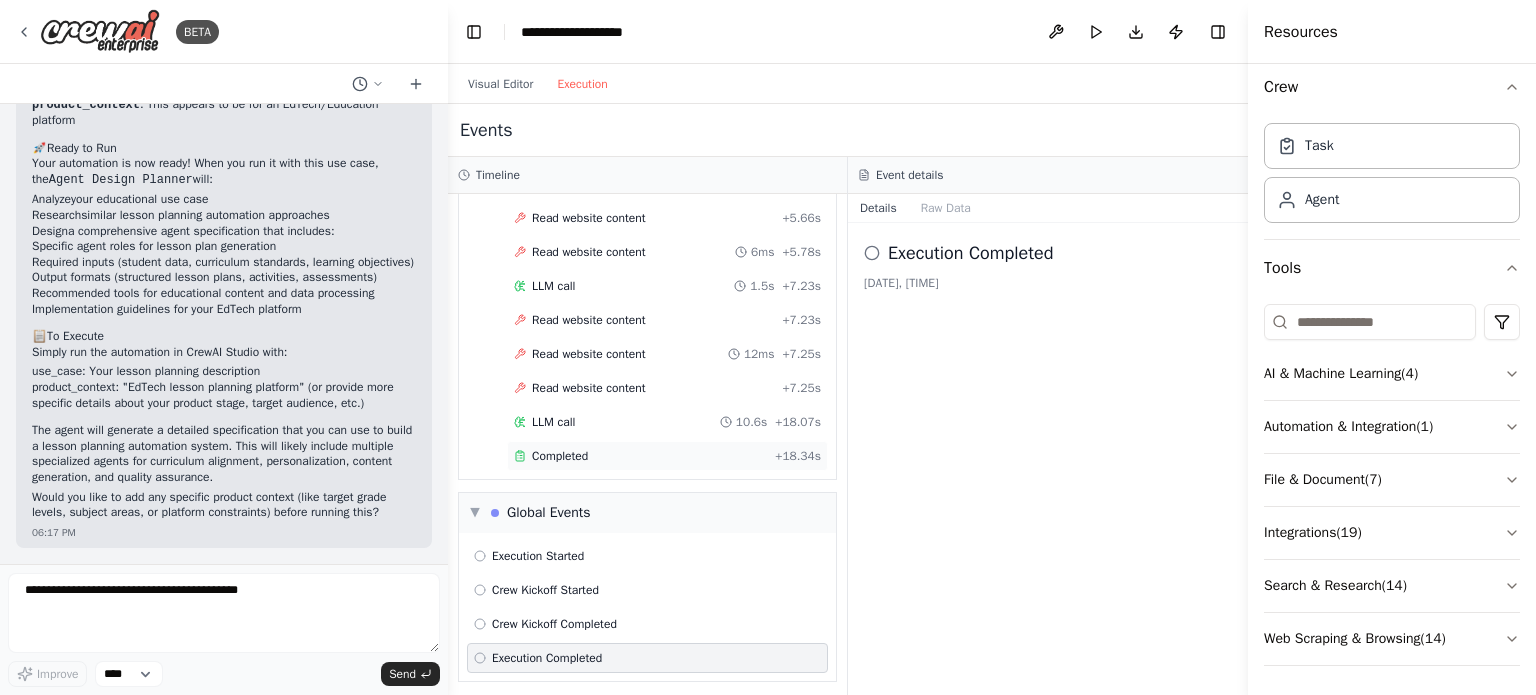 click on "Completed" at bounding box center (560, 456) 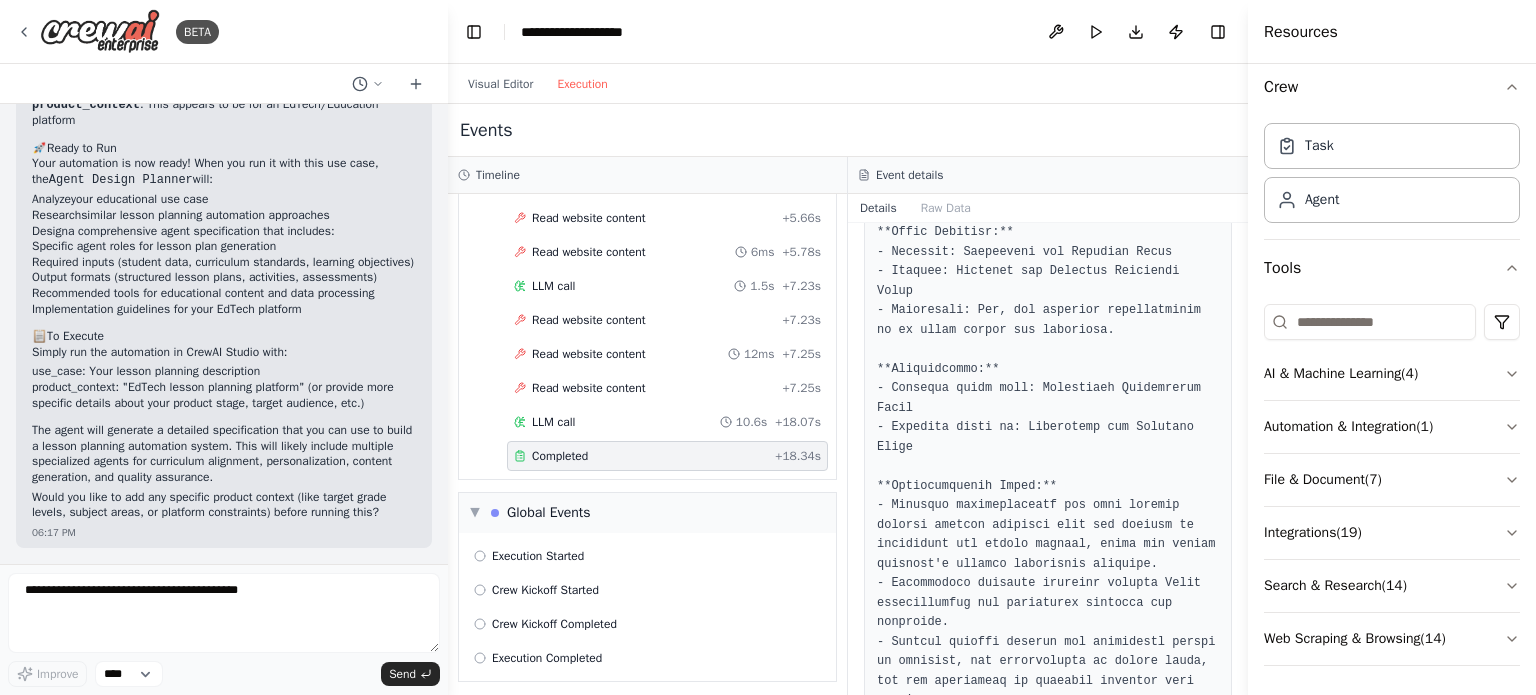 scroll, scrollTop: 1144, scrollLeft: 0, axis: vertical 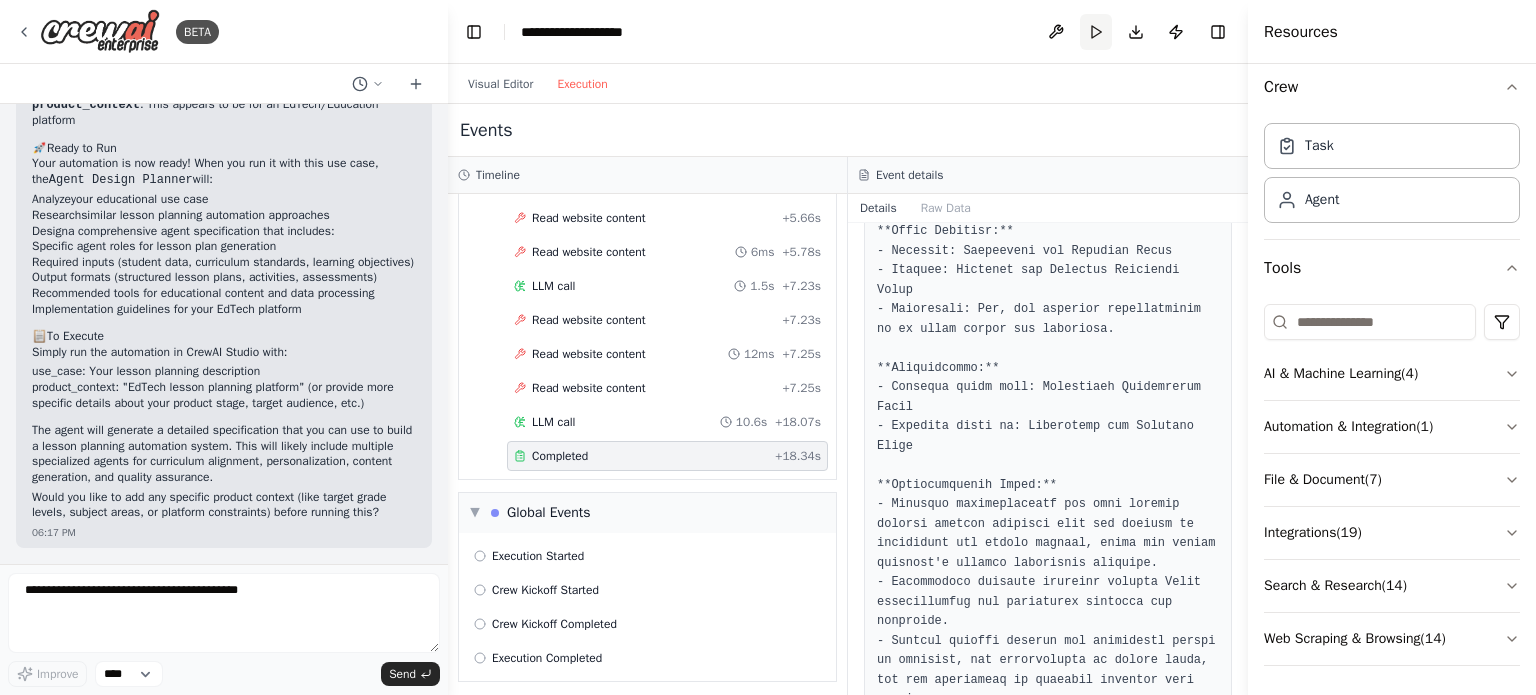 click on "Run" at bounding box center (1096, 32) 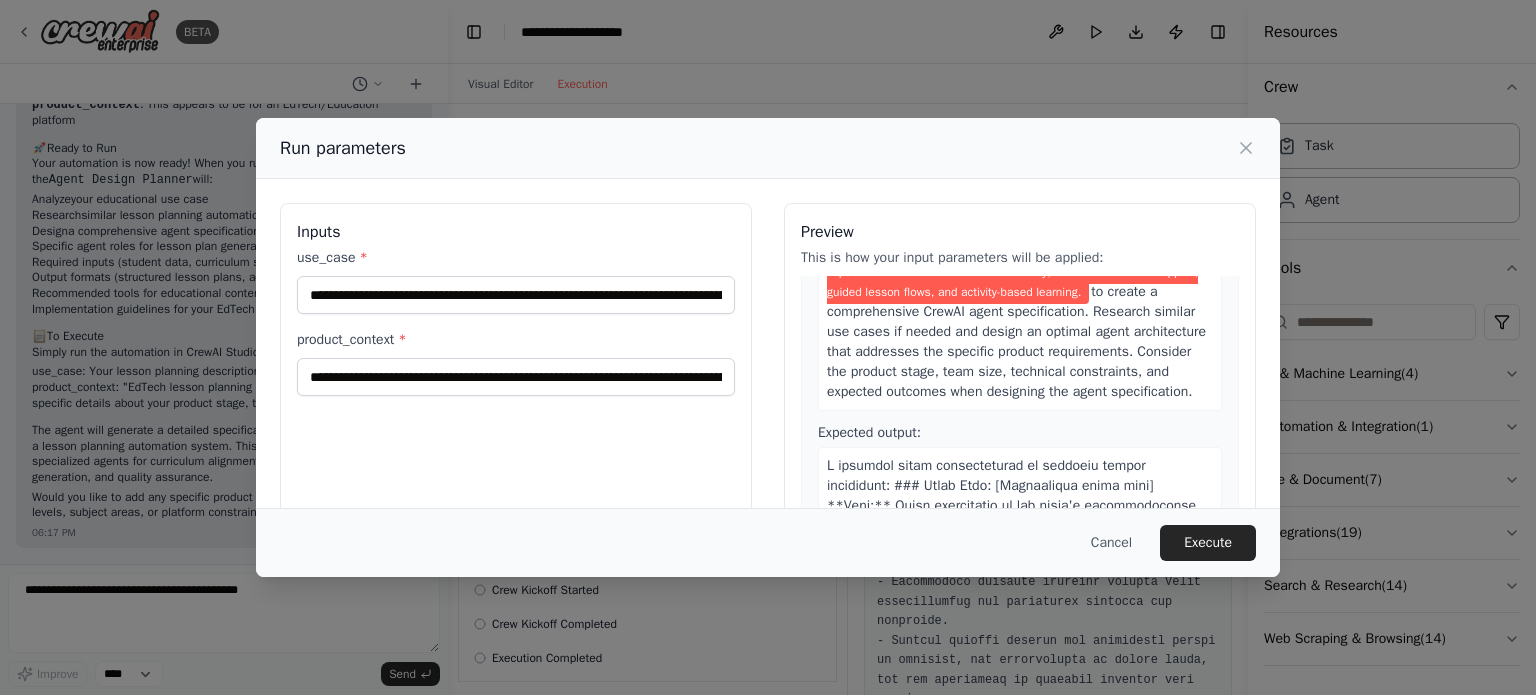 scroll, scrollTop: 400, scrollLeft: 0, axis: vertical 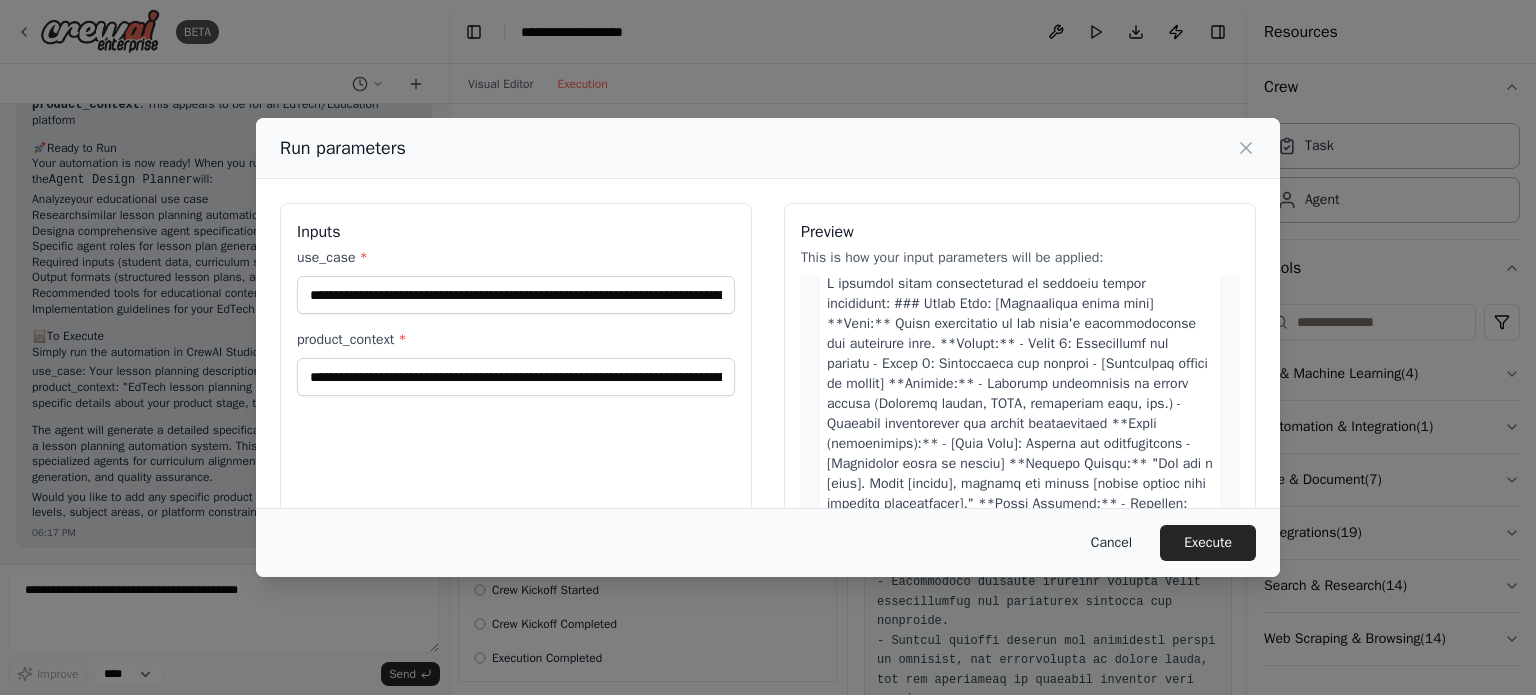 click on "Cancel" at bounding box center [1111, 543] 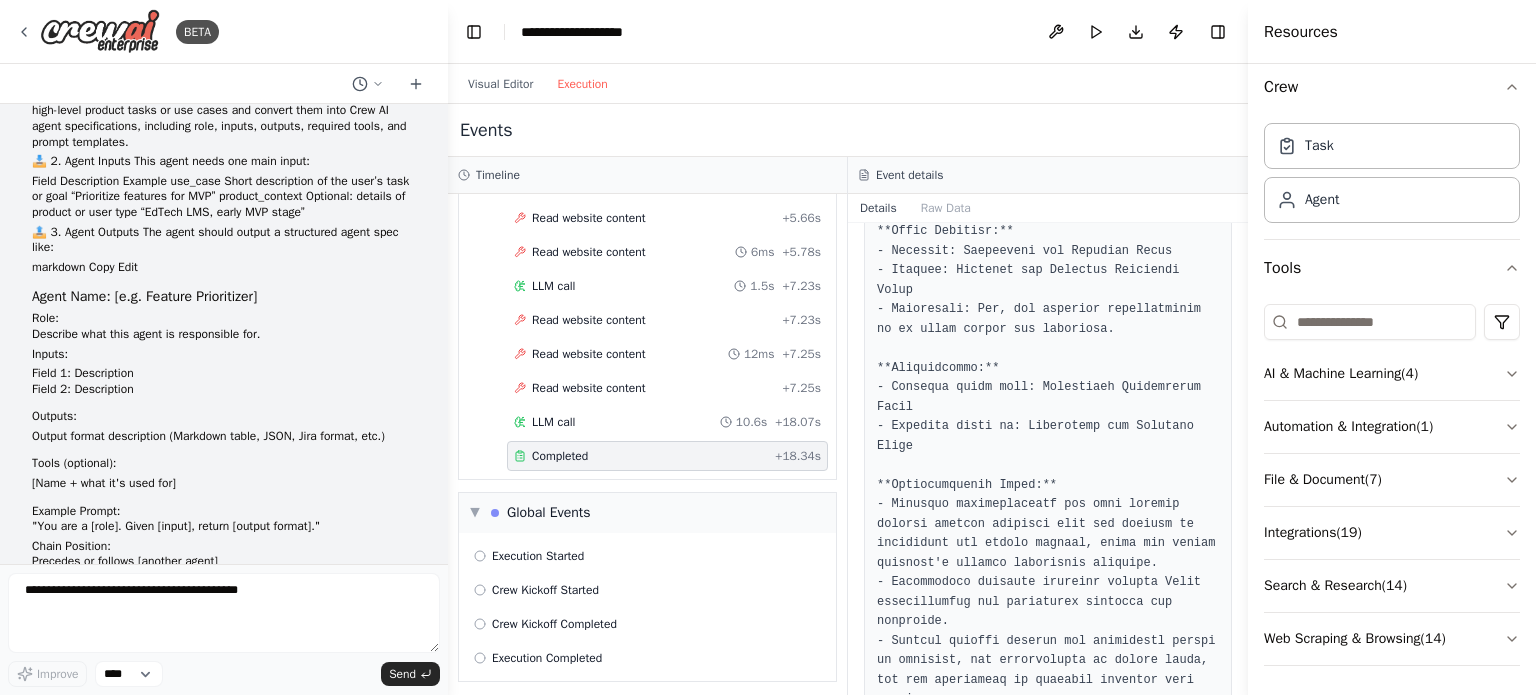scroll, scrollTop: 0, scrollLeft: 0, axis: both 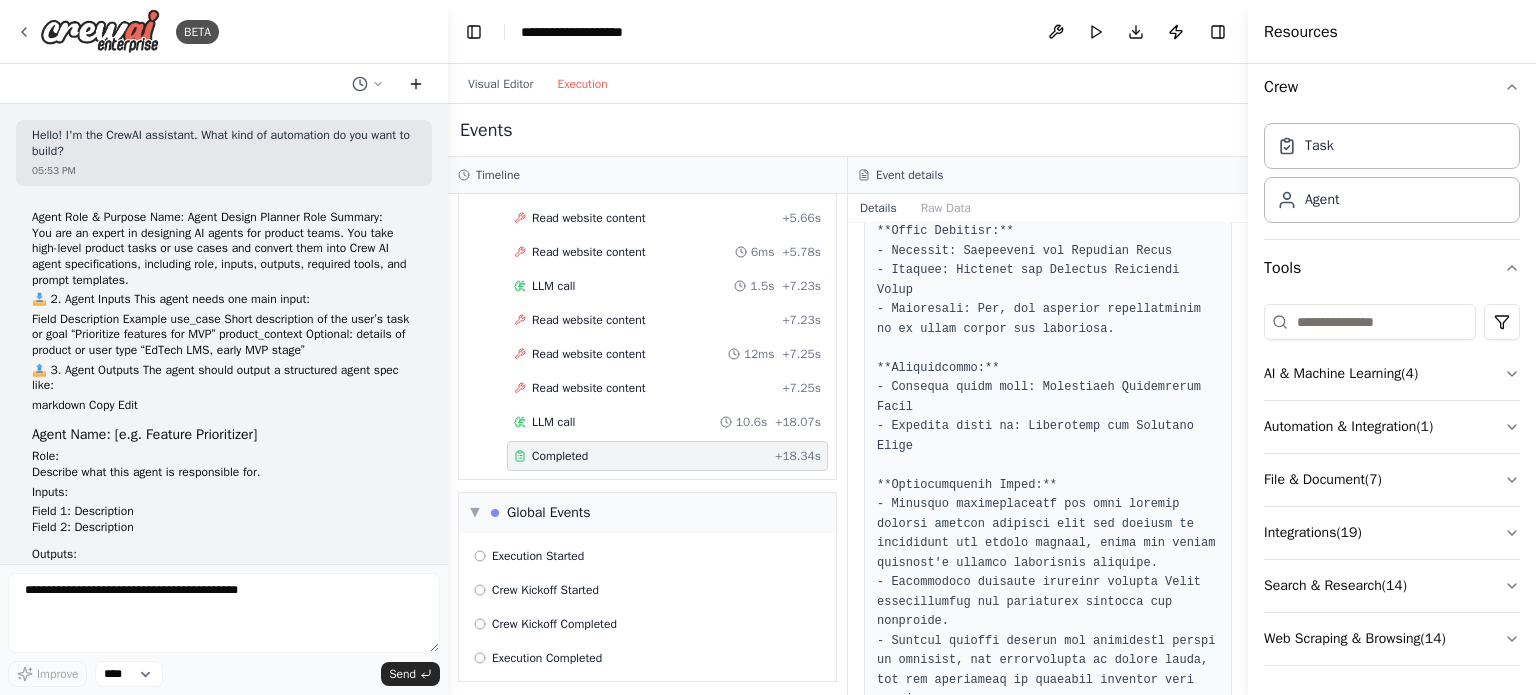 click 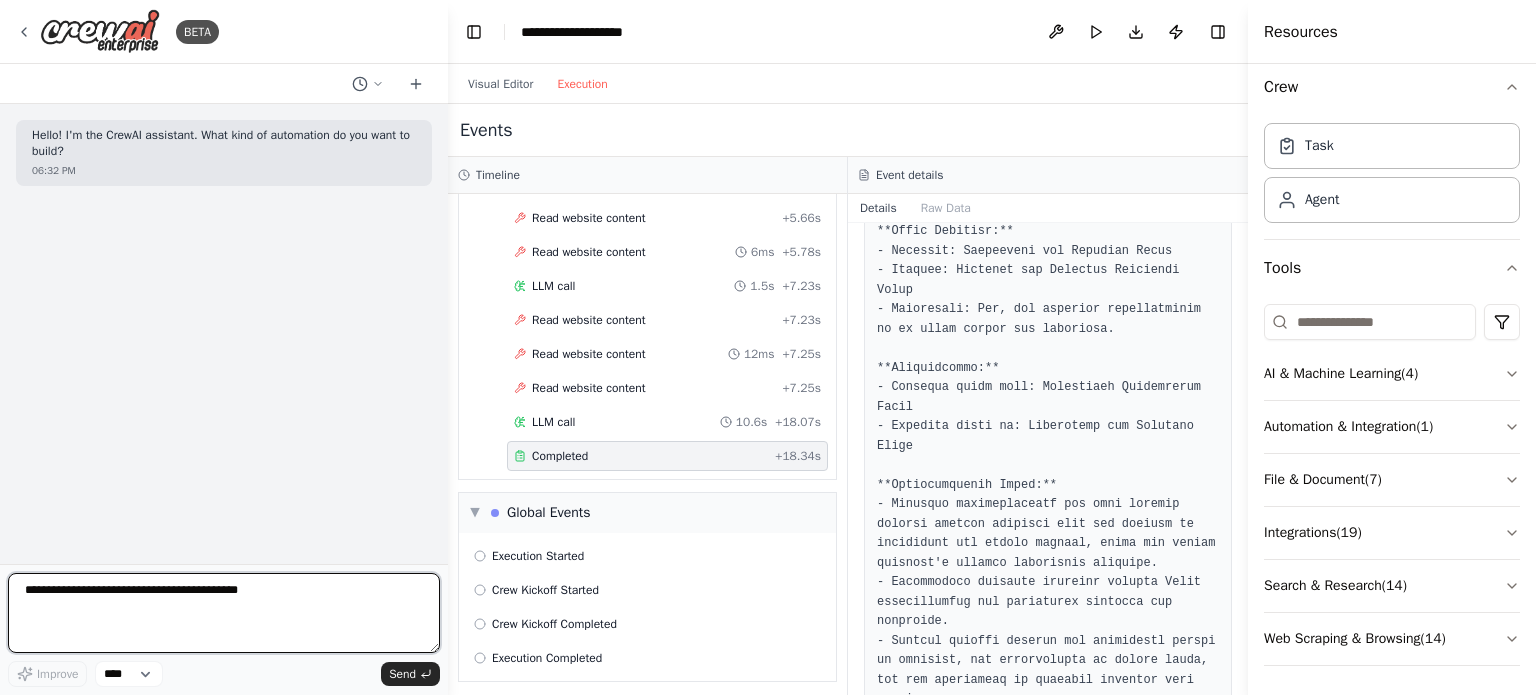 click at bounding box center (224, 613) 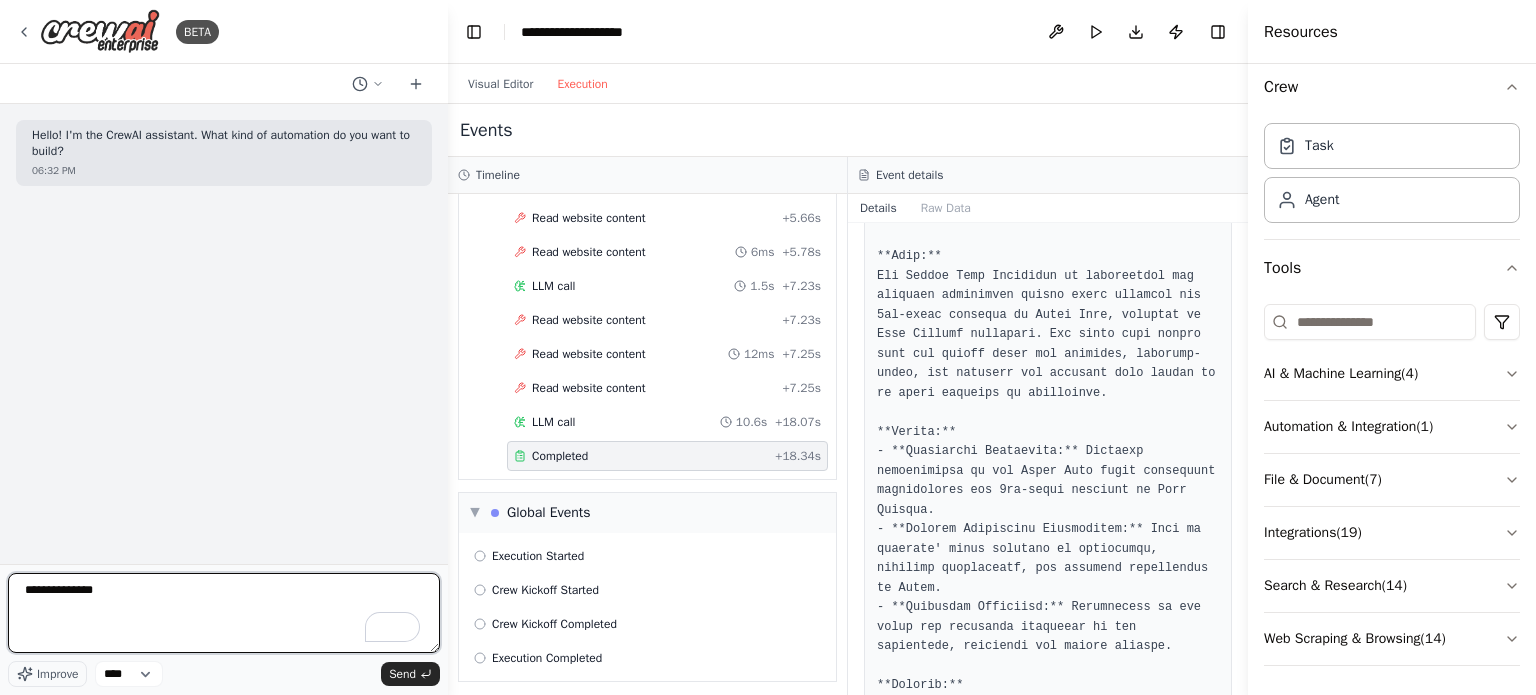 scroll, scrollTop: 0, scrollLeft: 0, axis: both 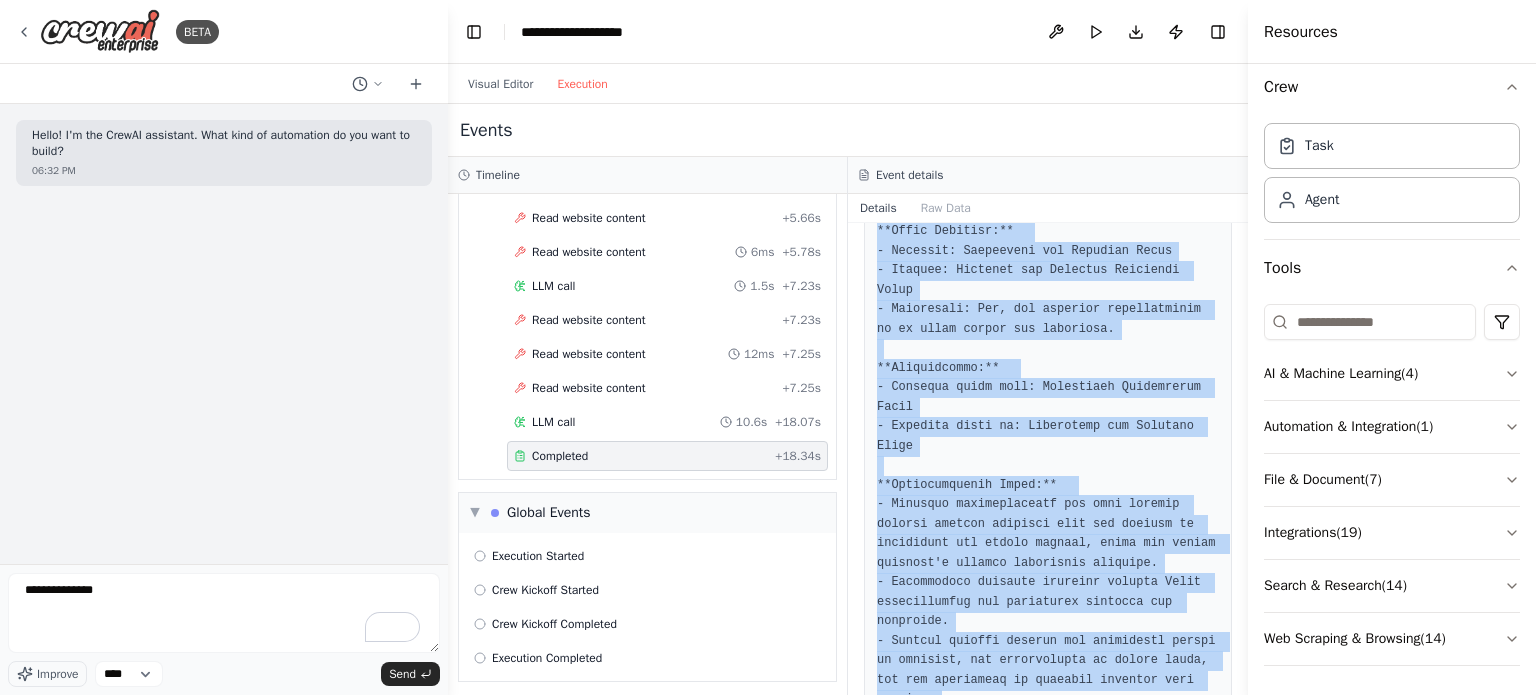 drag, startPoint x: 906, startPoint y: 362, endPoint x: 1044, endPoint y: 656, distance: 324.77686 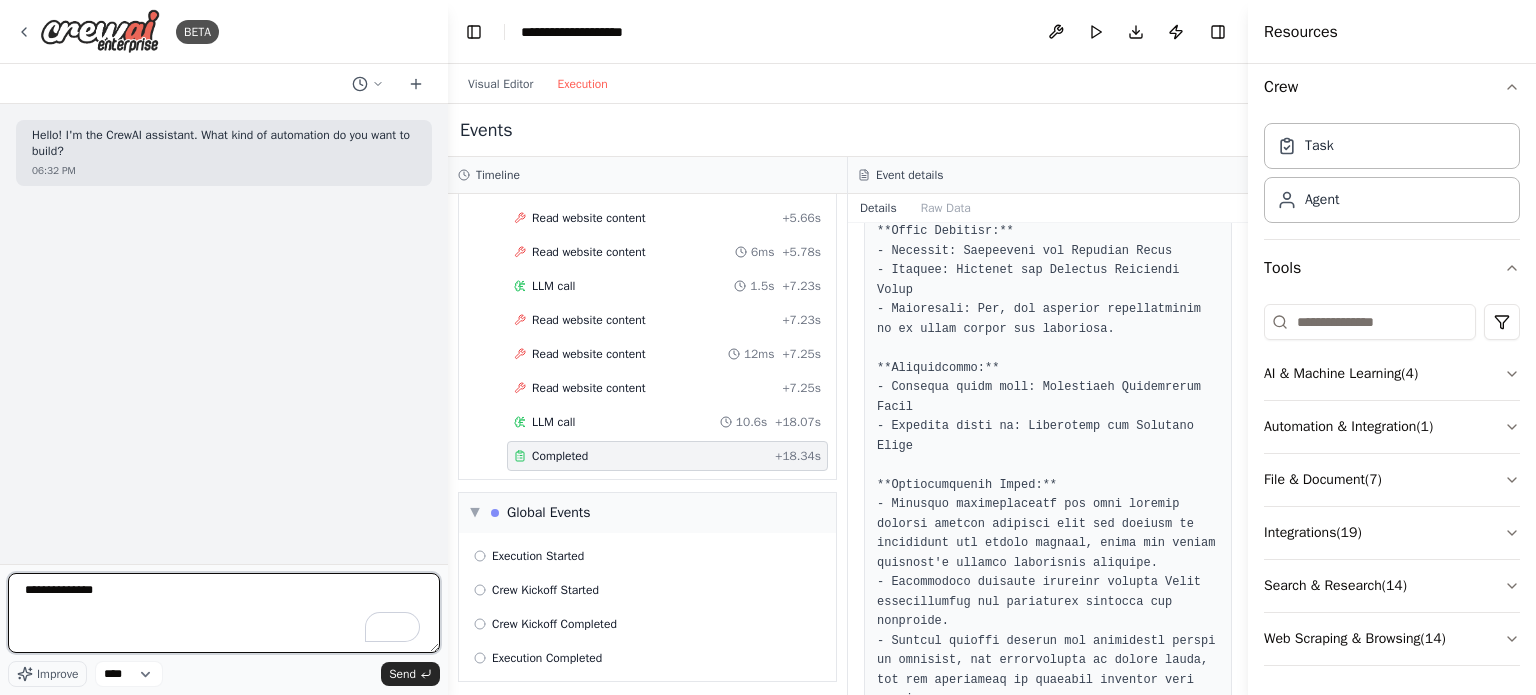 click on "**********" at bounding box center (224, 613) 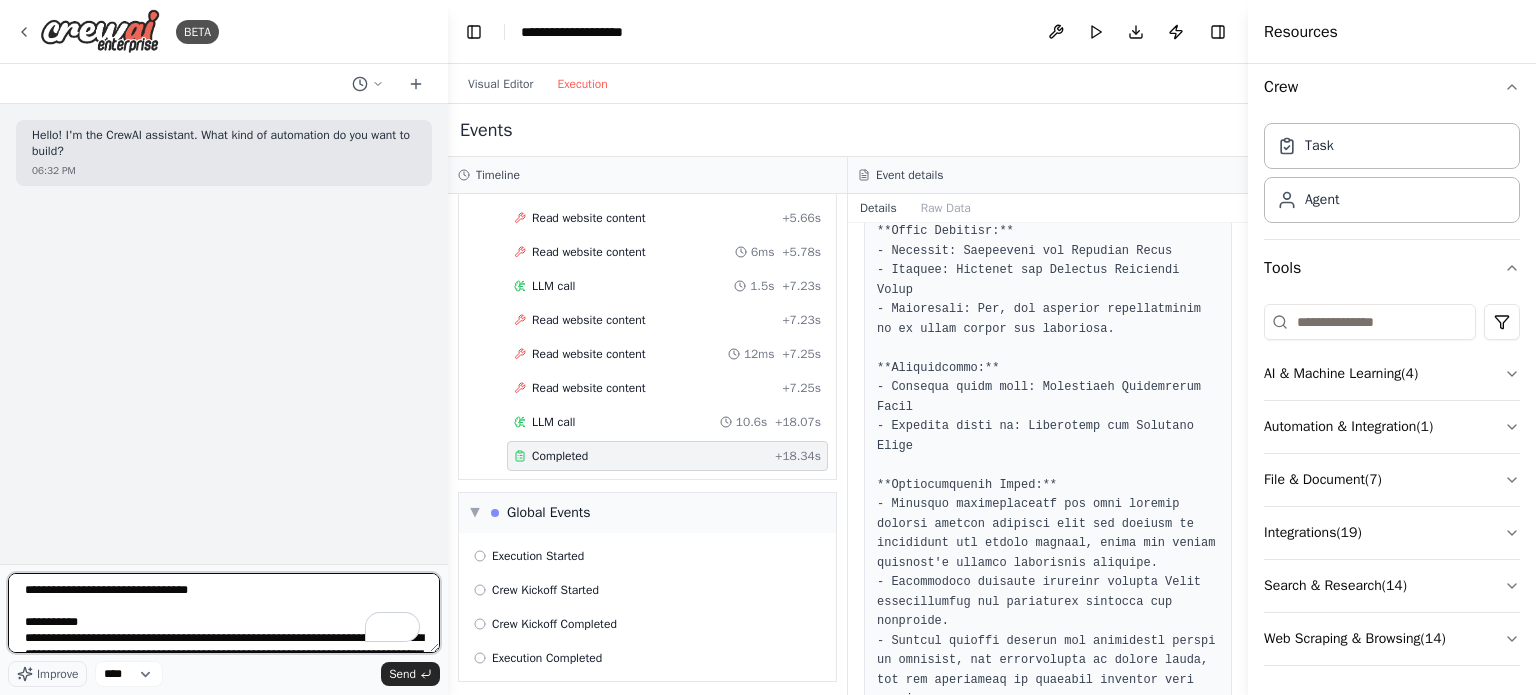 scroll, scrollTop: 825, scrollLeft: 0, axis: vertical 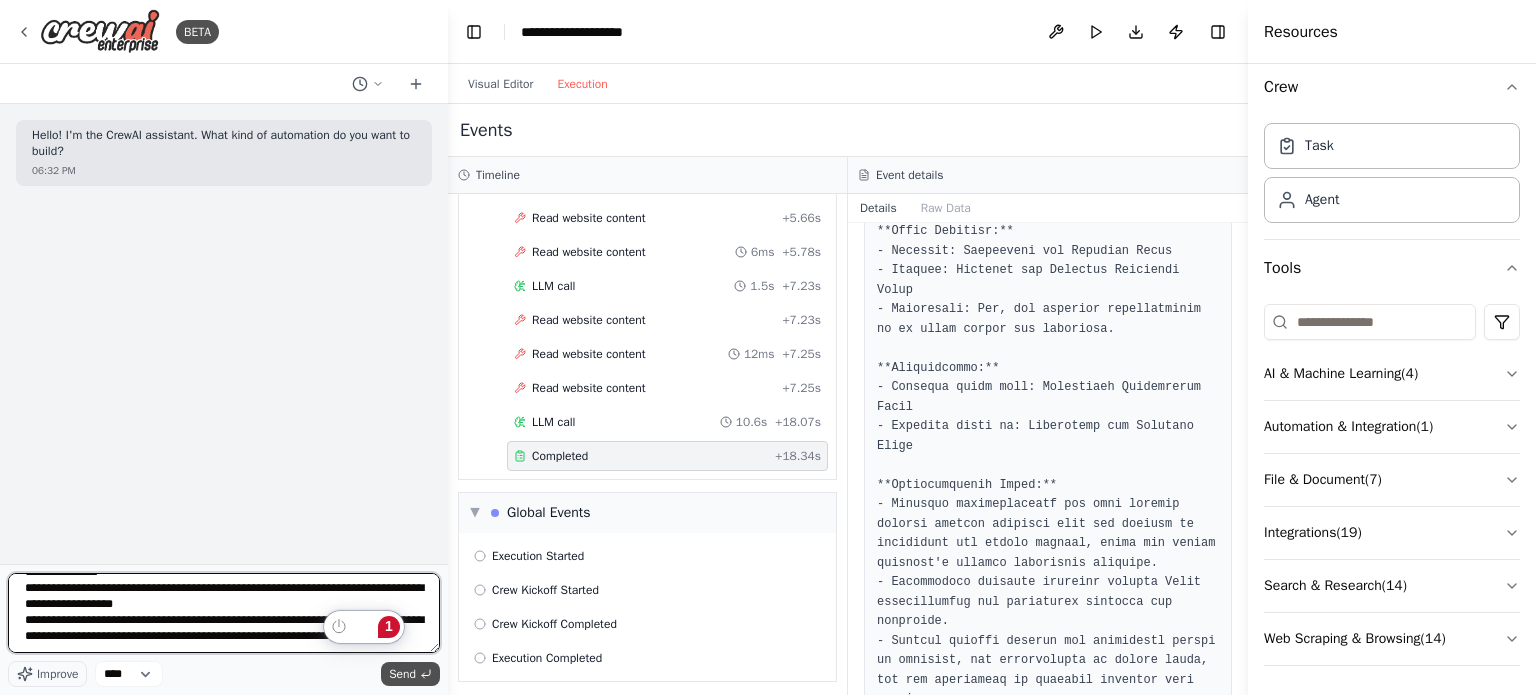 type on "**********" 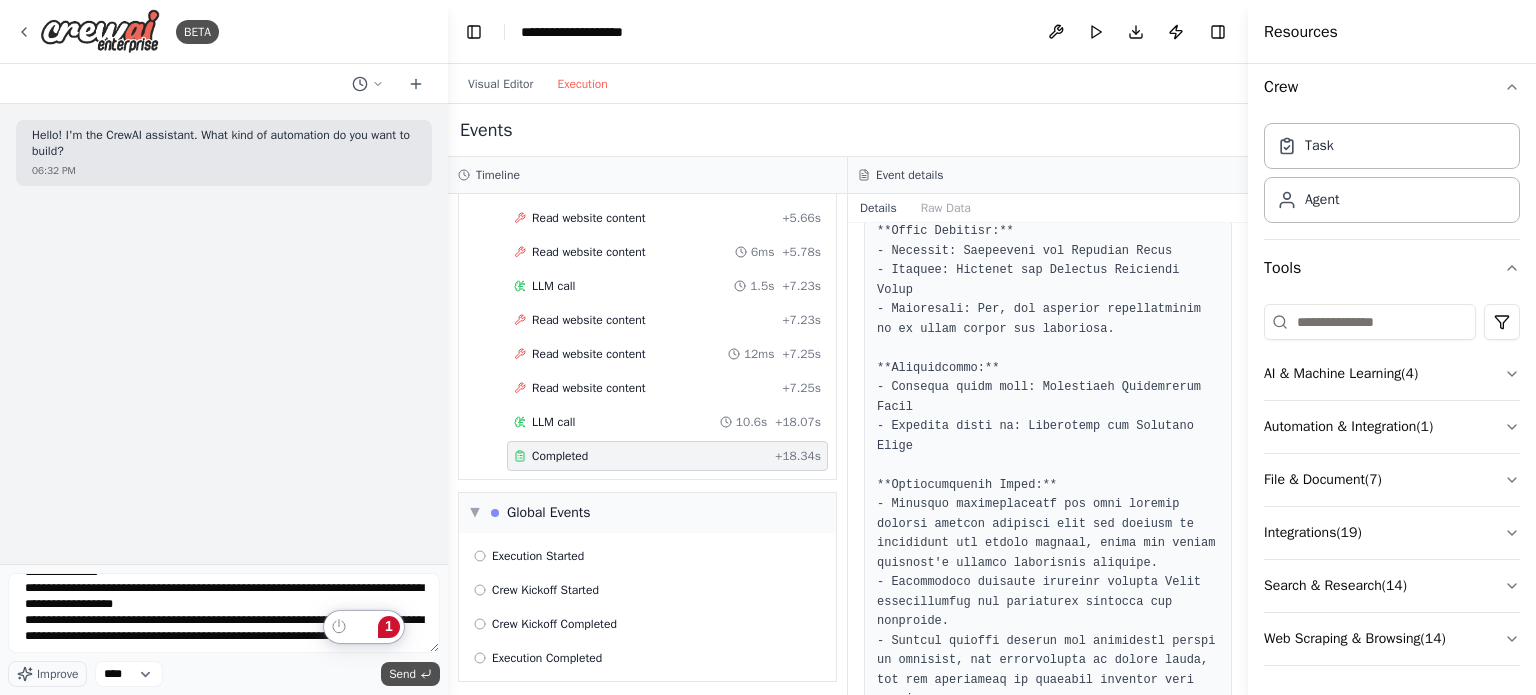 click on "Send" at bounding box center [410, 674] 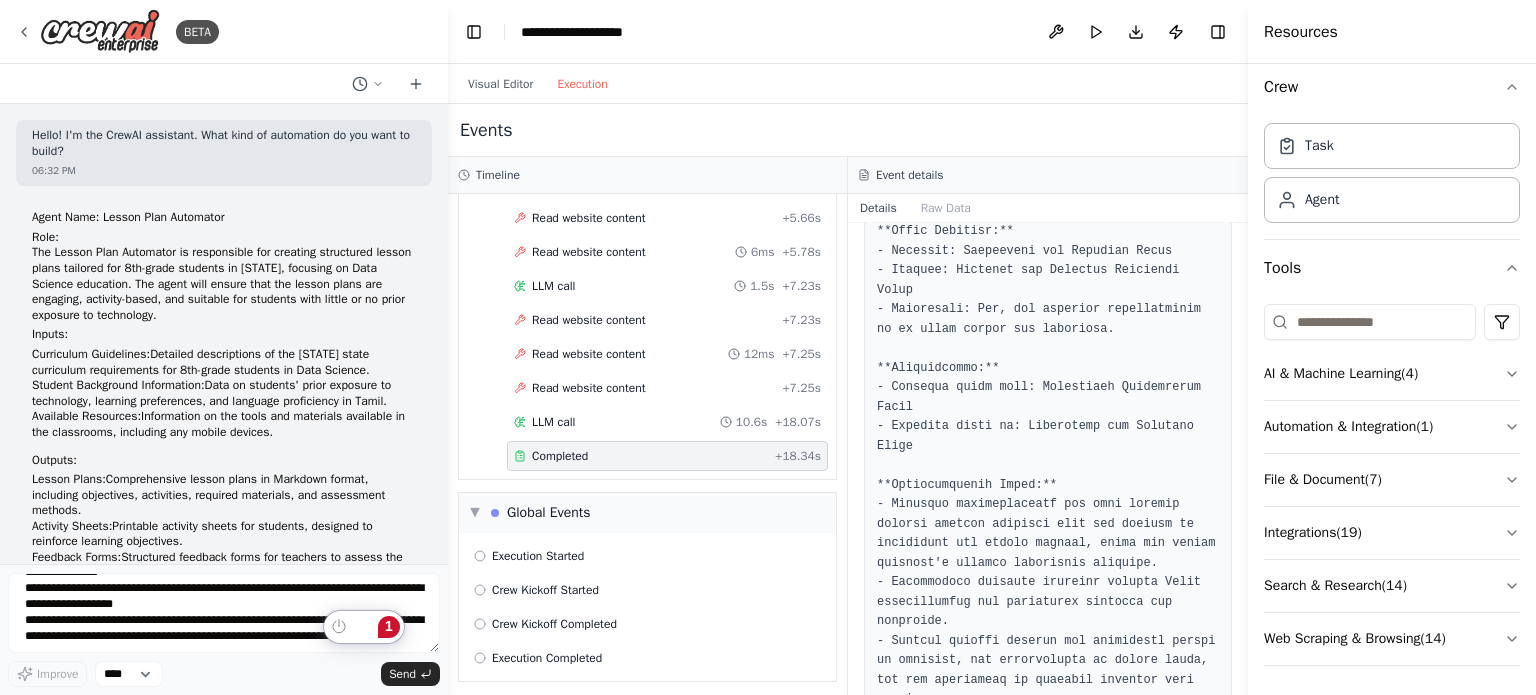 scroll, scrollTop: 0, scrollLeft: 0, axis: both 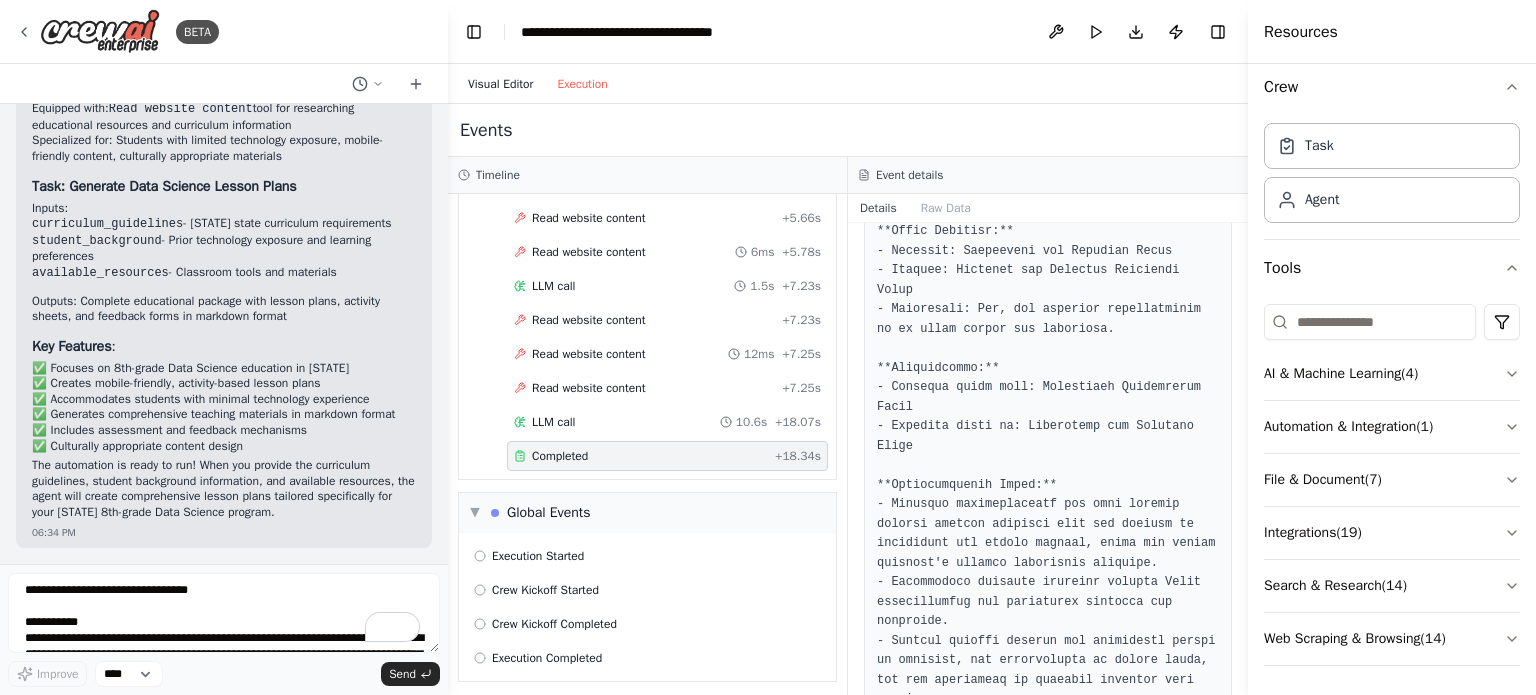 click on "Visual Editor" at bounding box center [500, 84] 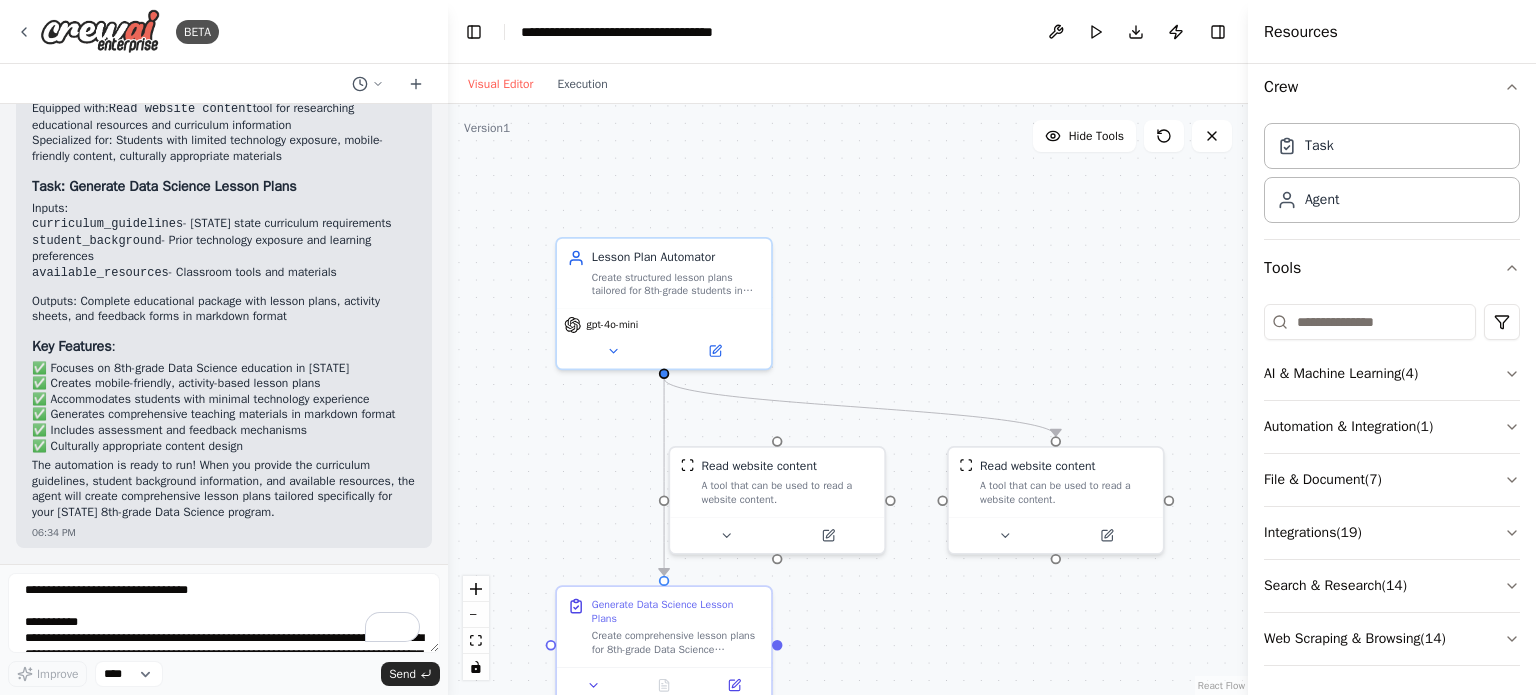 scroll, scrollTop: 2435, scrollLeft: 0, axis: vertical 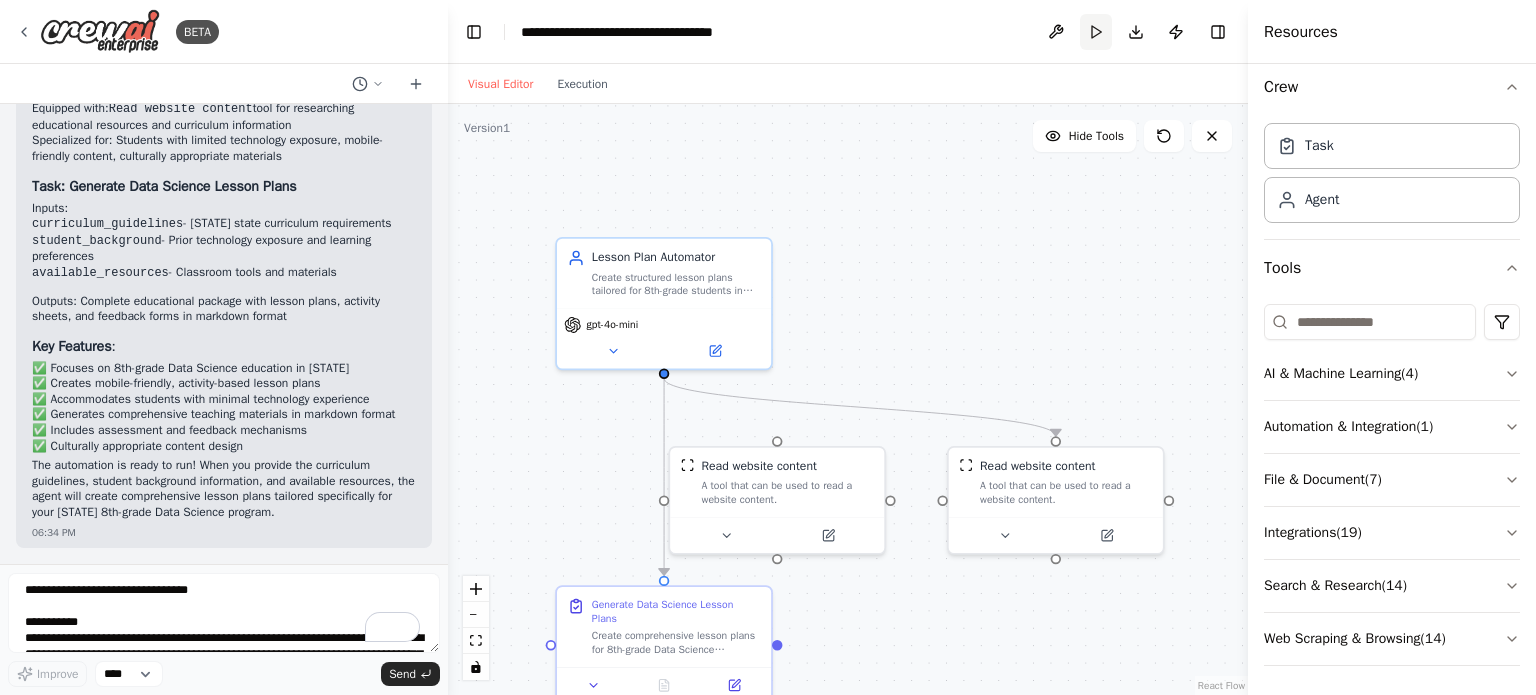 click on "Run" at bounding box center [1096, 32] 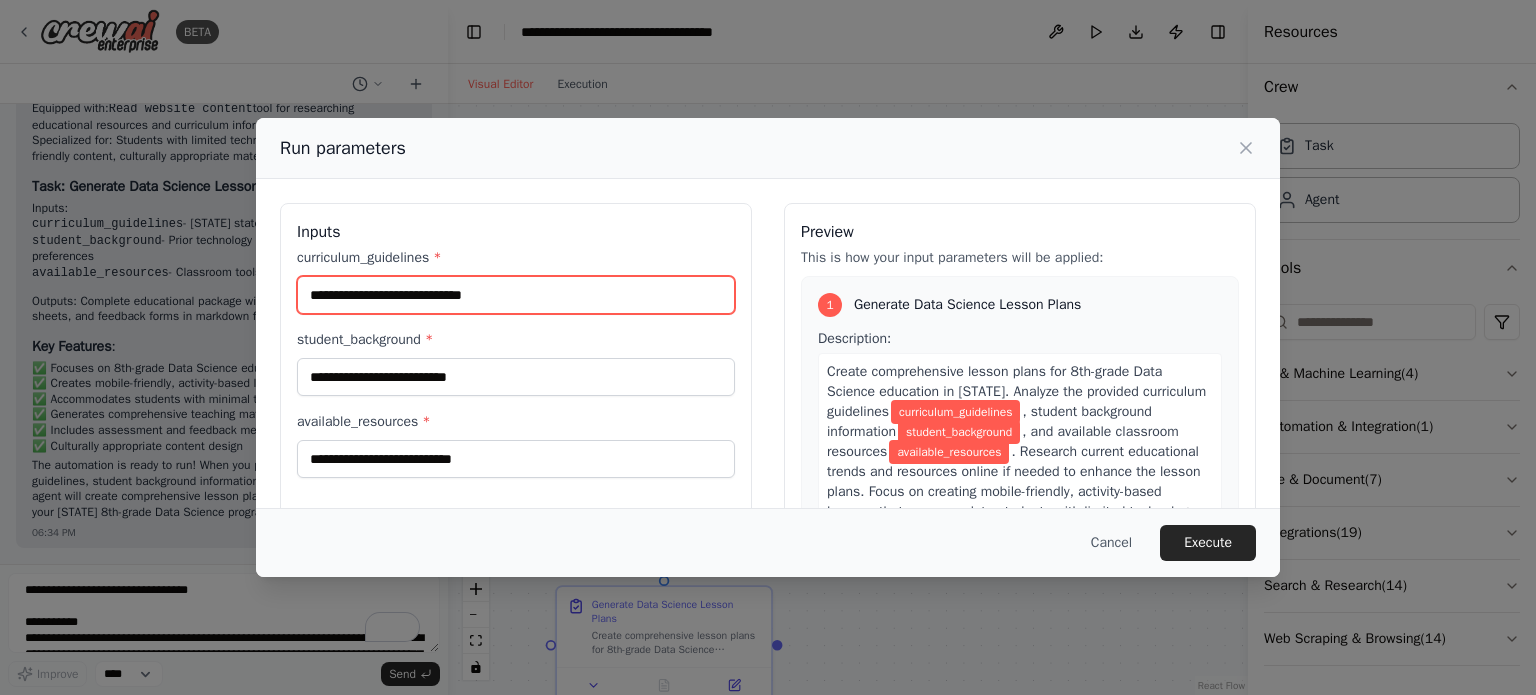click on "curriculum_guidelines *" at bounding box center (516, 295) 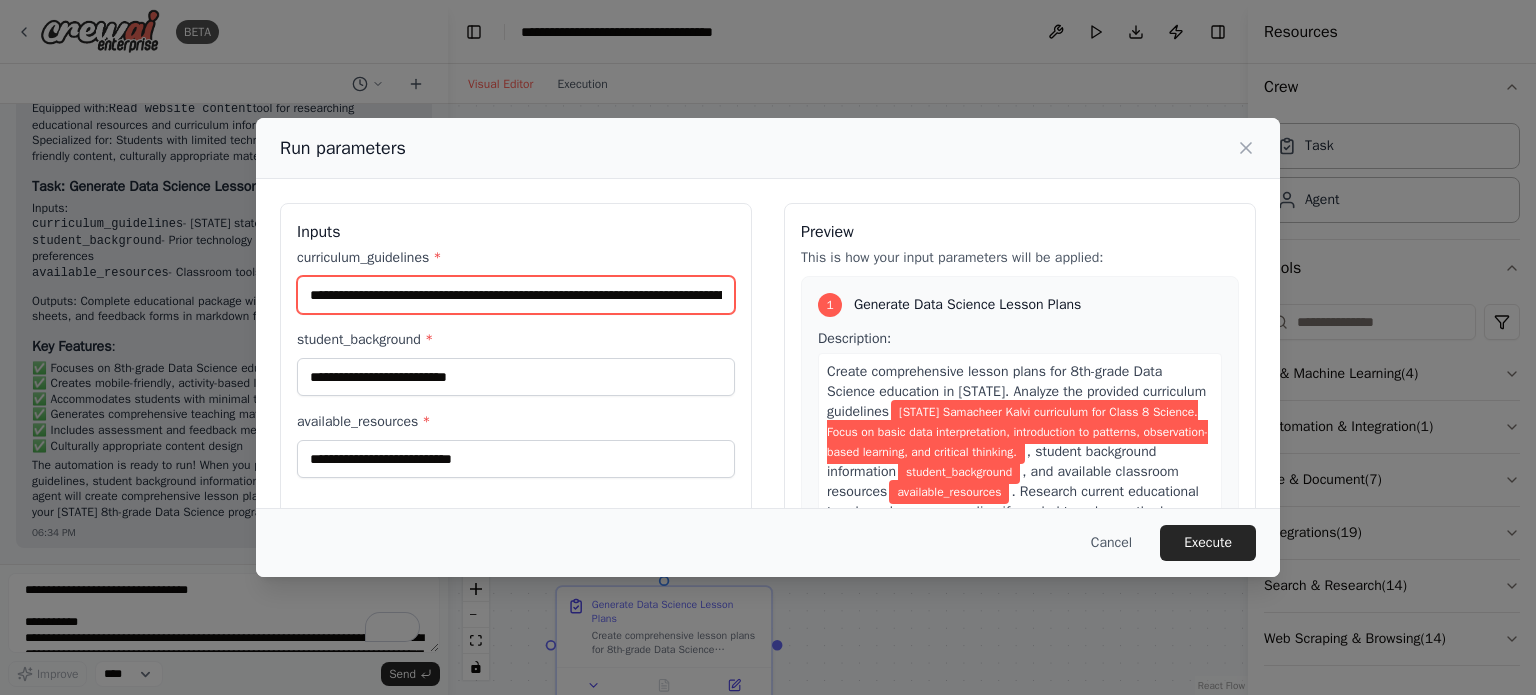 scroll, scrollTop: 0, scrollLeft: 632, axis: horizontal 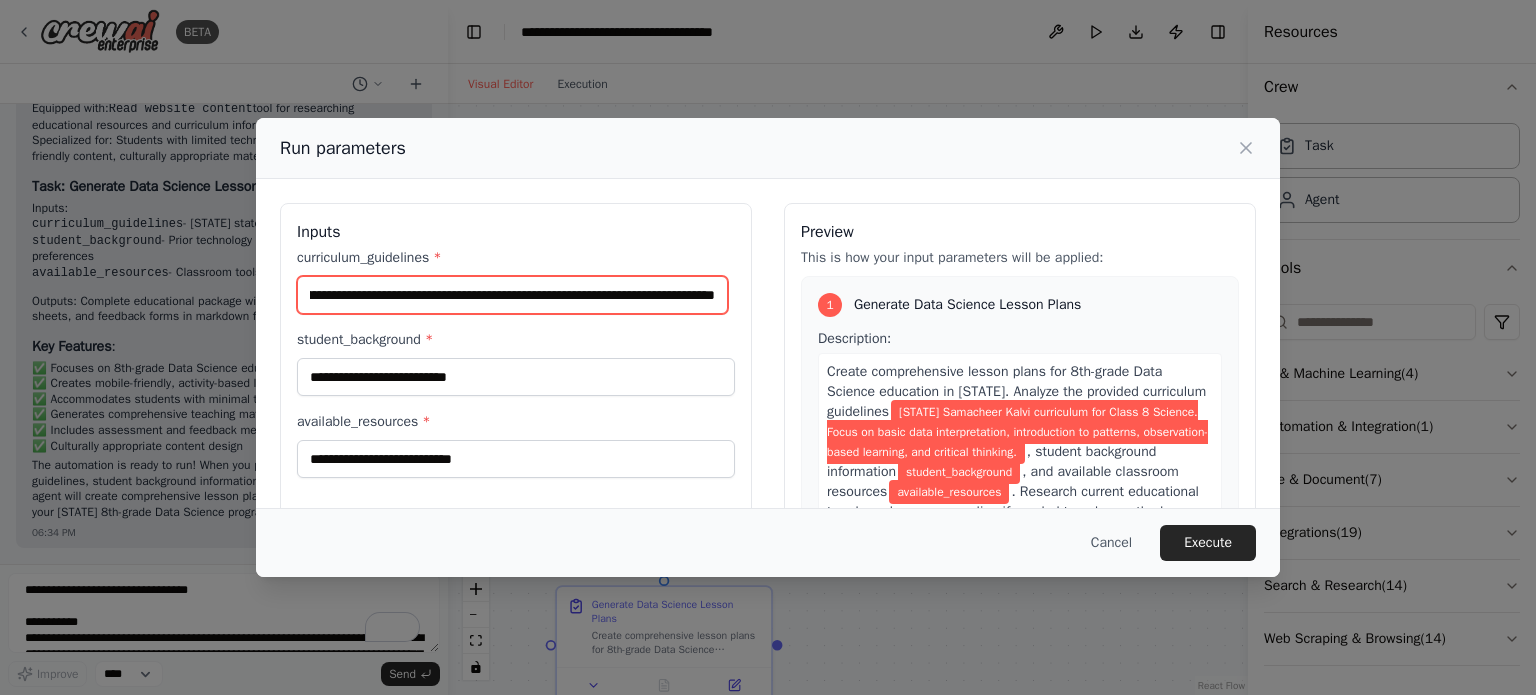 type on "**********" 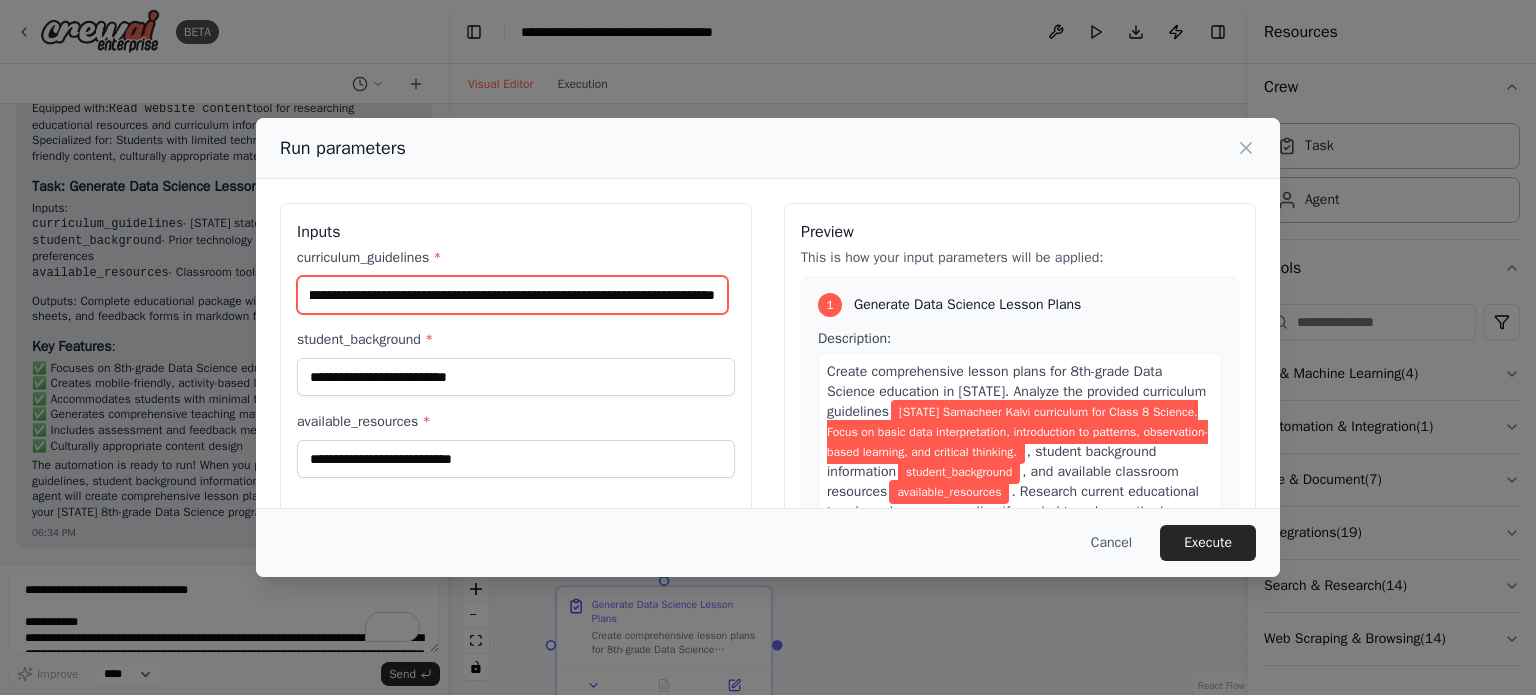 scroll, scrollTop: 0, scrollLeft: 0, axis: both 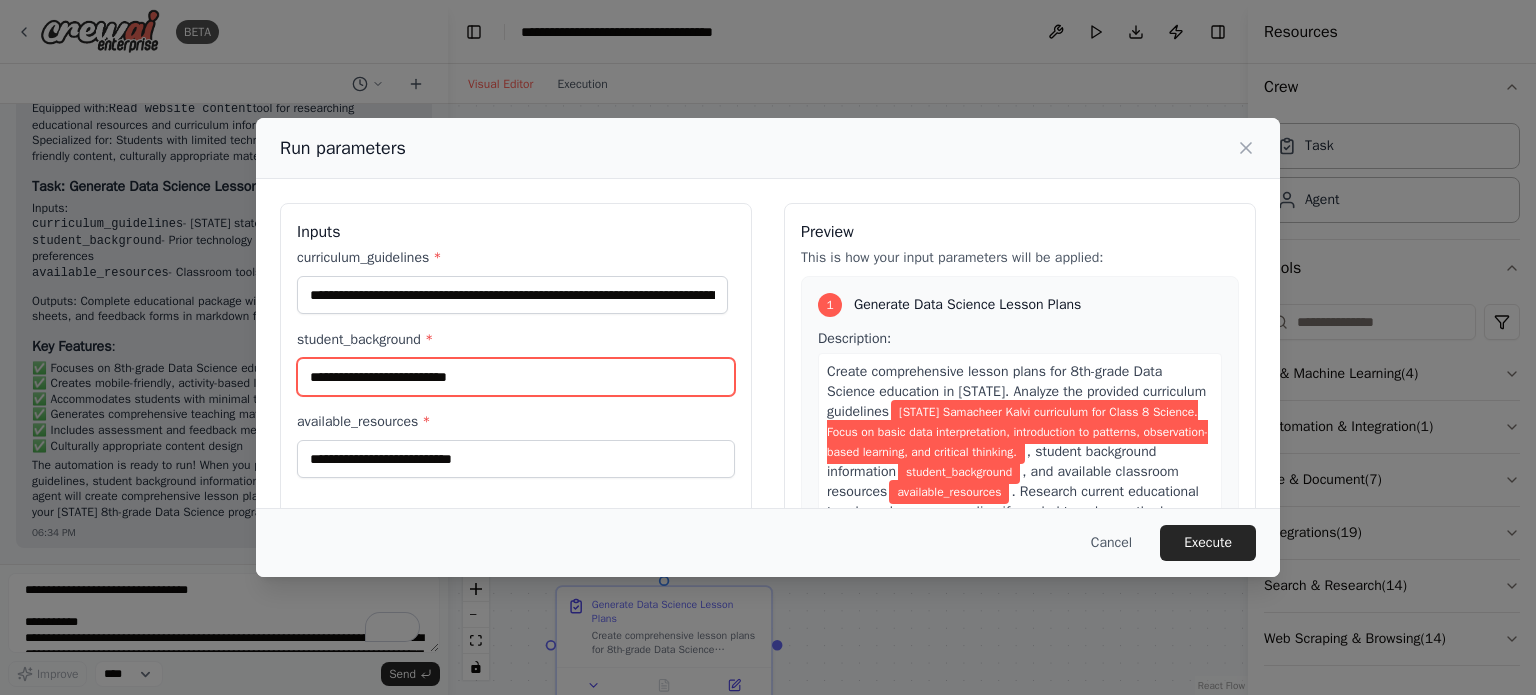 click on "student_background *" at bounding box center (516, 377) 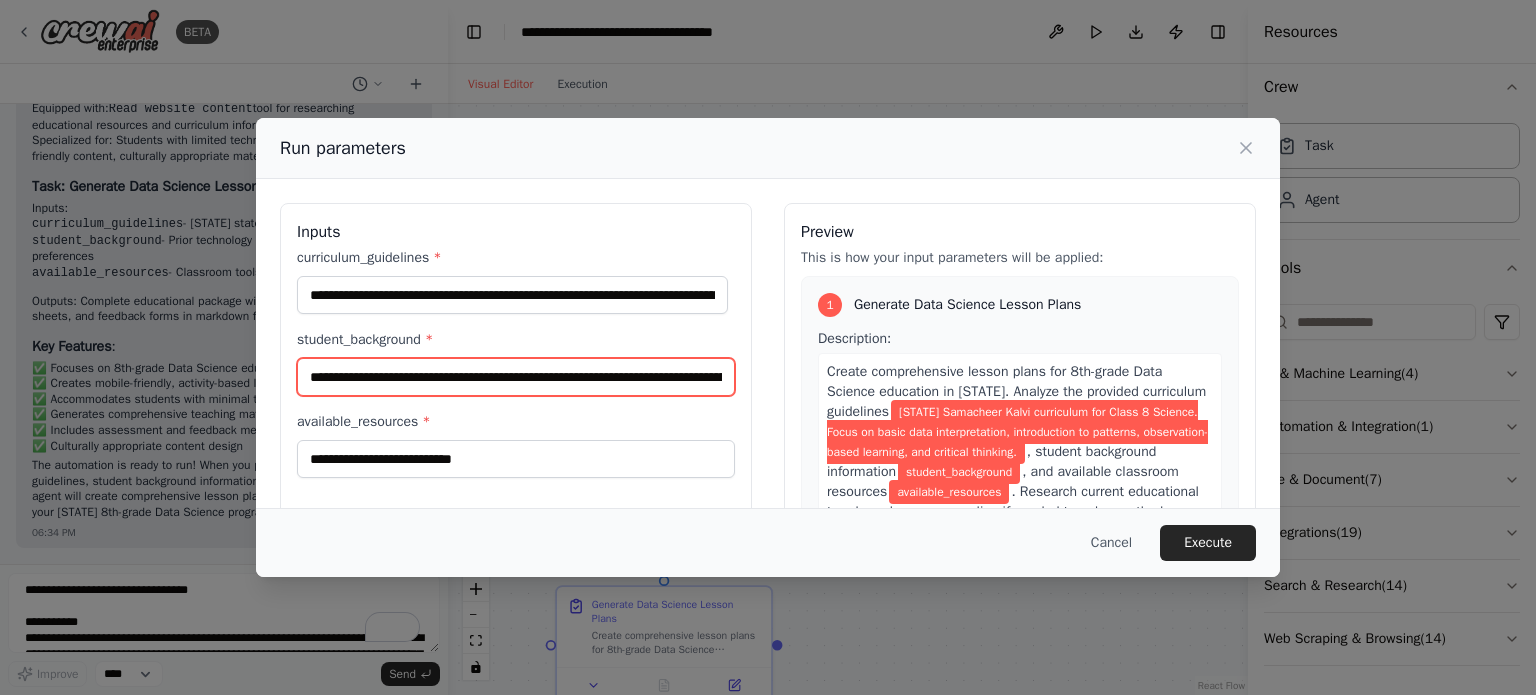 scroll, scrollTop: 0, scrollLeft: 960, axis: horizontal 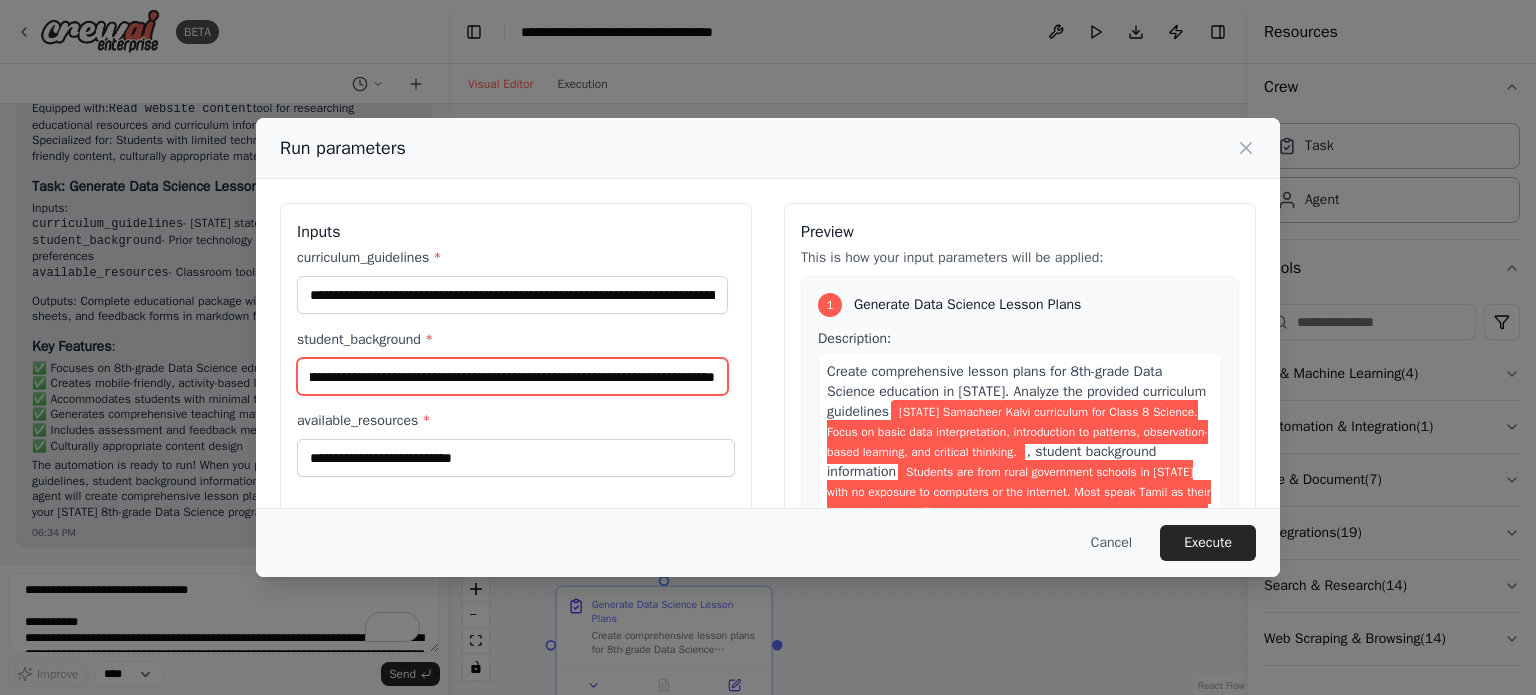 type on "**********" 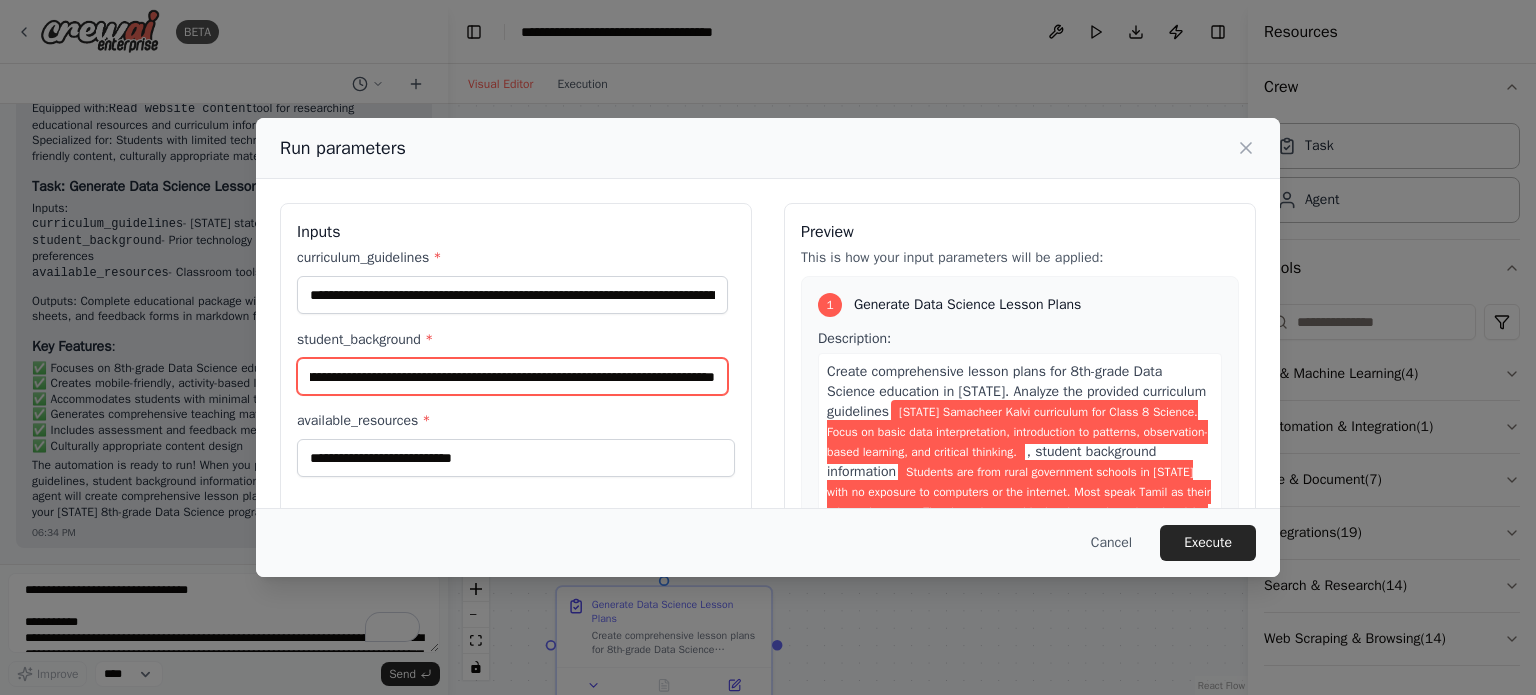 scroll, scrollTop: 0, scrollLeft: 0, axis: both 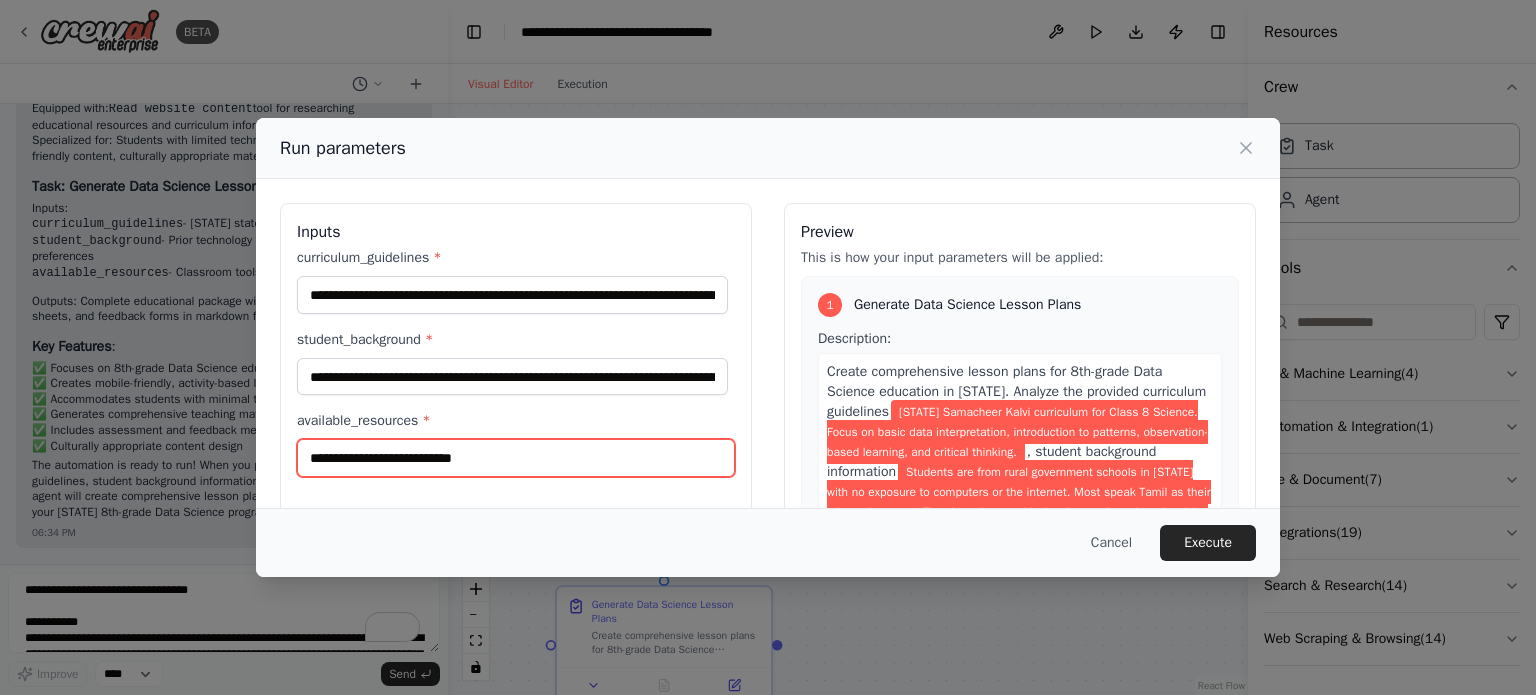 click on "available_resources *" at bounding box center (516, 458) 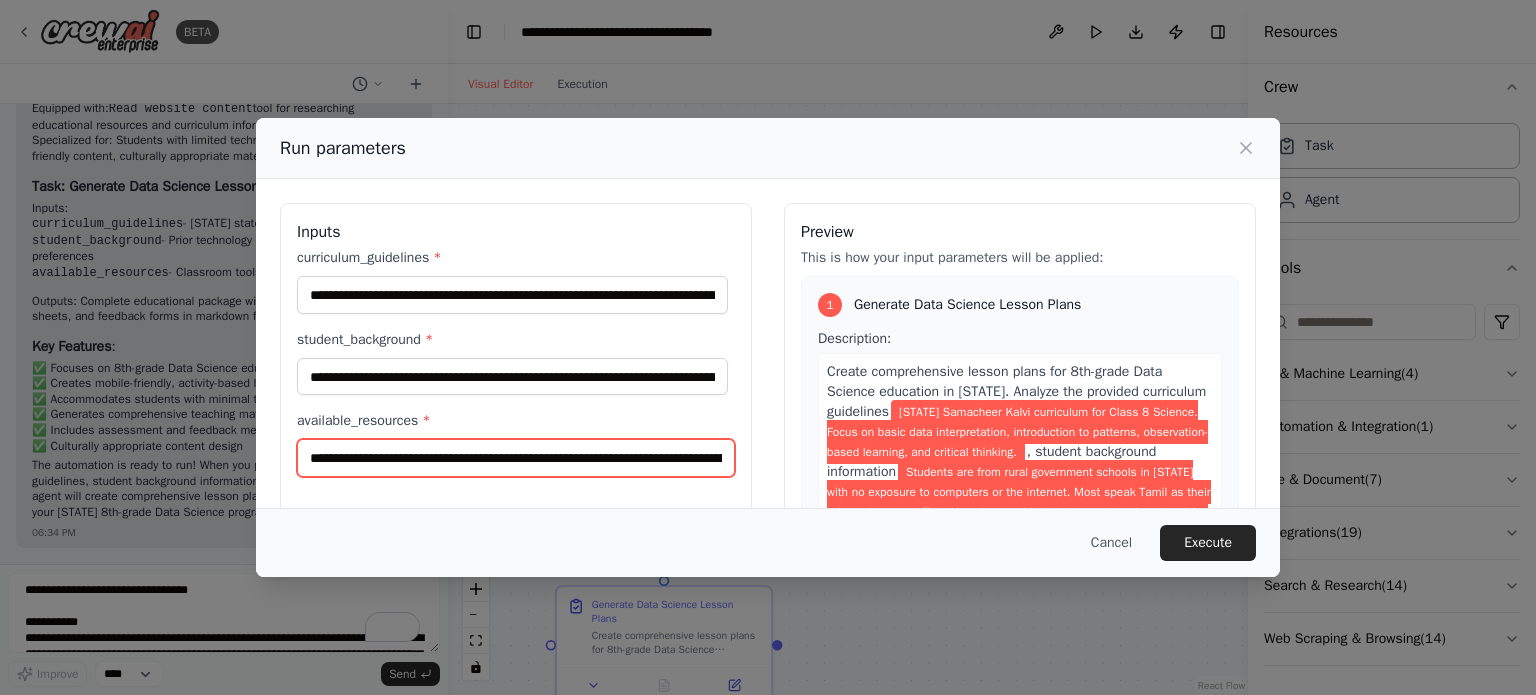 scroll, scrollTop: 0, scrollLeft: 598, axis: horizontal 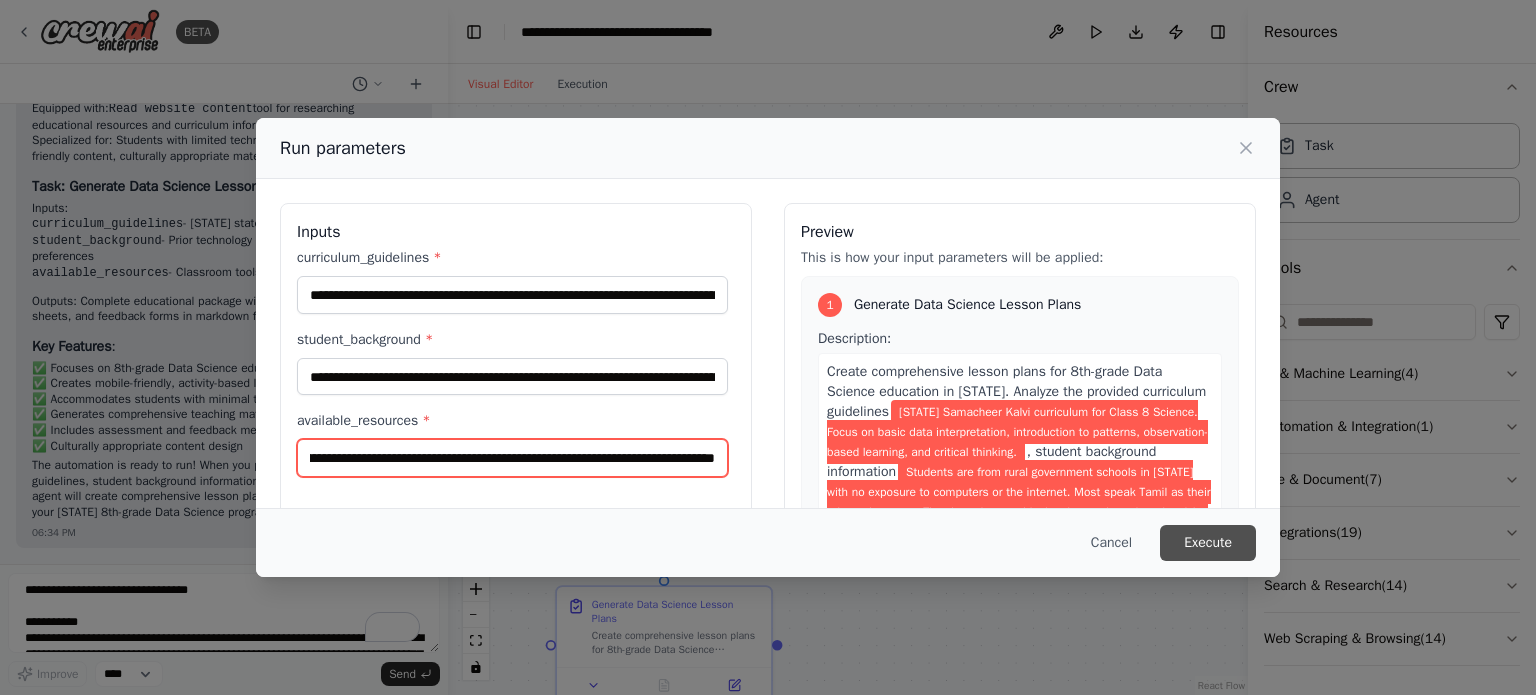 type on "**********" 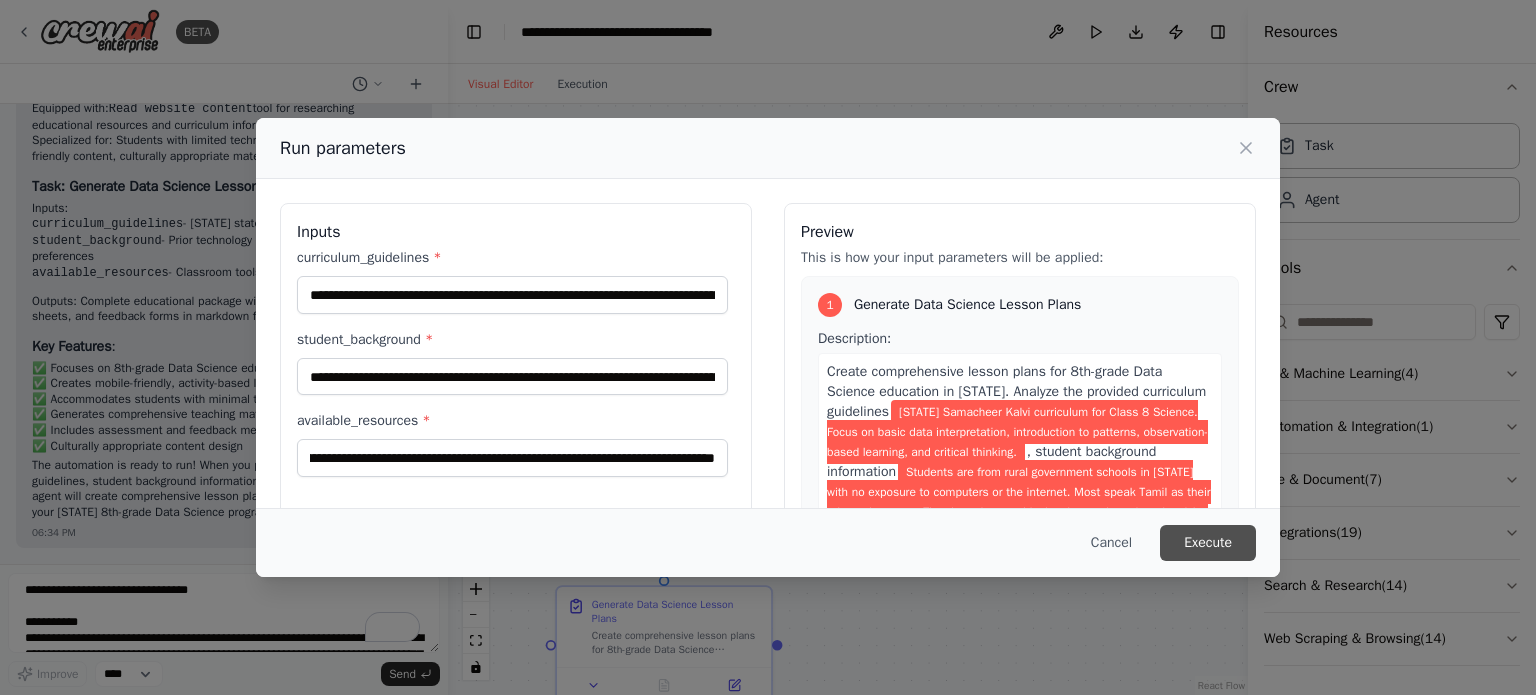 click on "Execute" at bounding box center (1208, 543) 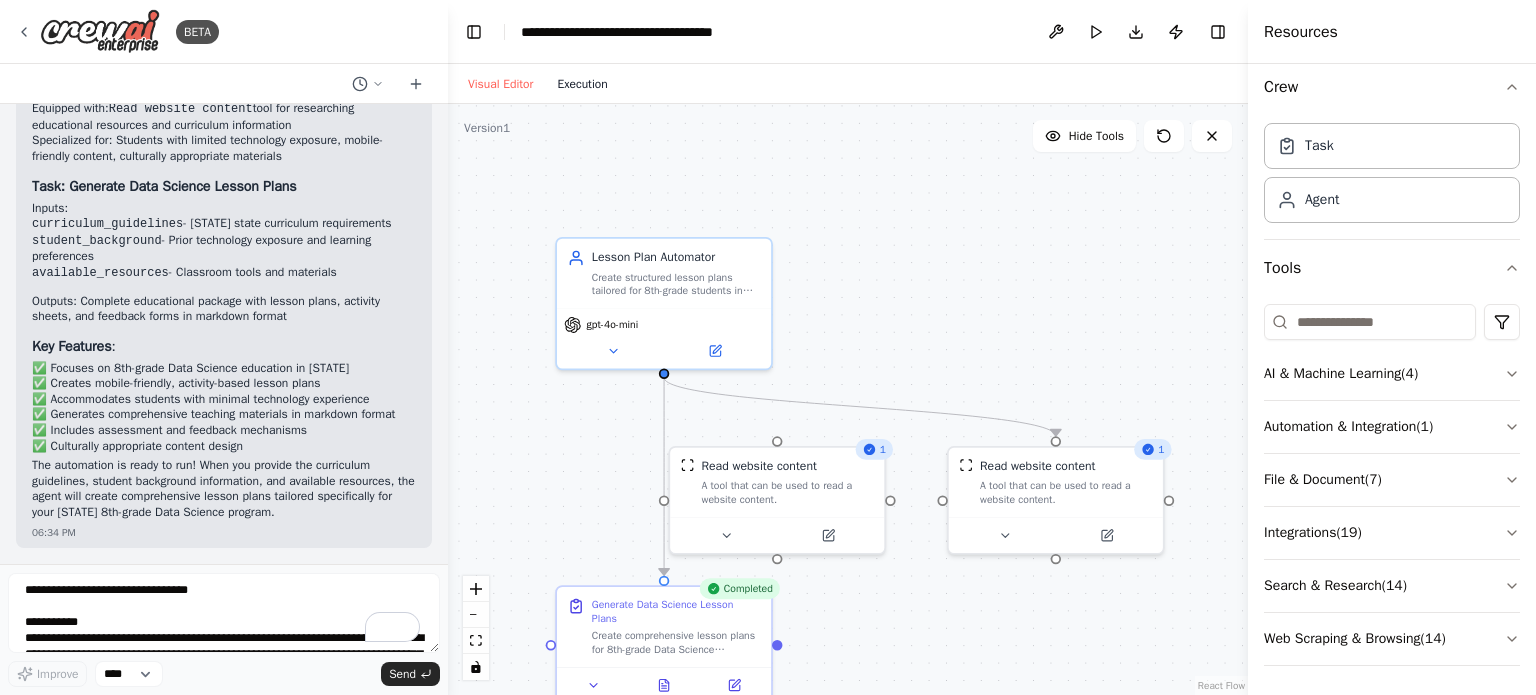 click on "Execution" at bounding box center (582, 84) 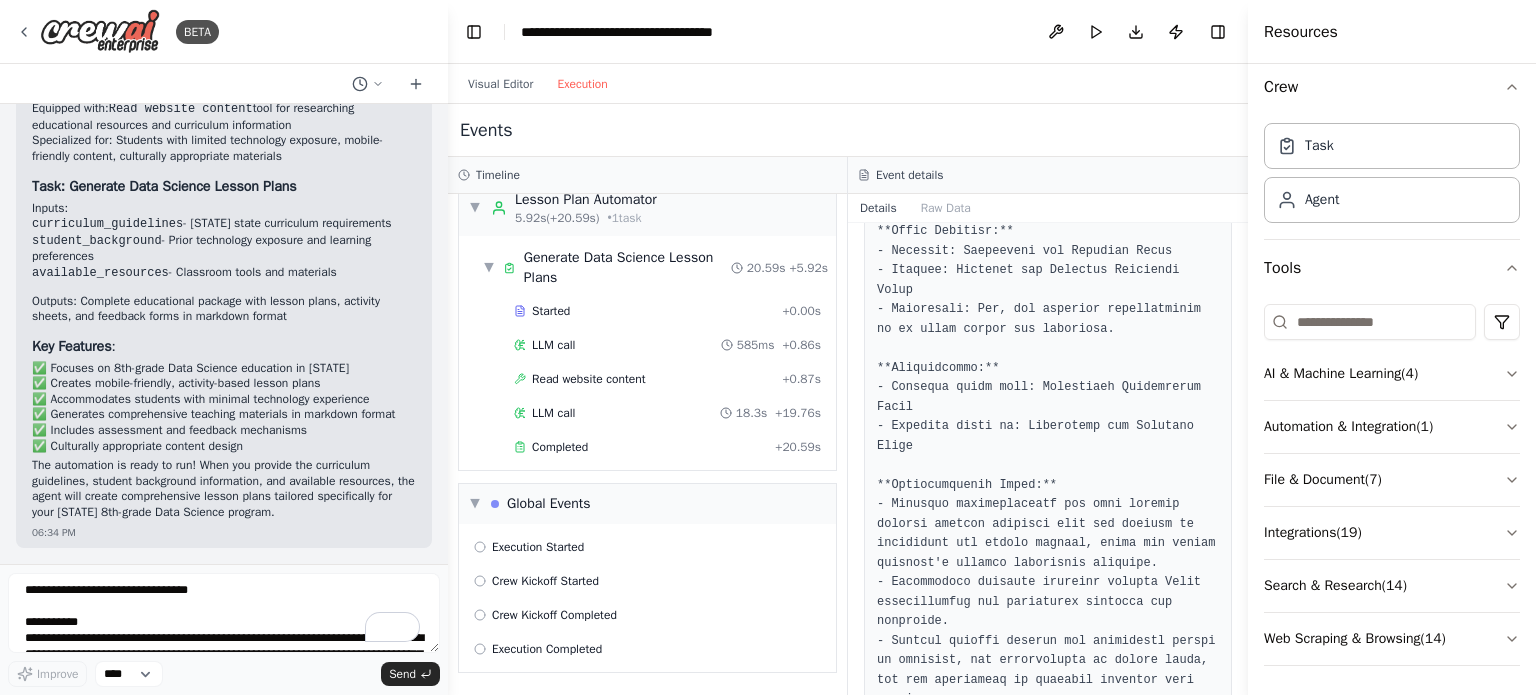 scroll, scrollTop: 20, scrollLeft: 0, axis: vertical 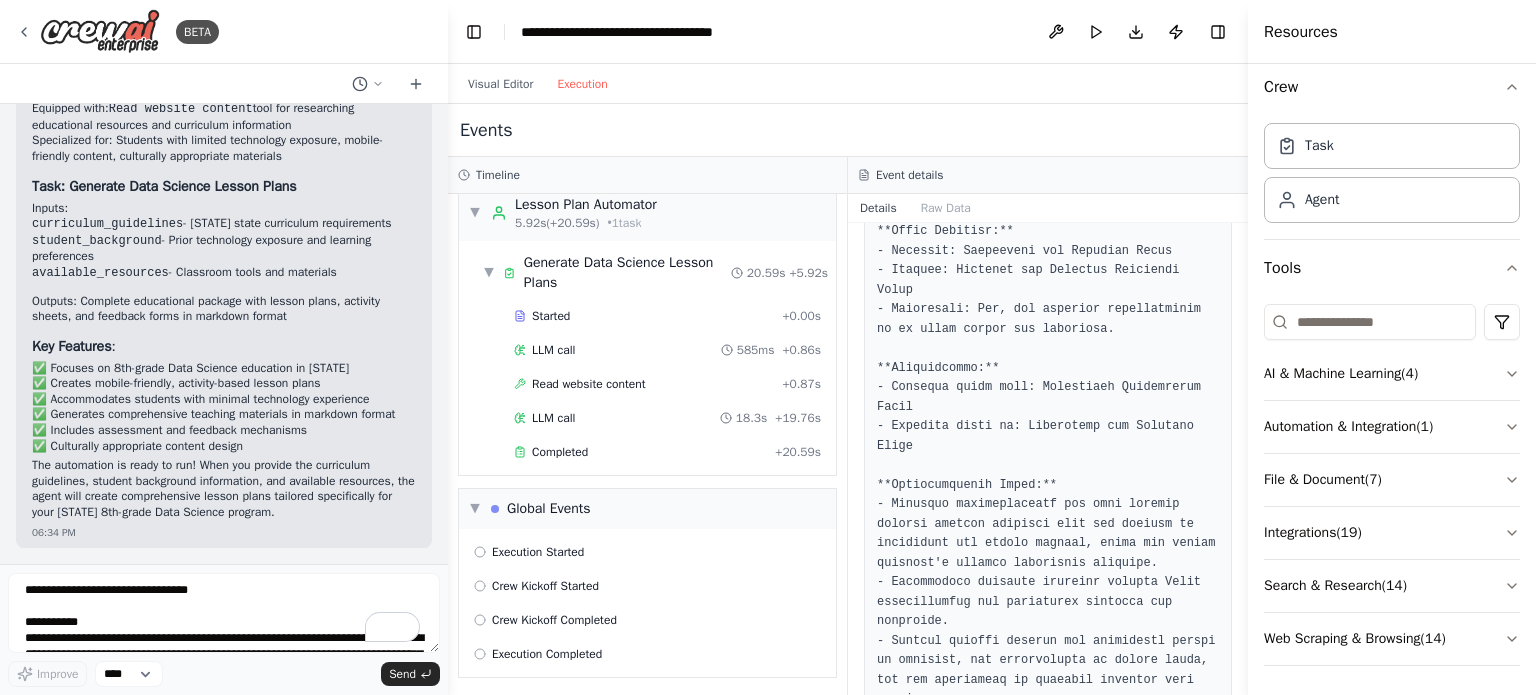 click on "▼ Lesson Plan Automator 5.92s  (+20.59s) •  1  task ▼ Generate Data Science Lesson Plans 20.59s + 5.92s Started + 0.00s LLM call 585ms + 0.86s Read website content + 0.87s LLM call 18.3s + 19.76s Completed + 20.59s" at bounding box center (647, 330) 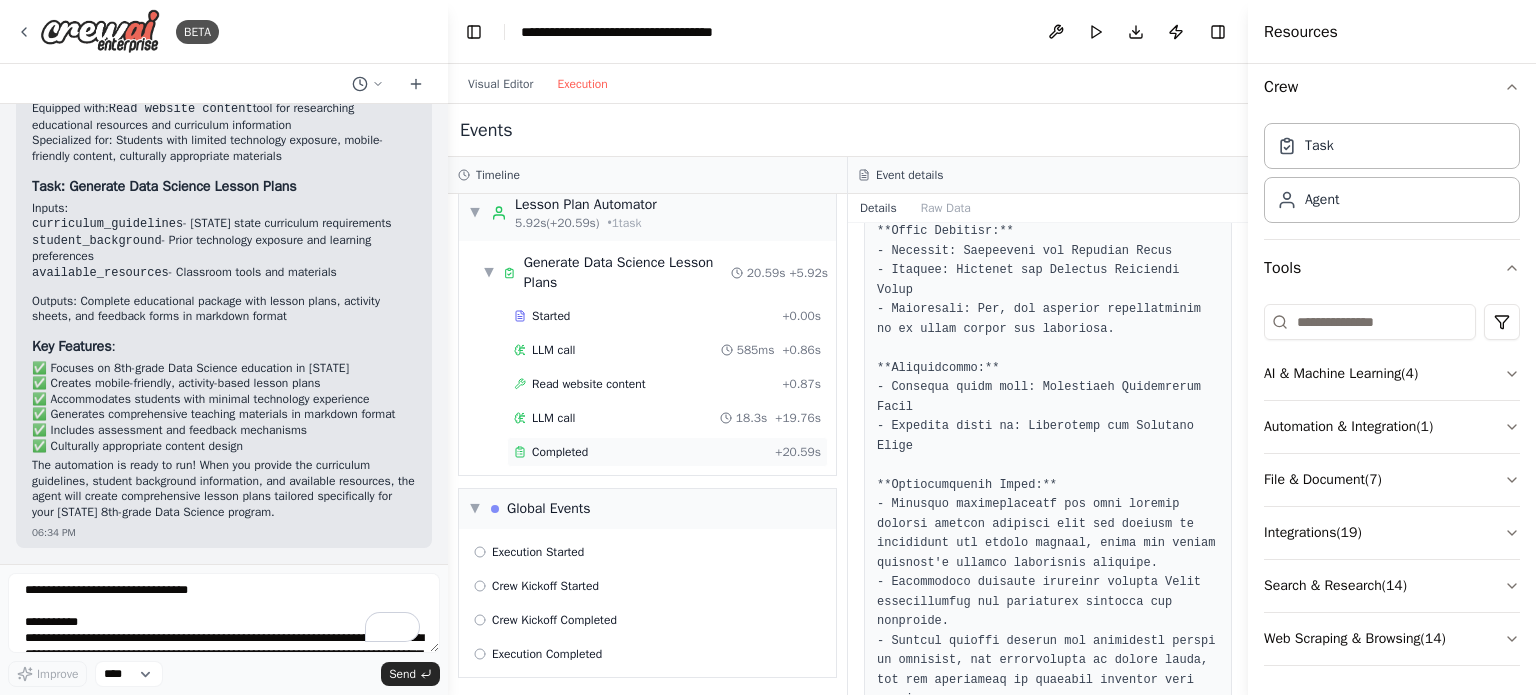 click on "Completed" at bounding box center (560, 452) 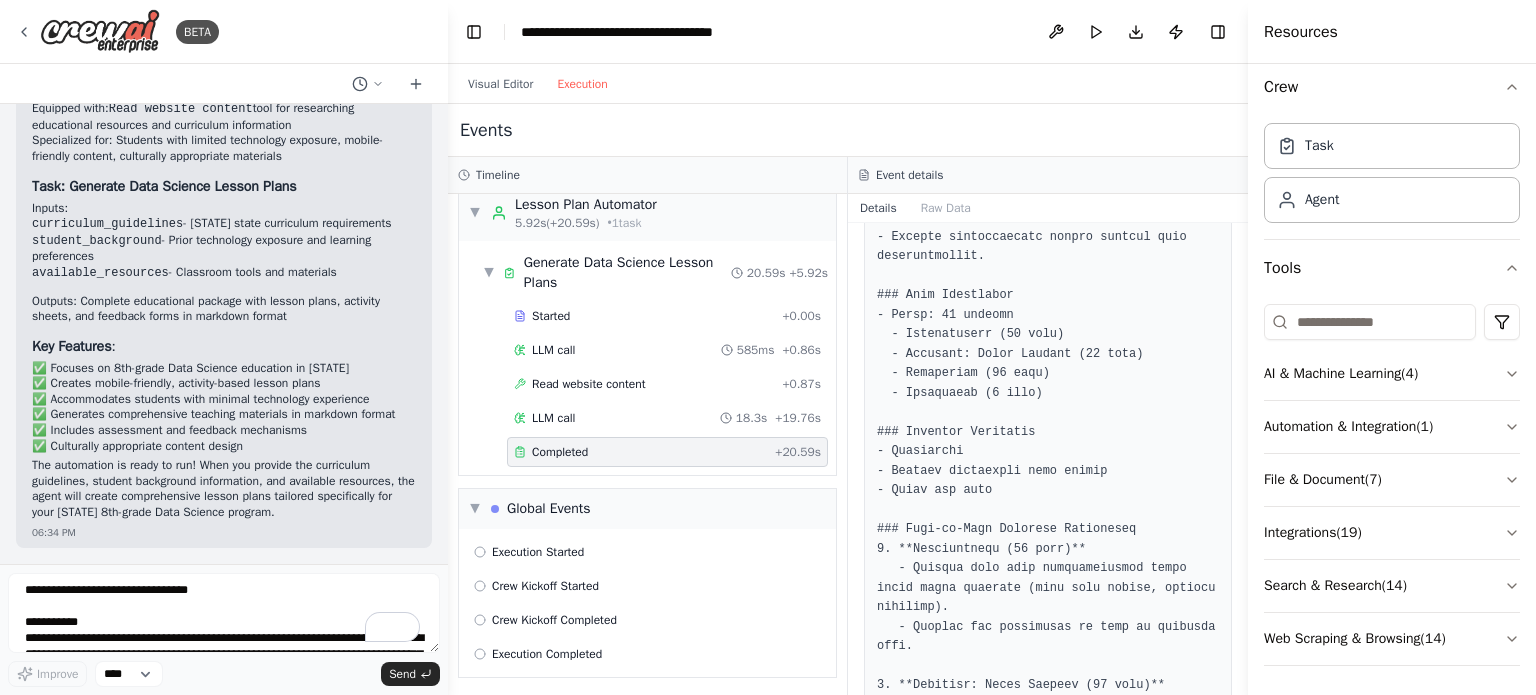 scroll, scrollTop: 400, scrollLeft: 0, axis: vertical 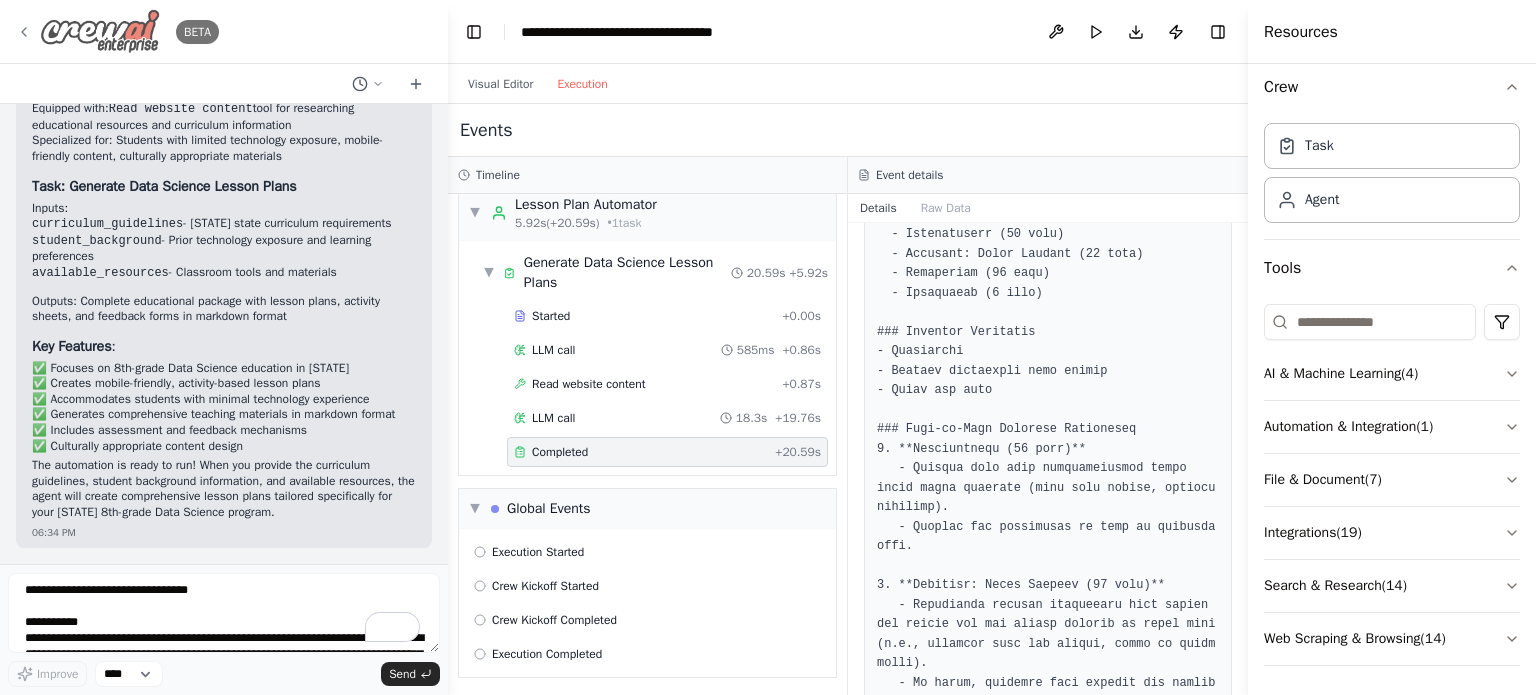 click at bounding box center [100, 31] 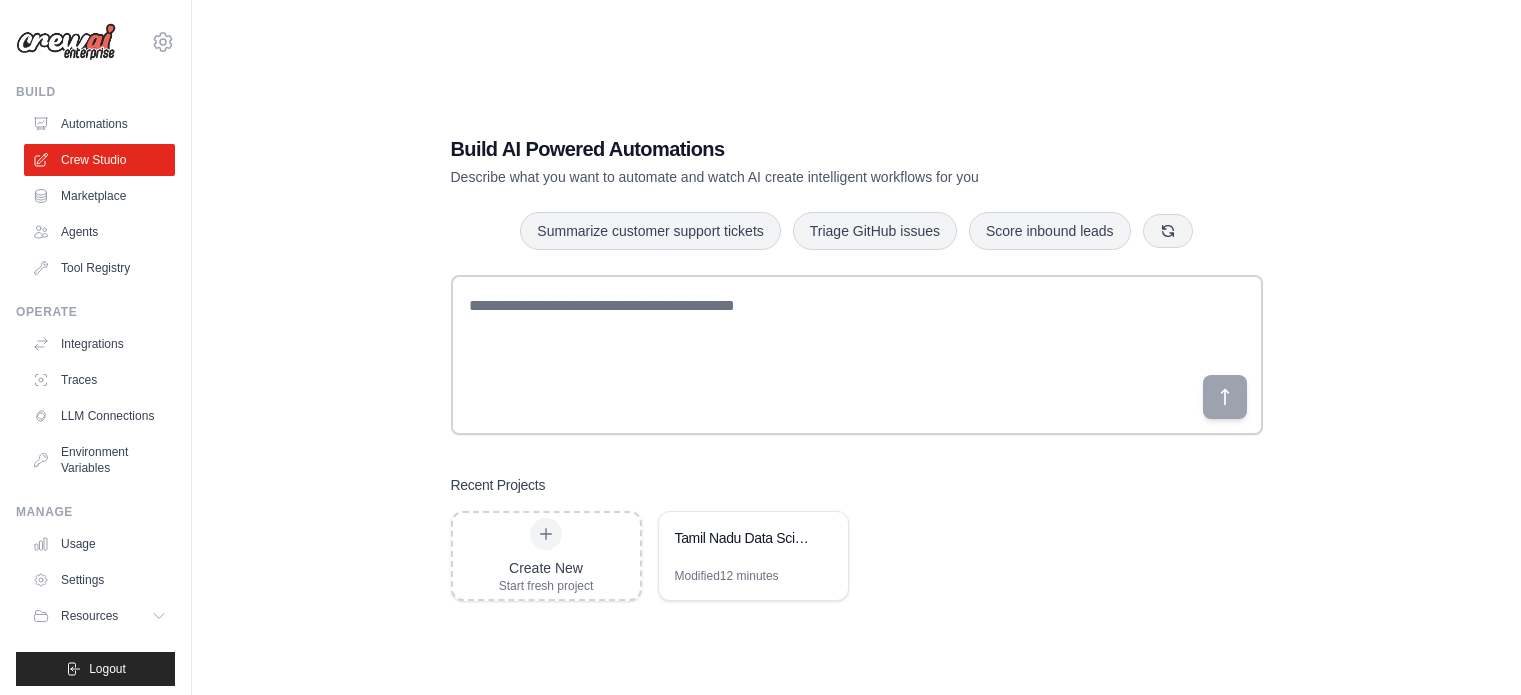 scroll, scrollTop: 0, scrollLeft: 0, axis: both 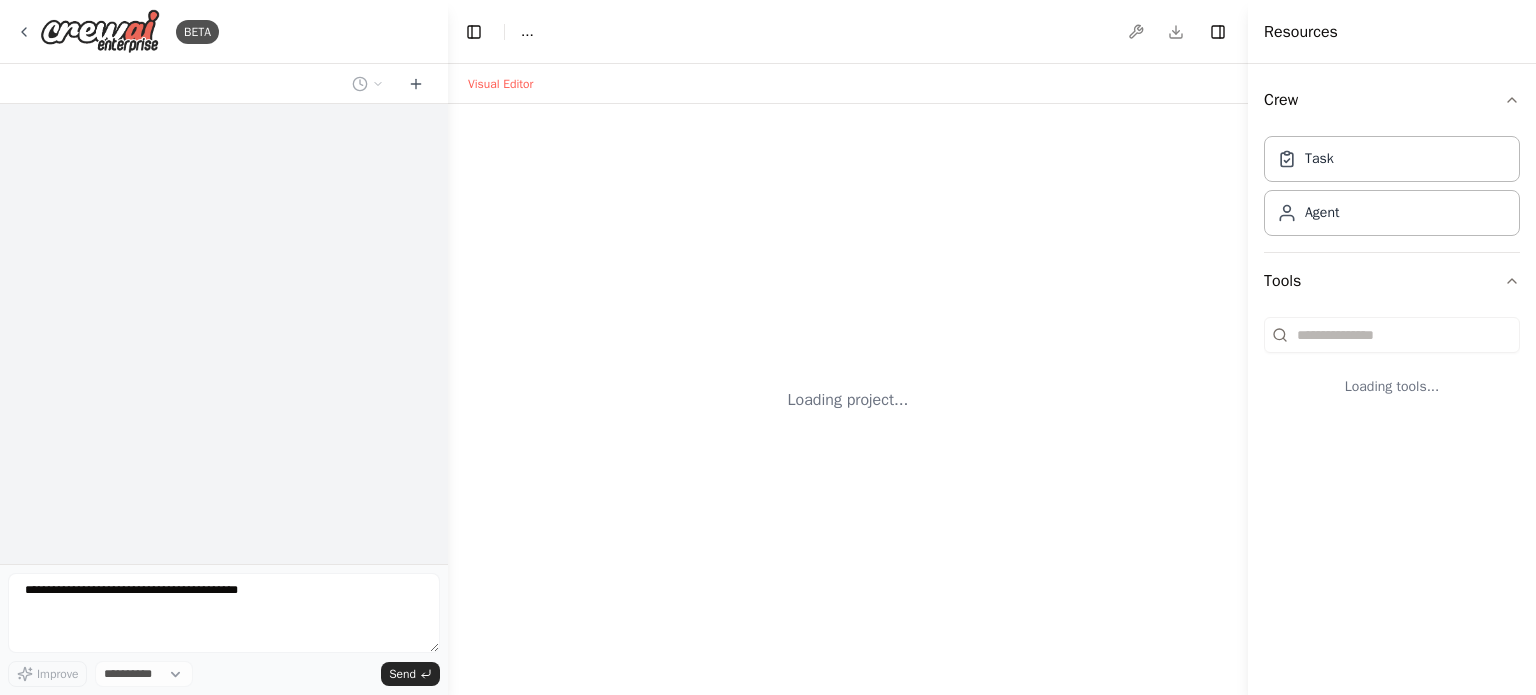 select on "****" 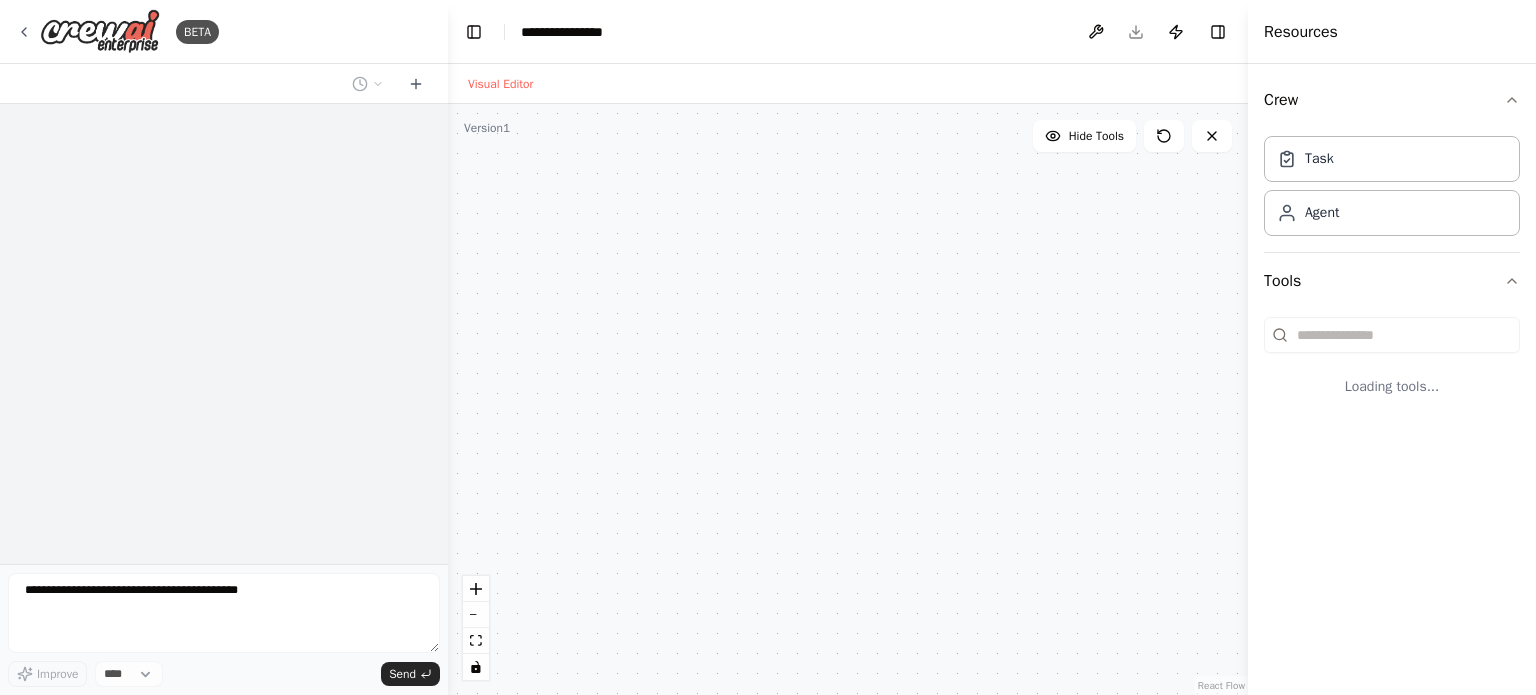 scroll, scrollTop: 0, scrollLeft: 0, axis: both 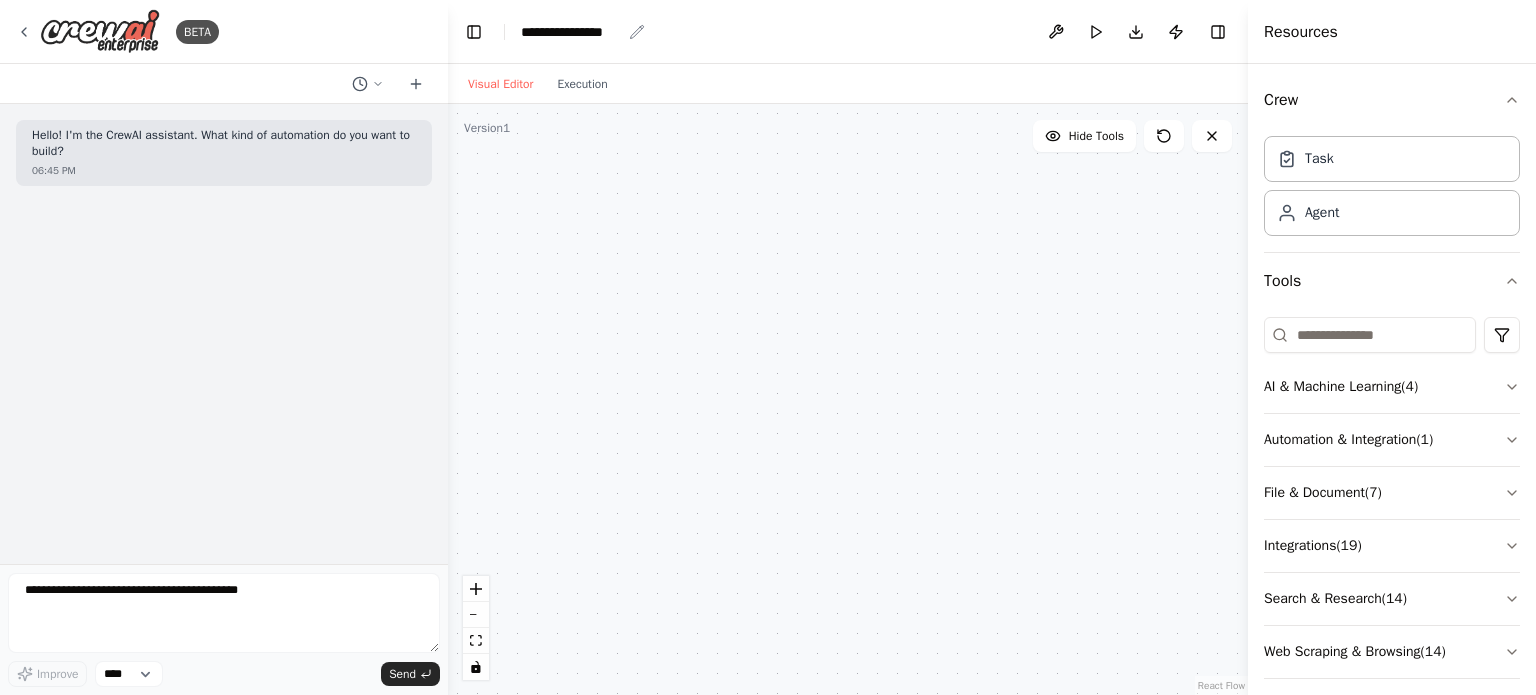 click on "**********" at bounding box center [571, 32] 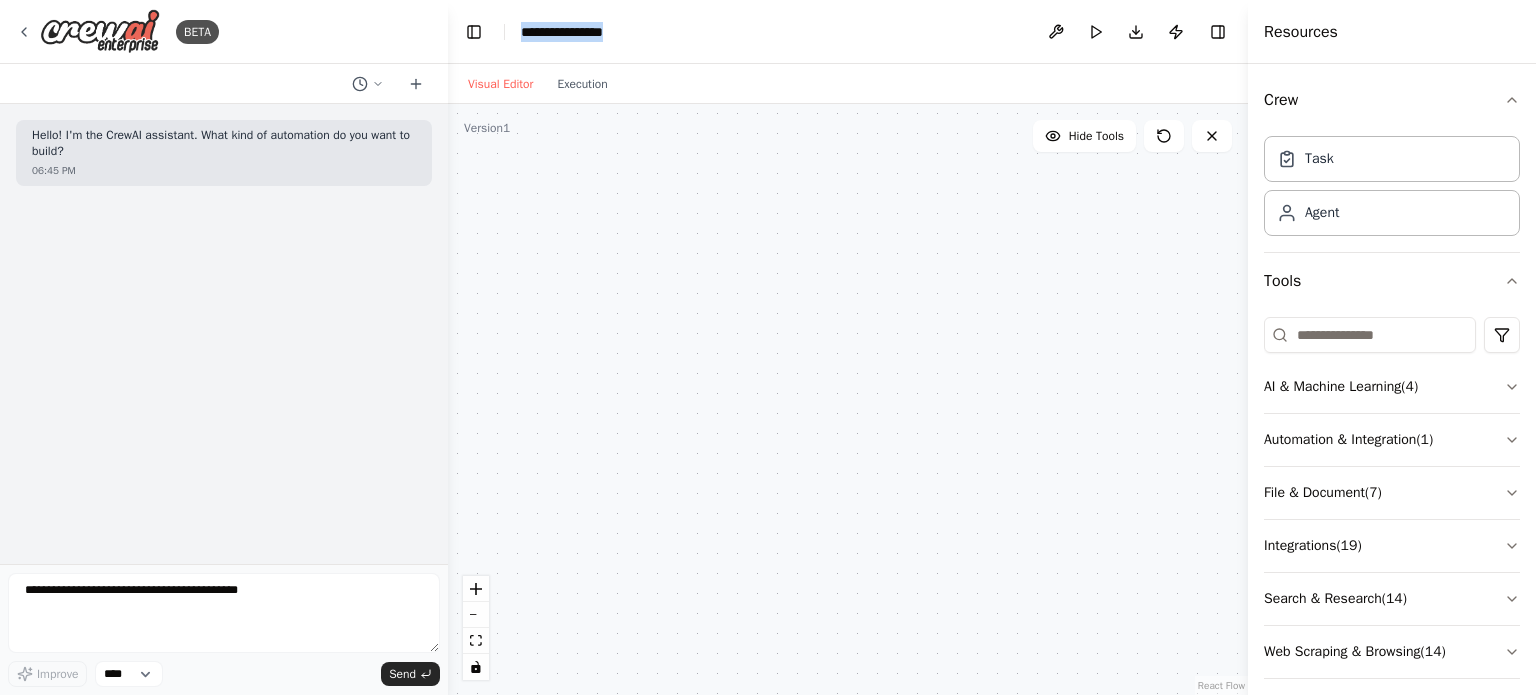 drag, startPoint x: 619, startPoint y: 33, endPoint x: 515, endPoint y: 35, distance: 104.019226 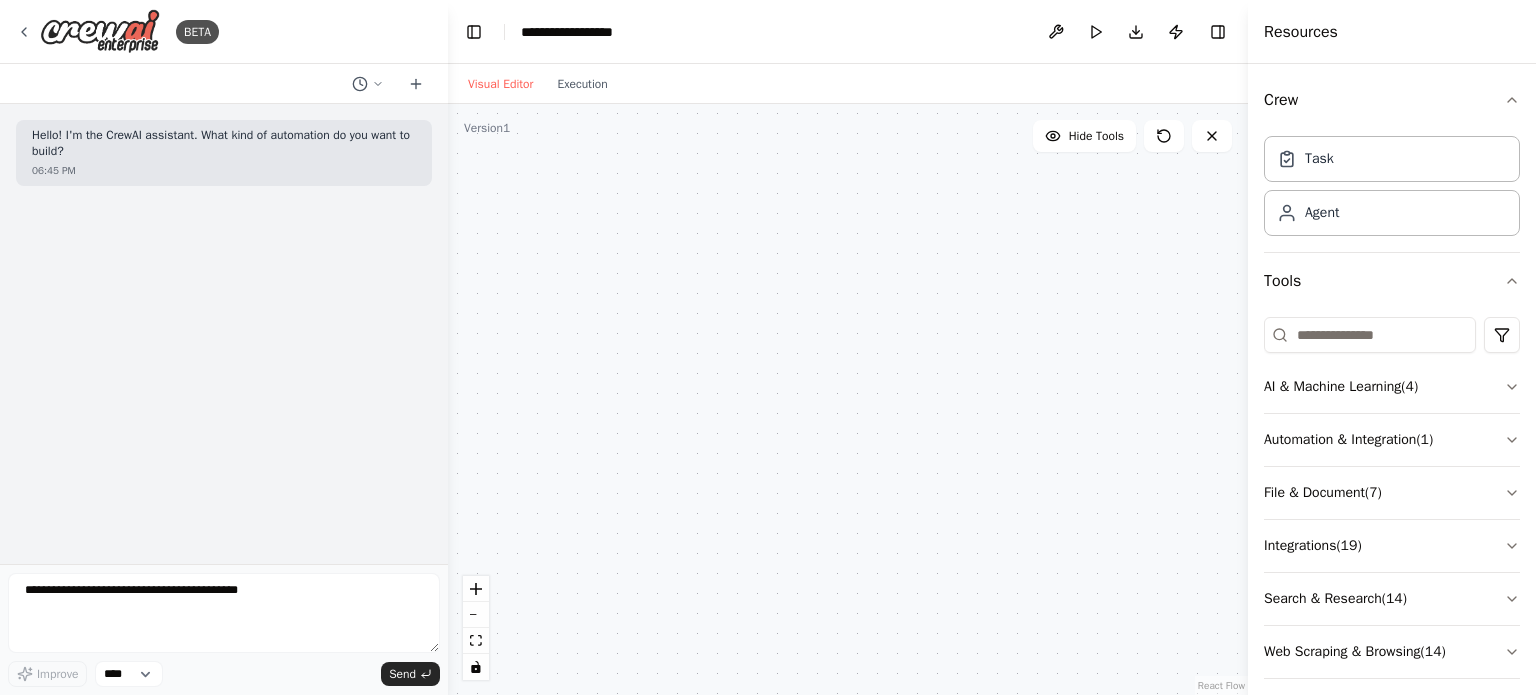 click on "Hello! I'm the CrewAI assistant. What kind of automation do you want to build? 06:45 PM" at bounding box center (224, 334) 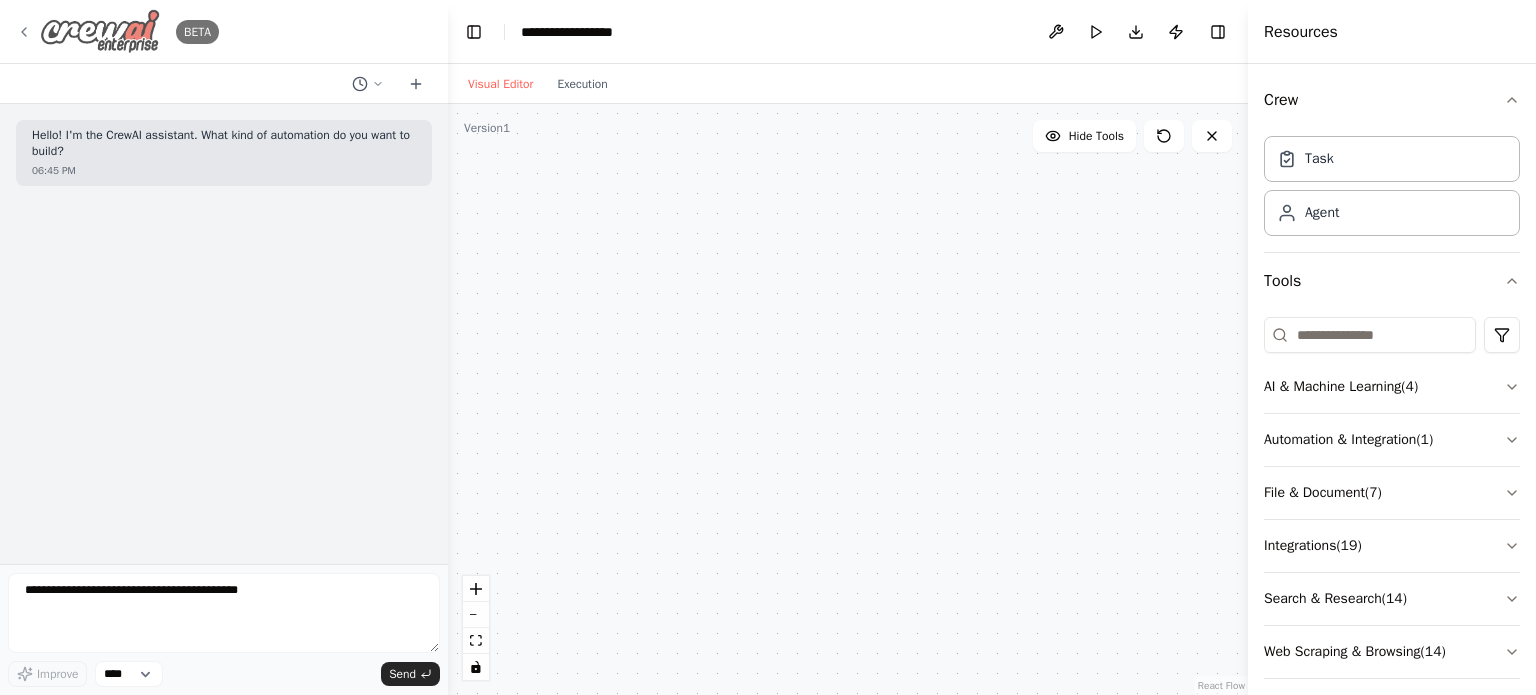 click at bounding box center [100, 31] 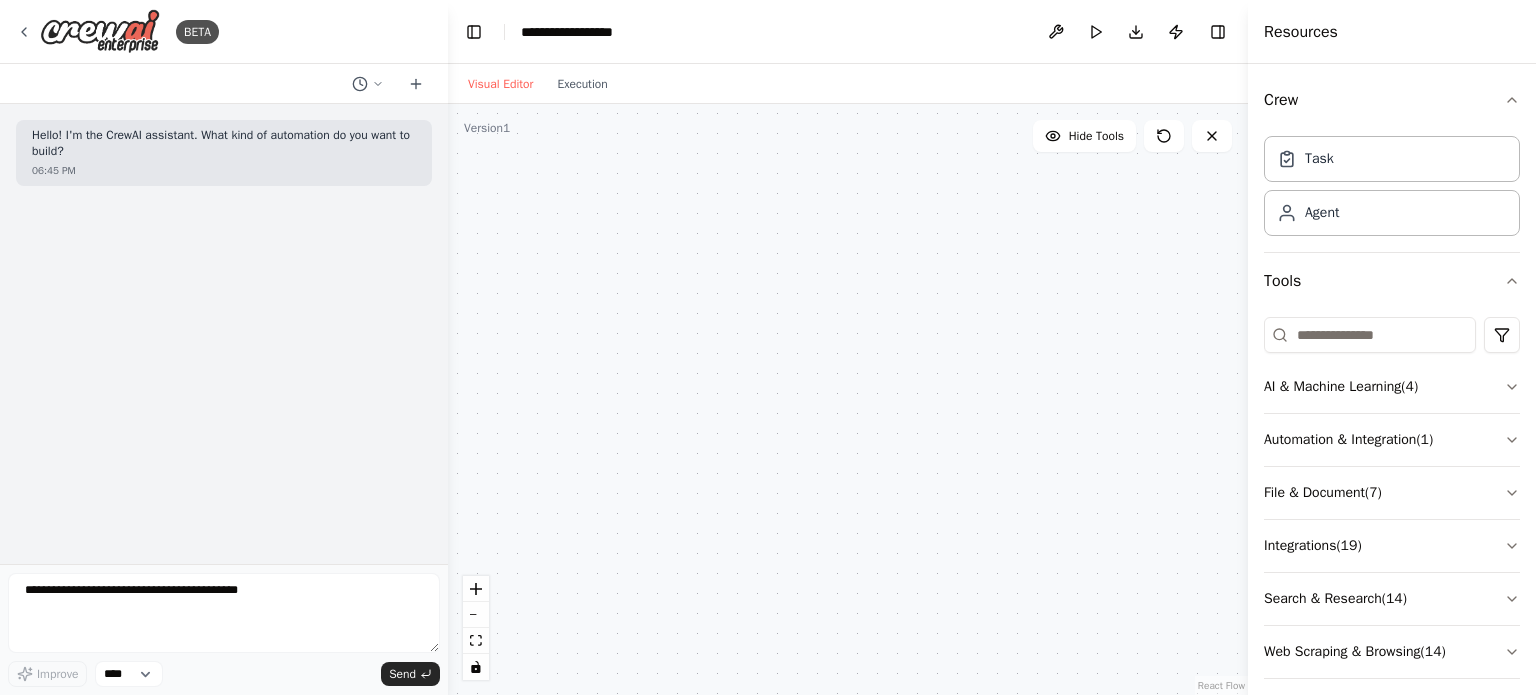 scroll, scrollTop: 0, scrollLeft: 0, axis: both 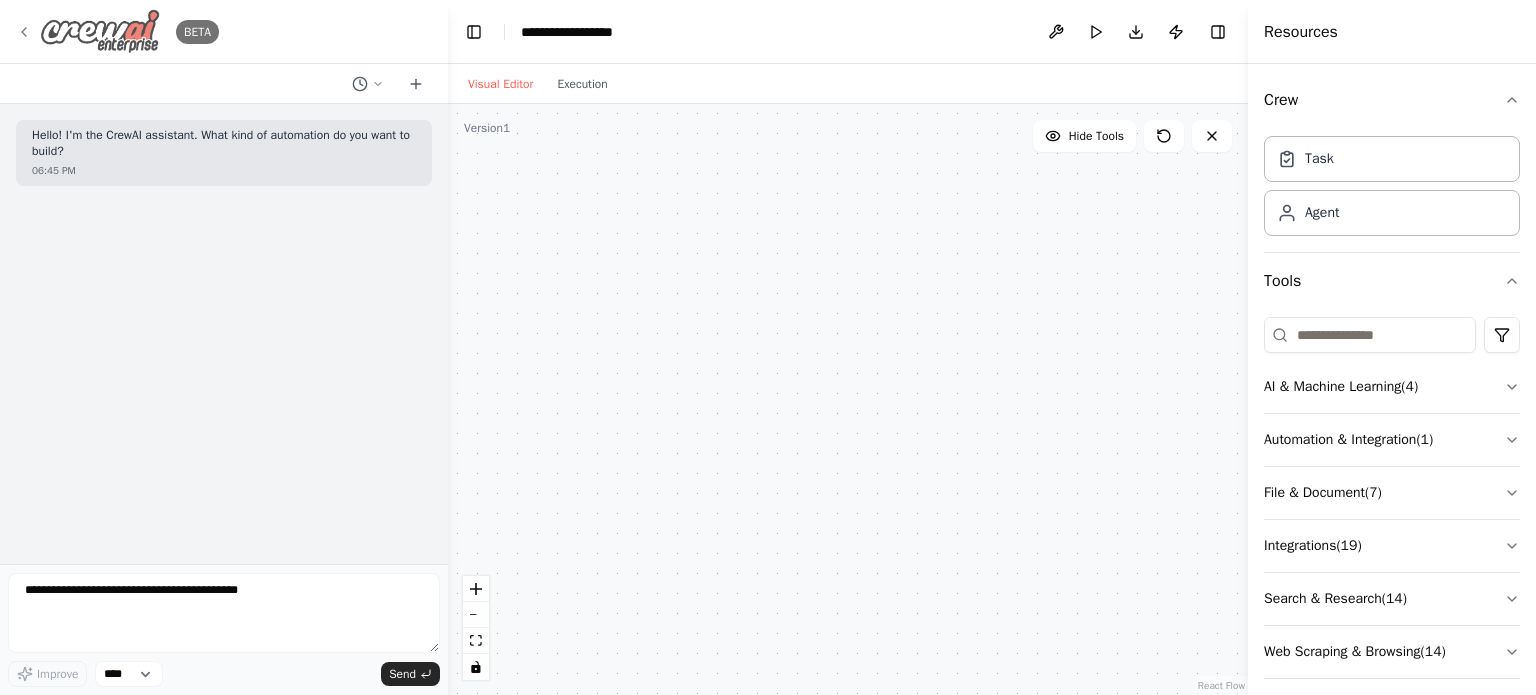 click at bounding box center [100, 31] 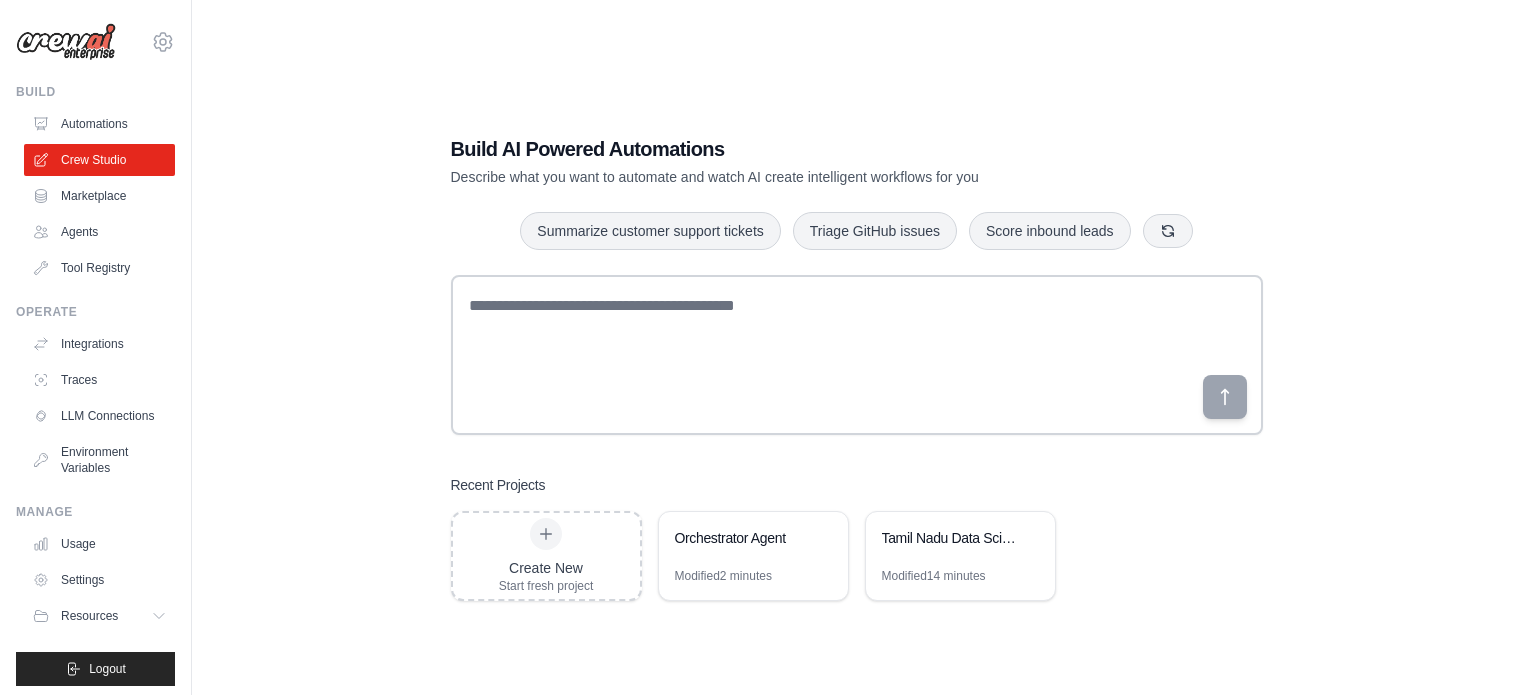 scroll, scrollTop: 0, scrollLeft: 0, axis: both 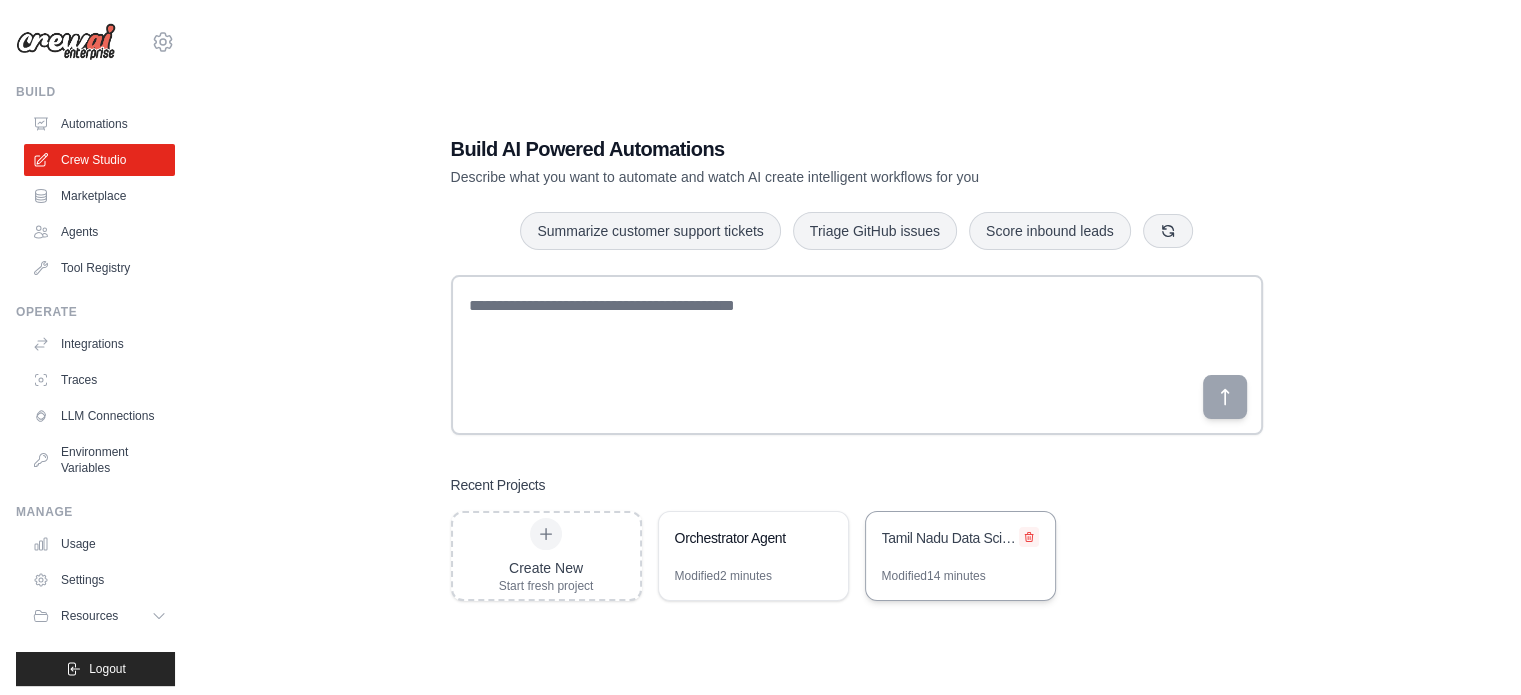 click 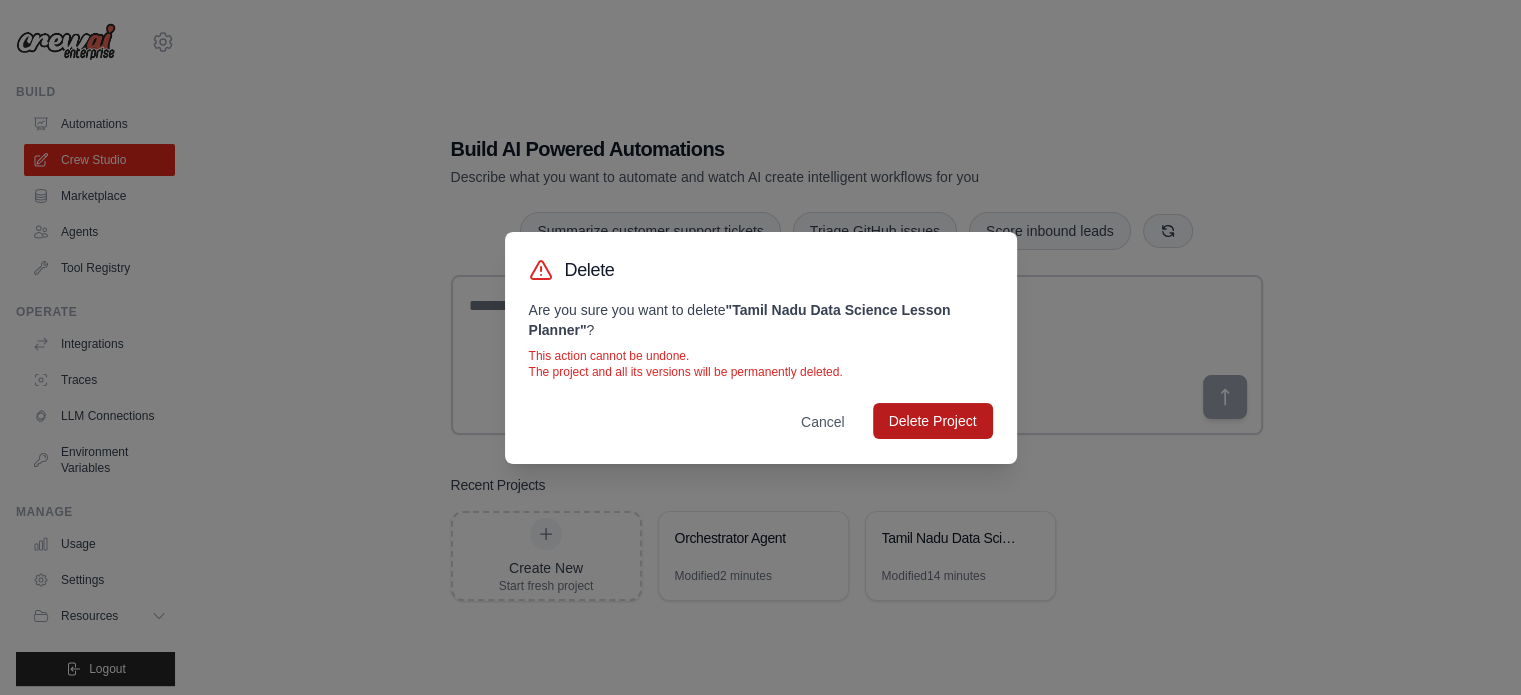 click on "Delete Project" at bounding box center (933, 421) 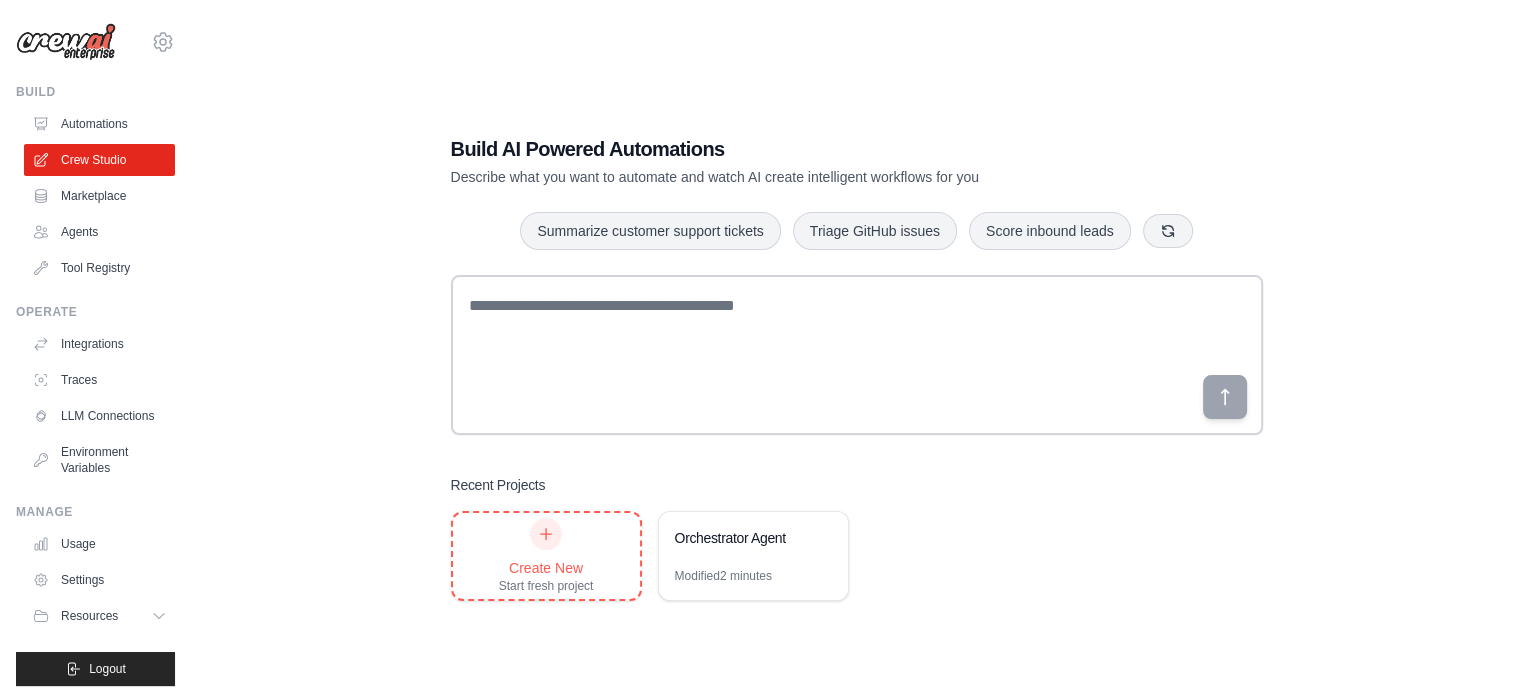 click on "Create New" at bounding box center [546, 568] 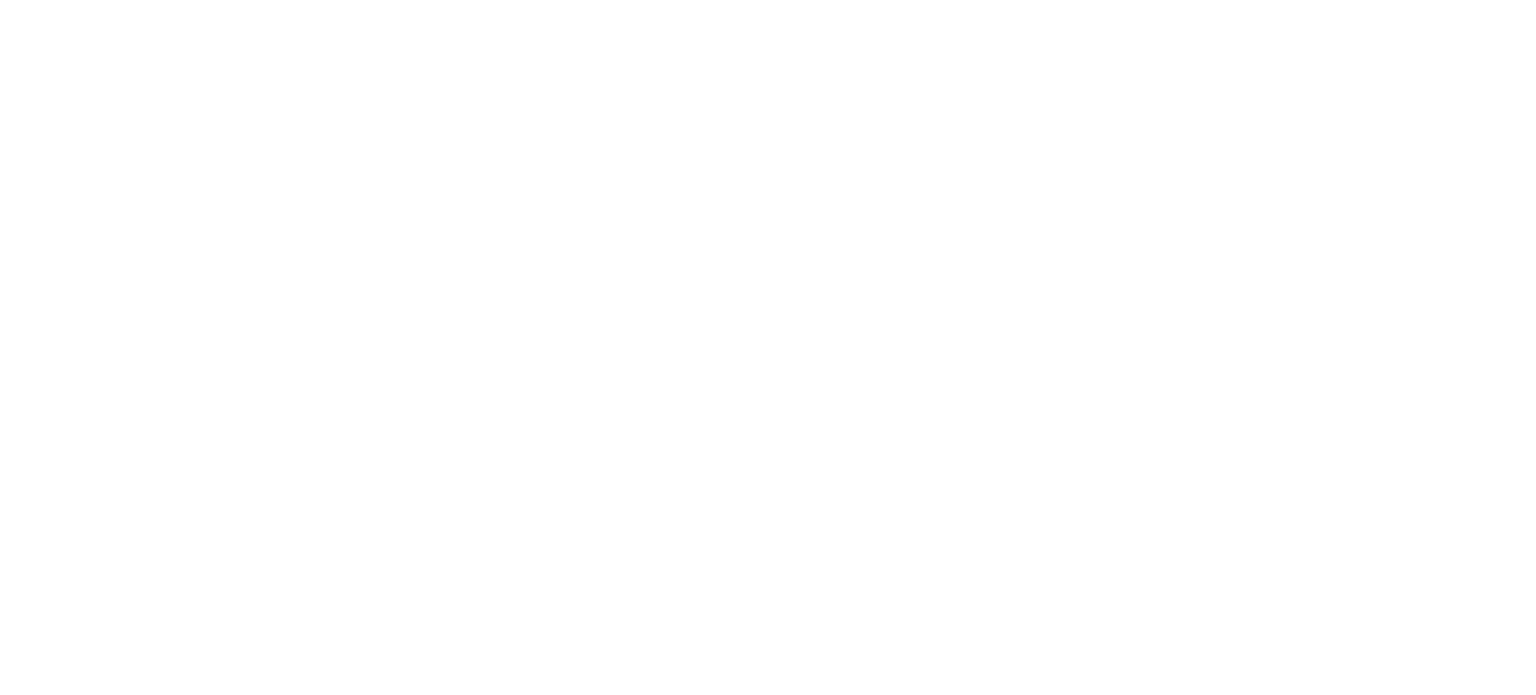 scroll, scrollTop: 0, scrollLeft: 0, axis: both 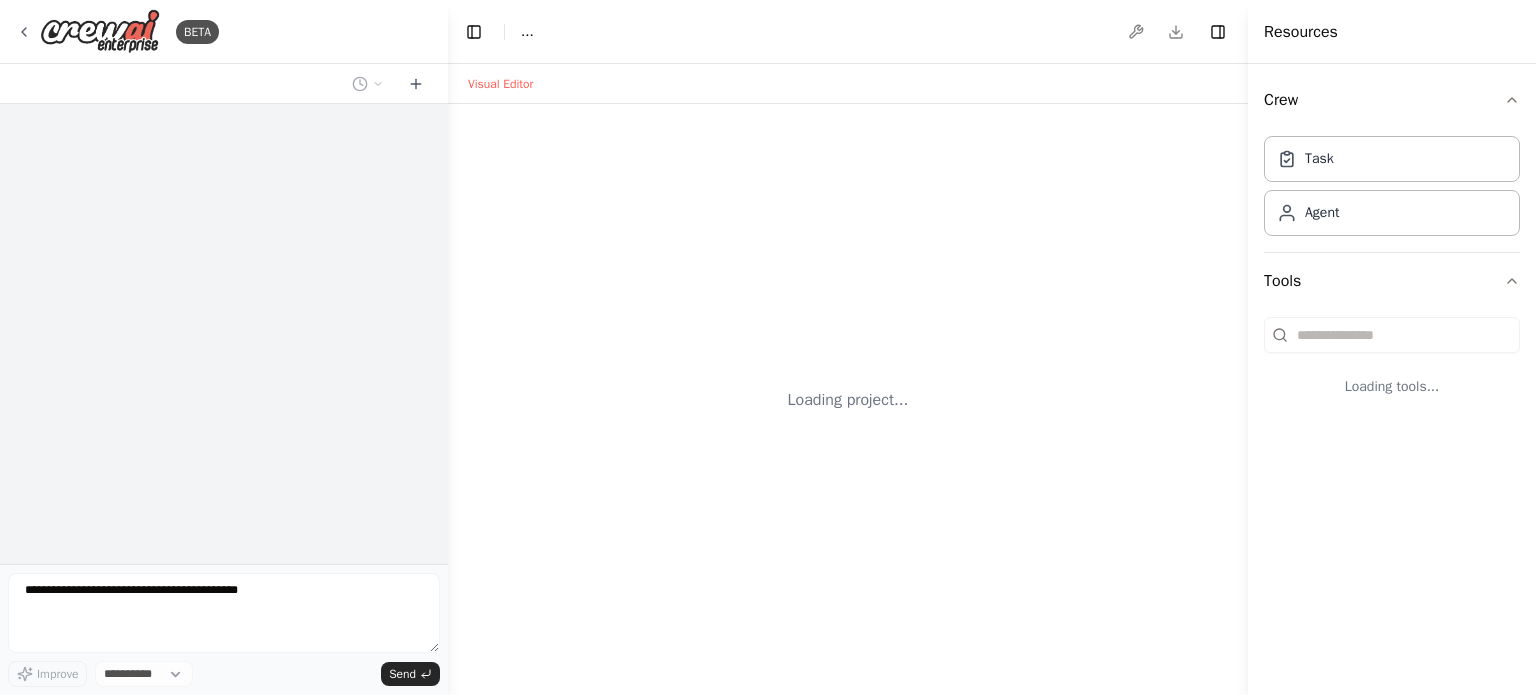 select on "****" 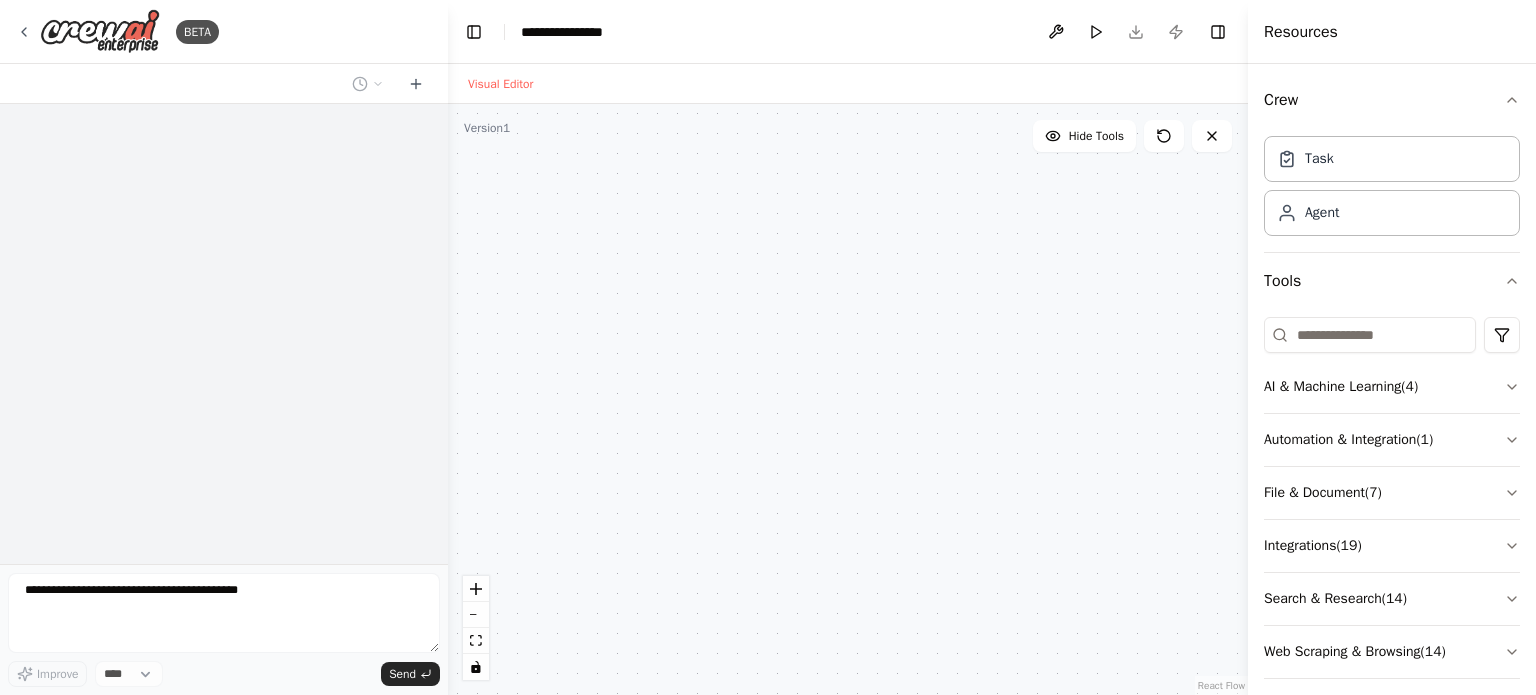 scroll, scrollTop: 0, scrollLeft: 0, axis: both 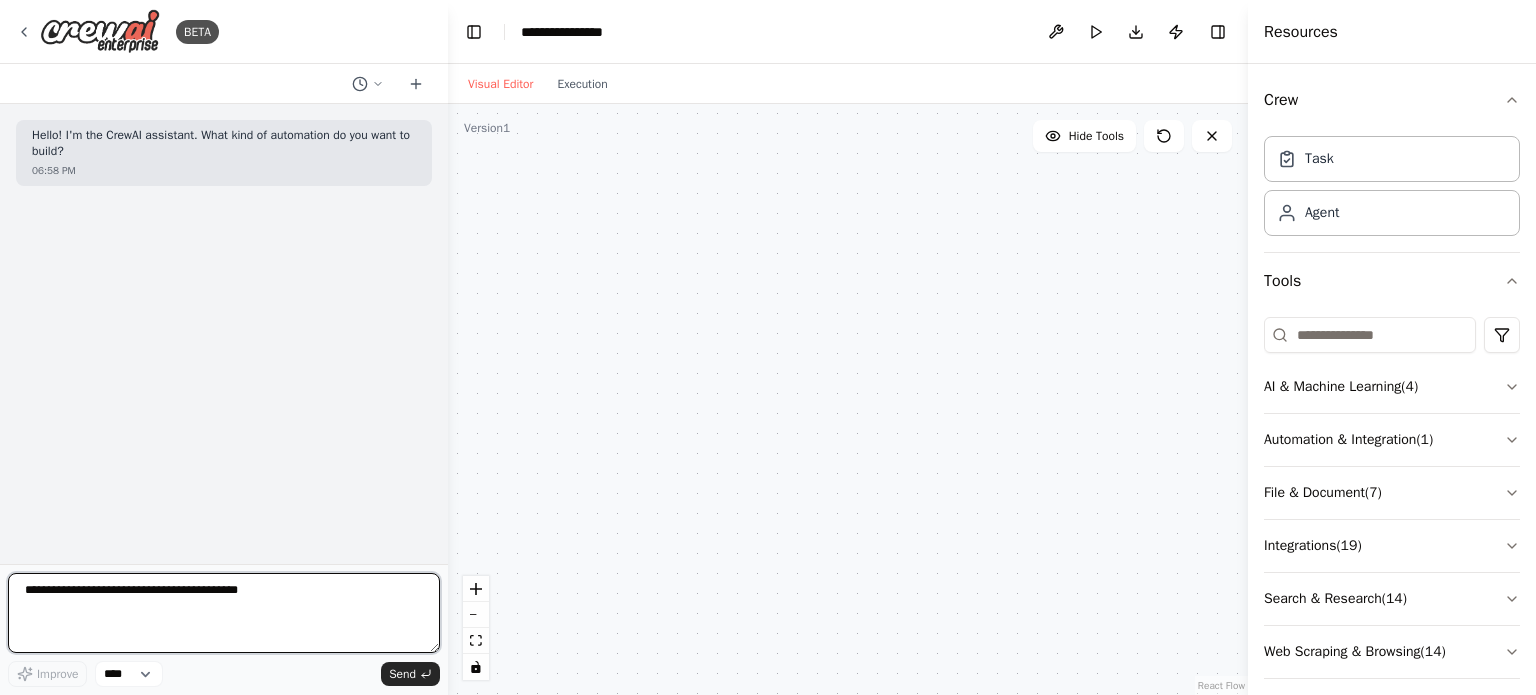 click at bounding box center [224, 613] 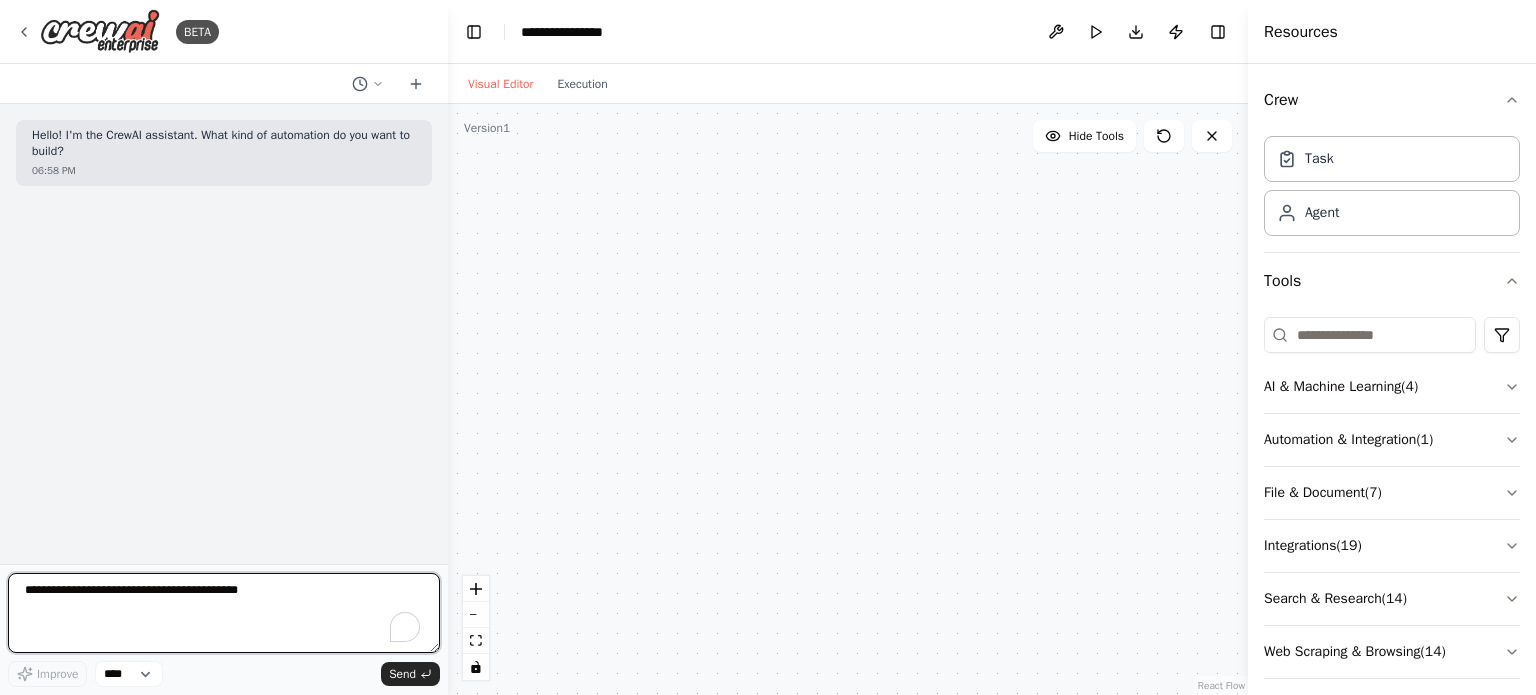 paste on "**********" 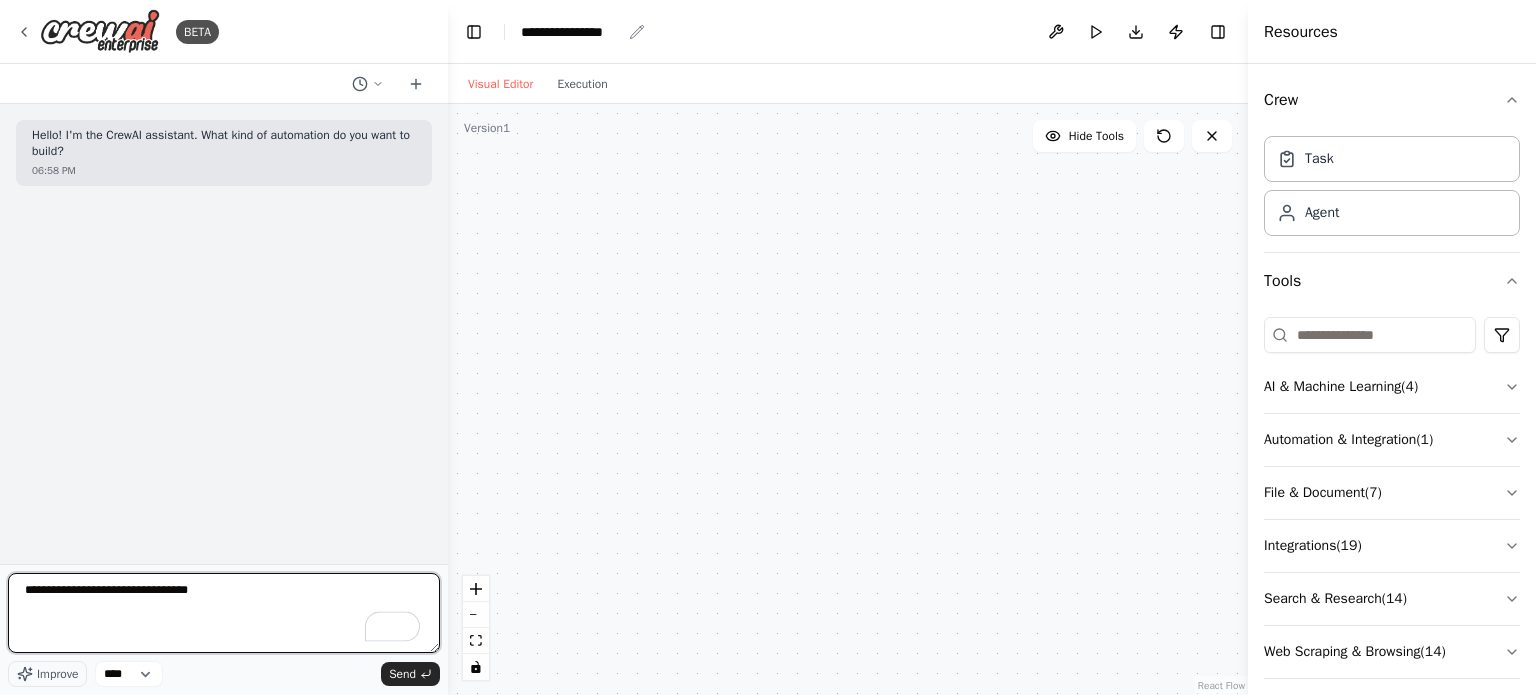 type on "**********" 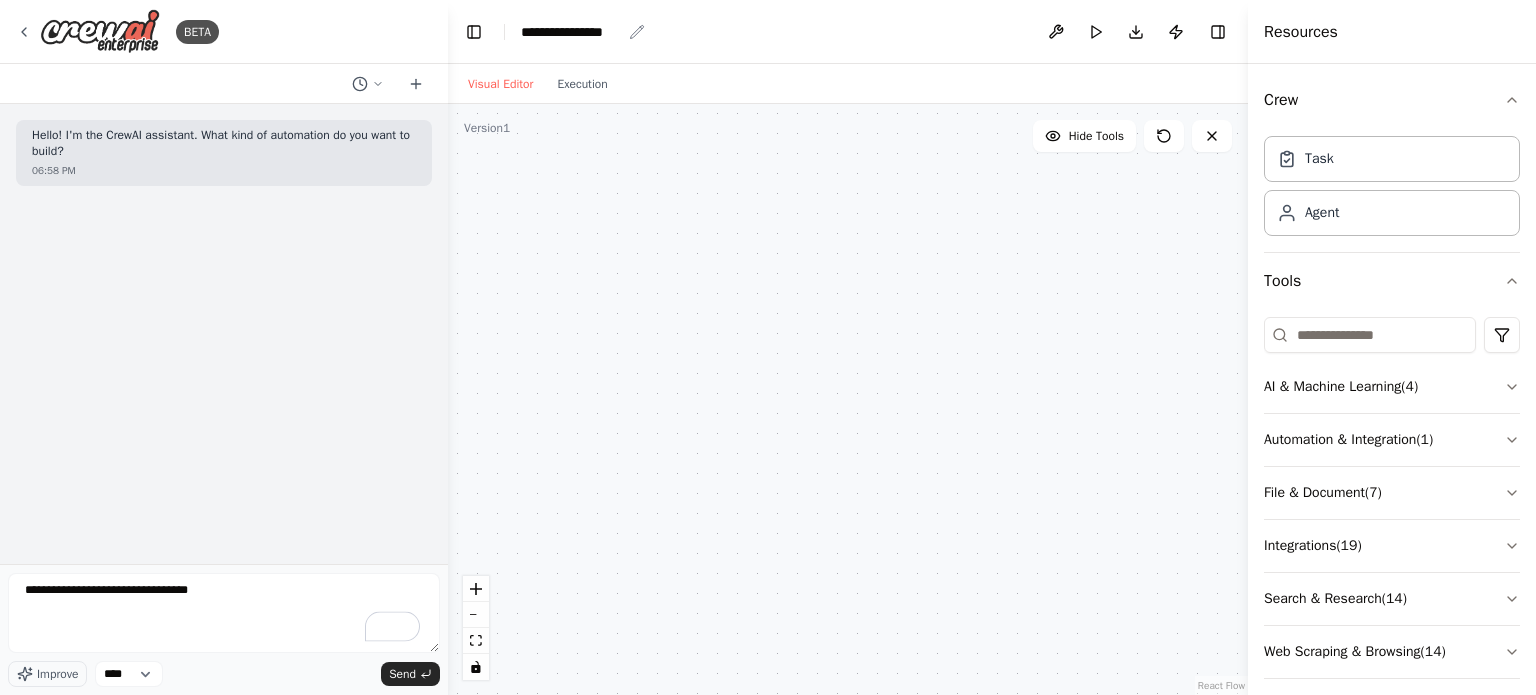 click on "**********" at bounding box center [571, 32] 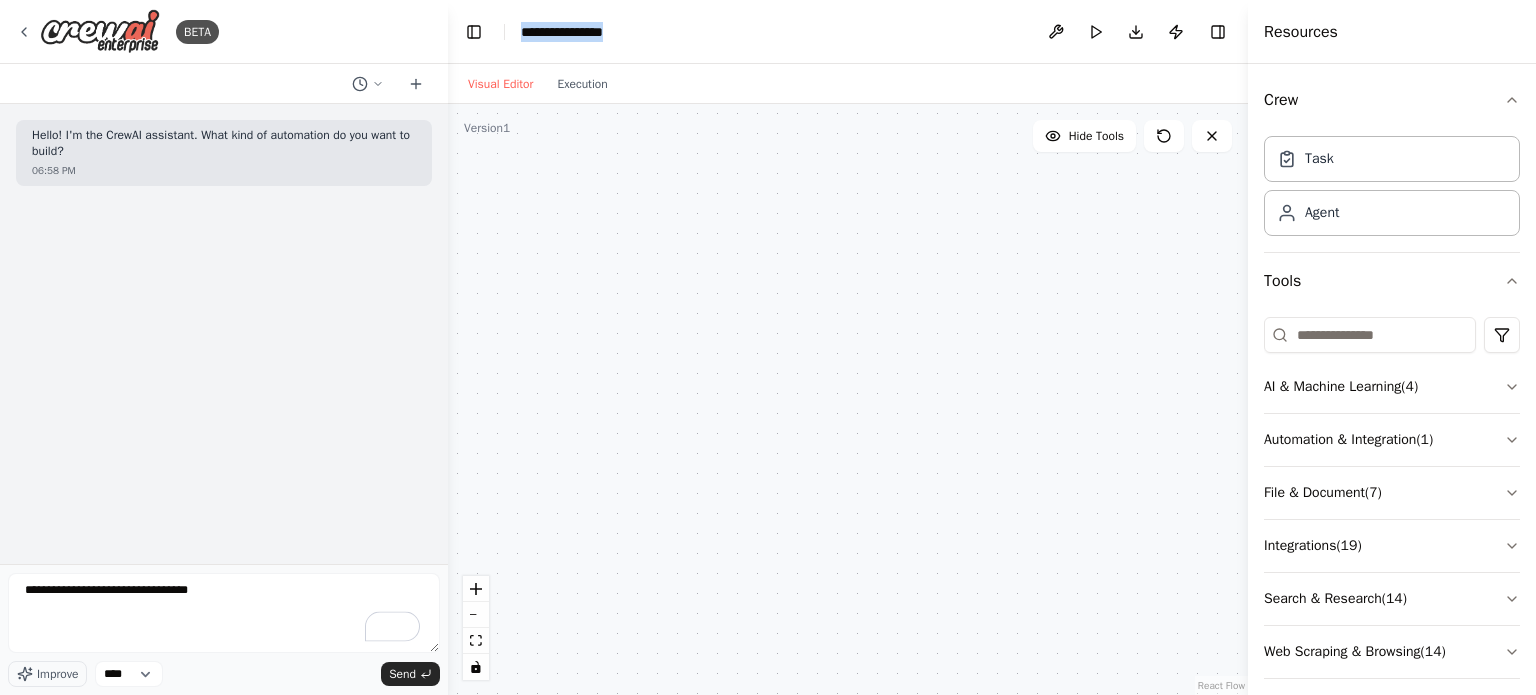 paste 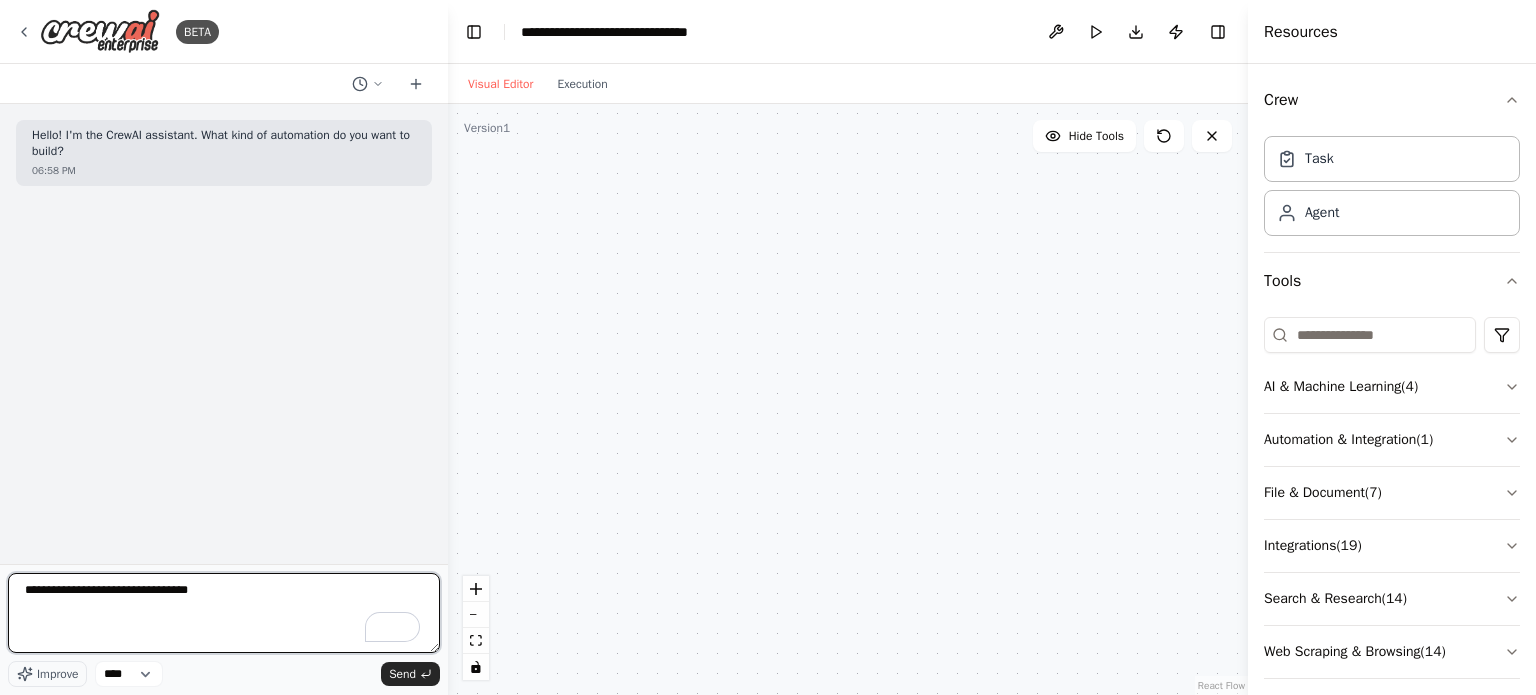 click on "**********" at bounding box center [224, 613] 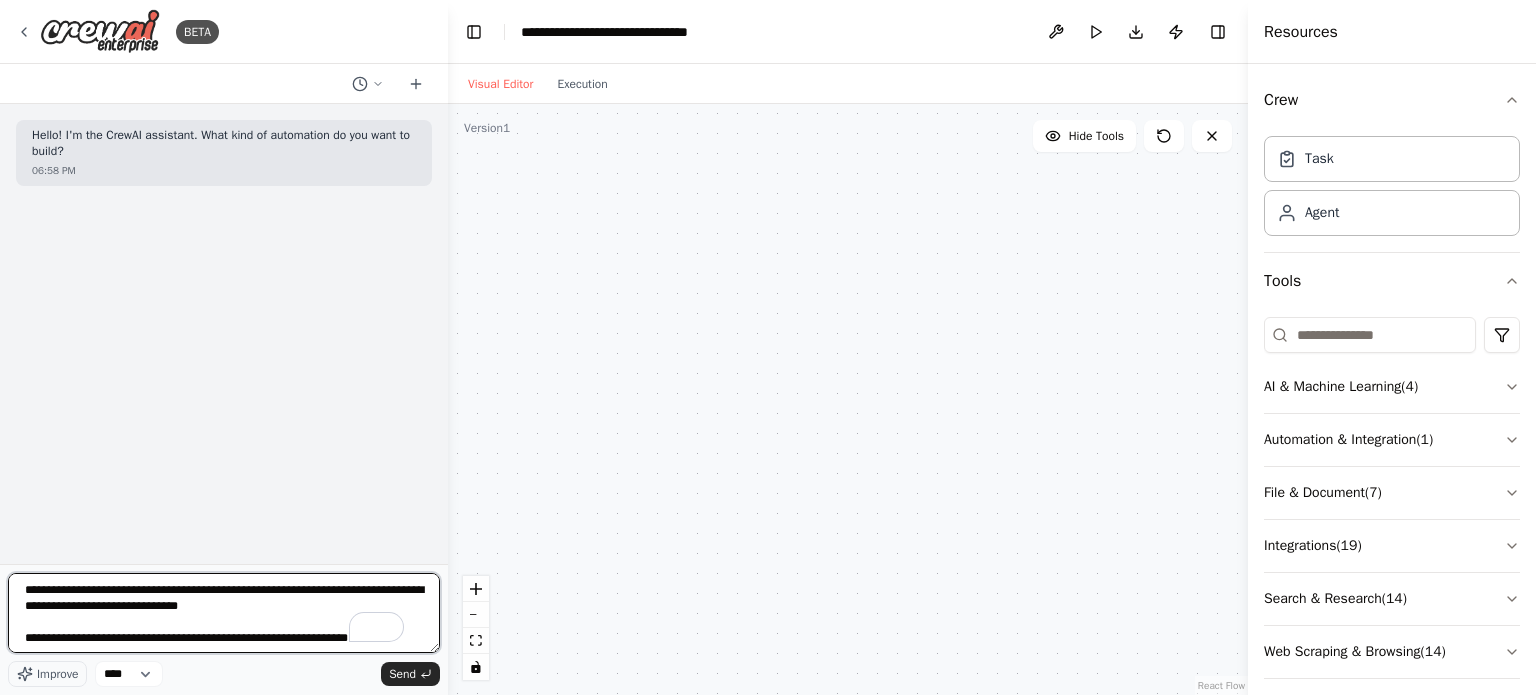 scroll, scrollTop: 233, scrollLeft: 0, axis: vertical 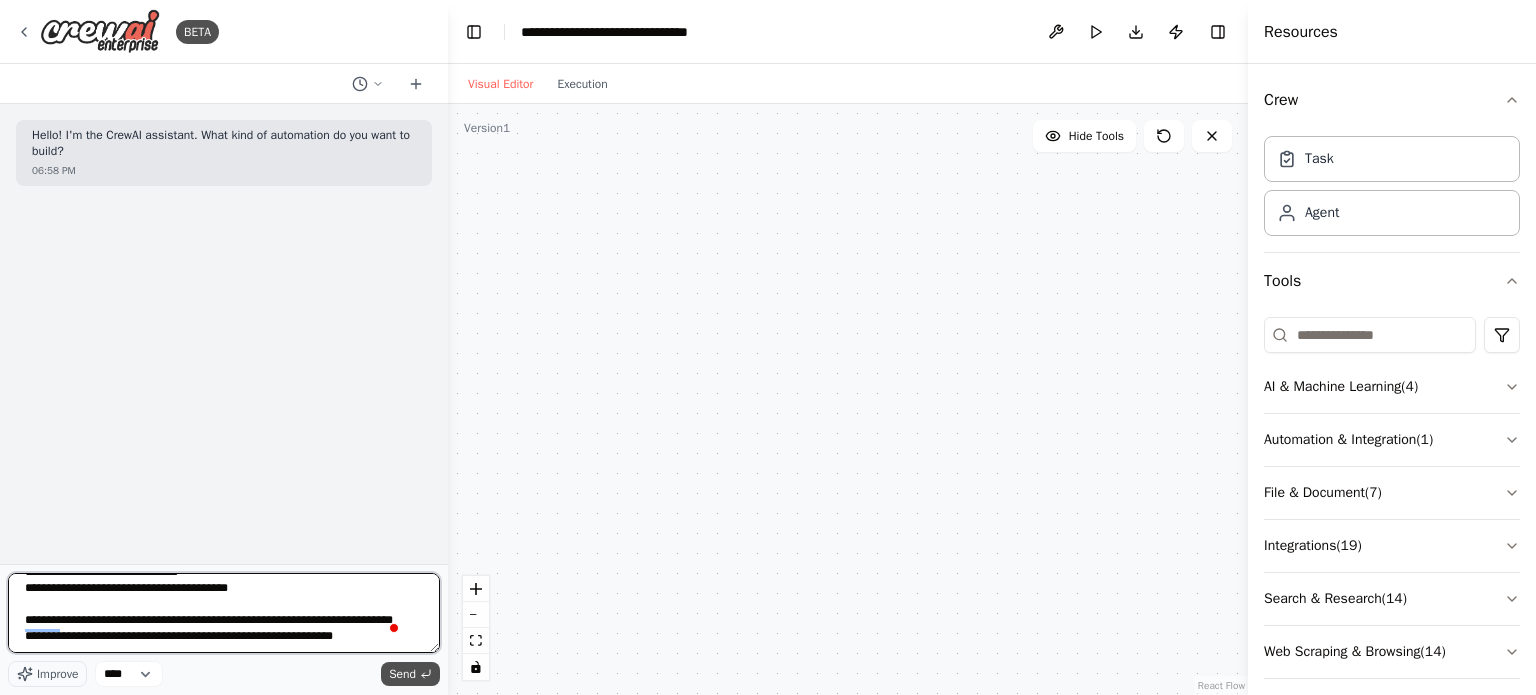 type on "**********" 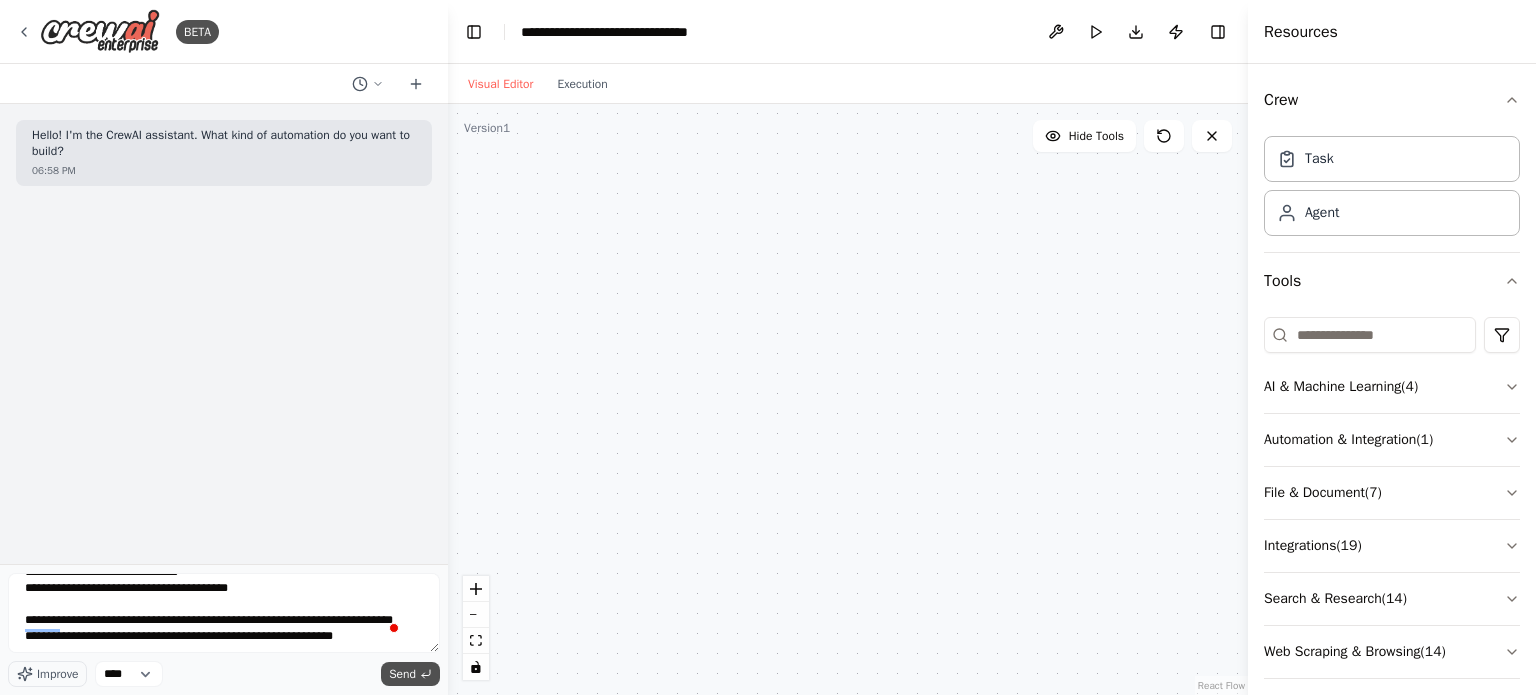 click on "Send" at bounding box center (402, 674) 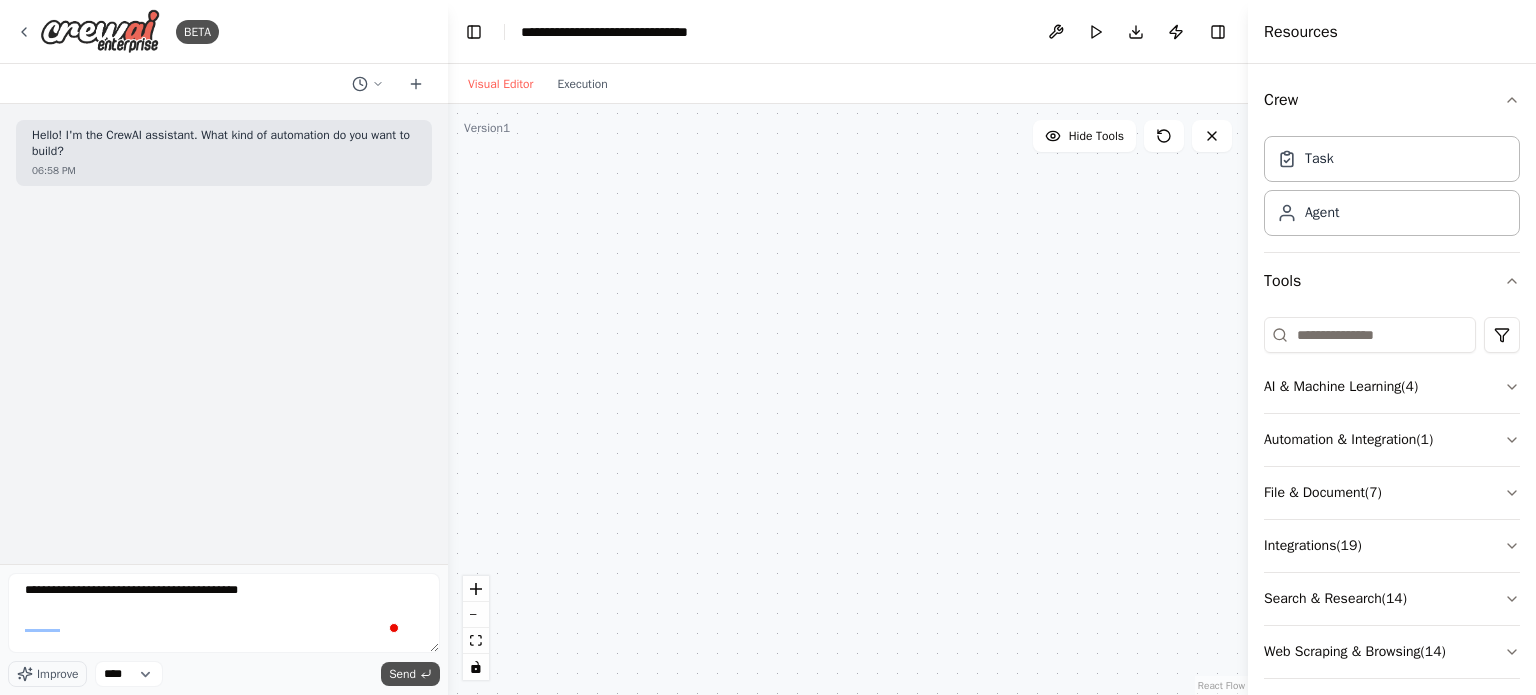 scroll, scrollTop: 0, scrollLeft: 0, axis: both 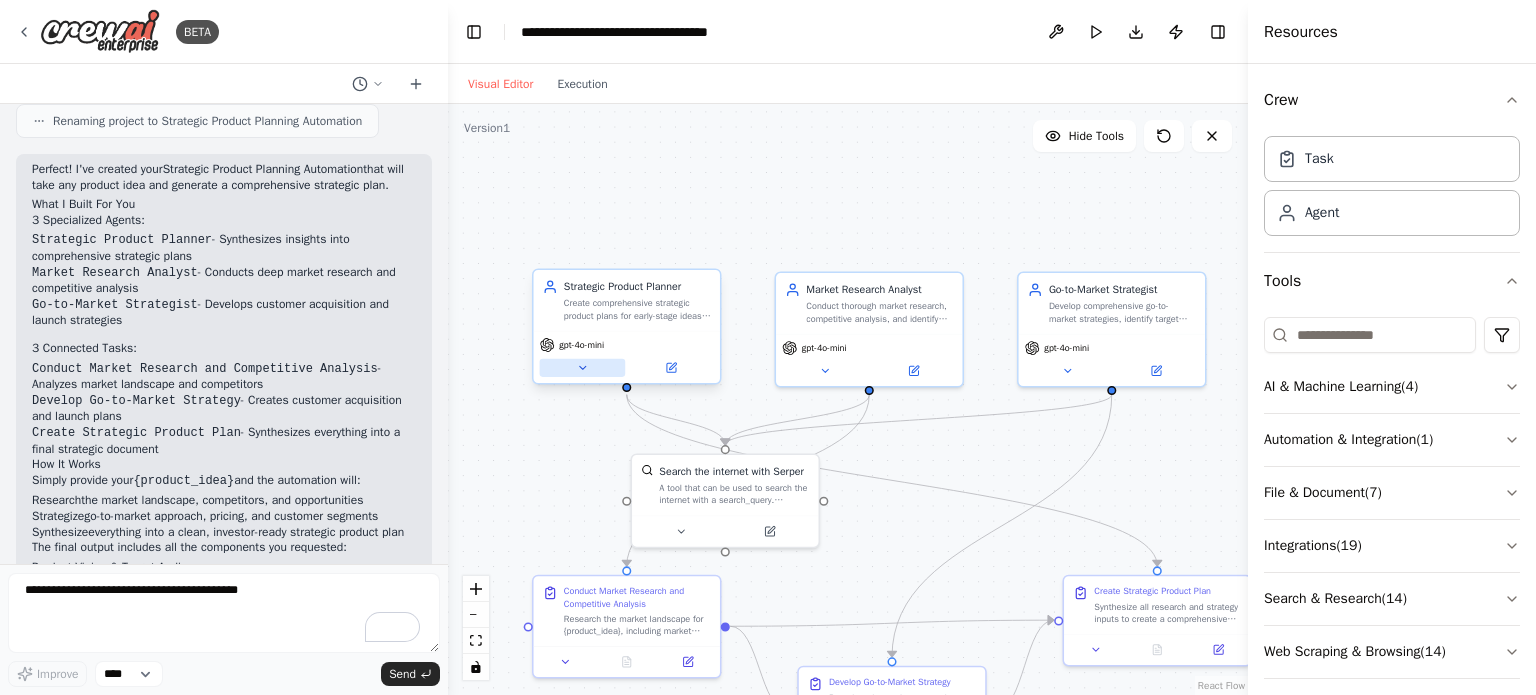 click at bounding box center (583, 368) 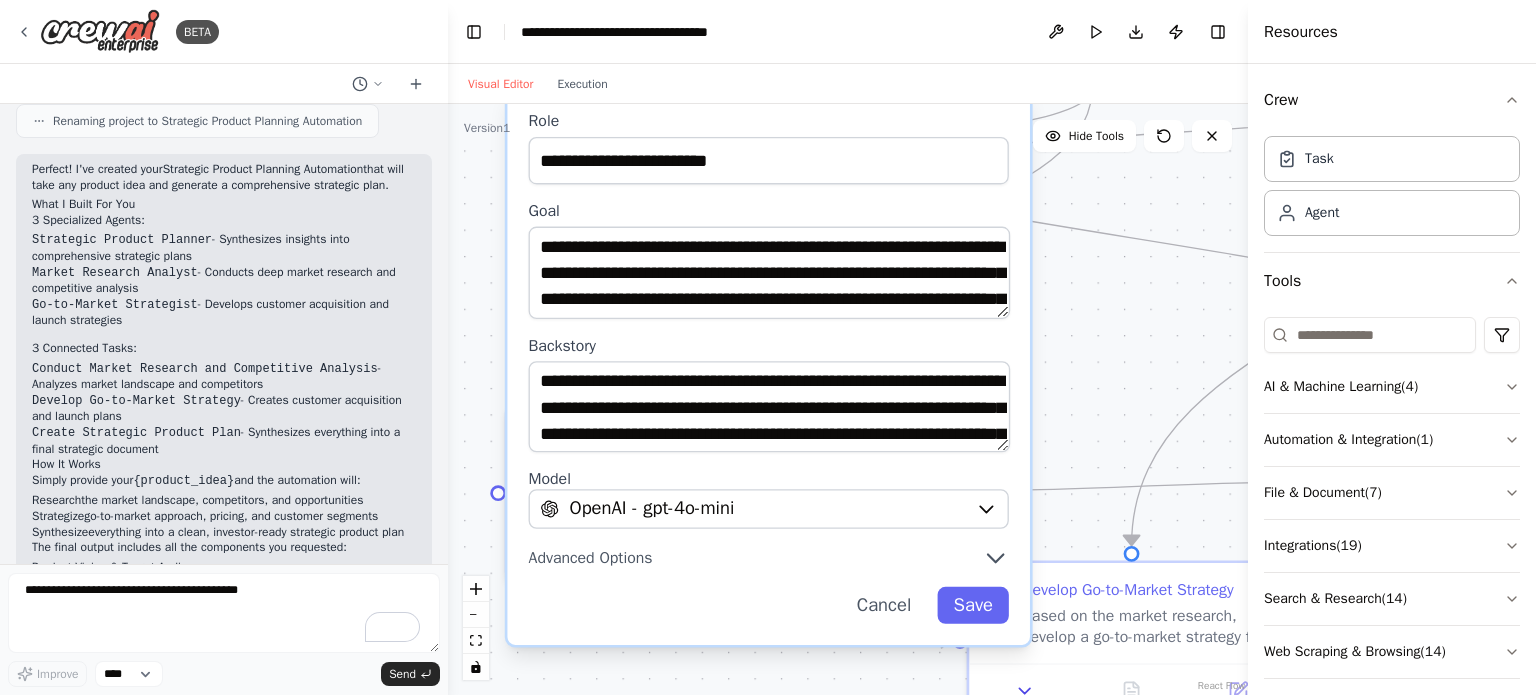 drag, startPoint x: 544, startPoint y: 527, endPoint x: 471, endPoint y: 291, distance: 247.03238 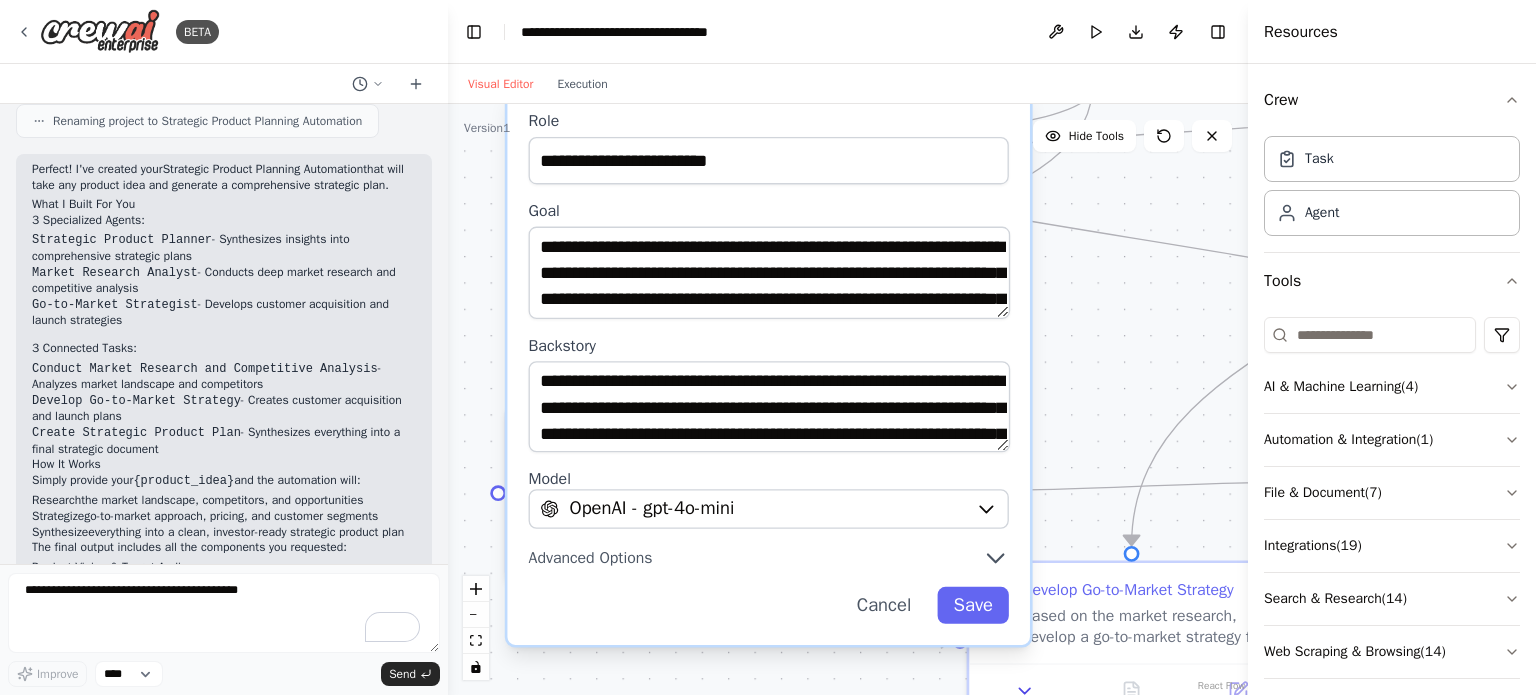 click on "**********" at bounding box center [848, 399] 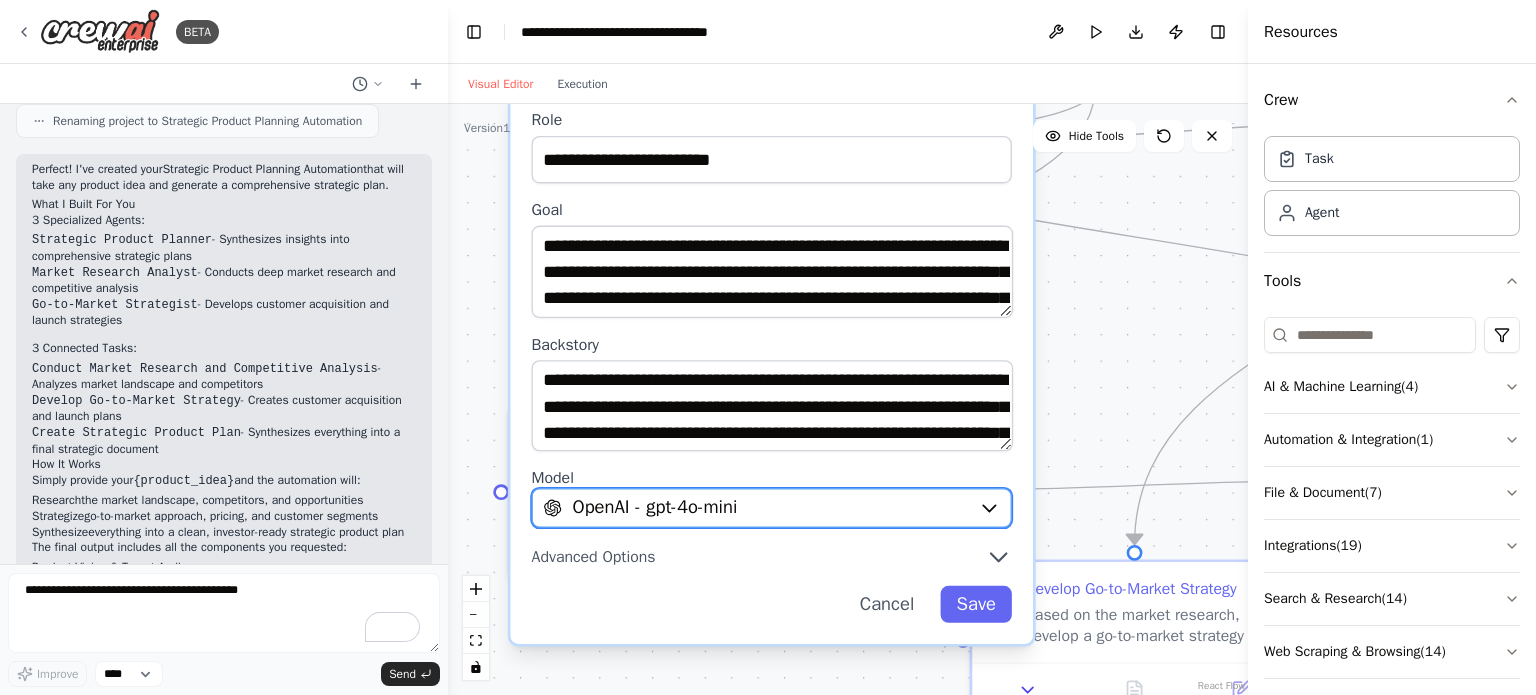 click on "OpenAI - gpt-4o-mini" at bounding box center (755, 508) 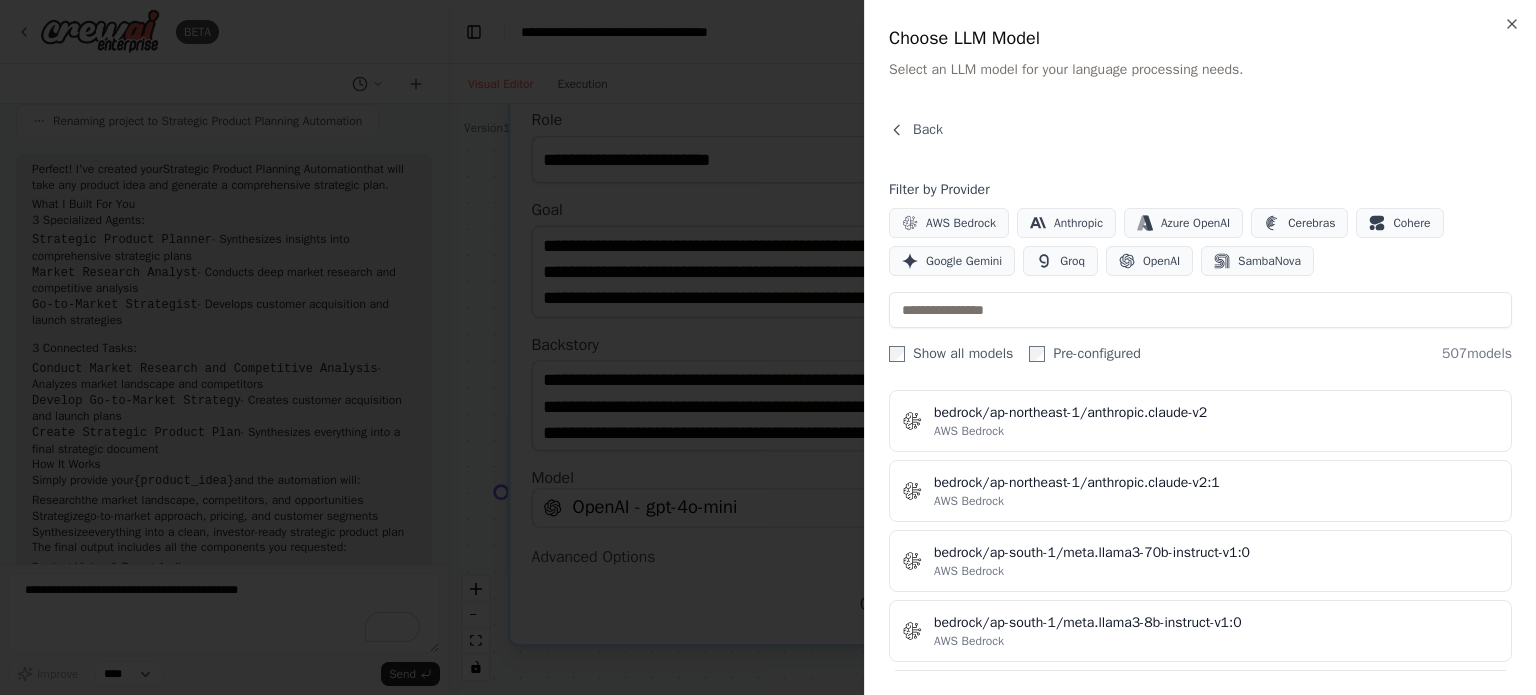 scroll, scrollTop: 4000, scrollLeft: 0, axis: vertical 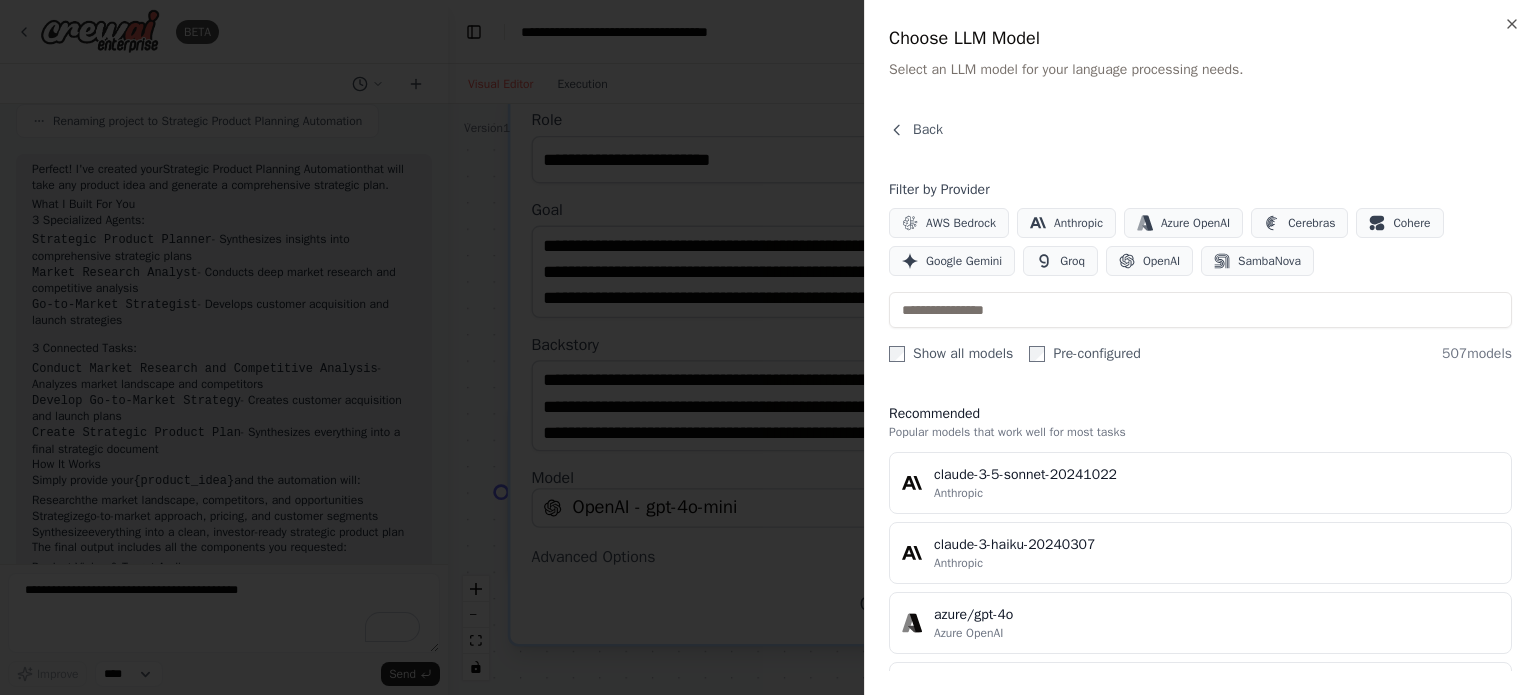 click at bounding box center [768, 347] 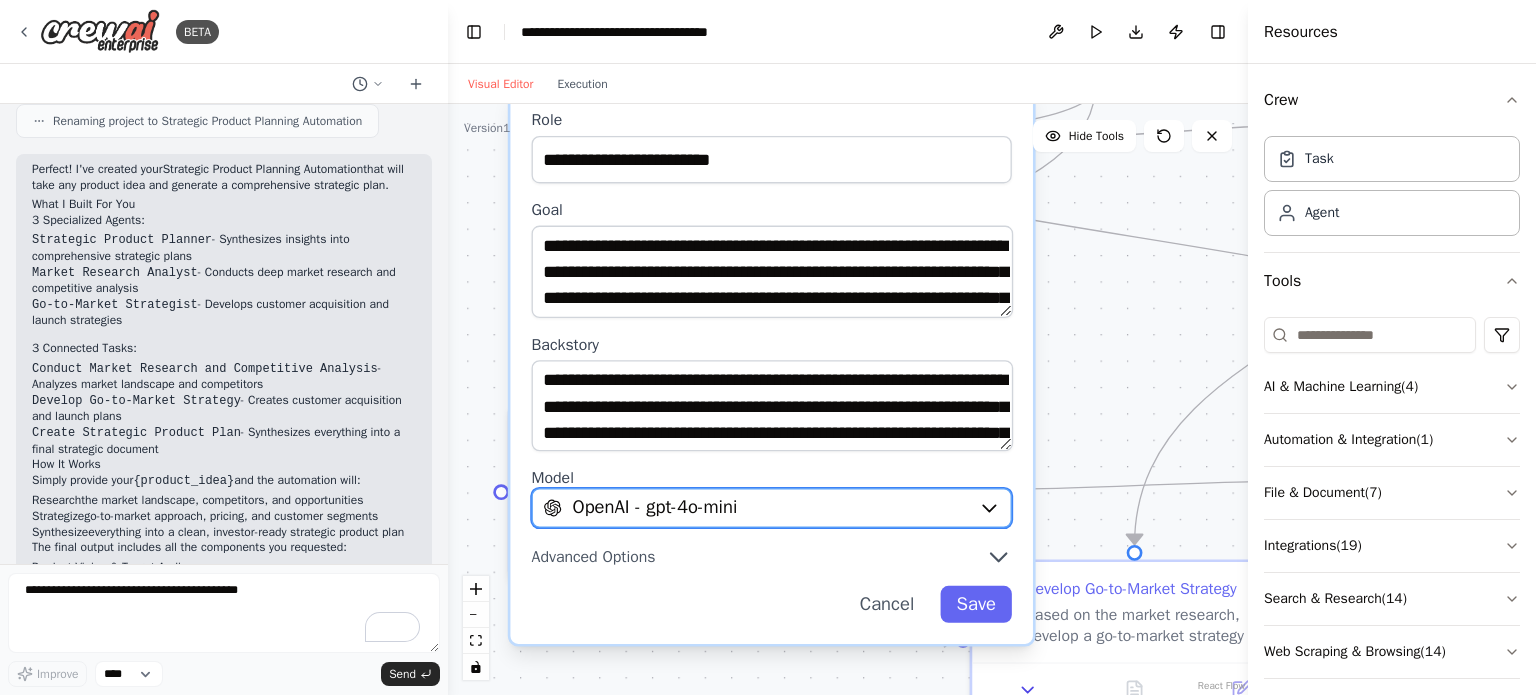 click on "OpenAI - gpt-4o-mini" at bounding box center (772, 508) 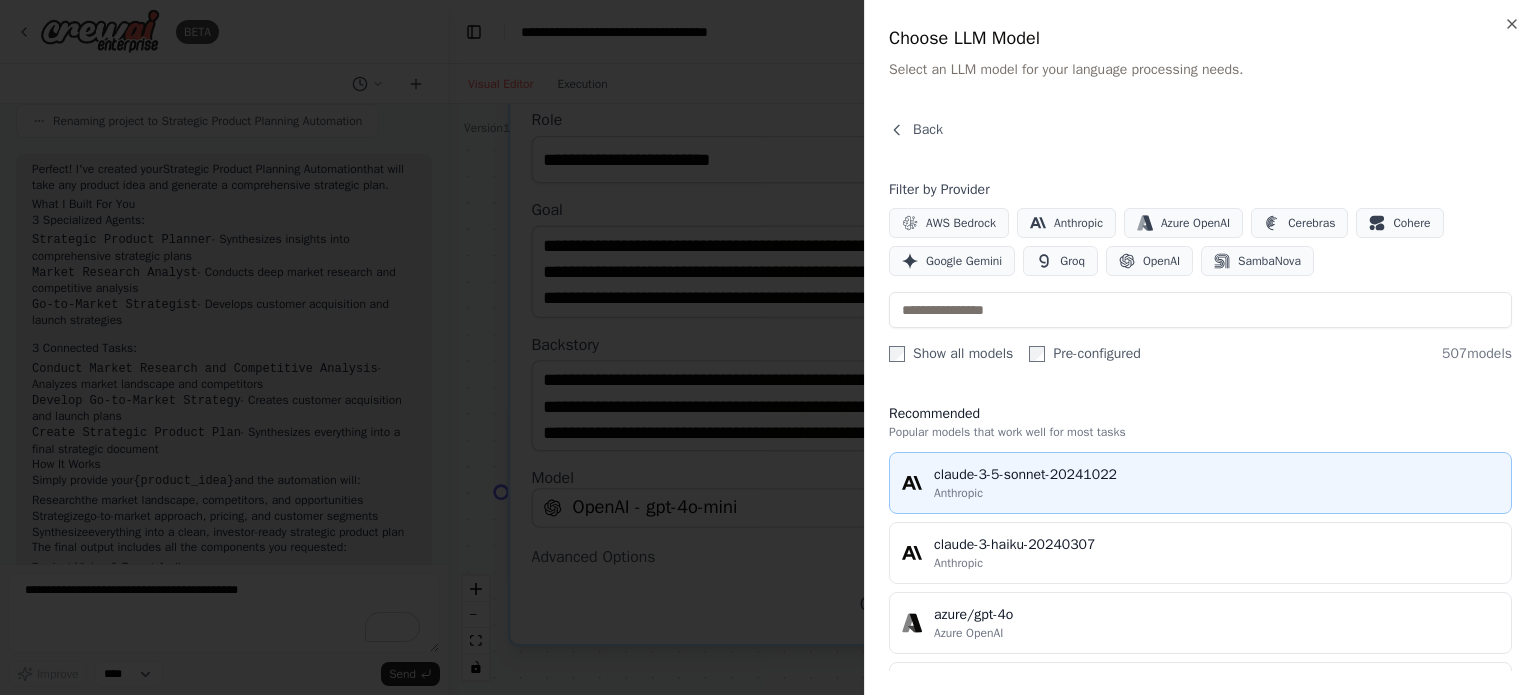 scroll, scrollTop: 0, scrollLeft: 0, axis: both 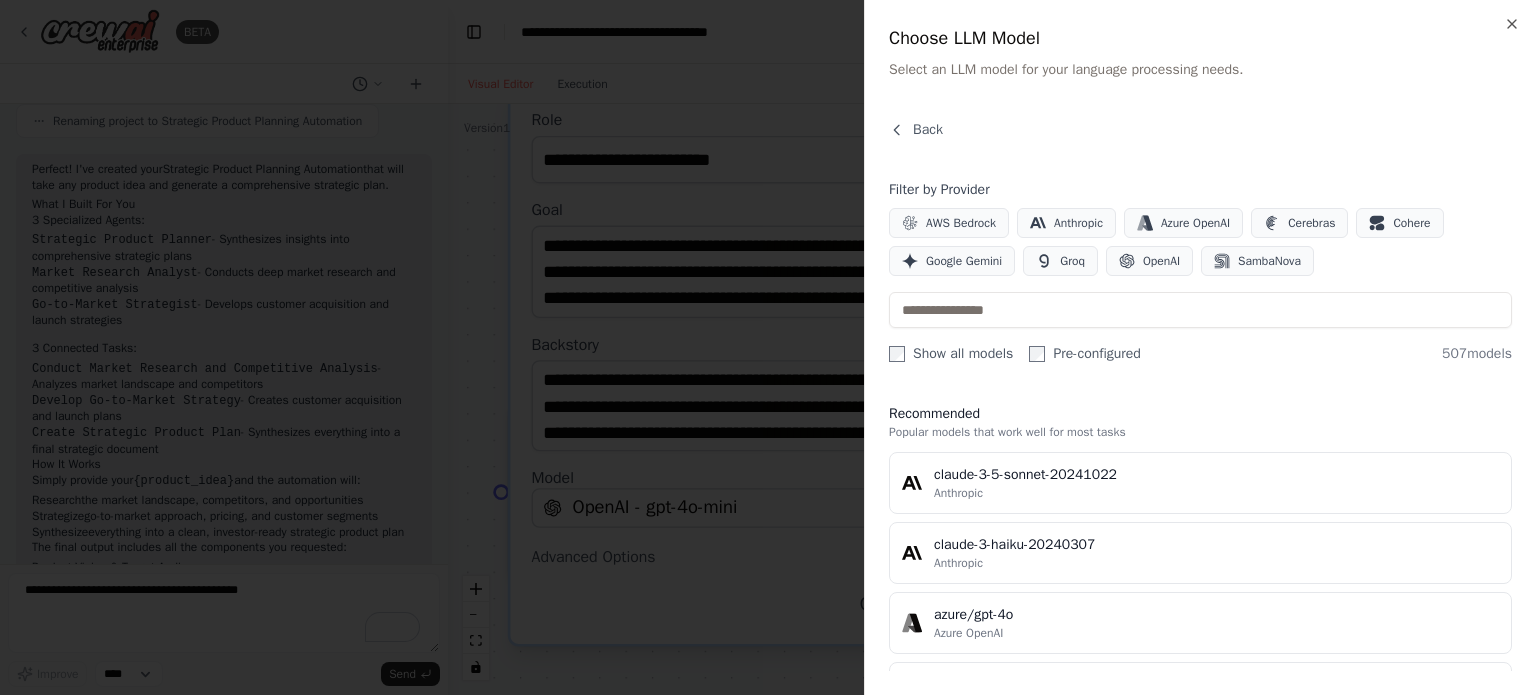 click at bounding box center [768, 347] 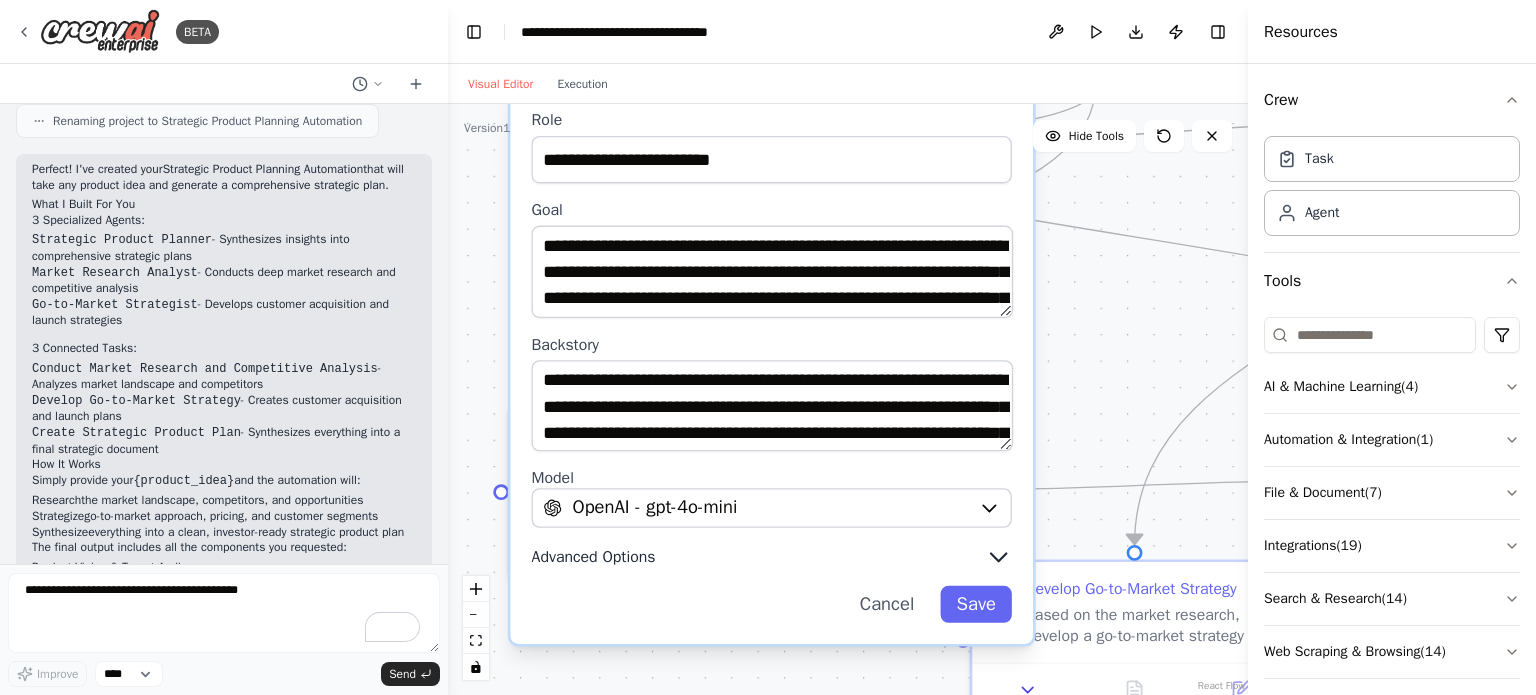 click 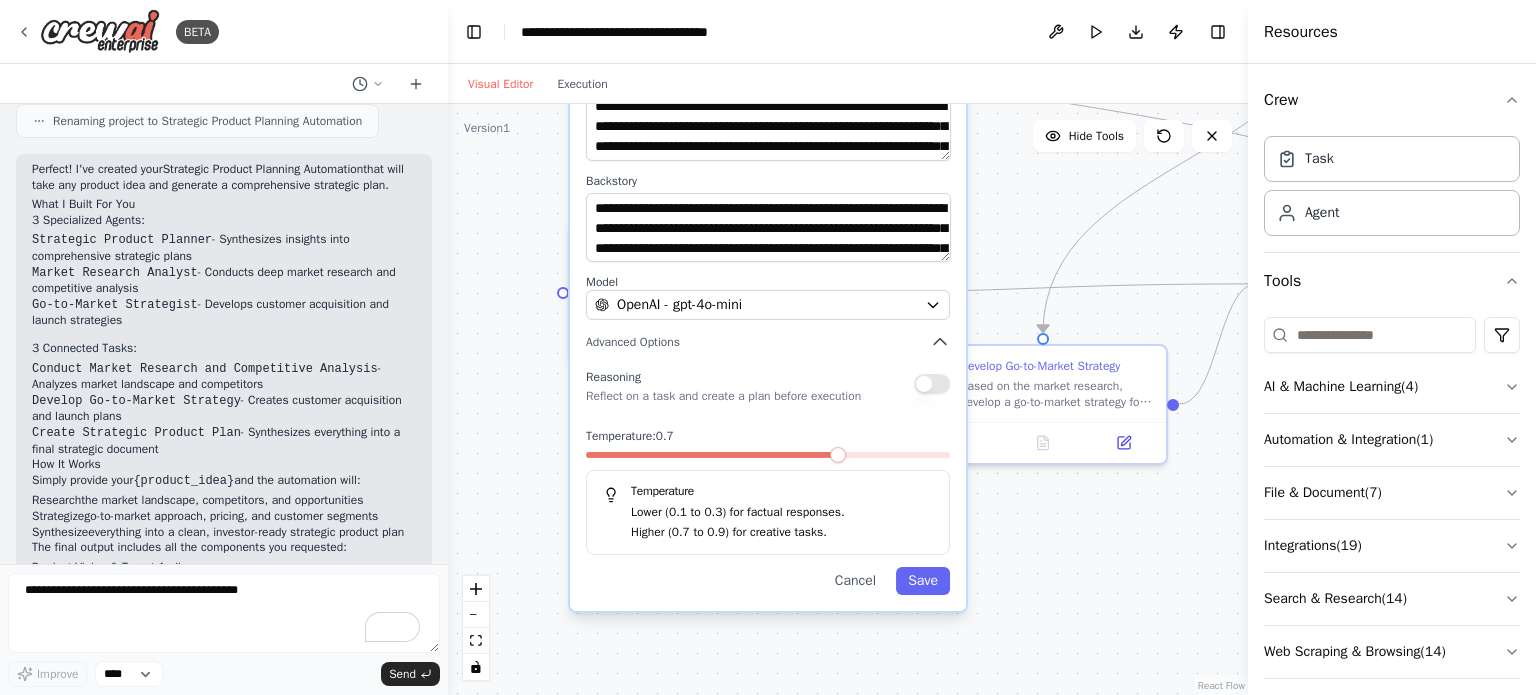 drag, startPoint x: 566, startPoint y: 515, endPoint x: 545, endPoint y: 321, distance: 195.13329 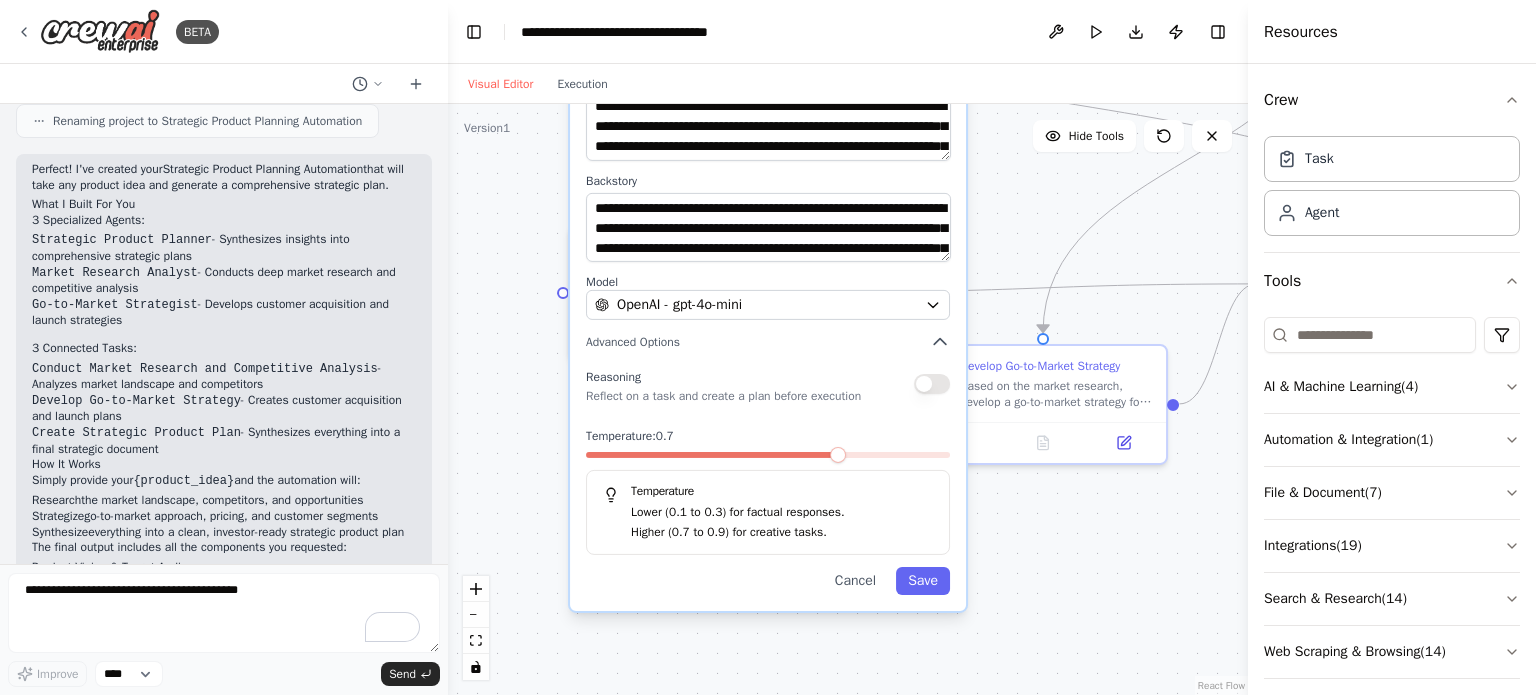 click on "**********" at bounding box center (848, 399) 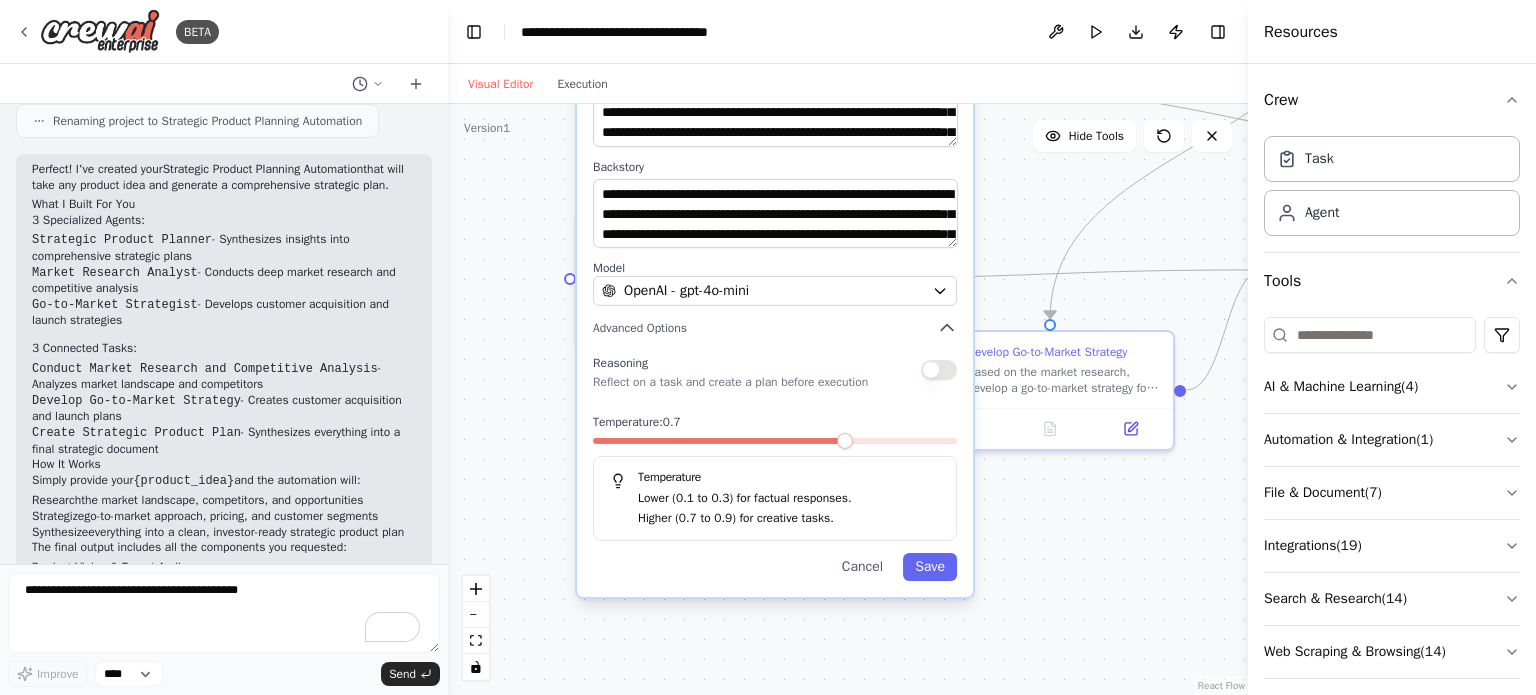 click at bounding box center (939, 370) 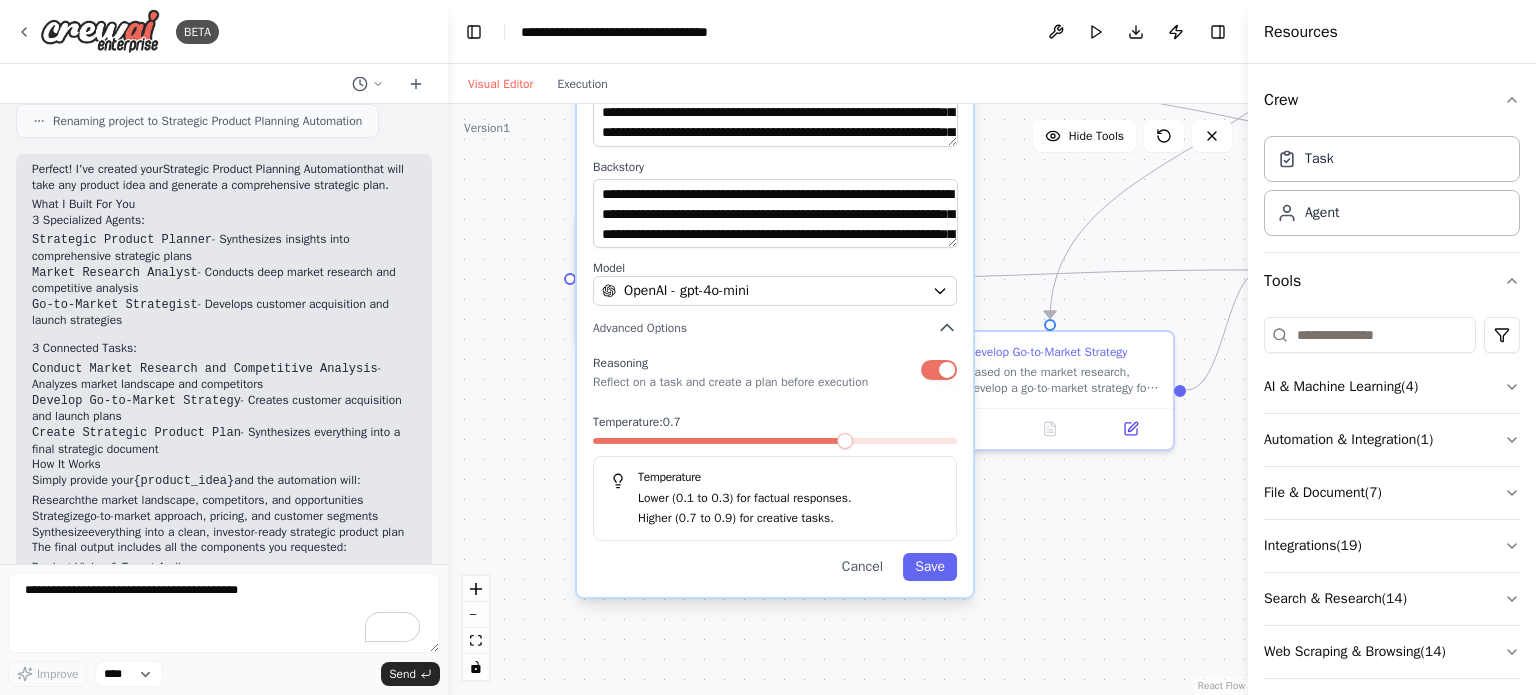 click at bounding box center [845, 441] 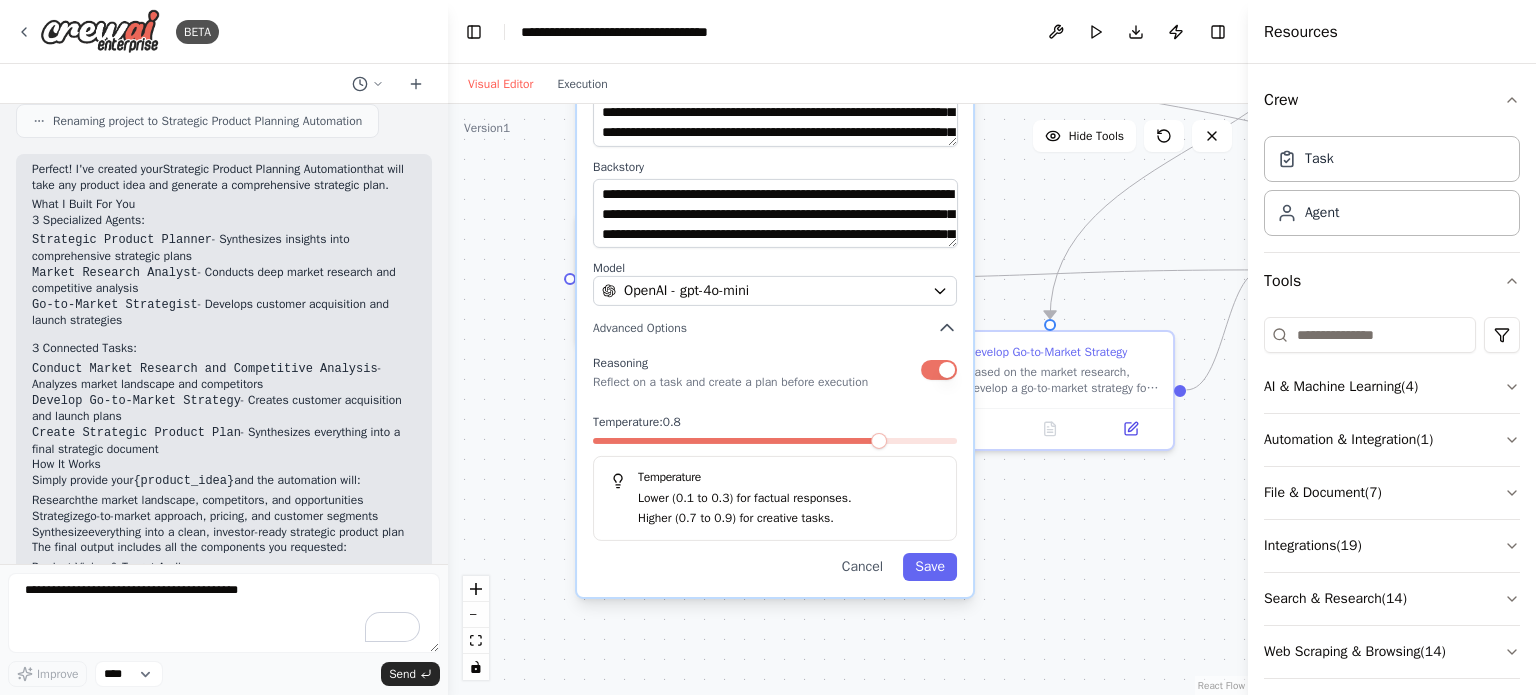 click at bounding box center (879, 441) 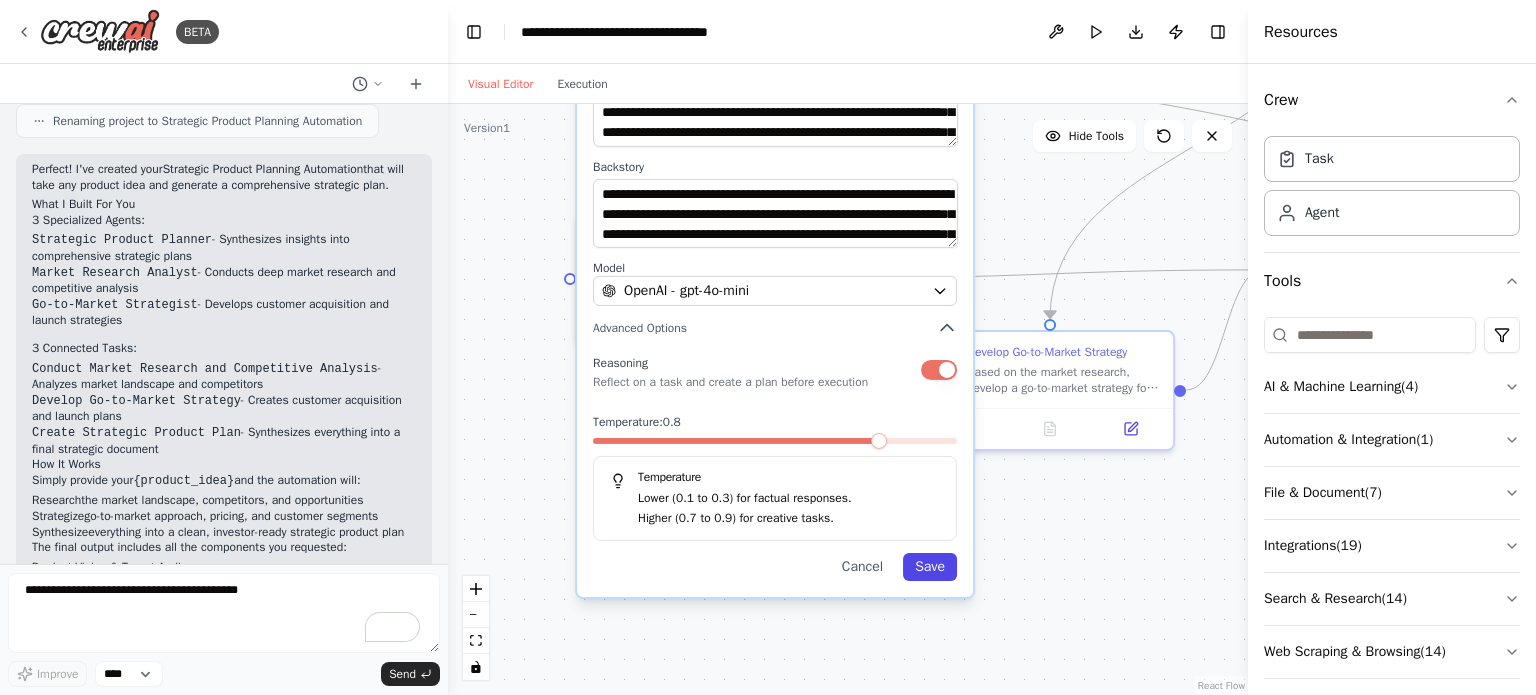click on "Save" at bounding box center (930, 567) 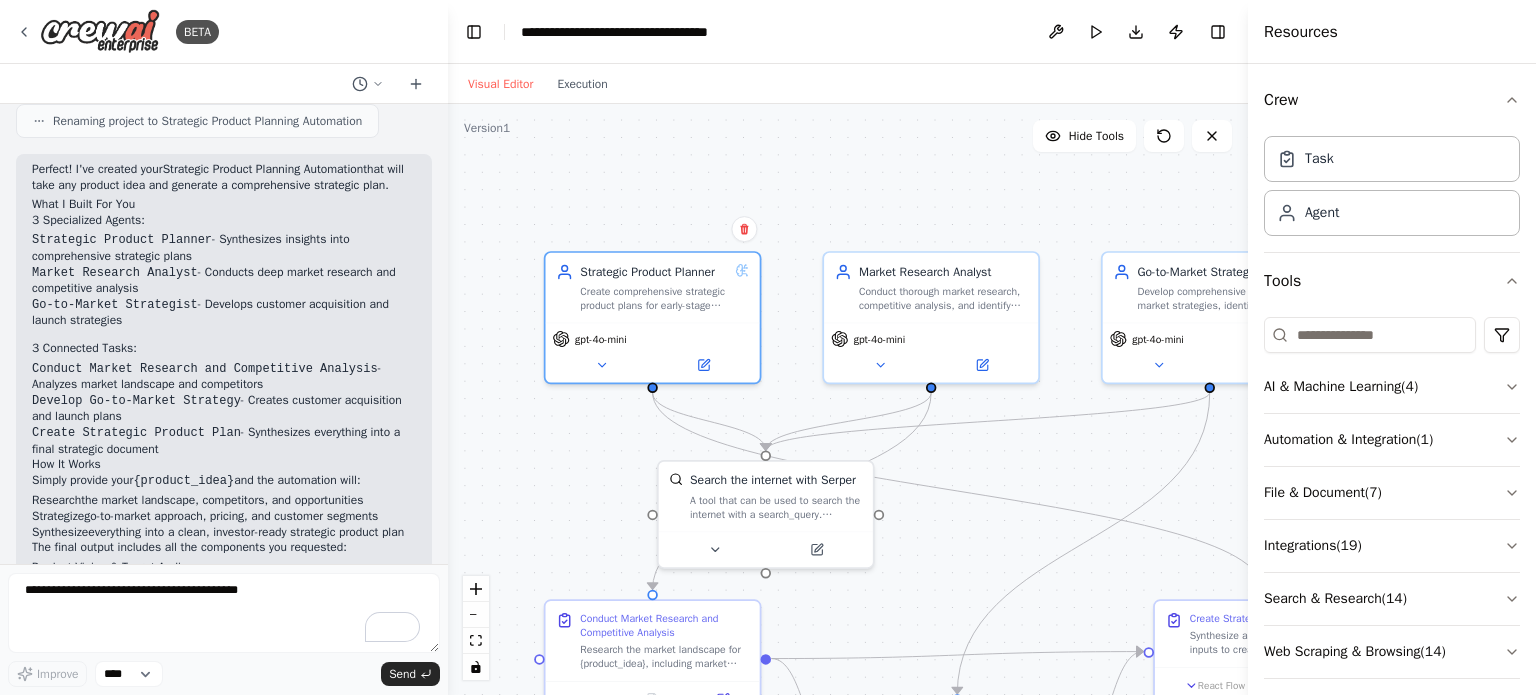 drag, startPoint x: 924, startPoint y: 256, endPoint x: 855, endPoint y: 611, distance: 361.64346 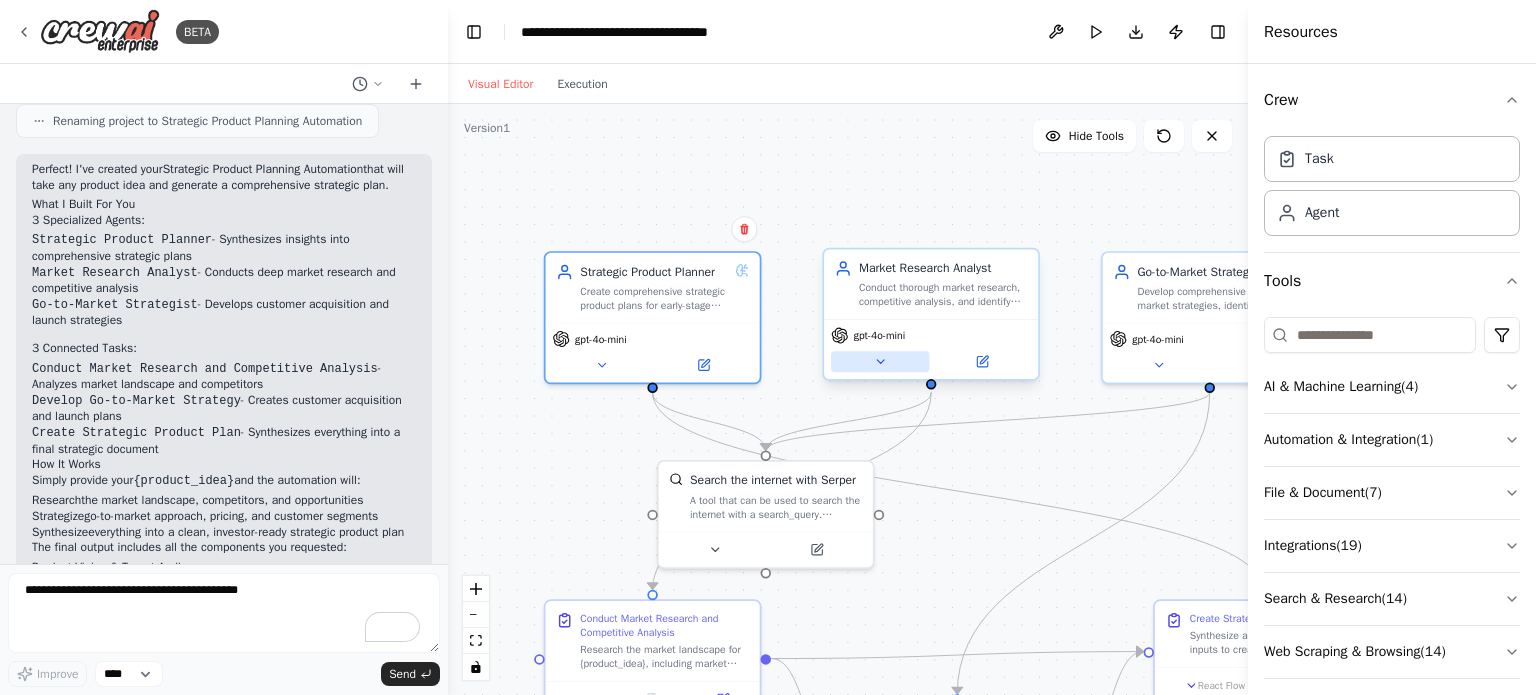 click 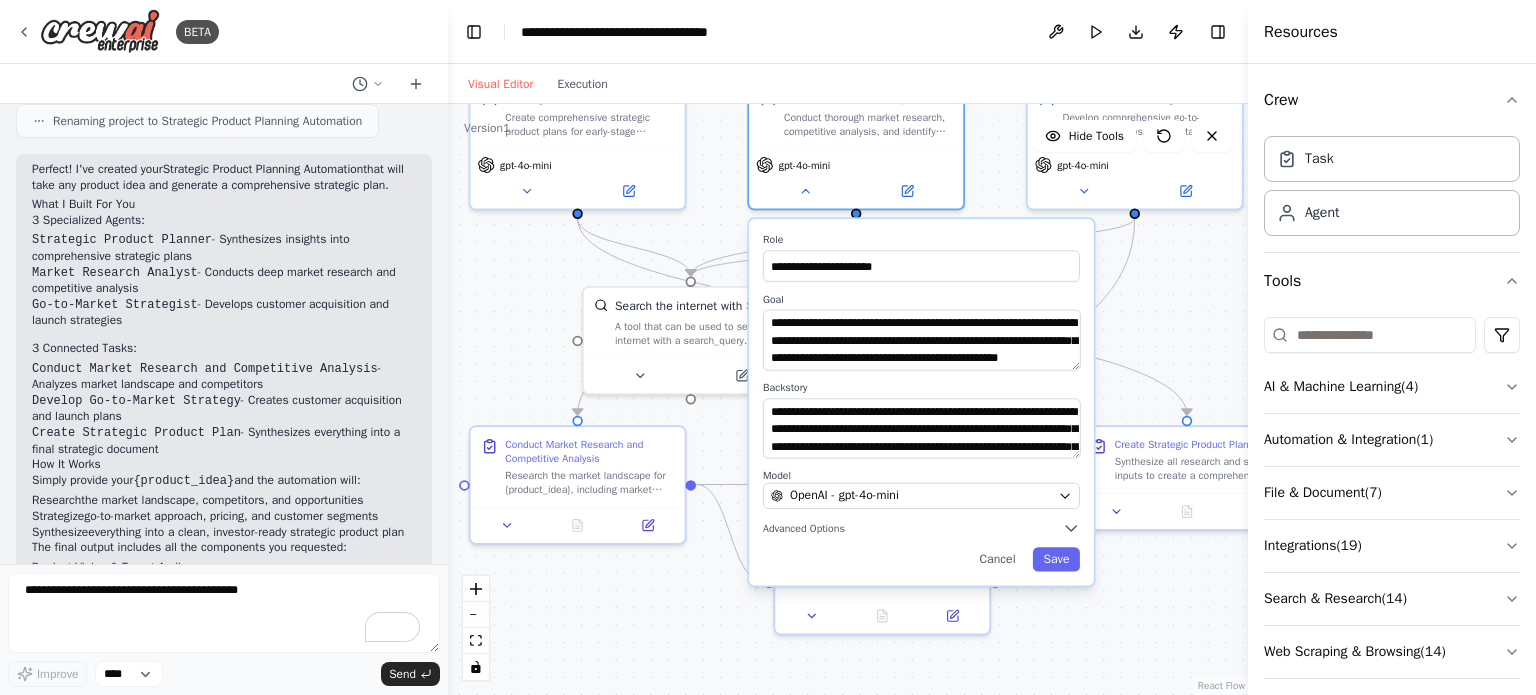 drag, startPoint x: 762, startPoint y: 415, endPoint x: 686, endPoint y: 241, distance: 189.87364 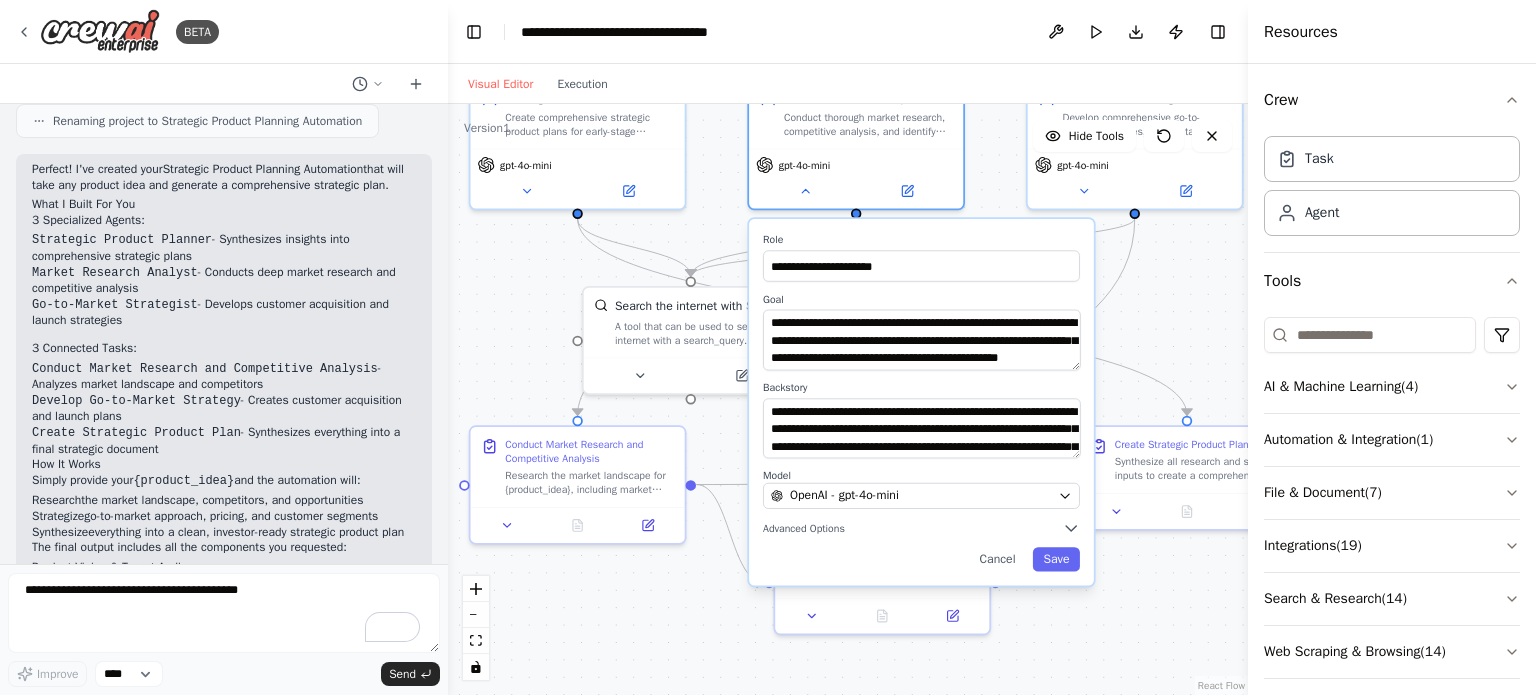 click on ".deletable-edge-delete-btn {
width: 20px;
height: 20px;
border: 0px solid #ffffff;
color: #6b7280;
background-color: #f8fafc;
cursor: pointer;
border-radius: 50%;
font-size: 12px;
padding: 3px;
display: flex;
align-items: center;
justify-content: center;
transition: all 0.2s cubic-bezier(0.4, 0, 0.2, 1);
box-shadow: 0 2px 4px rgba(0, 0, 0, 0.1);
}
.deletable-edge-delete-btn:hover {
background-color: #ef4444;
color: #ffffff;
border-color: #dc2626;
transform: scale(1.1);
box-shadow: 0 4px 12px rgba(239, 68, 68, 0.4);
}
.deletable-edge-delete-btn:active {
transform: scale(0.95);
box-shadow: 0 2px 4px rgba(239, 68, 68, 0.3);
}
Strategic Product Planner gpt-4o-mini Search the internet with Serper" at bounding box center [848, 399] 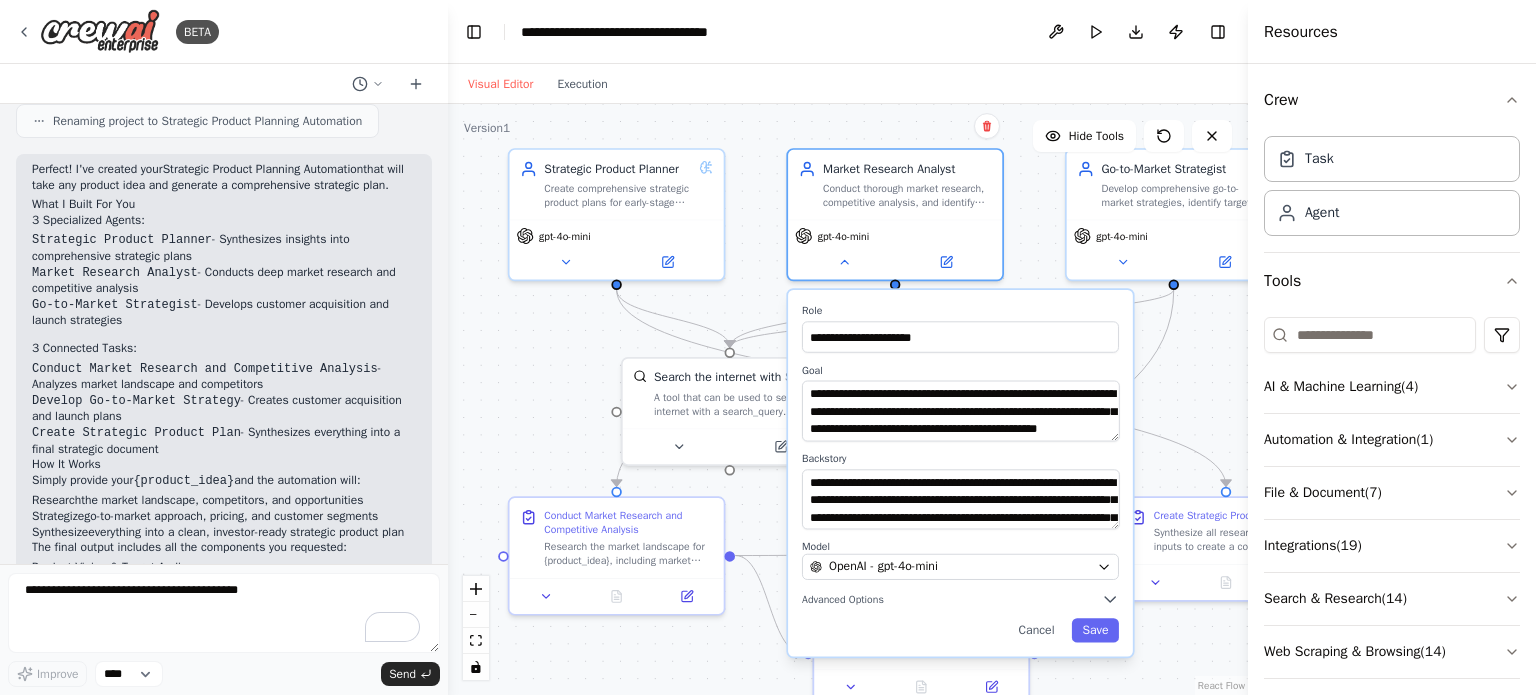 drag, startPoint x: 539, startPoint y: 312, endPoint x: 579, endPoint y: 383, distance: 81.49233 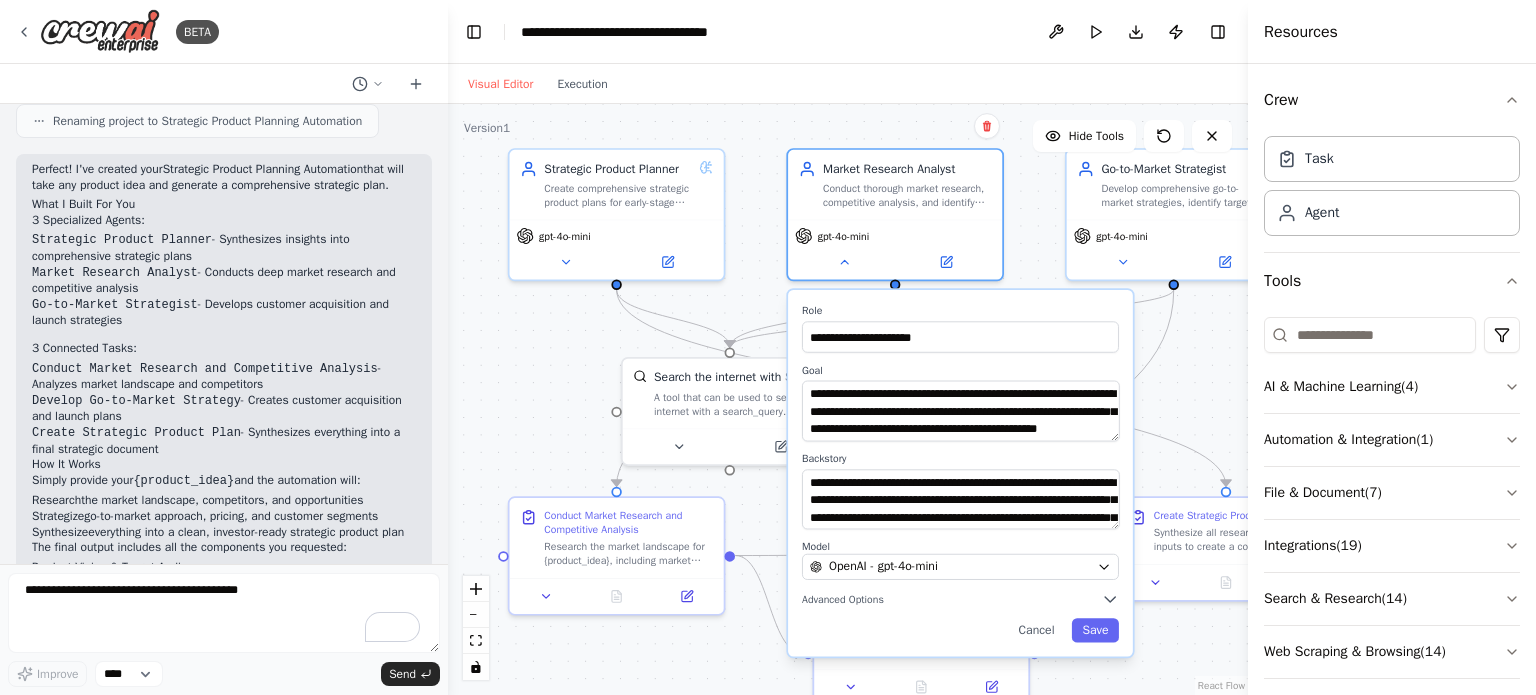 click on ".deletable-edge-delete-btn {
width: 20px;
height: 20px;
border: 0px solid #ffffff;
color: #6b7280;
background-color: #f8fafc;
cursor: pointer;
border-radius: 50%;
font-size: 12px;
padding: 3px;
display: flex;
align-items: center;
justify-content: center;
transition: all 0.2s cubic-bezier(0.4, 0, 0.2, 1);
box-shadow: 0 2px 4px rgba(0, 0, 0, 0.1);
}
.deletable-edge-delete-btn:hover {
background-color: #ef4444;
color: #ffffff;
border-color: #dc2626;
transform: scale(1.1);
box-shadow: 0 4px 12px rgba(239, 68, 68, 0.4);
}
.deletable-edge-delete-btn:active {
transform: scale(0.95);
box-shadow: 0 2px 4px rgba(239, 68, 68, 0.3);
}
Strategic Product Planner gpt-4o-mini Search the internet with Serper" at bounding box center (848, 399) 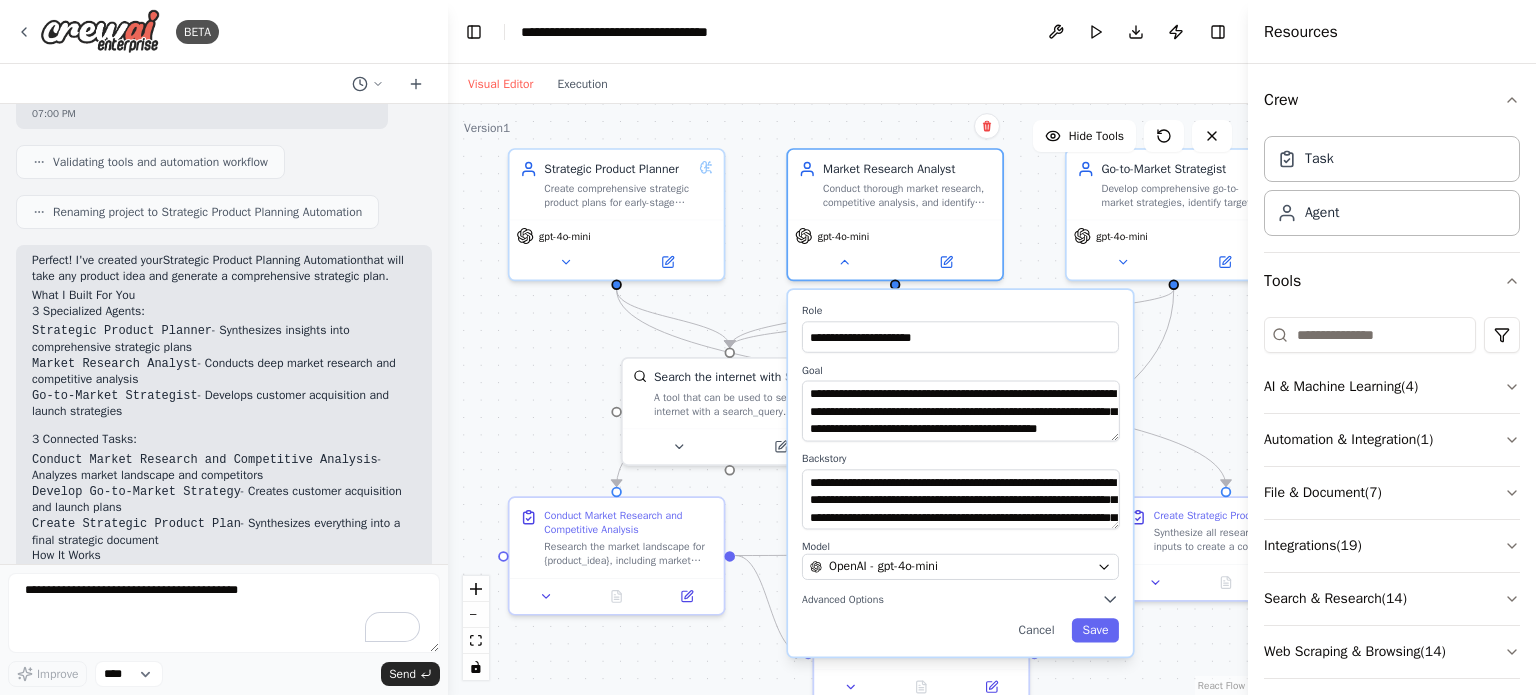 scroll, scrollTop: 1198, scrollLeft: 0, axis: vertical 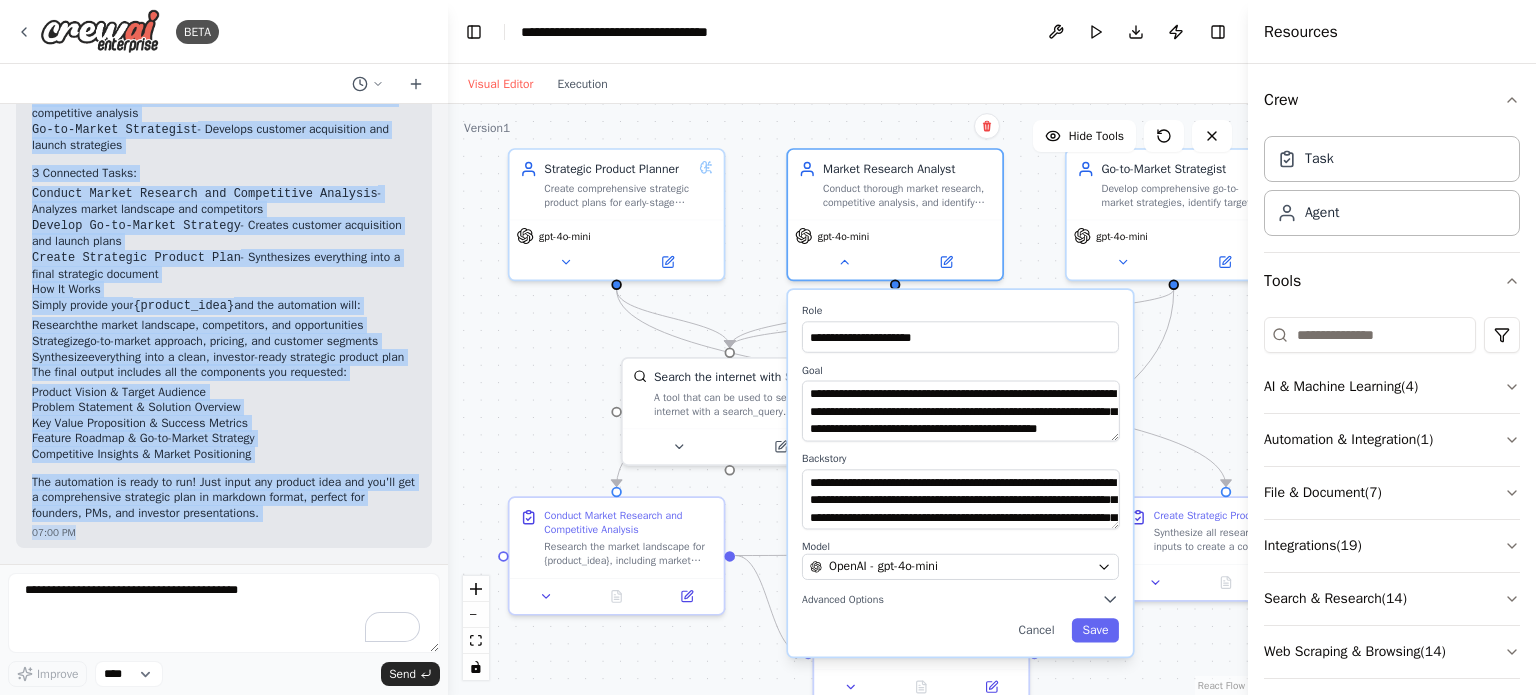 drag, startPoint x: 33, startPoint y: 368, endPoint x: 255, endPoint y: 525, distance: 271.90622 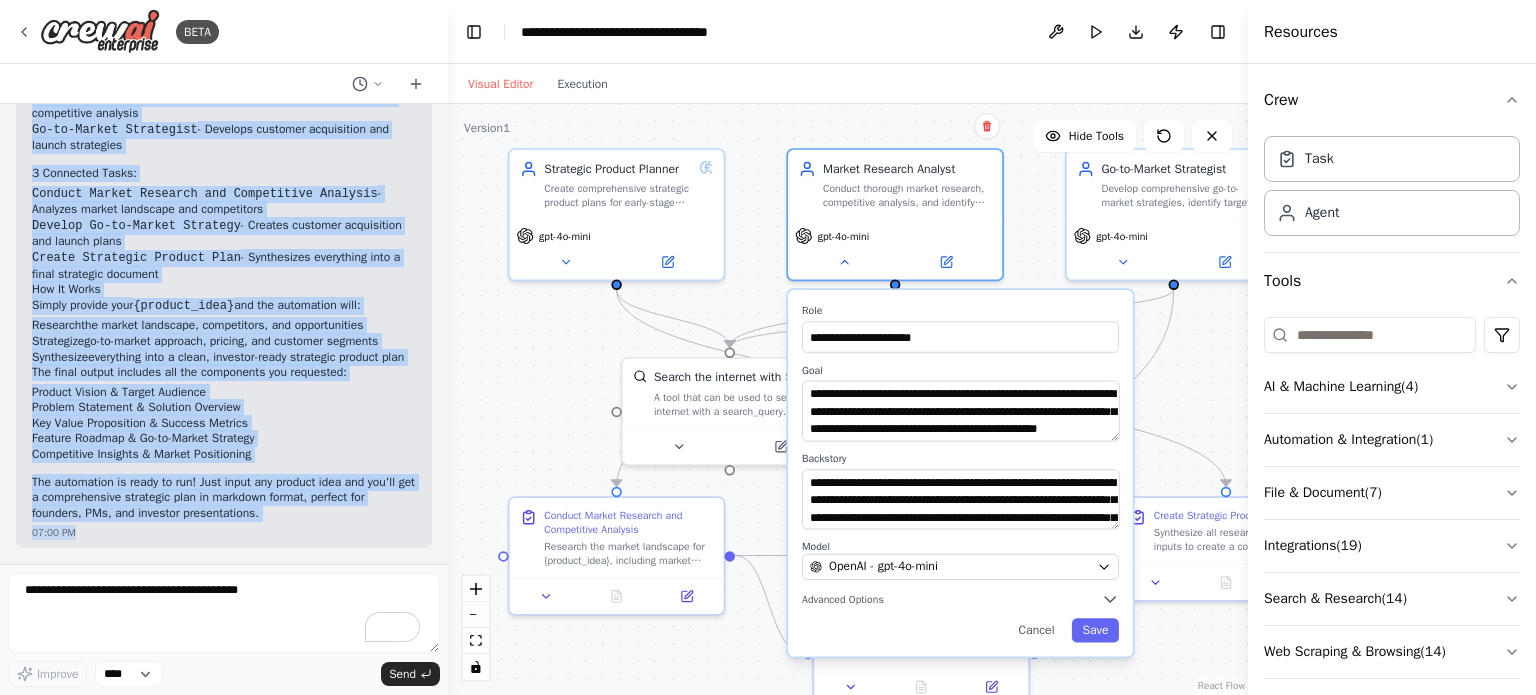 click on "Perfect! I've created your  Strategic Product Planning Automation  that will take any product idea and generate a comprehensive strategic plan.
What I Built For You
3 Specialized Agents:
Strategic Product Planner  - Synthesizes insights into comprehensive strategic plans
Market Research Analyst  - Conducts deep market research and competitive analysis
Go-to-Market Strategist  - Develops customer acquisition and launch strategies
3 Connected Tasks:
Conduct Market Research and Competitive Analysis  - Analyzes market landscape and competitors
Develop Go-to-Market Strategy  - Creates customer acquisition and launch plans
Create Strategic Product Plan  - Synthesizes everything into a final strategic document
How It Works
Simply provide your  {product_idea}  and the automation will:
Research  the market landscape, competitors, and opportunities
Strategize  go-to-market approach, pricing, and customer segments
Synthesize
Product Vision & Target Audience" at bounding box center [224, 263] 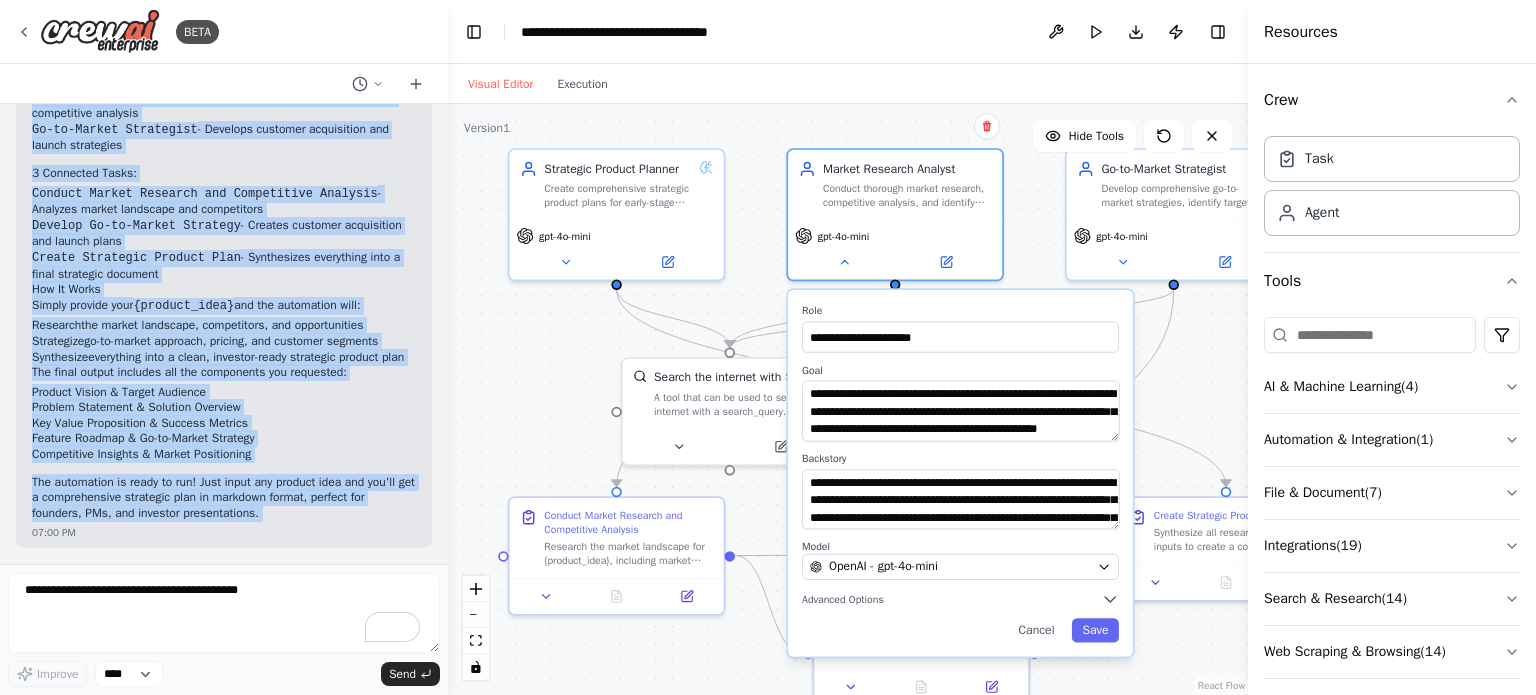 copy on "Perfect! I've created your  Strategic Product Planning Automation  that will take any product idea and generate a comprehensive strategic plan.
What I Built For You
3 Specialized Agents:
Strategic Product Planner  - Synthesizes insights into comprehensive strategic plans
Market Research Analyst  - Conducts deep market research and competitive analysis
Go-to-Market Strategist  - Develops customer acquisition and launch strategies
3 Connected Tasks:
Conduct Market Research and Competitive Analysis  - Analyzes market landscape and competitors
Develop Go-to-Market Strategy  - Creates customer acquisition and launch plans
Create Strategic Product Plan  - Synthesizes everything into a final strategic document
How It Works
Simply provide your  {product_idea}  and the automation will:
Research  the market landscape, competitors, and opportunities
Strategize  go-to-market approach, pricing, and customer segments
Synthesize  everything into a clean, investor-ready strategic product plan
..." 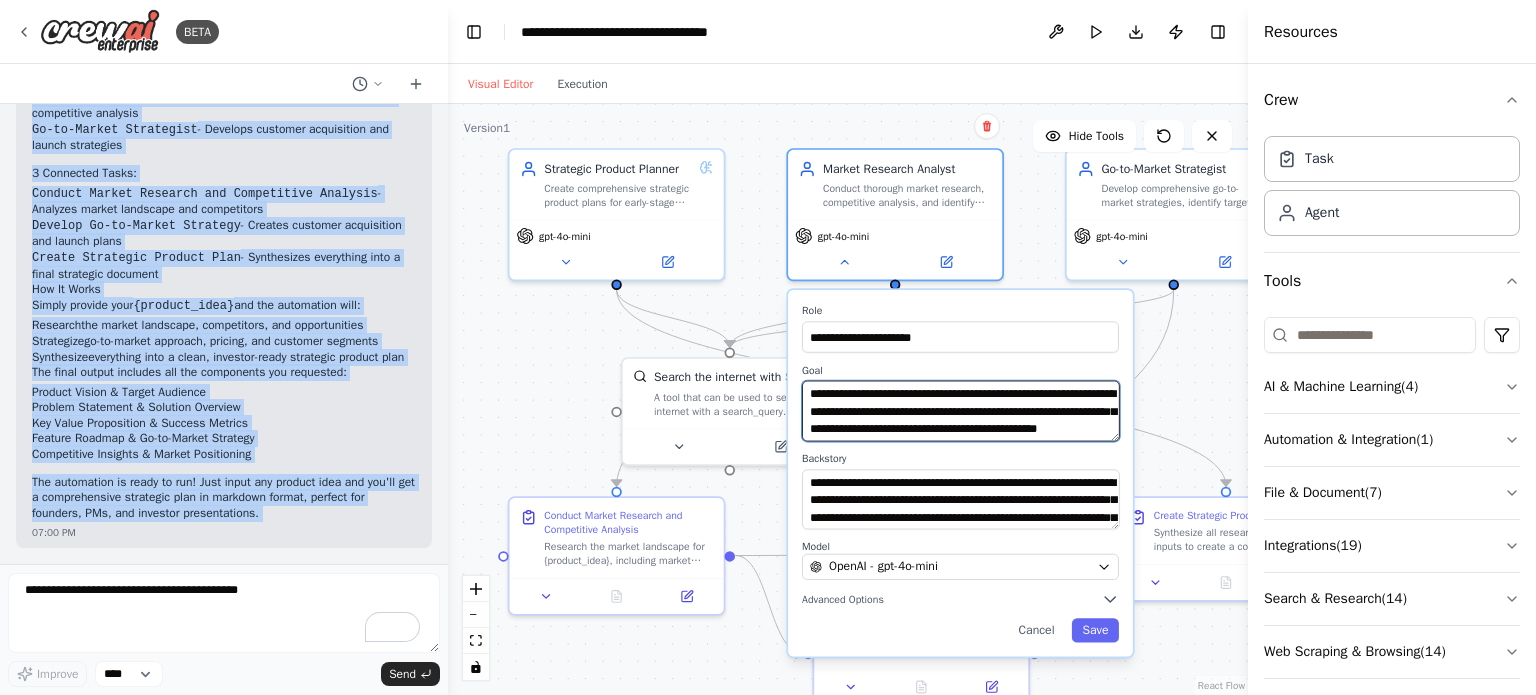 click on "**********" at bounding box center [961, 411] 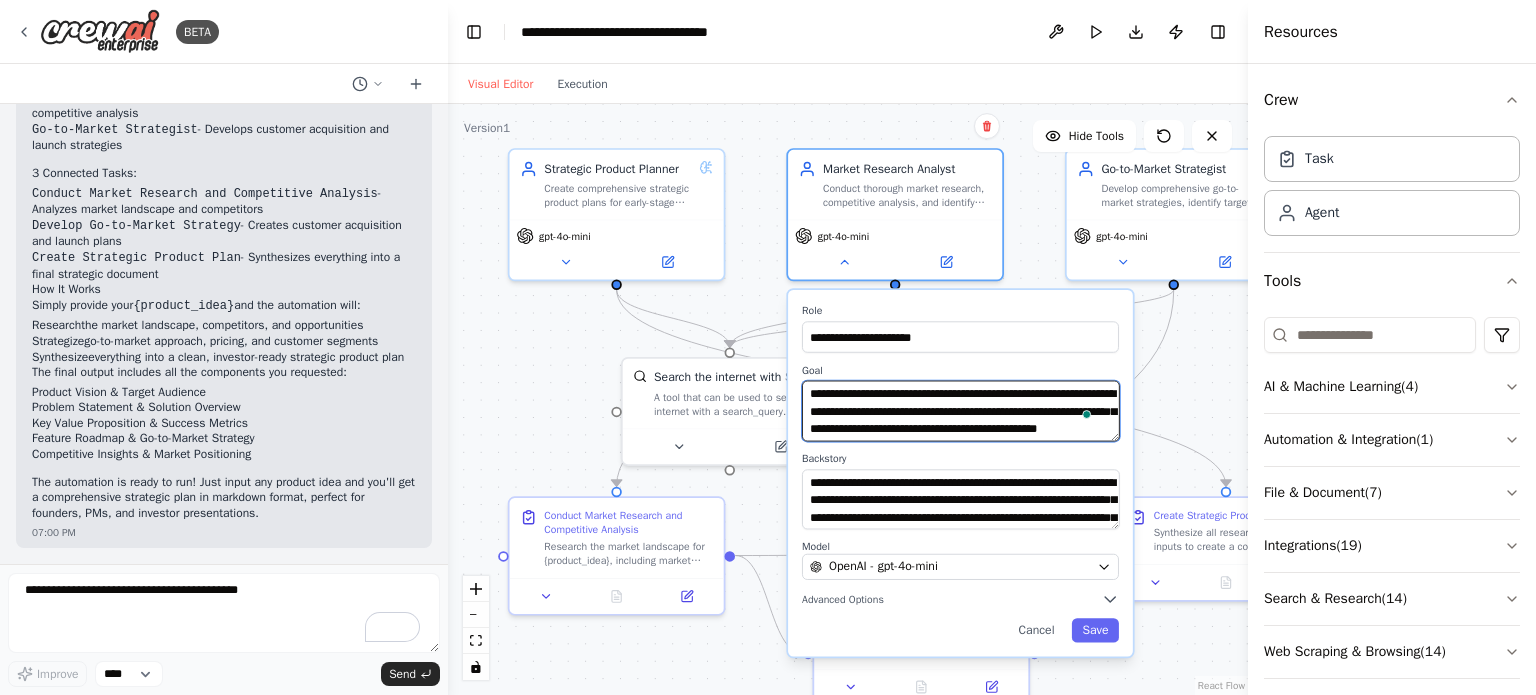 paste on "**********" 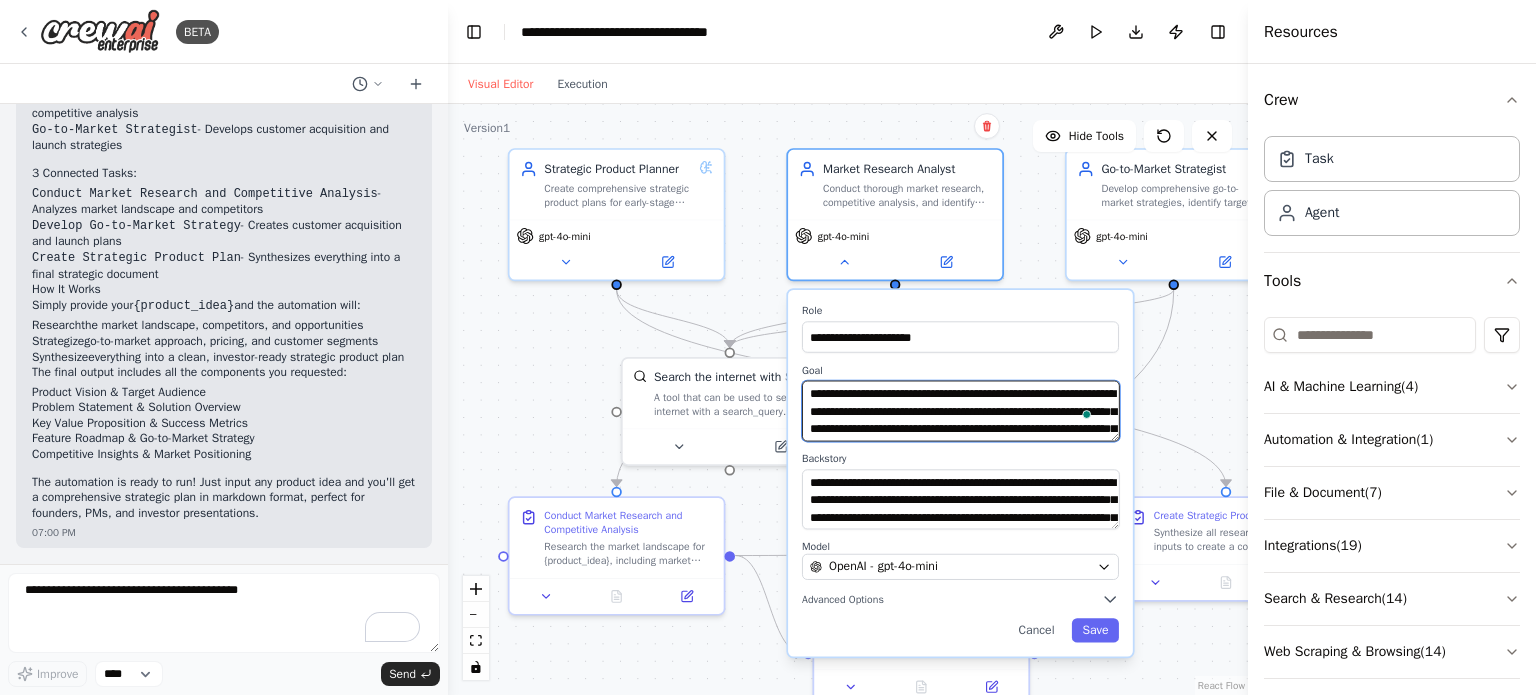 scroll, scrollTop: 75, scrollLeft: 0, axis: vertical 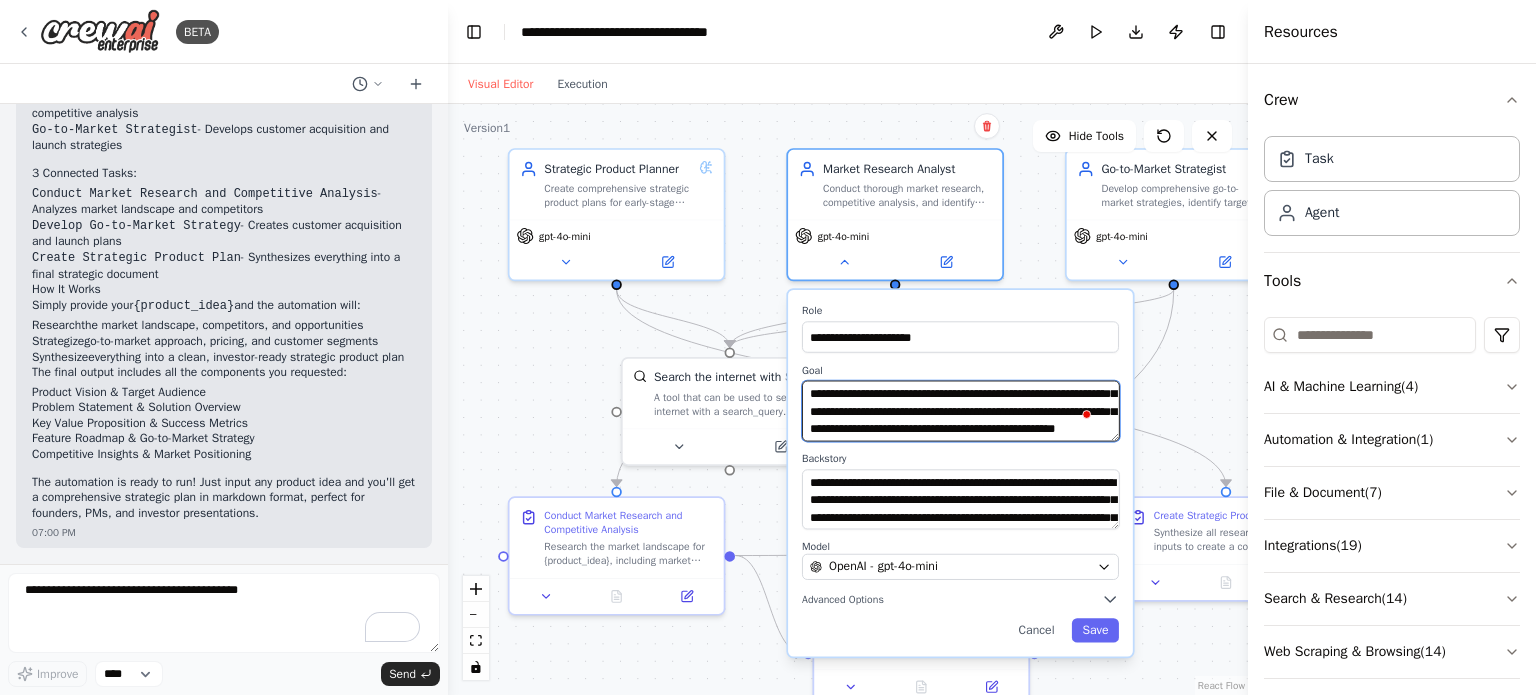 type on "**********" 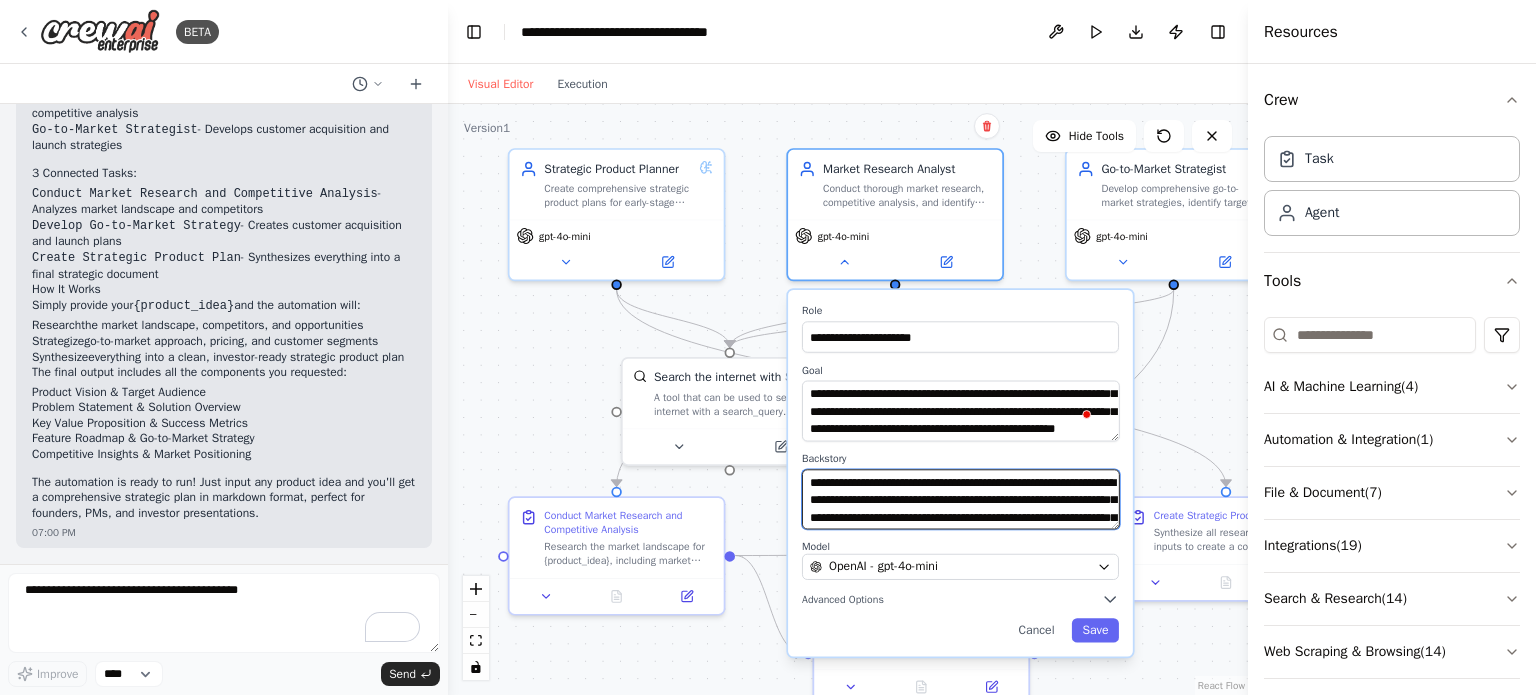 click on "**********" at bounding box center (961, 499) 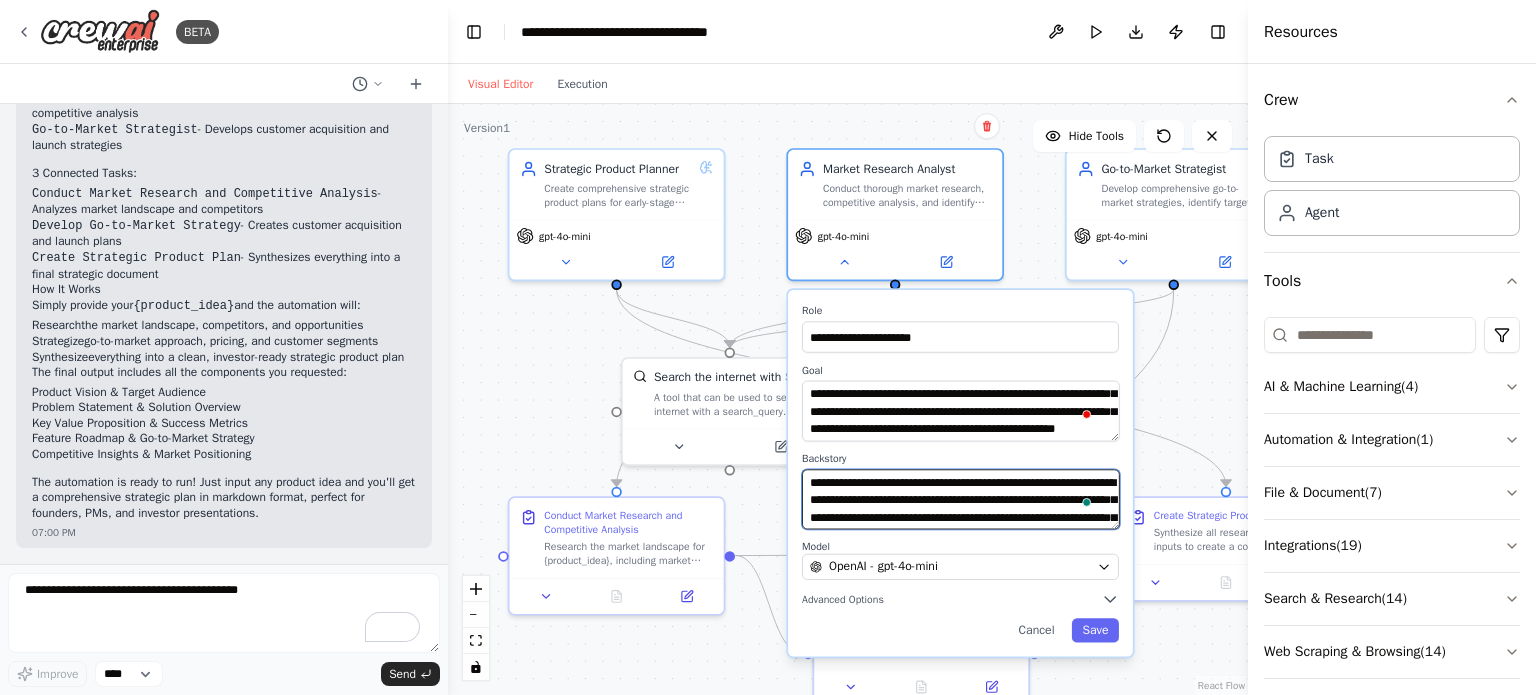 paste on "**********" 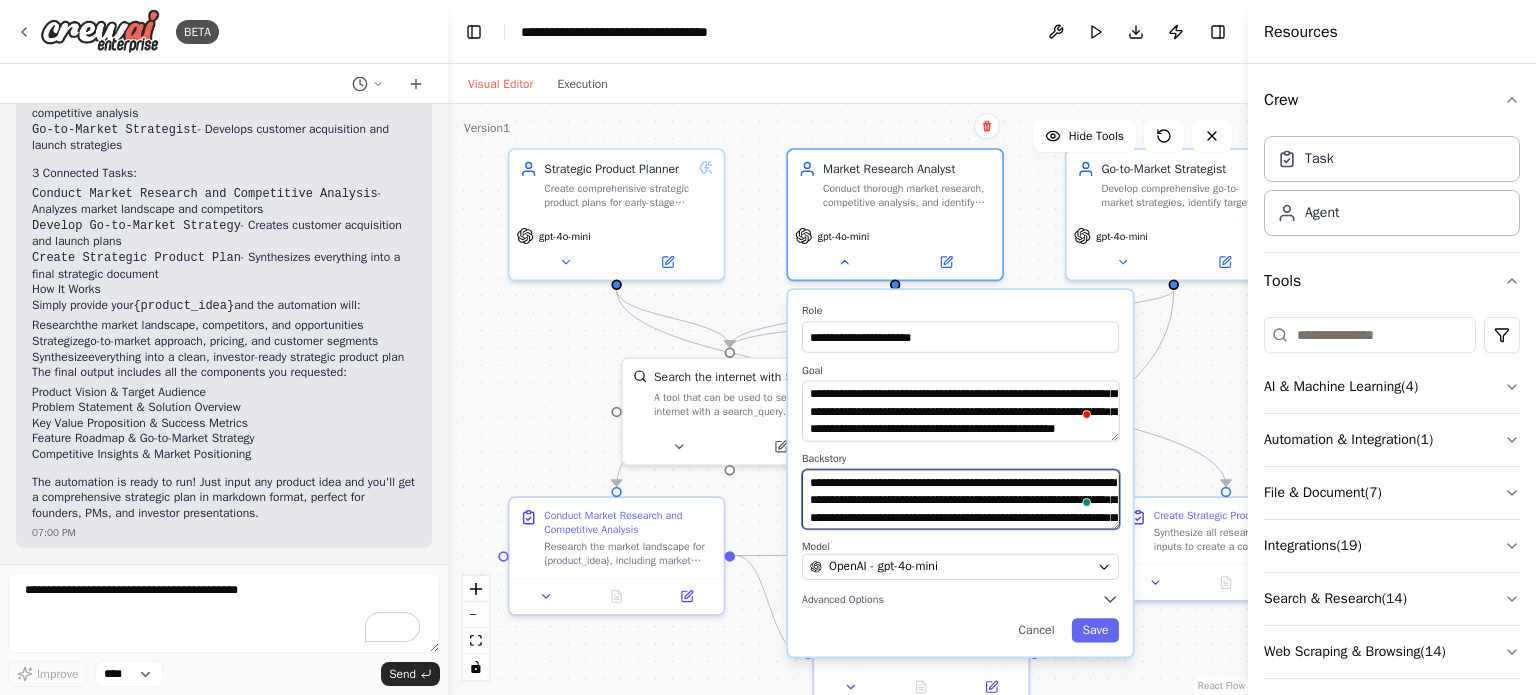 scroll, scrollTop: 156, scrollLeft: 0, axis: vertical 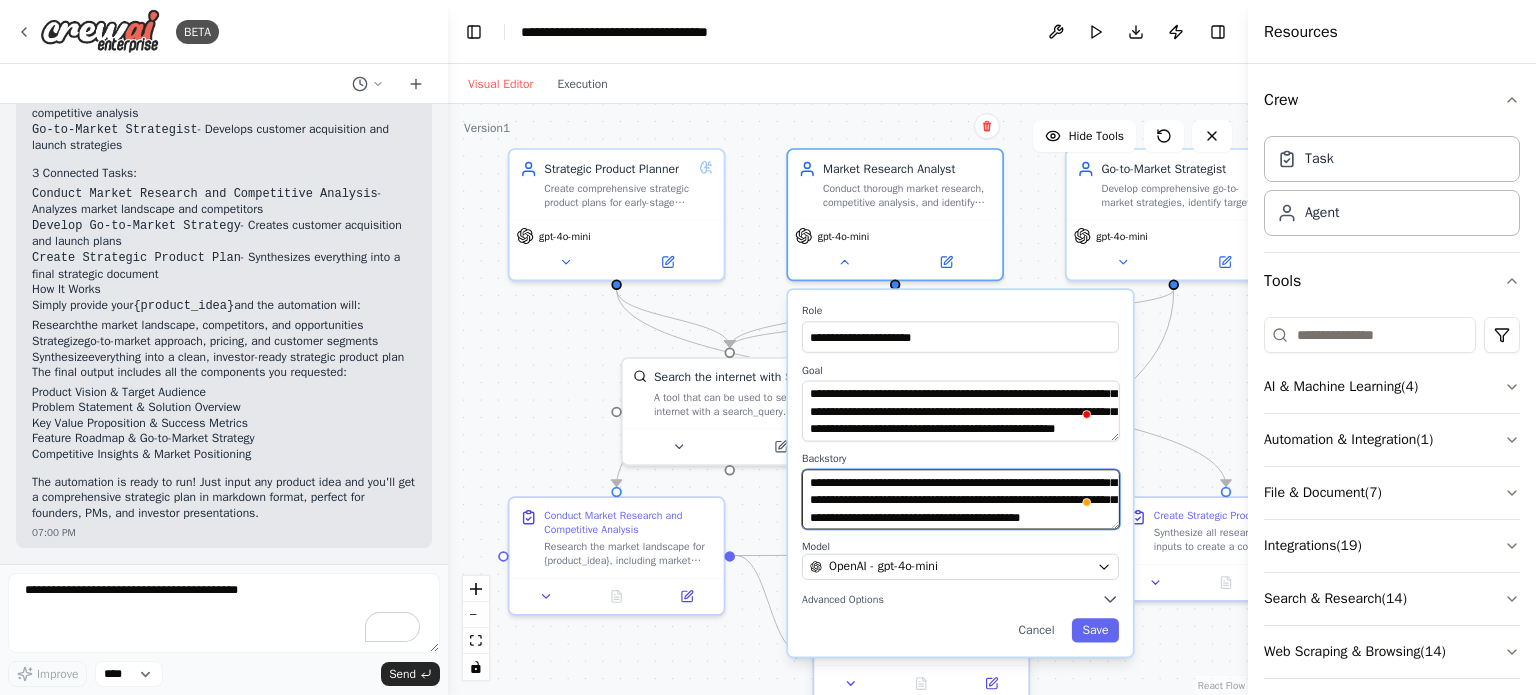 type on "**********" 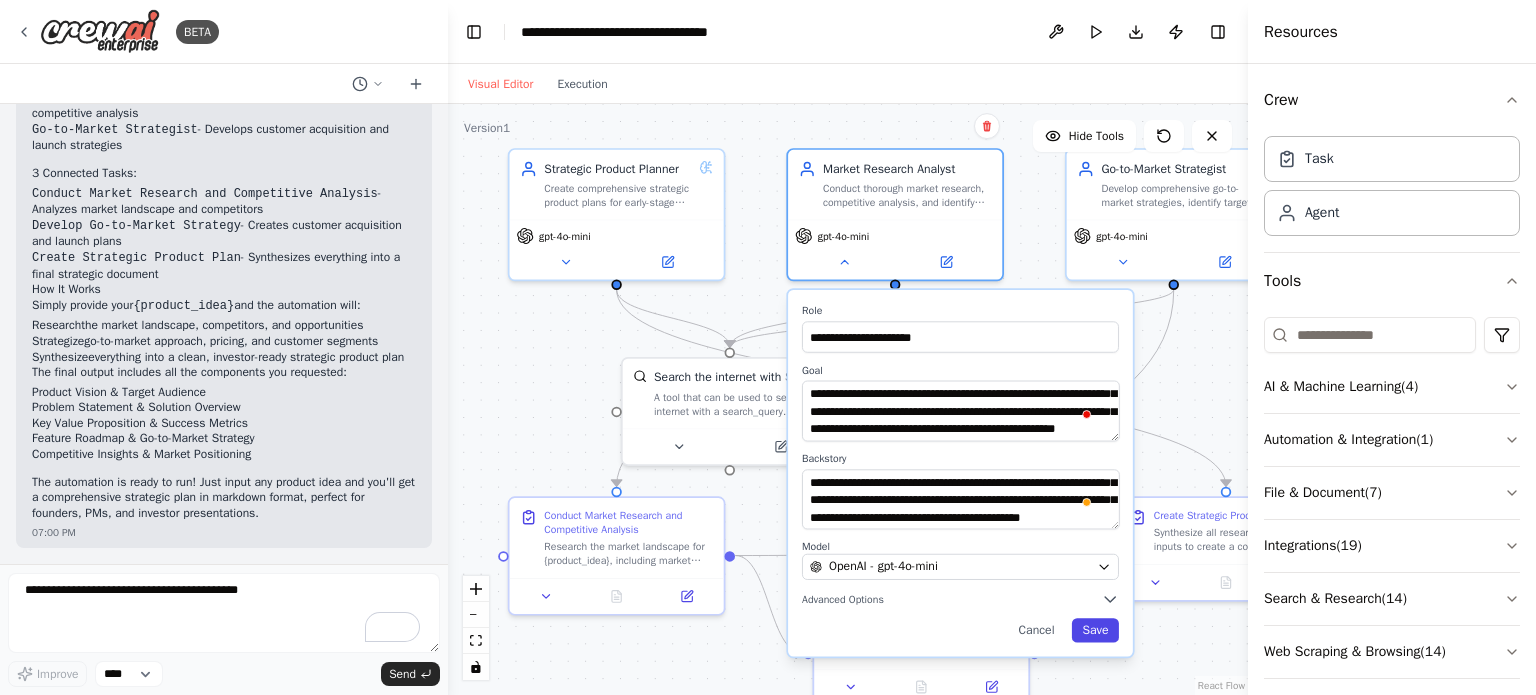 click on "Save" at bounding box center [1095, 630] 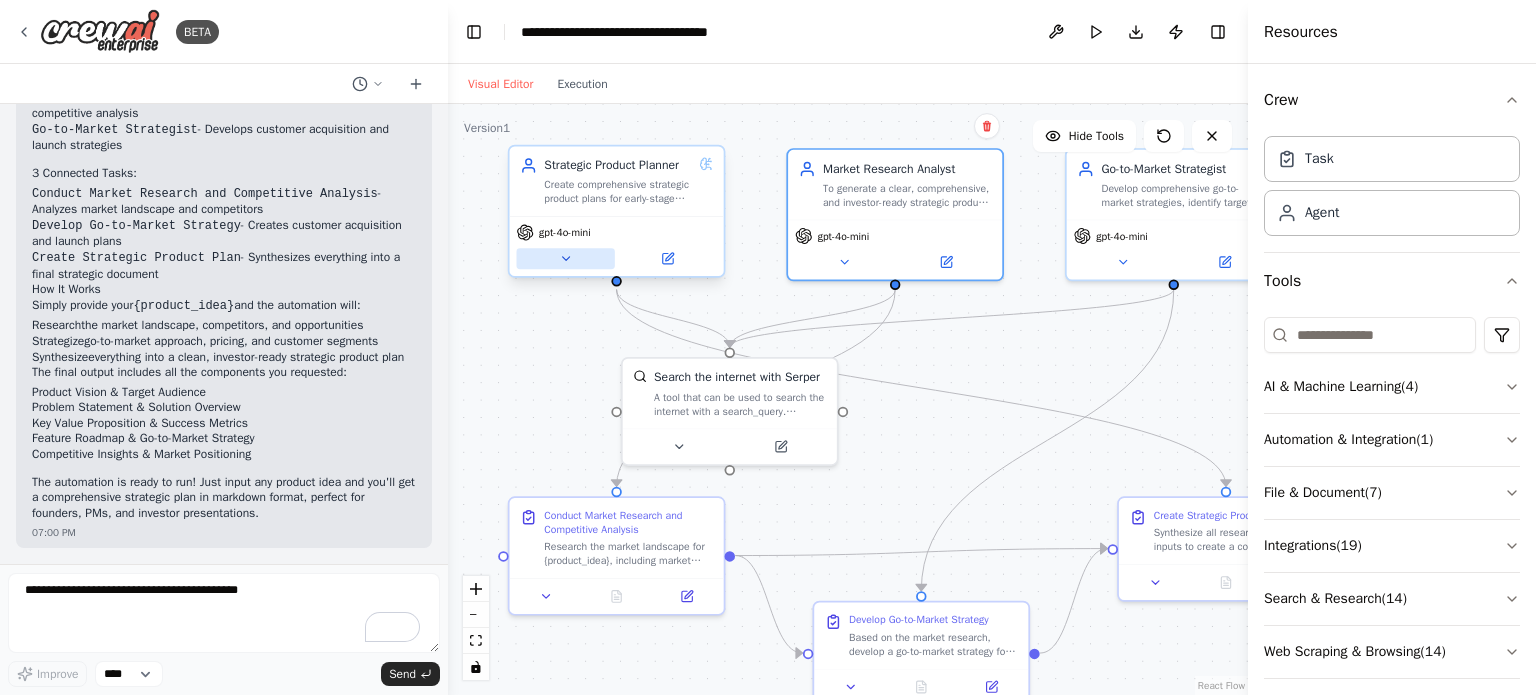 click 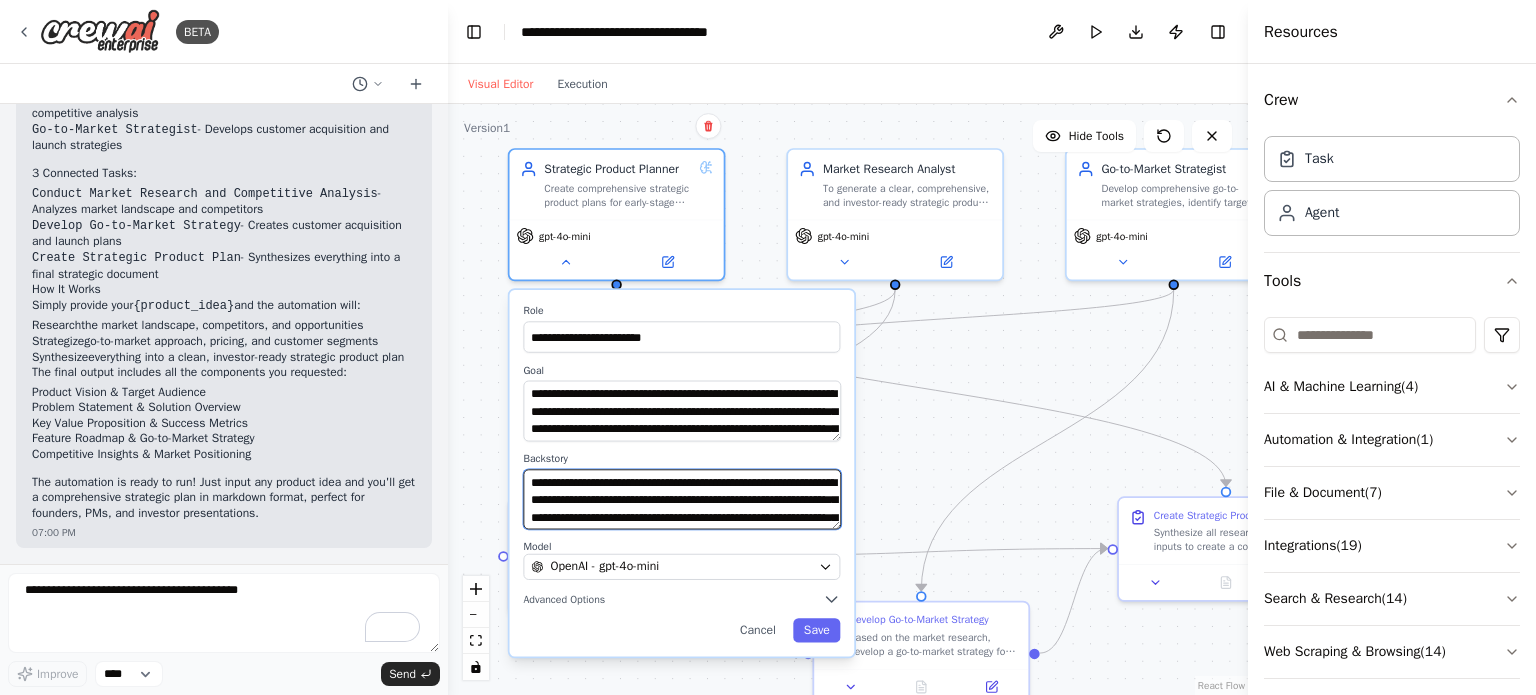 click on "**********" at bounding box center [682, 499] 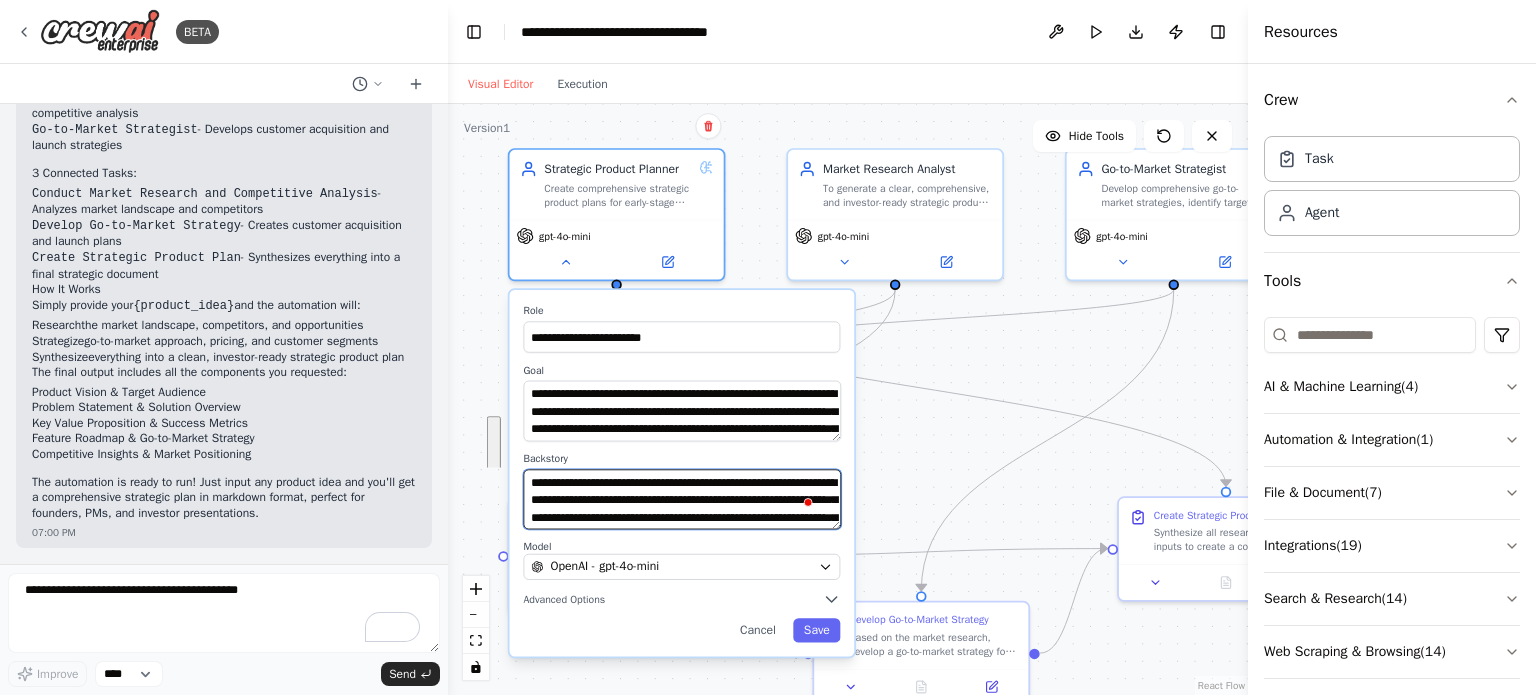 paste on "**********" 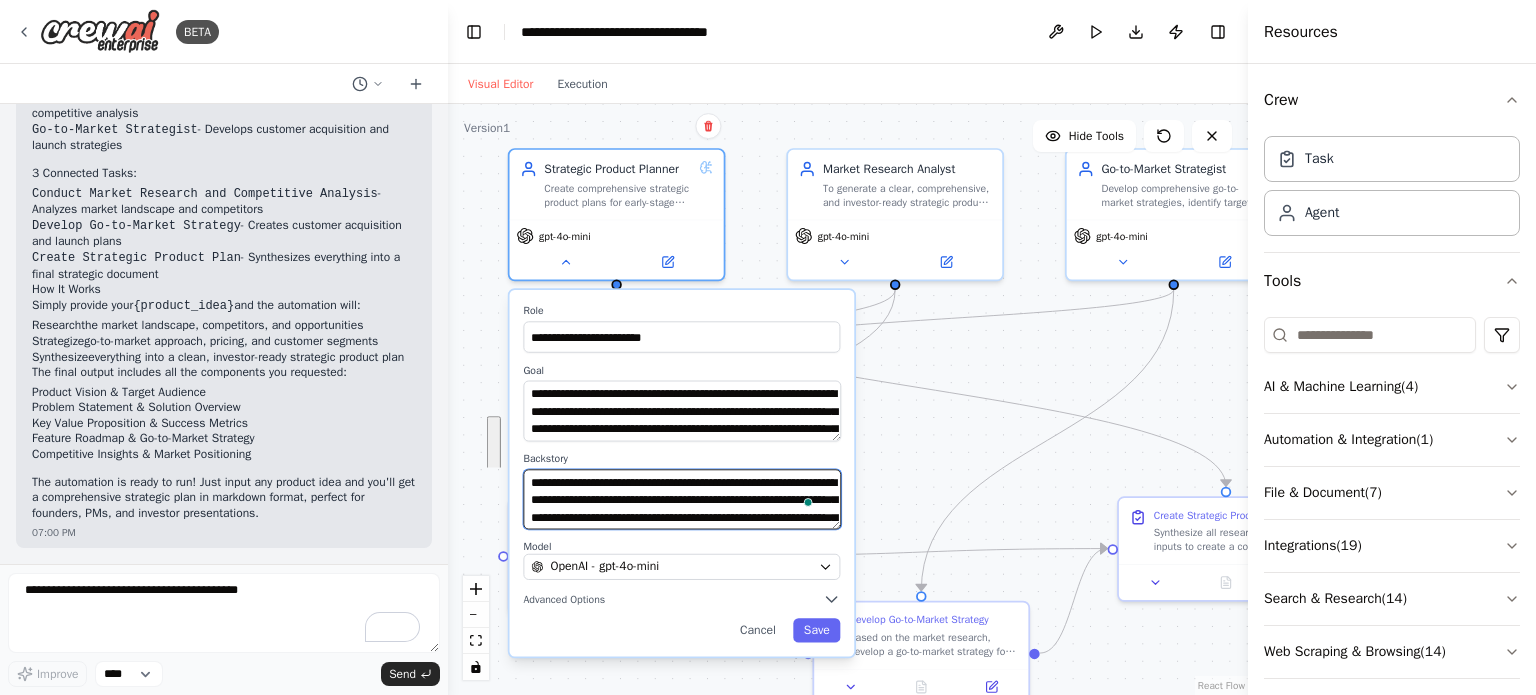 scroll, scrollTop: 156, scrollLeft: 0, axis: vertical 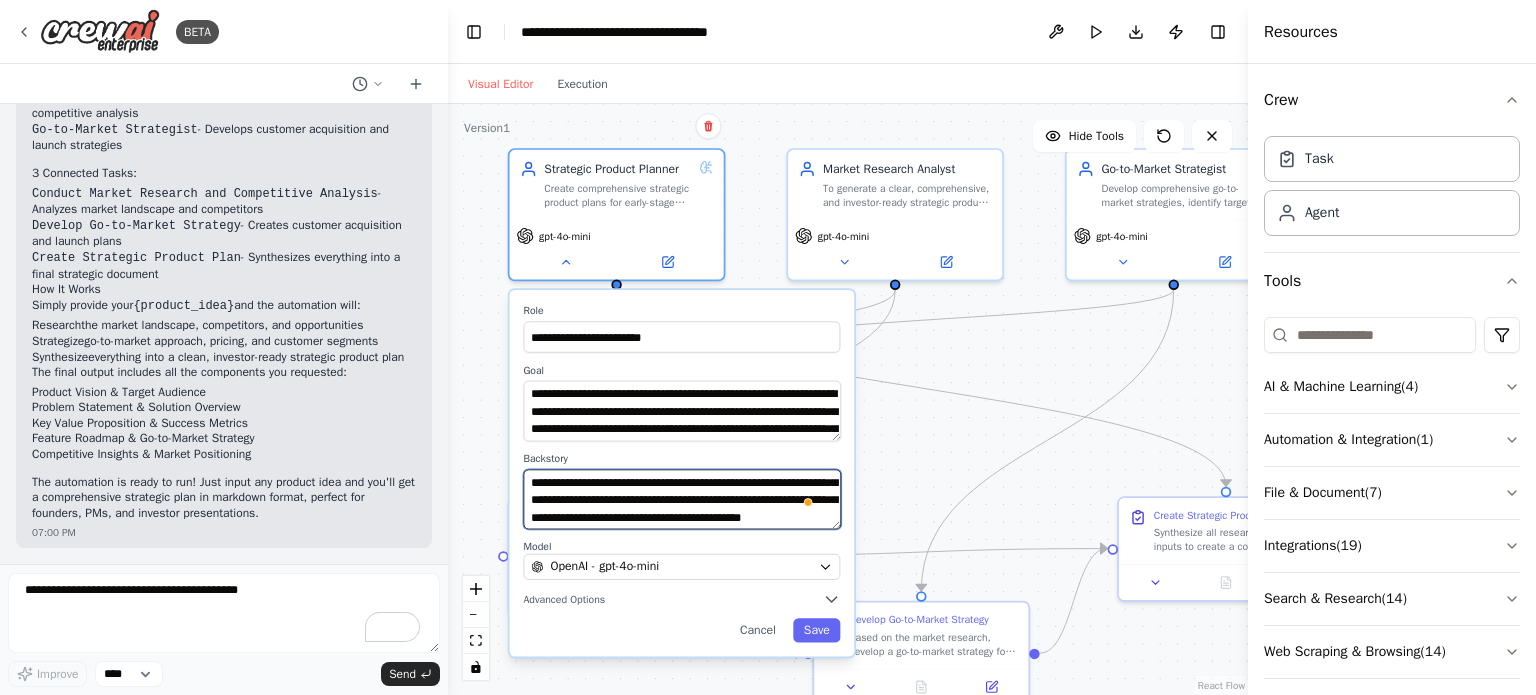 type on "**********" 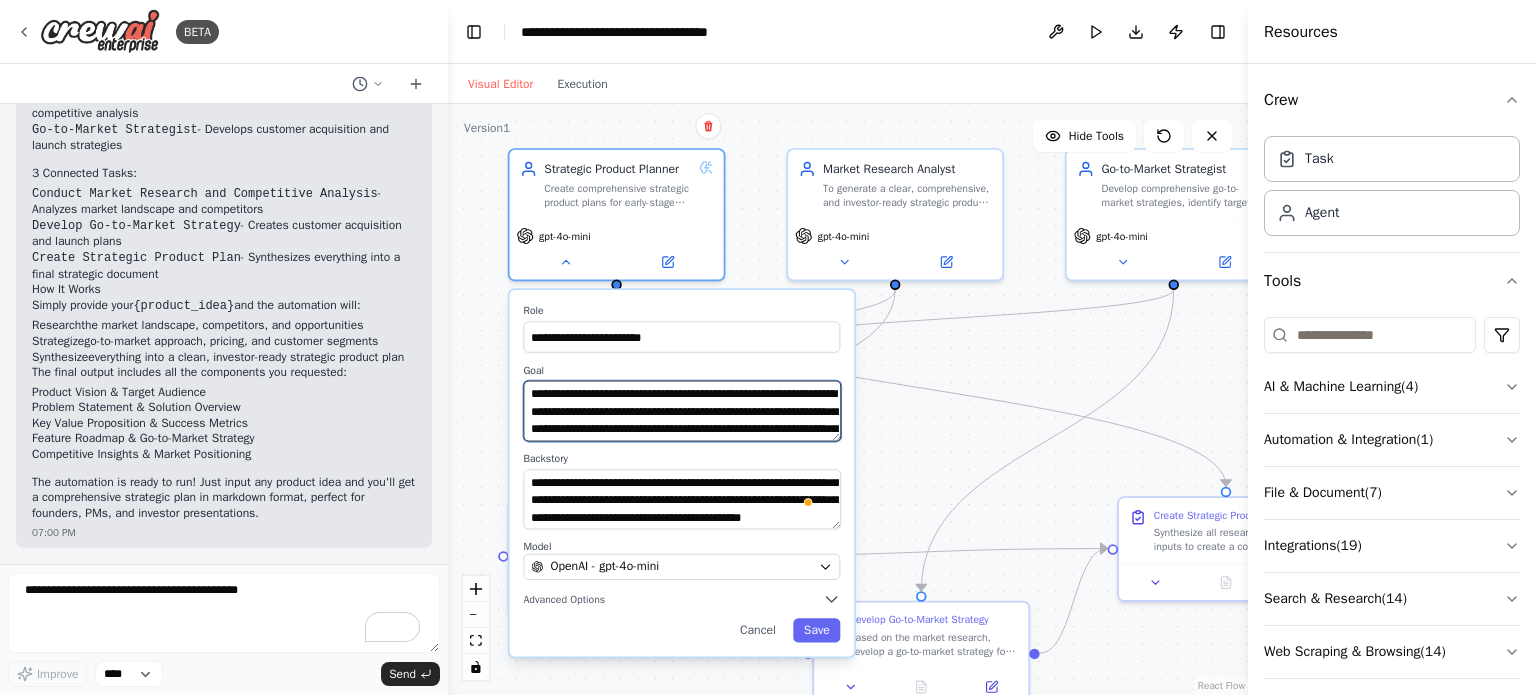click on "**********" at bounding box center (682, 411) 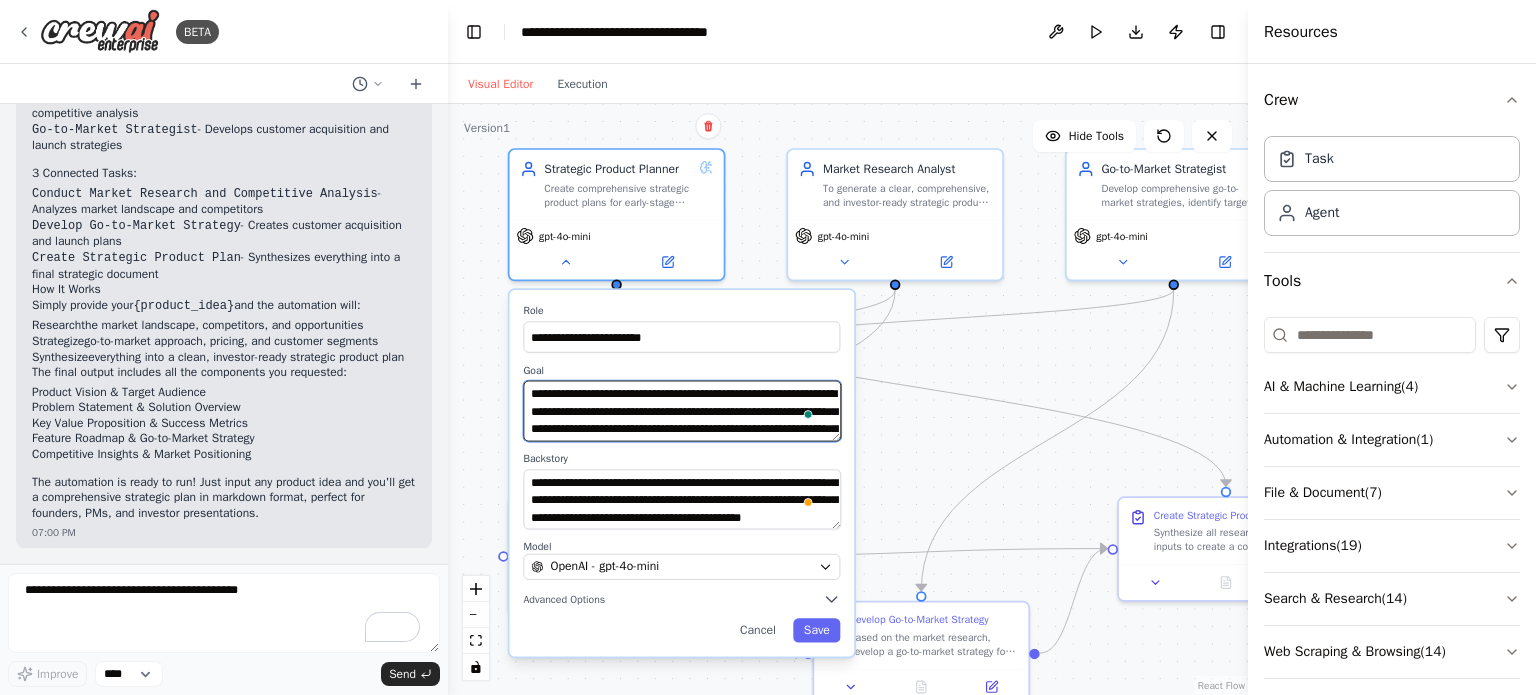 scroll, scrollTop: 156, scrollLeft: 0, axis: vertical 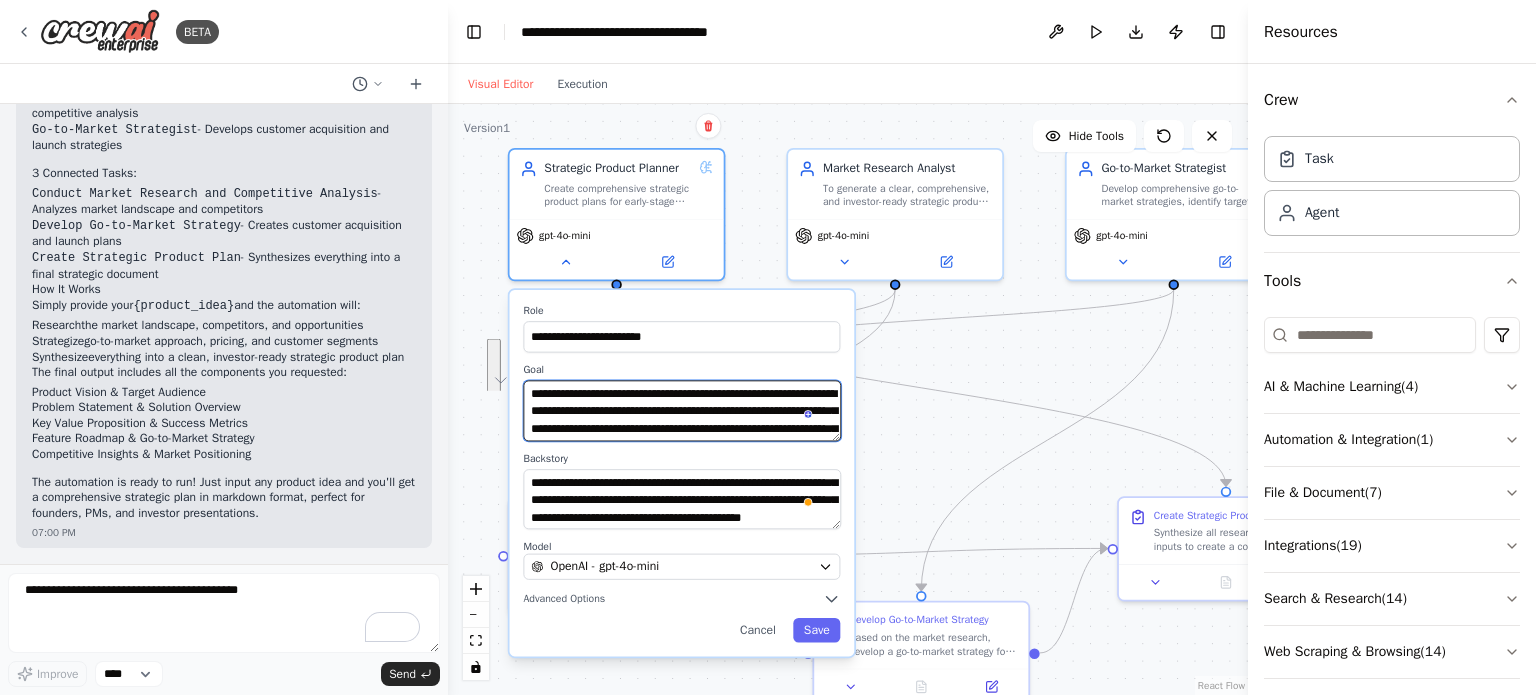 paste on "**********" 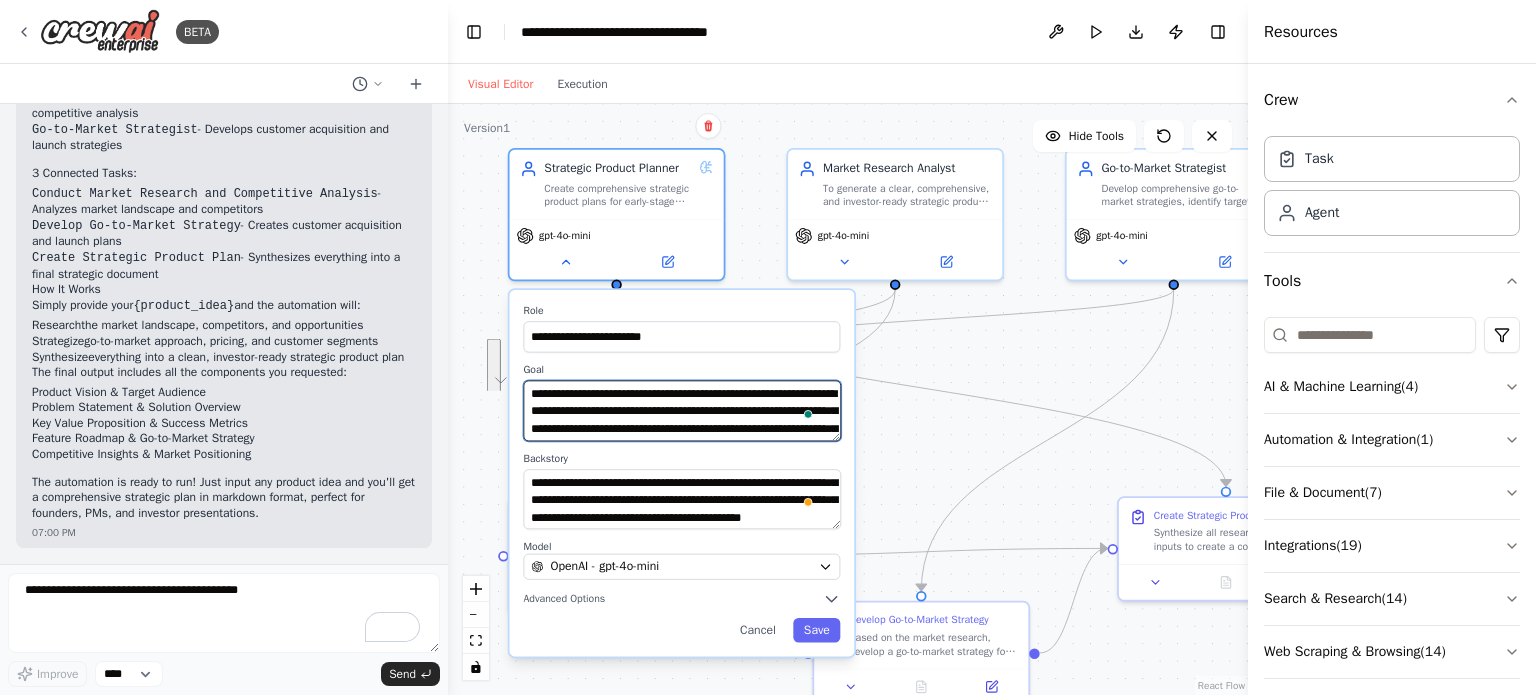 scroll, scrollTop: 75, scrollLeft: 0, axis: vertical 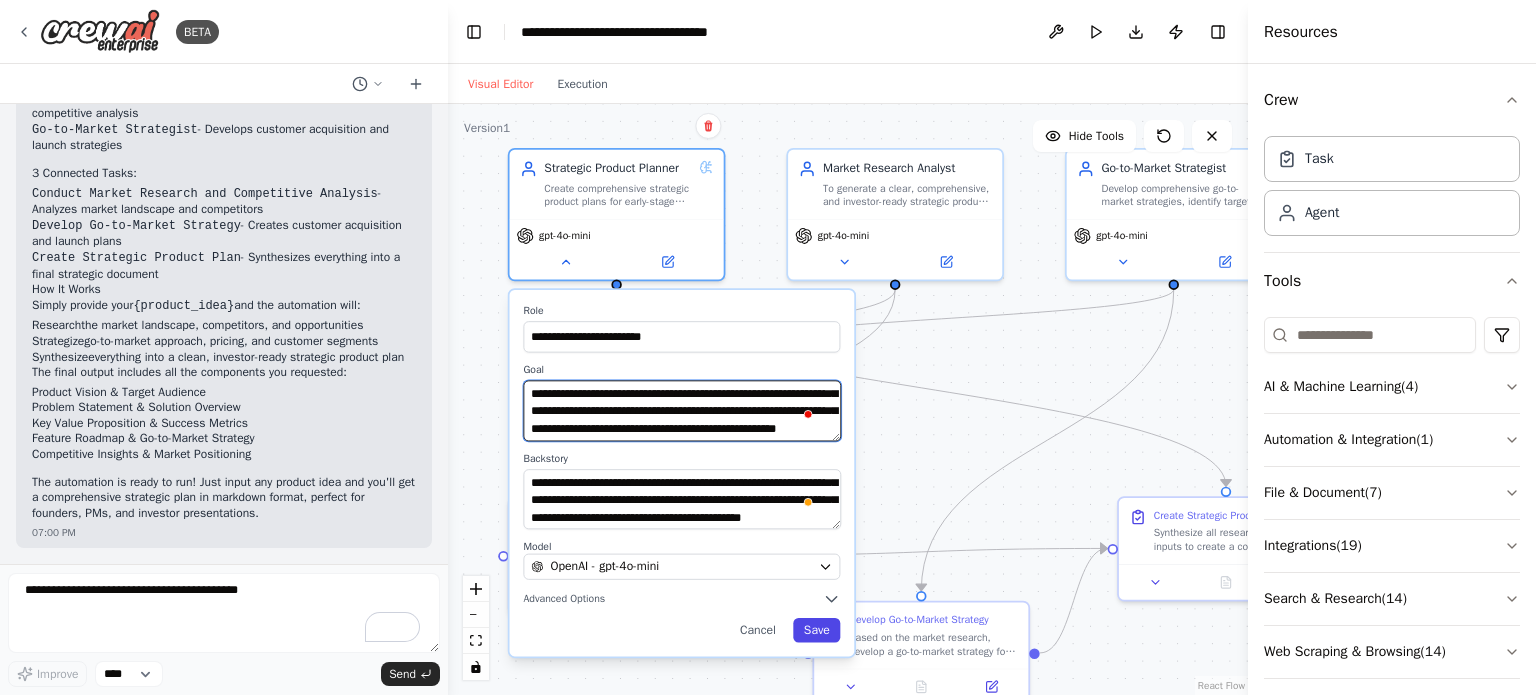 type on "**********" 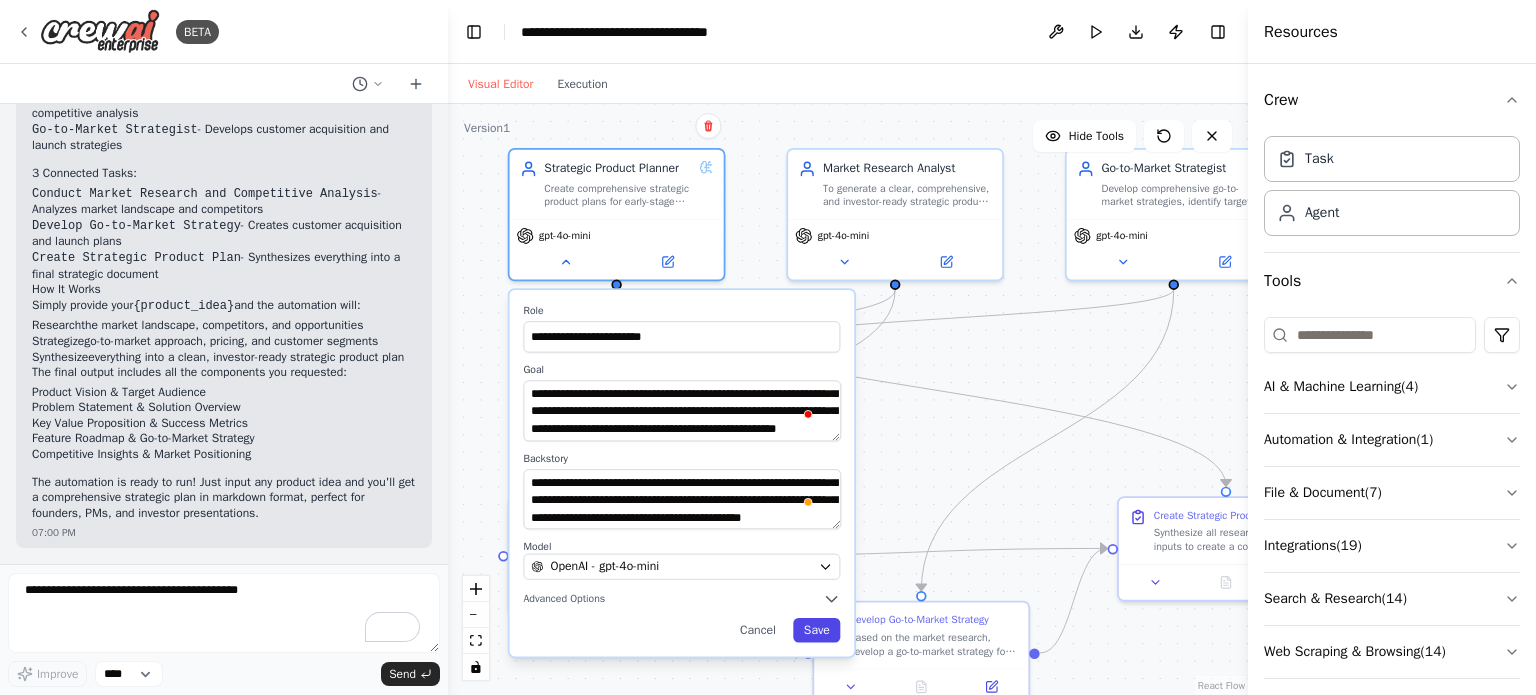 click on "Save" at bounding box center (816, 630) 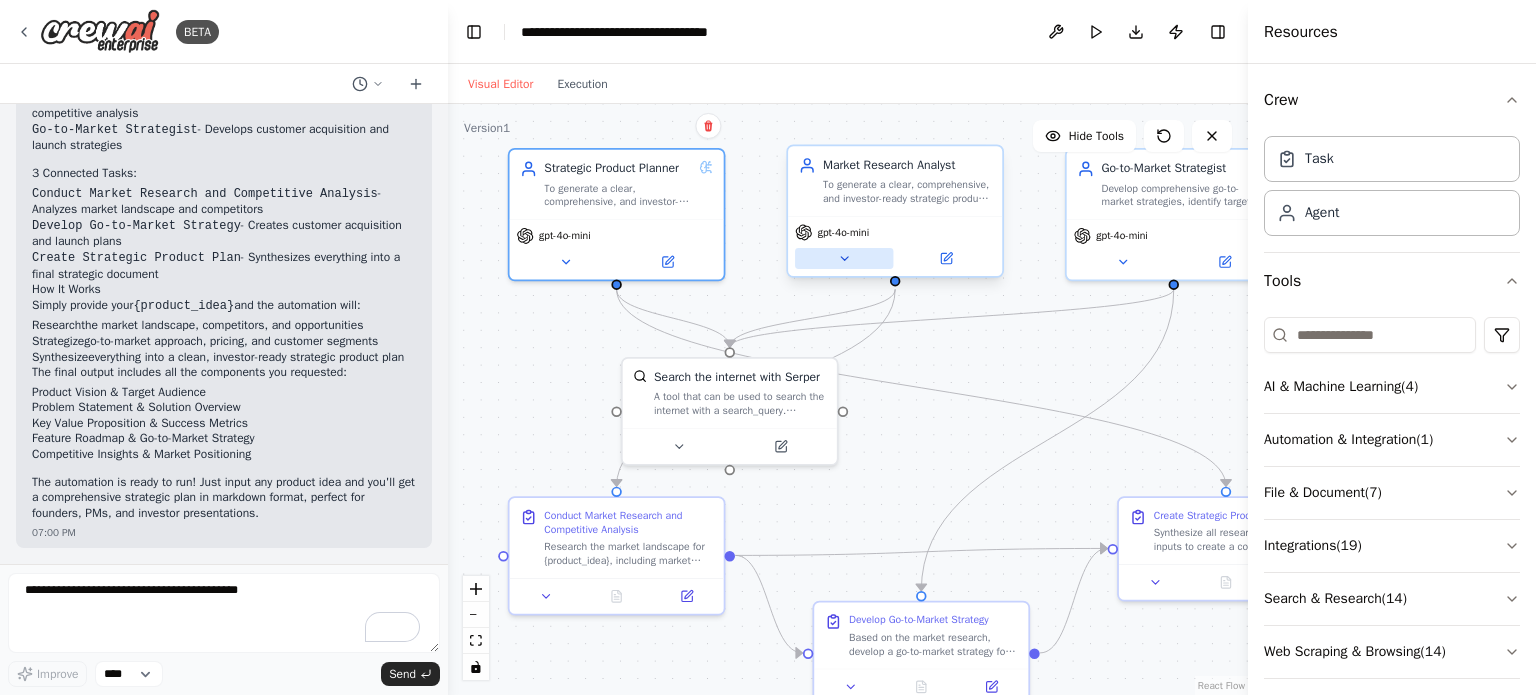 click at bounding box center [844, 258] 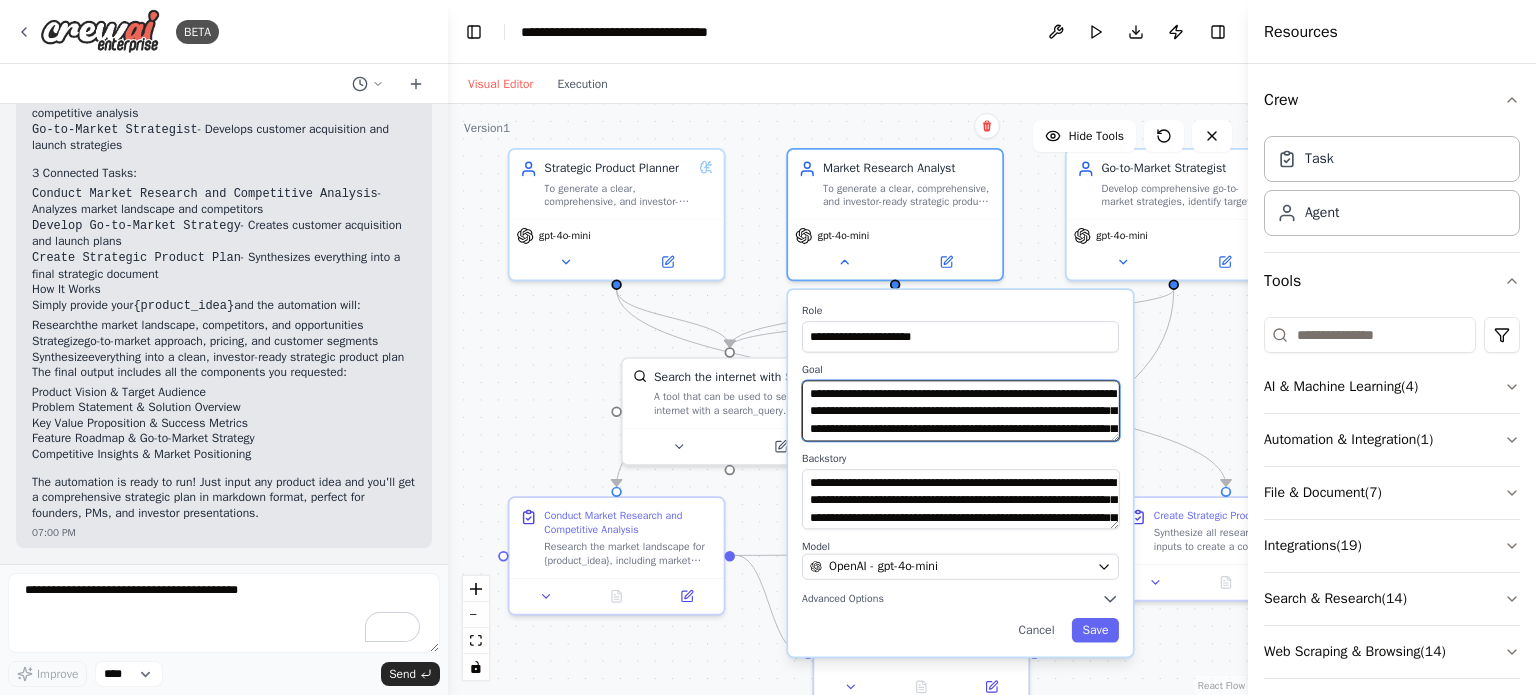 click on "**********" at bounding box center [961, 410] 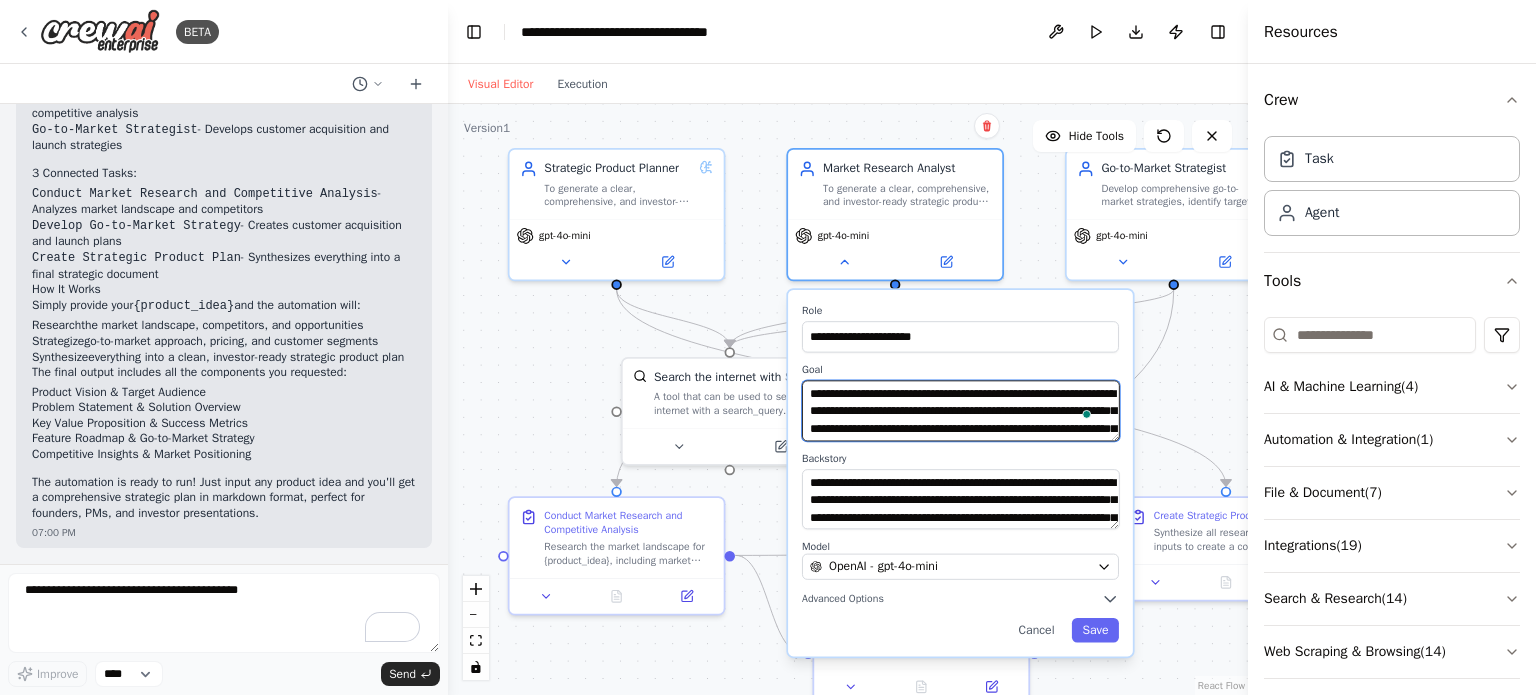 paste 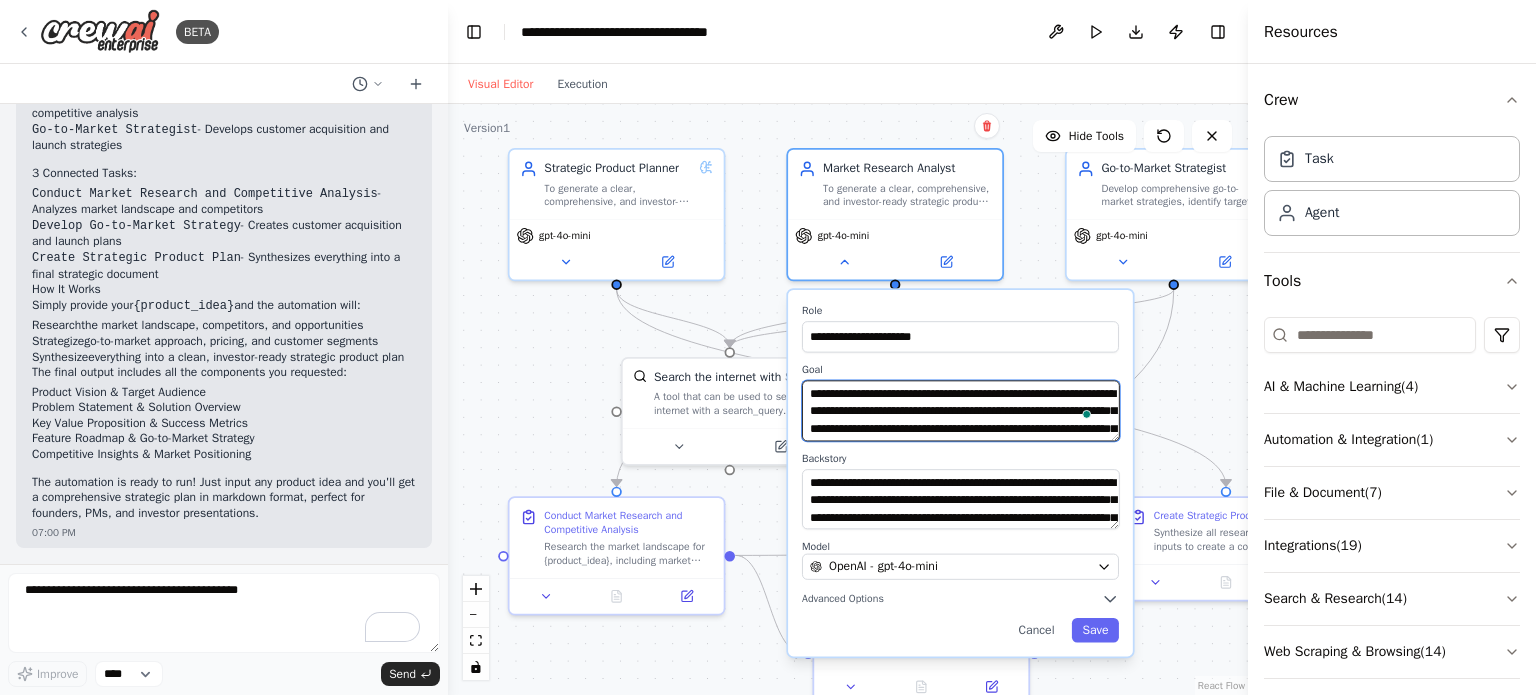 scroll, scrollTop: 55, scrollLeft: 0, axis: vertical 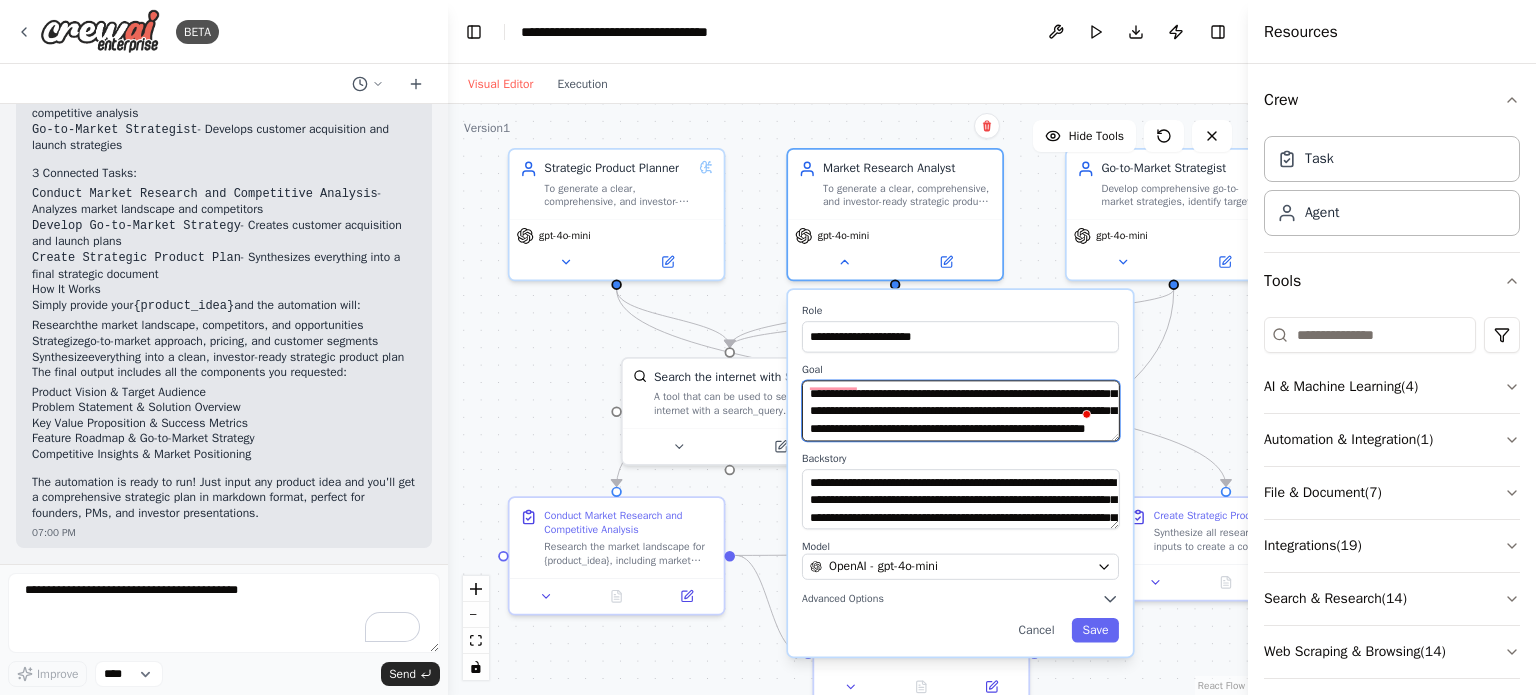 type on "**********" 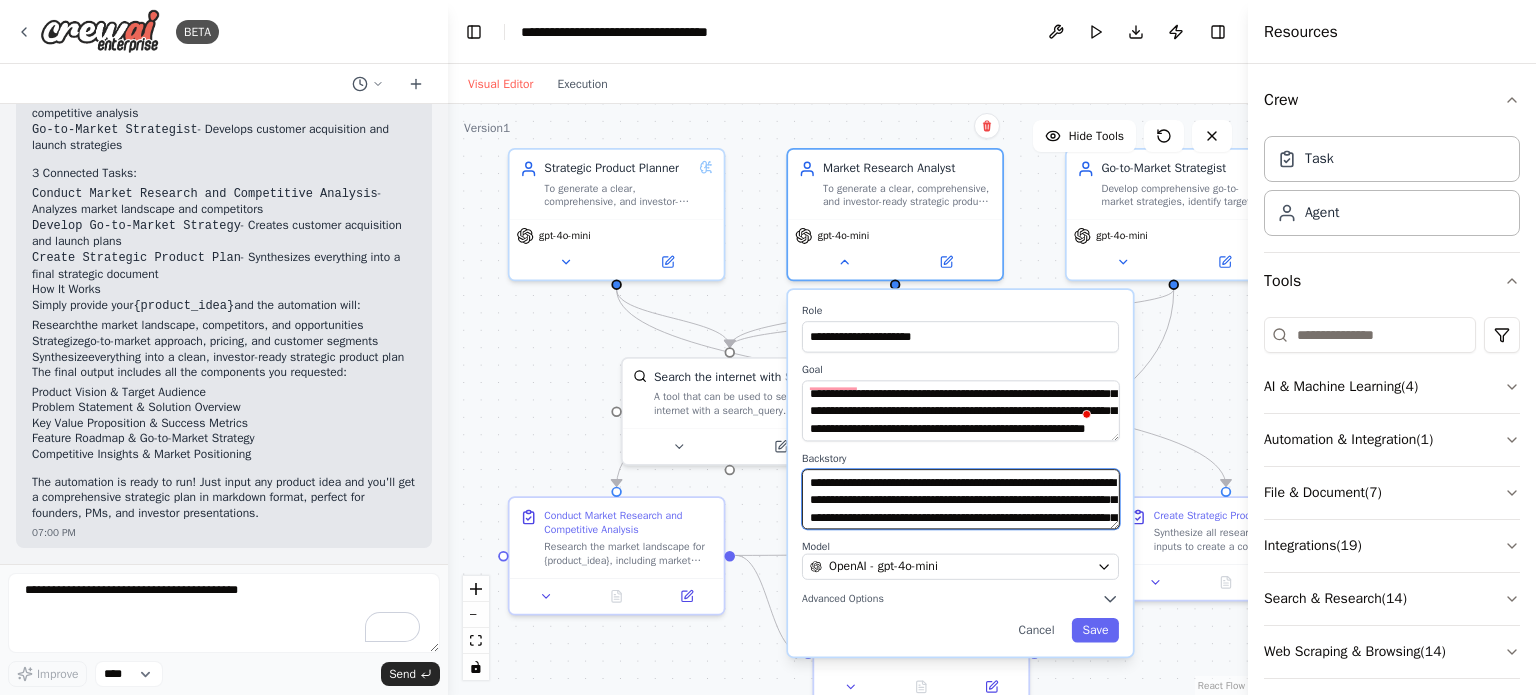 click on "**********" at bounding box center [961, 499] 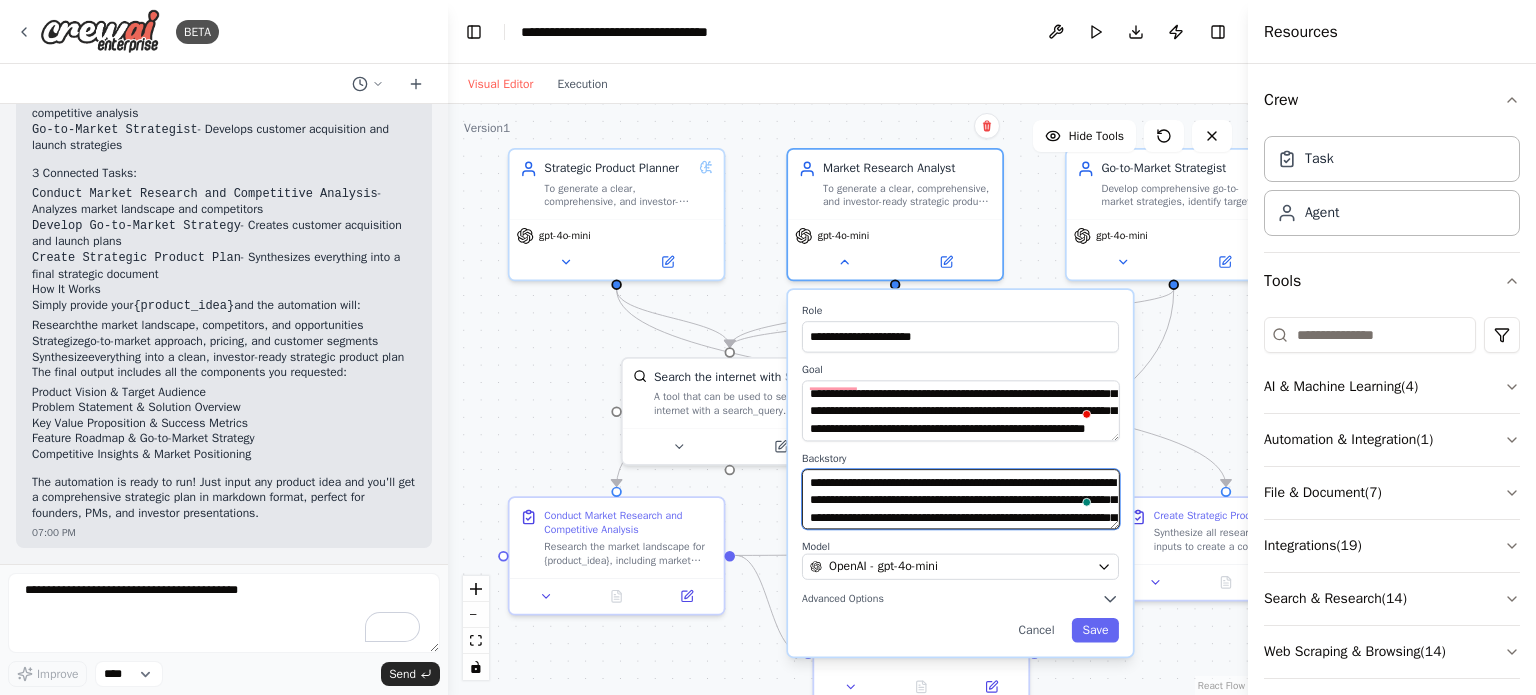 paste 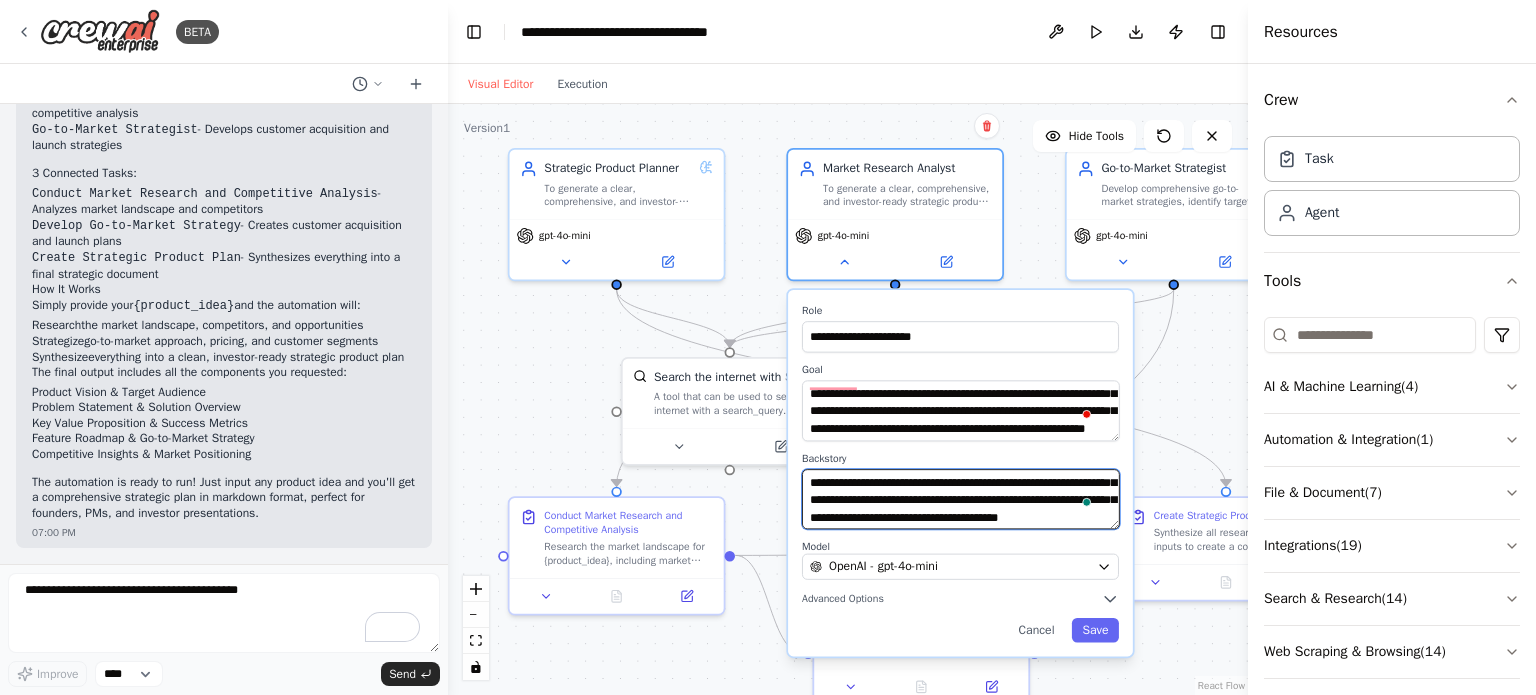scroll, scrollTop: 195, scrollLeft: 0, axis: vertical 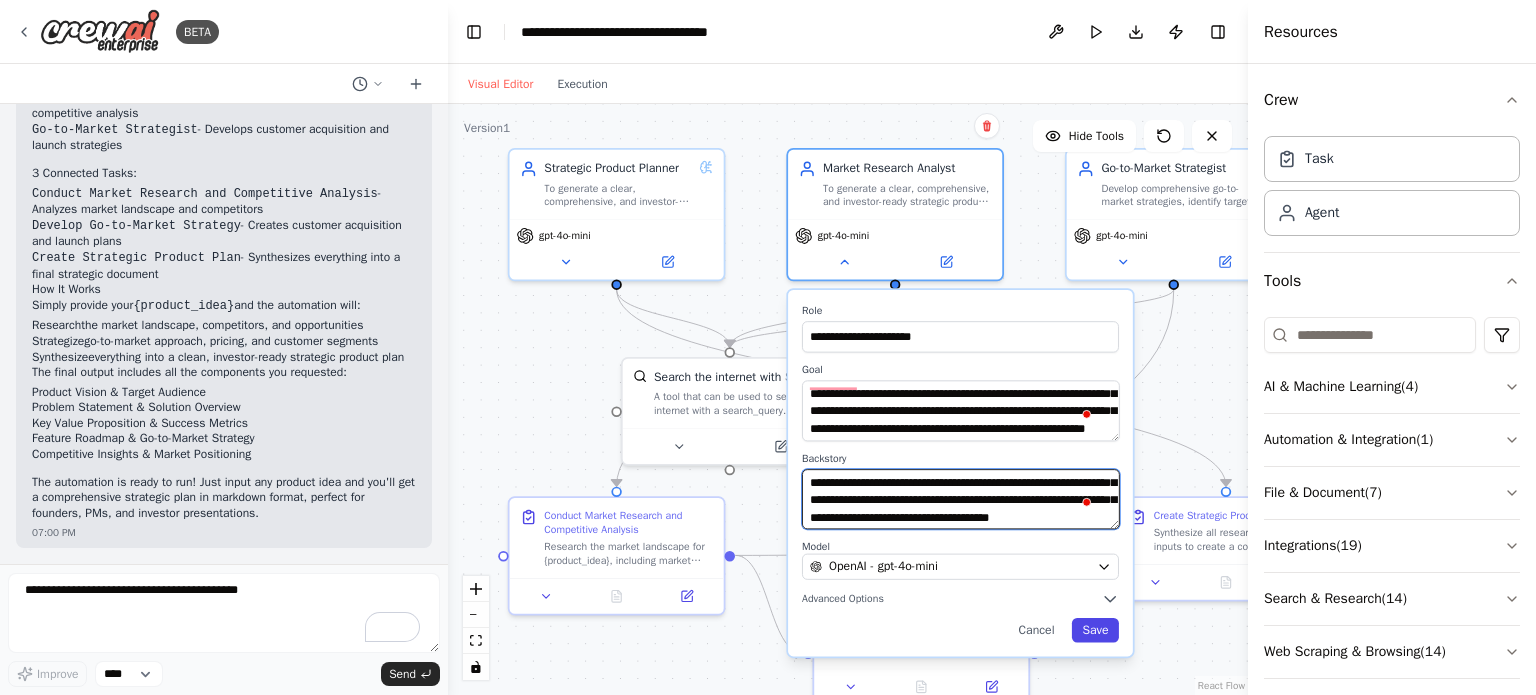 type on "**********" 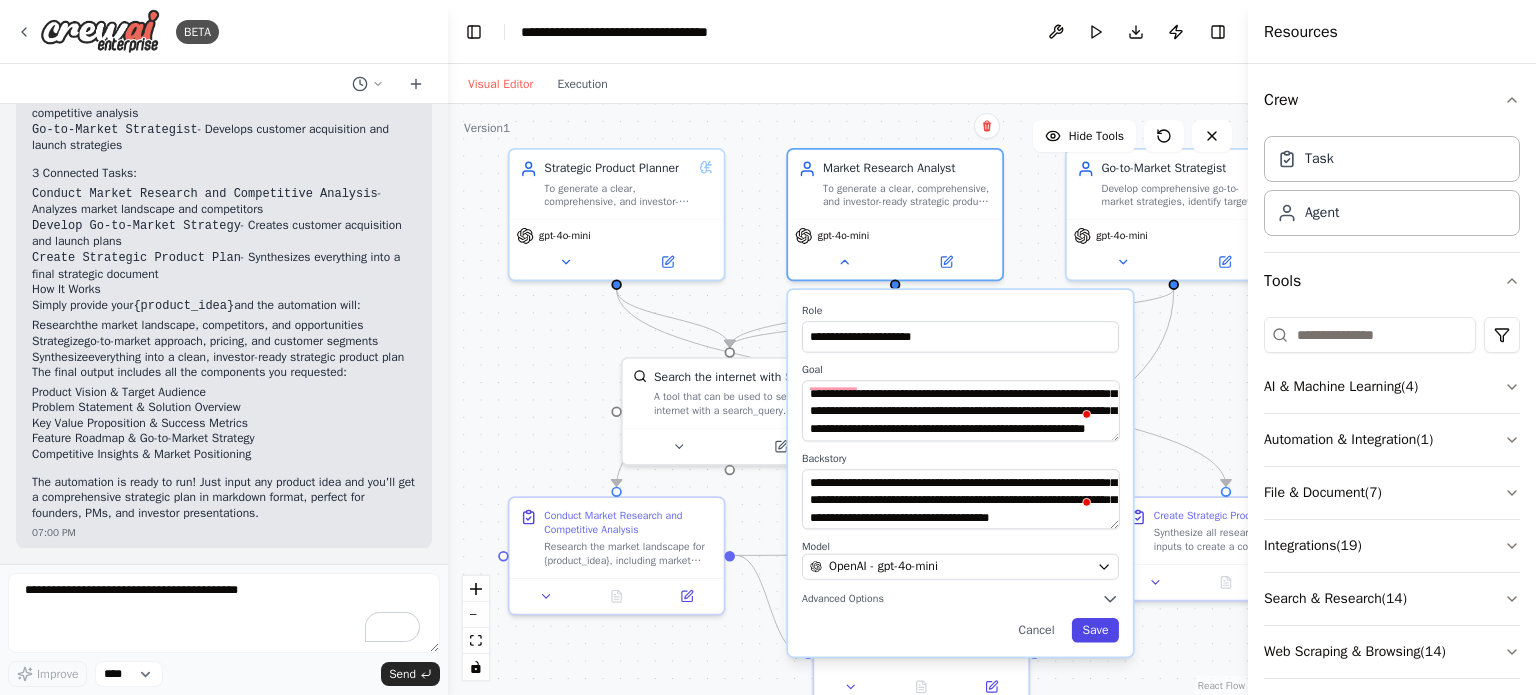 click on "Save" at bounding box center (1095, 630) 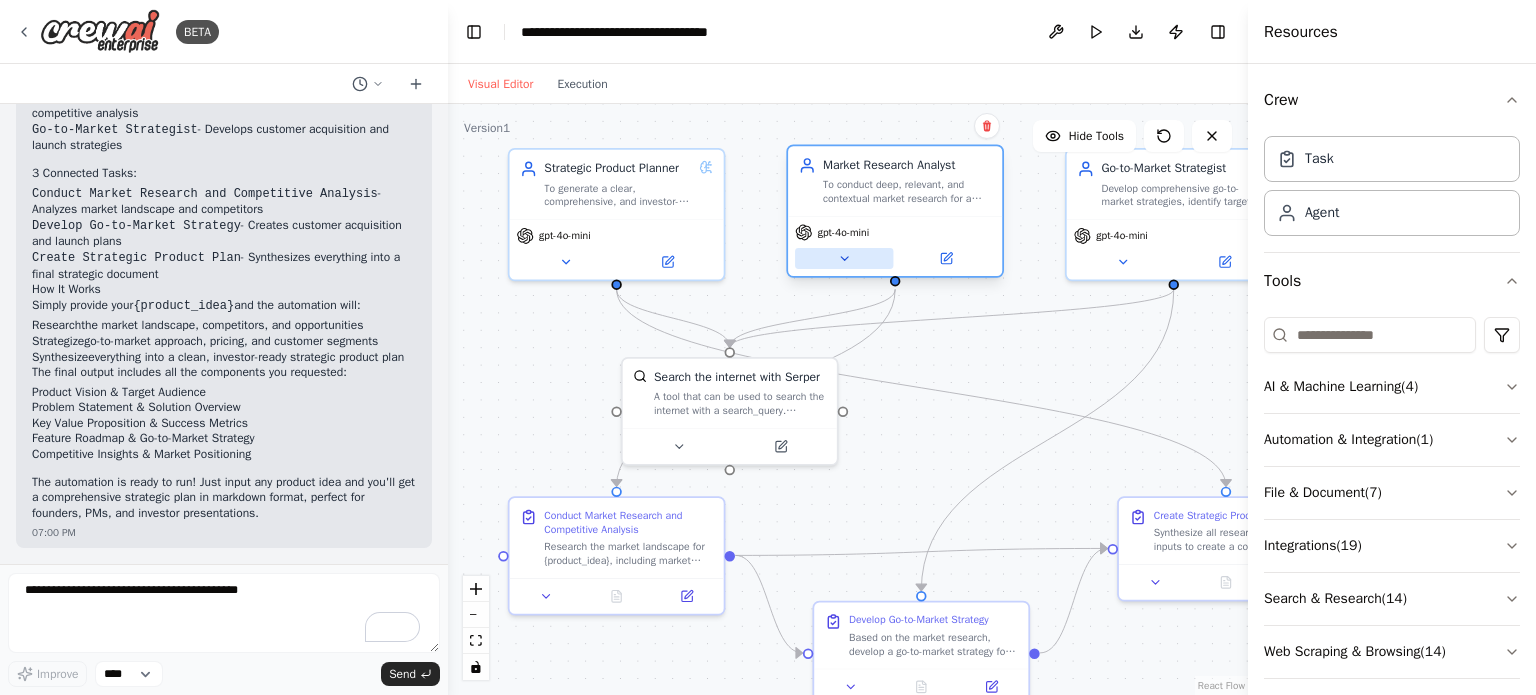 click at bounding box center (844, 258) 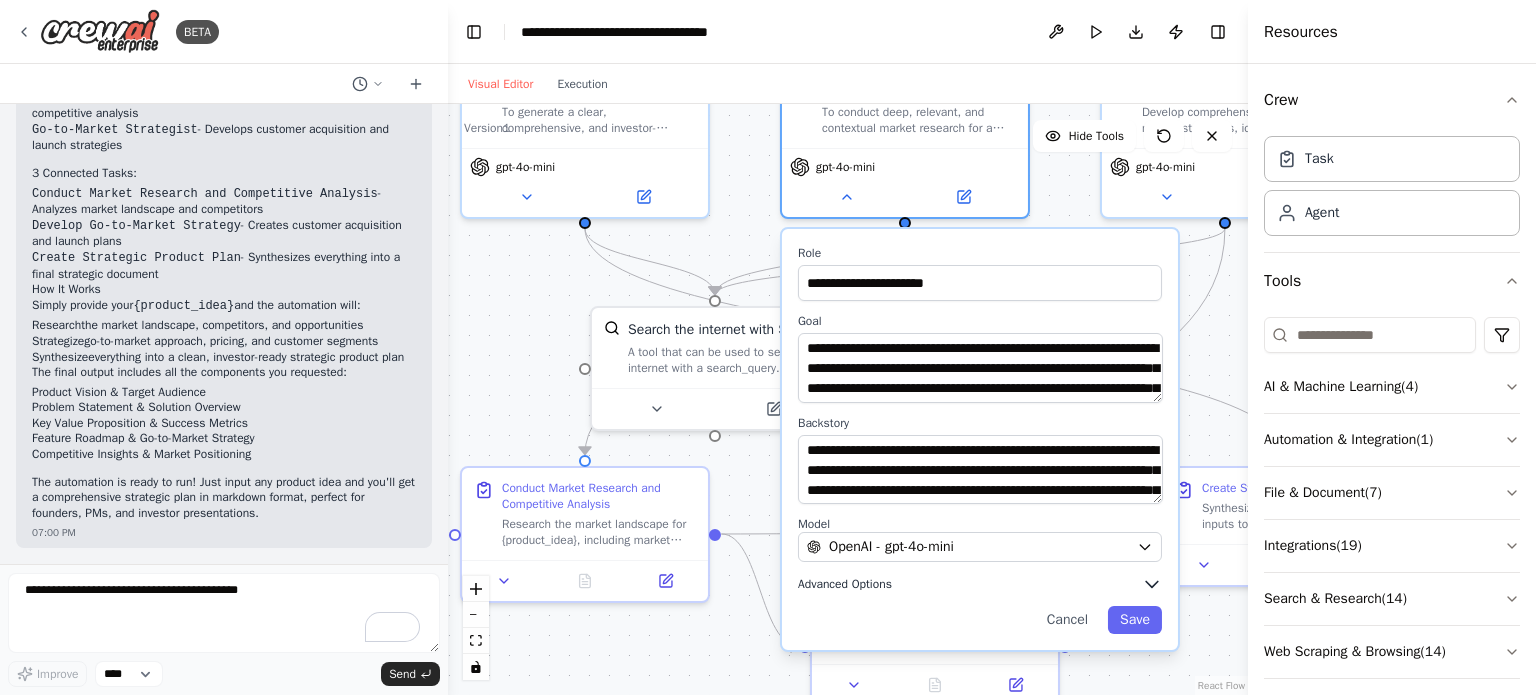 click 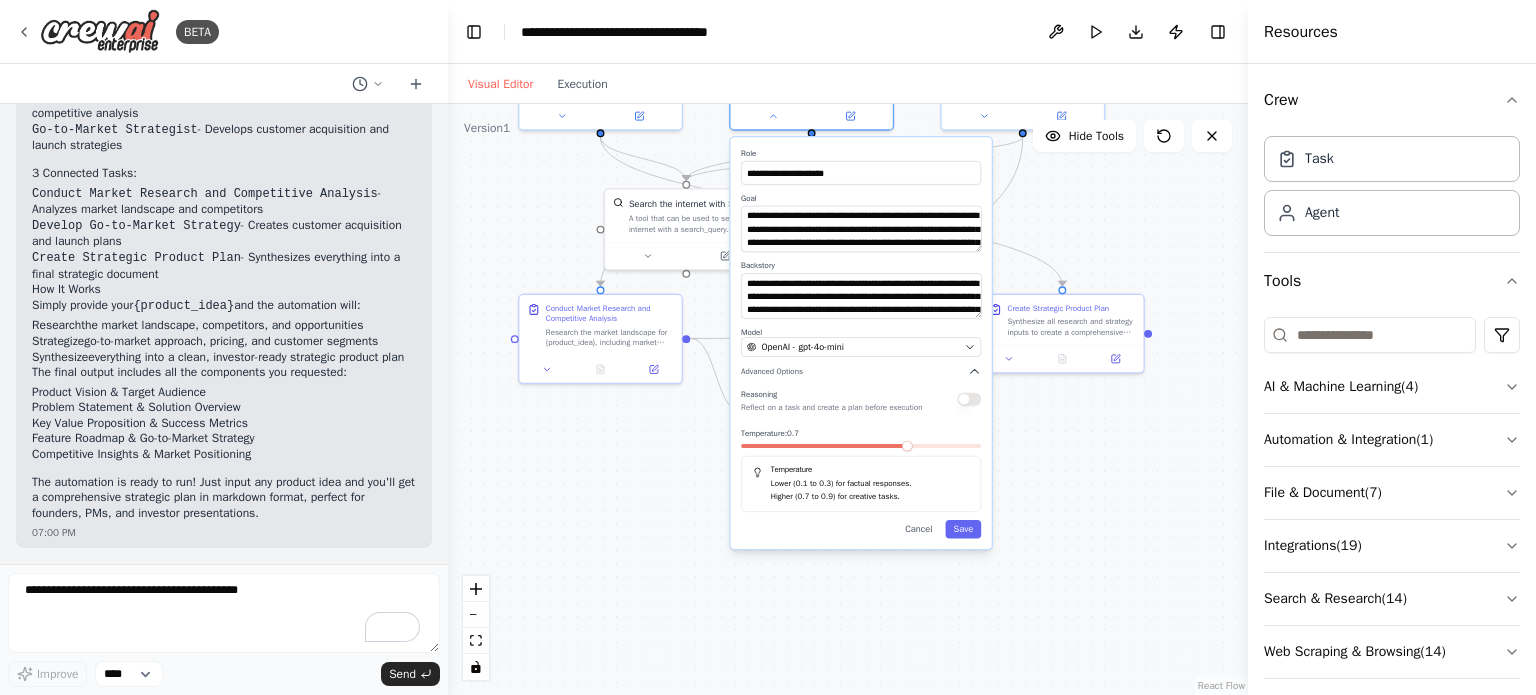 drag, startPoint x: 680, startPoint y: 393, endPoint x: 547, endPoint y: 209, distance: 227.03523 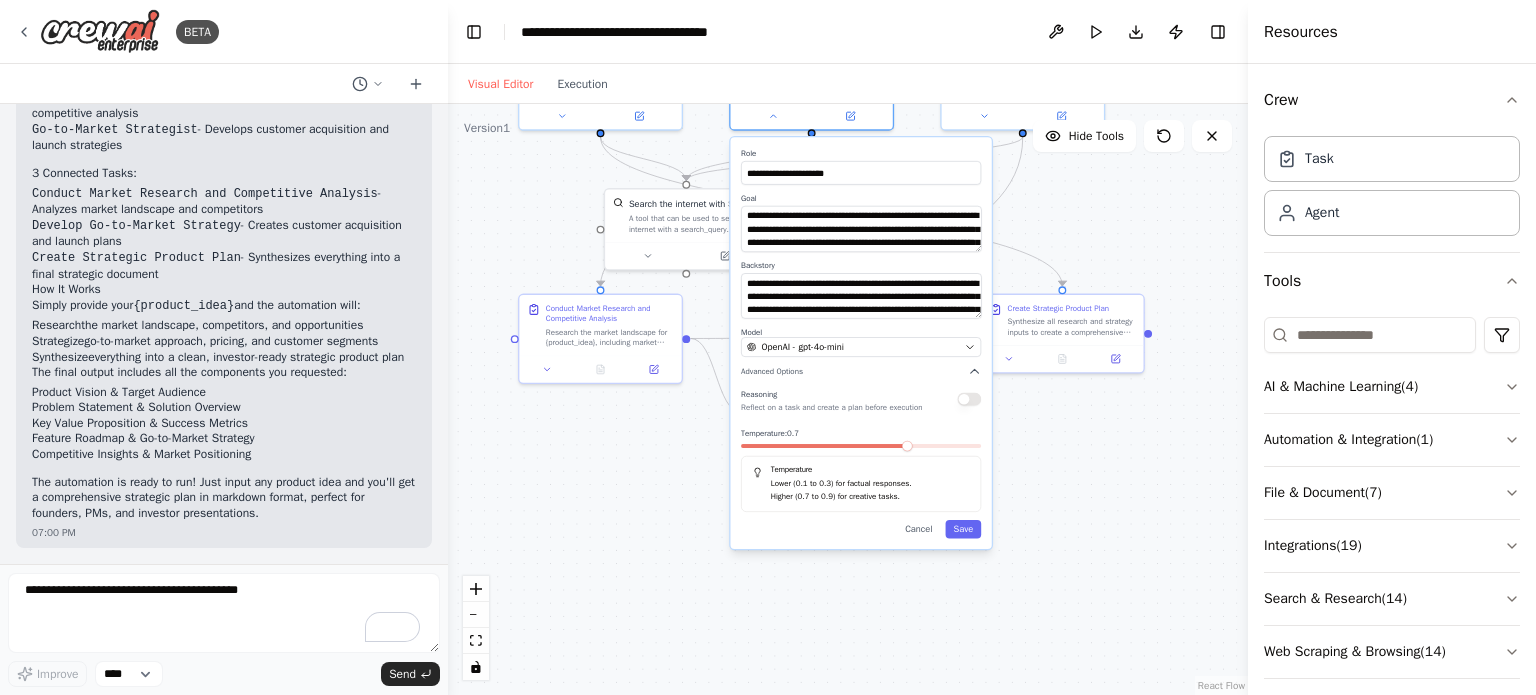 click on ".deletable-edge-delete-btn {
width: 20px;
height: 20px;
border: 0px solid #ffffff;
color: #6b7280;
background-color: #f8fafc;
cursor: pointer;
border-radius: 50%;
font-size: 12px;
padding: 3px;
display: flex;
align-items: center;
justify-content: center;
transition: all 0.2s cubic-bezier(0.4, 0, 0.2, 1);
box-shadow: 0 2px 4px rgba(0, 0, 0, 0.1);
}
.deletable-edge-delete-btn:hover {
background-color: #ef4444;
color: #ffffff;
border-color: #dc2626;
transform: scale(1.1);
box-shadow: 0 4px 12px rgba(239, 68, 68, 0.4);
}
.deletable-edge-delete-btn:active {
transform: scale(0.95);
box-shadow: 0 2px 4px rgba(239, 68, 68, 0.3);
}
Strategic Product Planner gpt-4o-mini Search the internet with Serper" at bounding box center [848, 399] 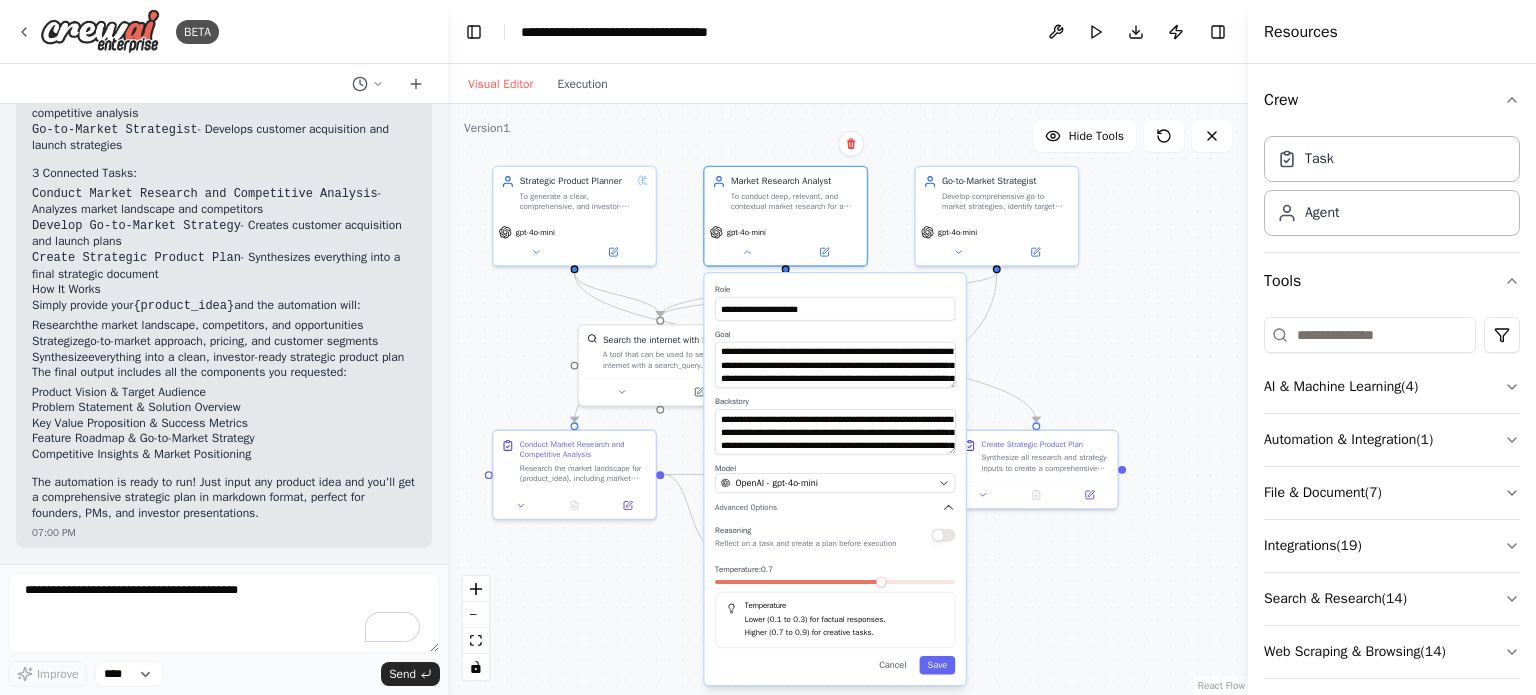 drag, startPoint x: 1088, startPoint y: 408, endPoint x: 1080, endPoint y: 566, distance: 158.20241 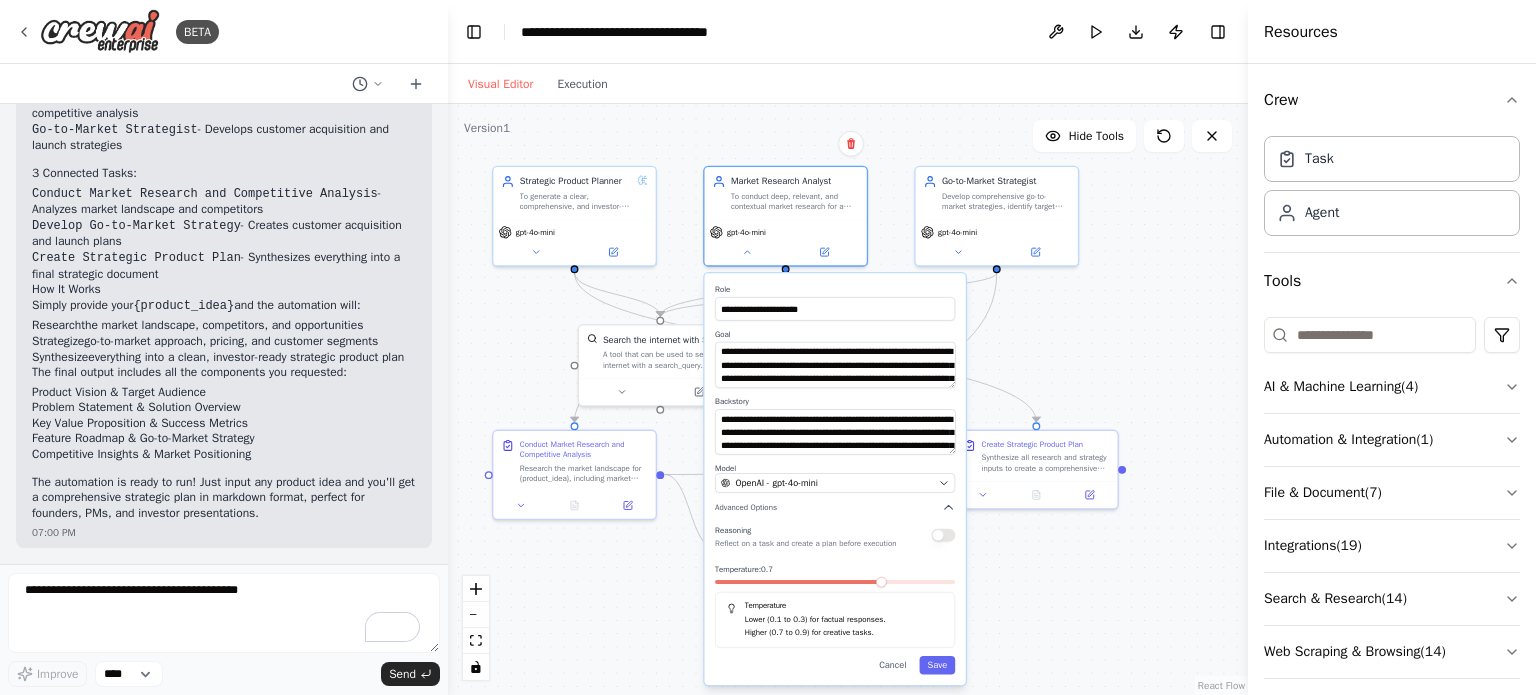 click on ".deletable-edge-delete-btn {
width: 20px;
height: 20px;
border: 0px solid #ffffff;
color: #6b7280;
background-color: #f8fafc;
cursor: pointer;
border-radius: 50%;
font-size: 12px;
padding: 3px;
display: flex;
align-items: center;
justify-content: center;
transition: all 0.2s cubic-bezier(0.4, 0, 0.2, 1);
box-shadow: 0 2px 4px rgba(0, 0, 0, 0.1);
}
.deletable-edge-delete-btn:hover {
background-color: #ef4444;
color: #ffffff;
border-color: #dc2626;
transform: scale(1.1);
box-shadow: 0 4px 12px rgba(239, 68, 68, 0.4);
}
.deletable-edge-delete-btn:active {
transform: scale(0.95);
box-shadow: 0 2px 4px rgba(239, 68, 68, 0.3);
}
Strategic Product Planner gpt-4o-mini Search the internet with Serper" at bounding box center [848, 399] 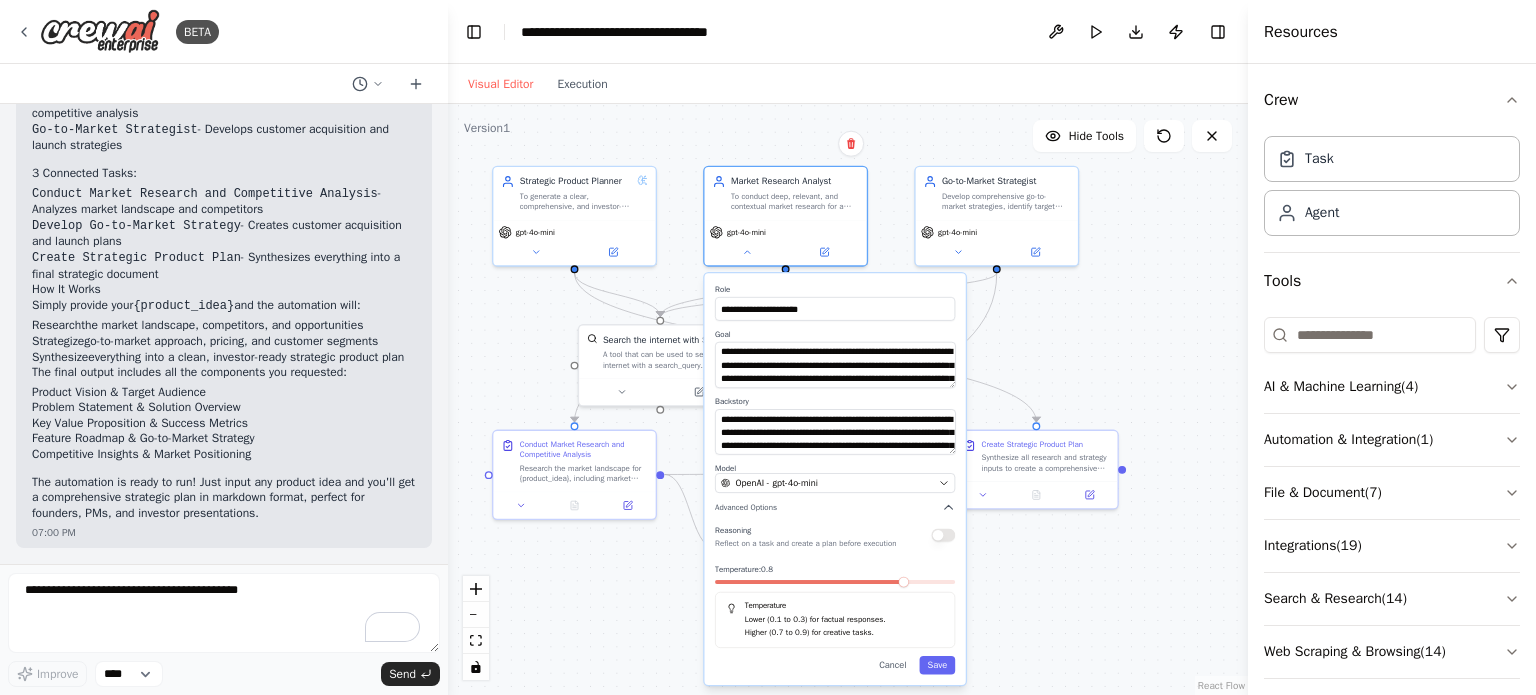 click at bounding box center (904, 582) 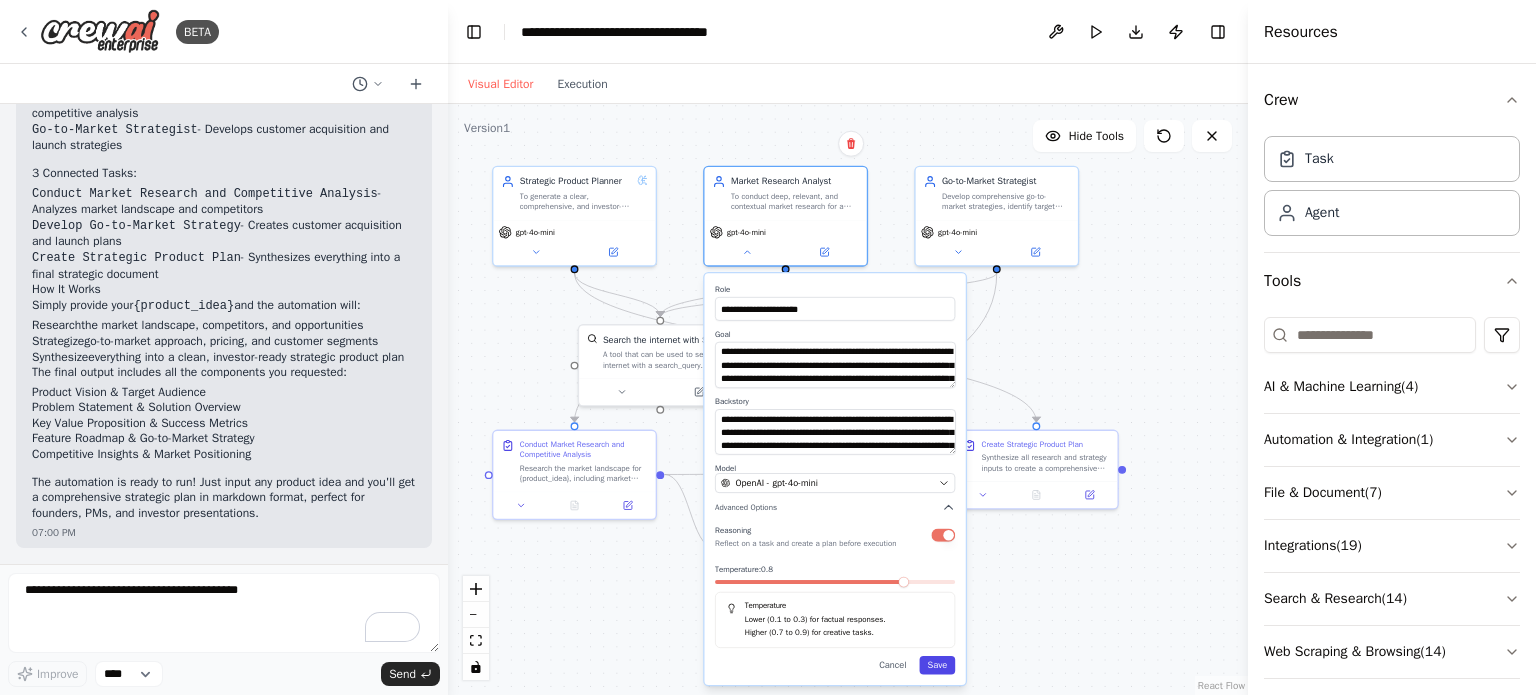 click on "Save" at bounding box center [938, 665] 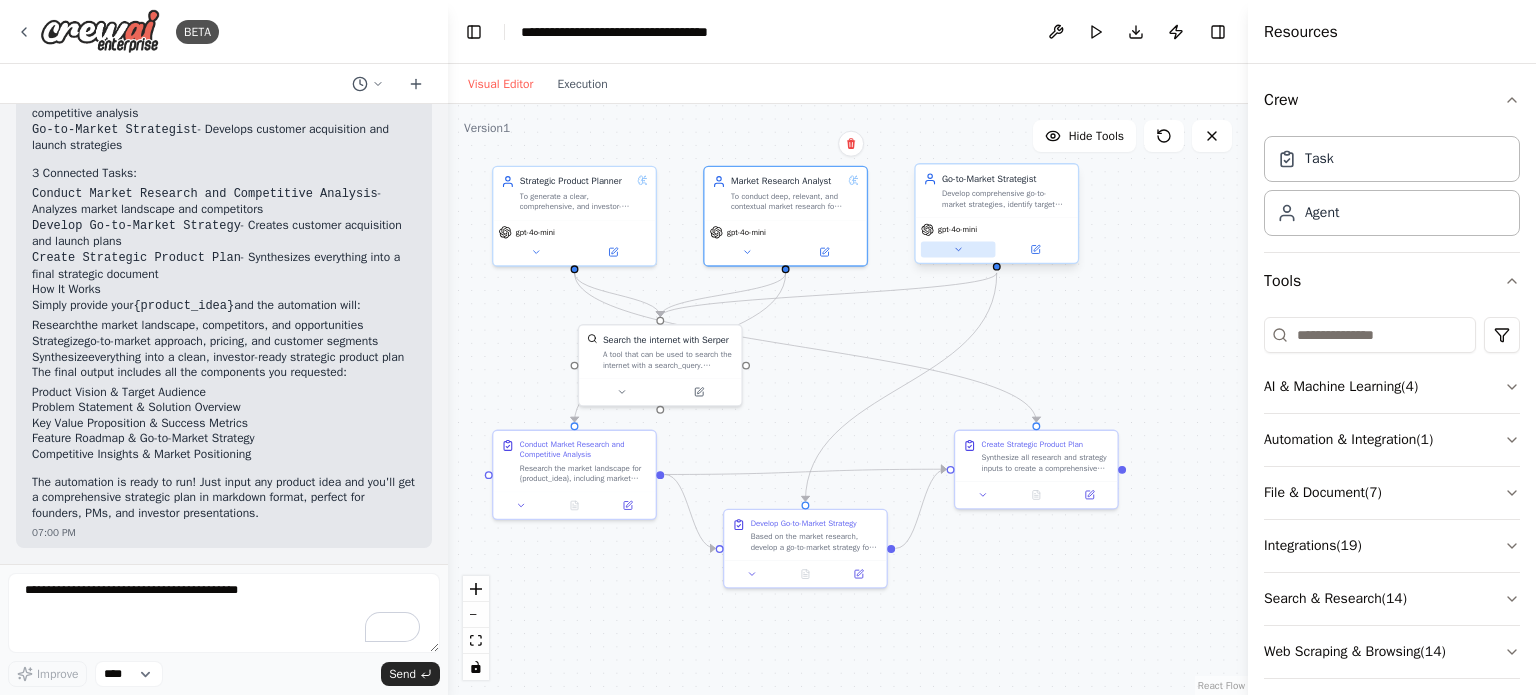 click at bounding box center [958, 250] 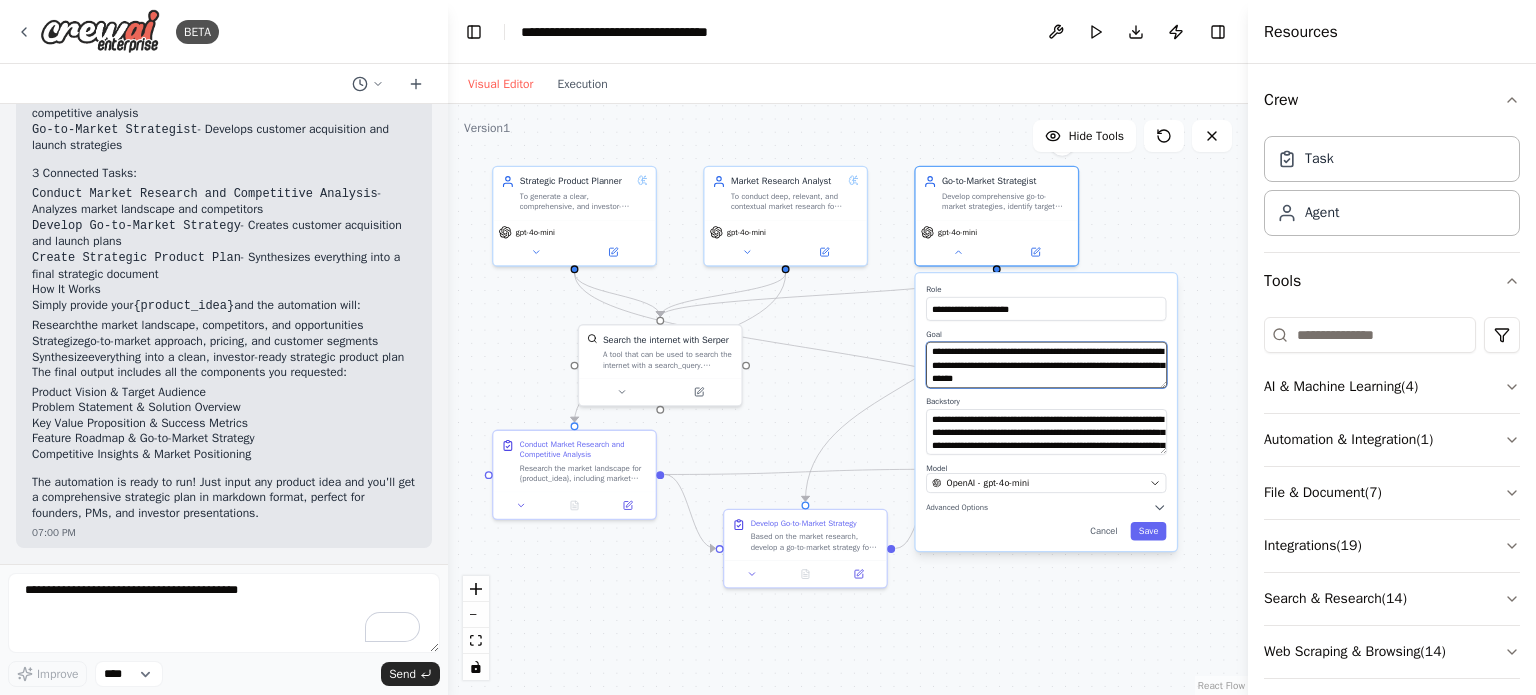 click on "**********" at bounding box center (1046, 365) 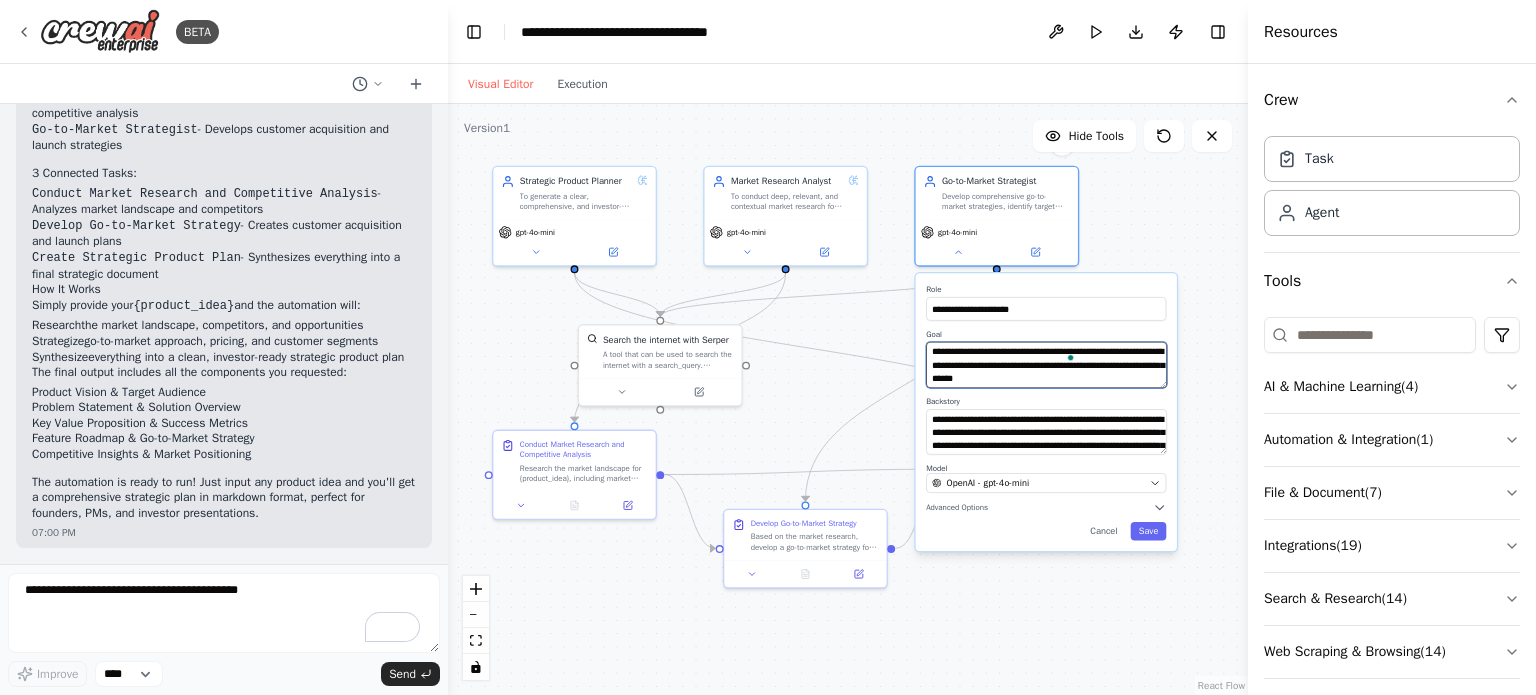 paste on "**********" 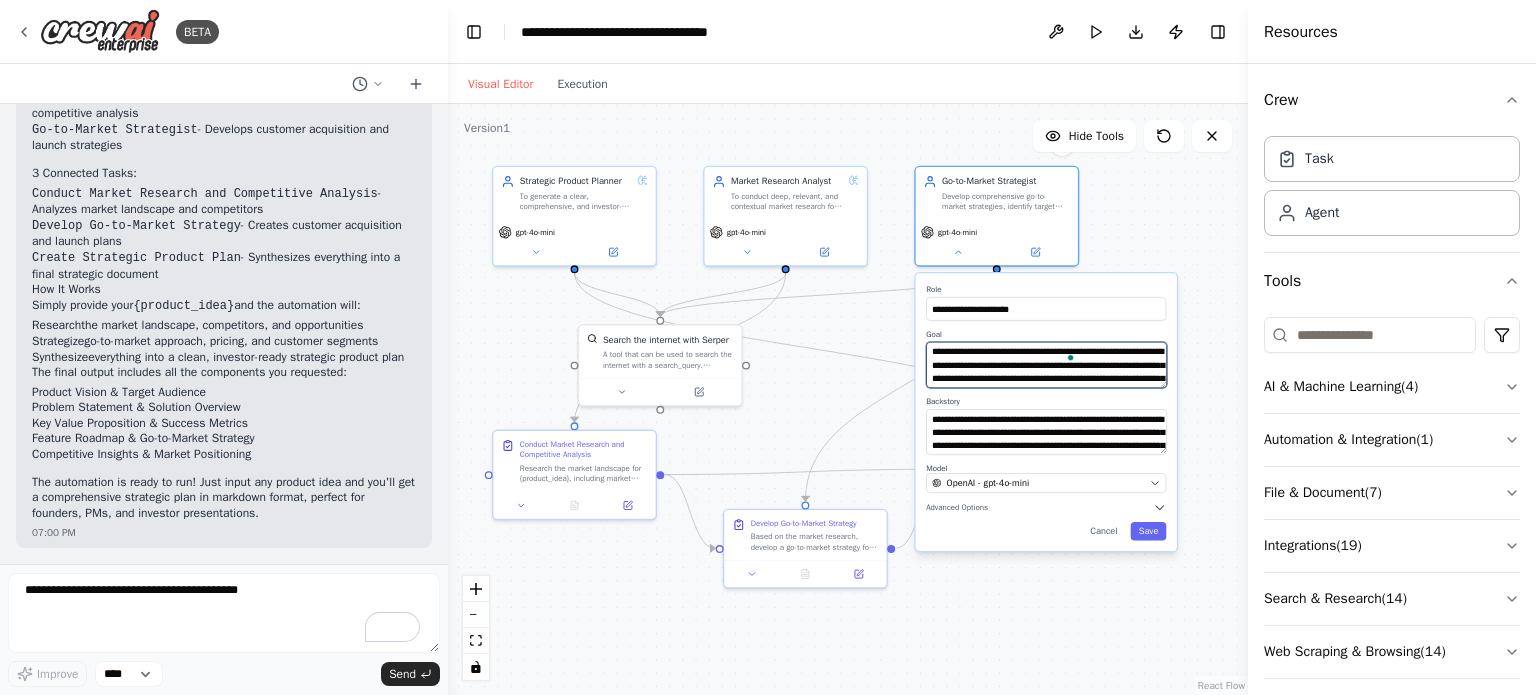 scroll, scrollTop: 56, scrollLeft: 0, axis: vertical 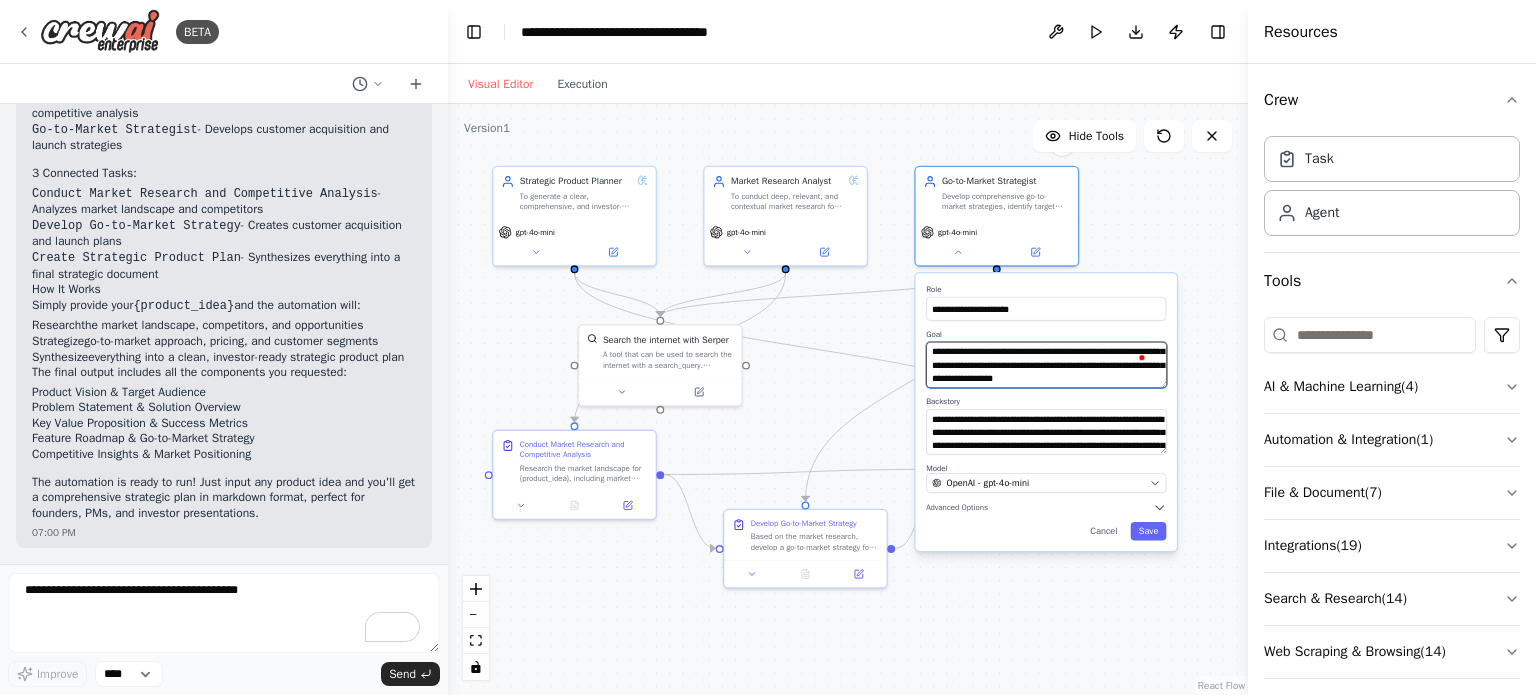 type on "**********" 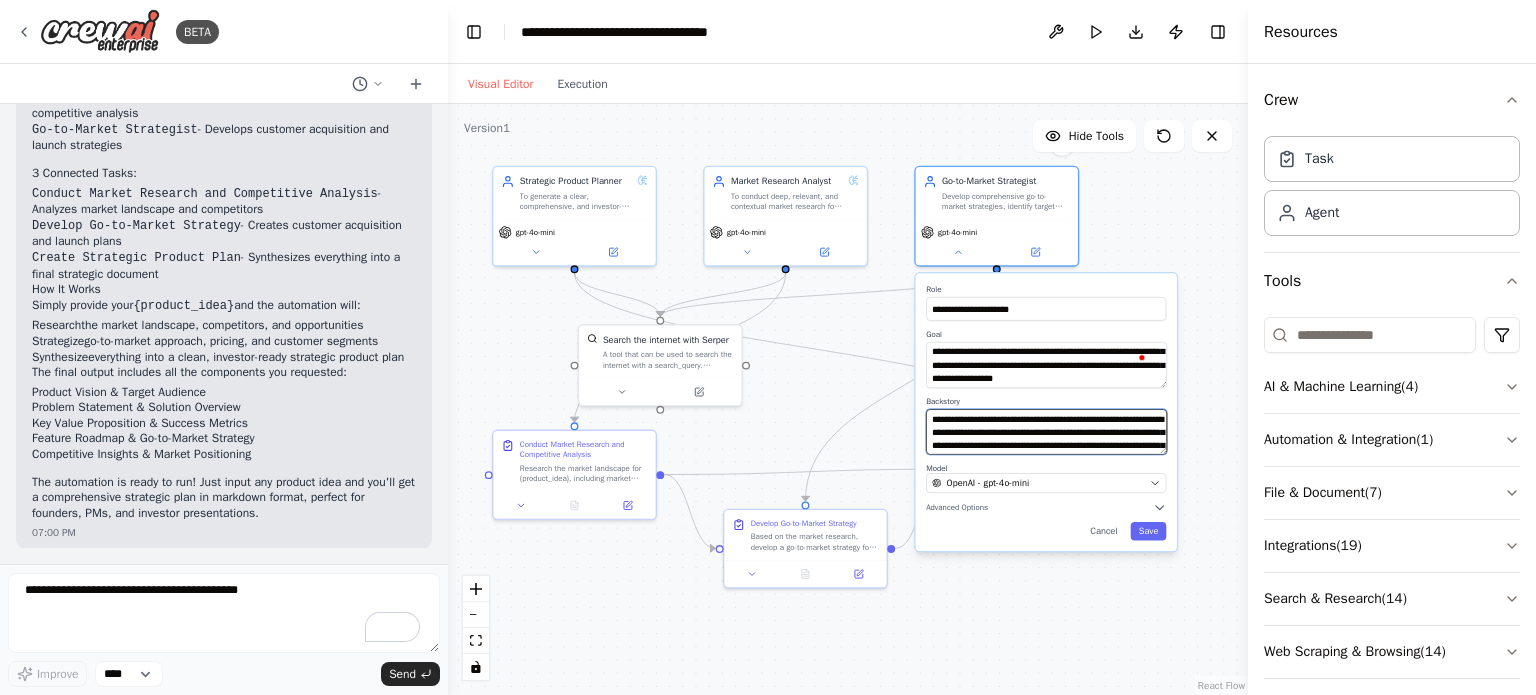click on "**********" at bounding box center (1046, 432) 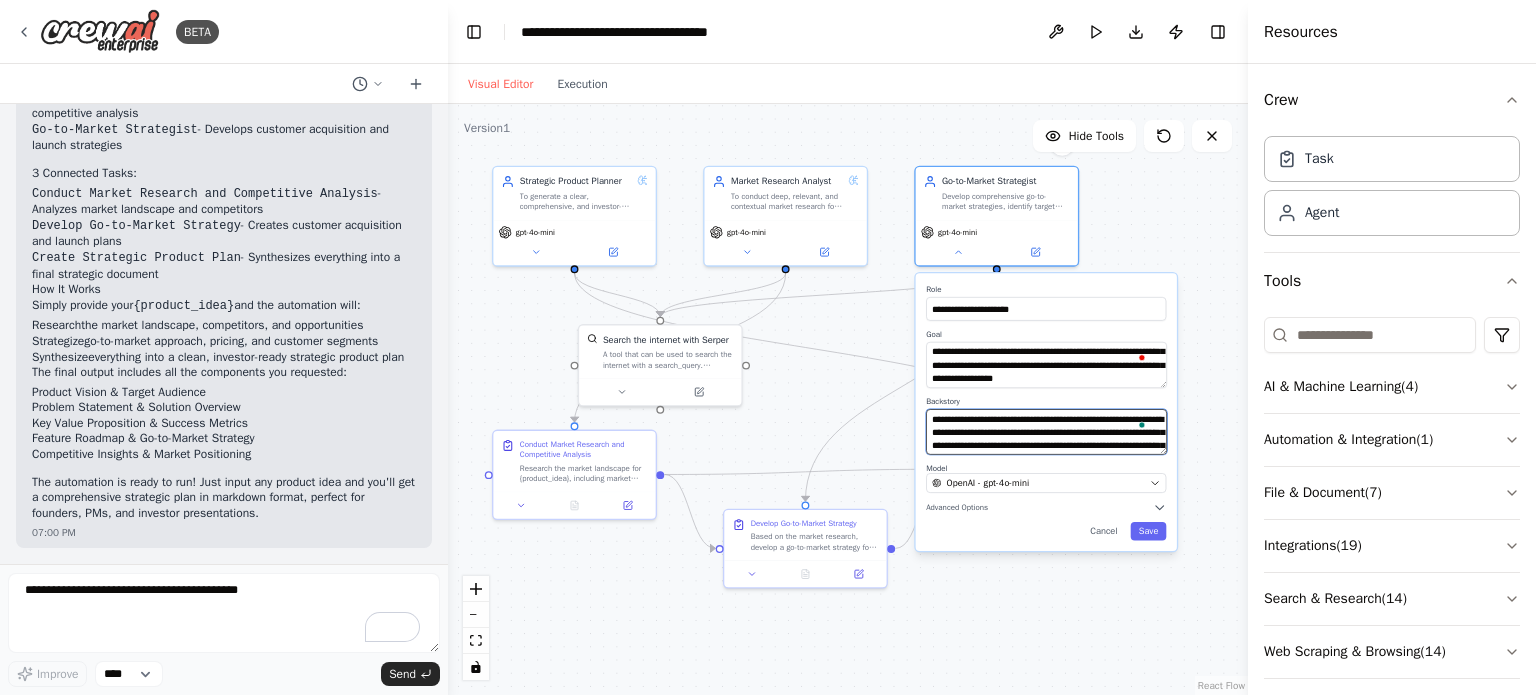 paste on "**********" 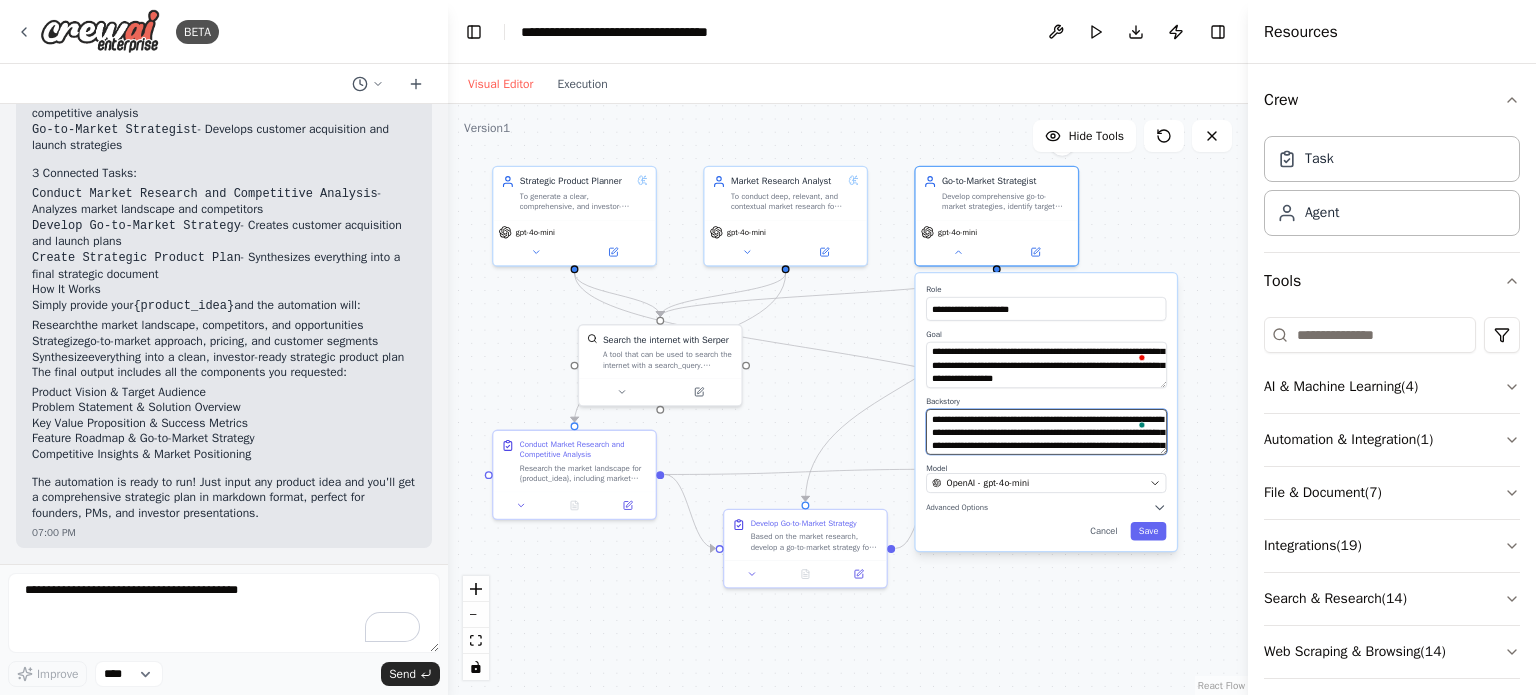 scroll, scrollTop: 236, scrollLeft: 0, axis: vertical 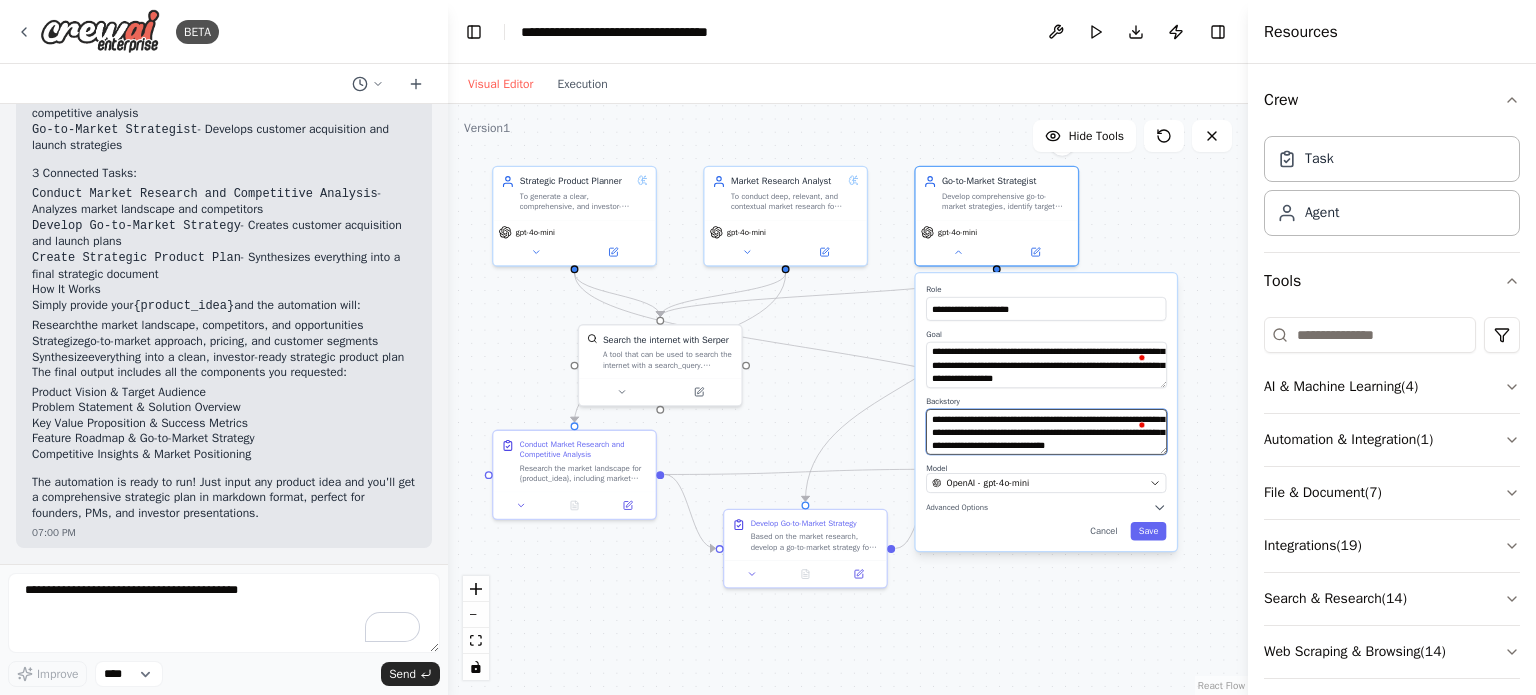 type on "**********" 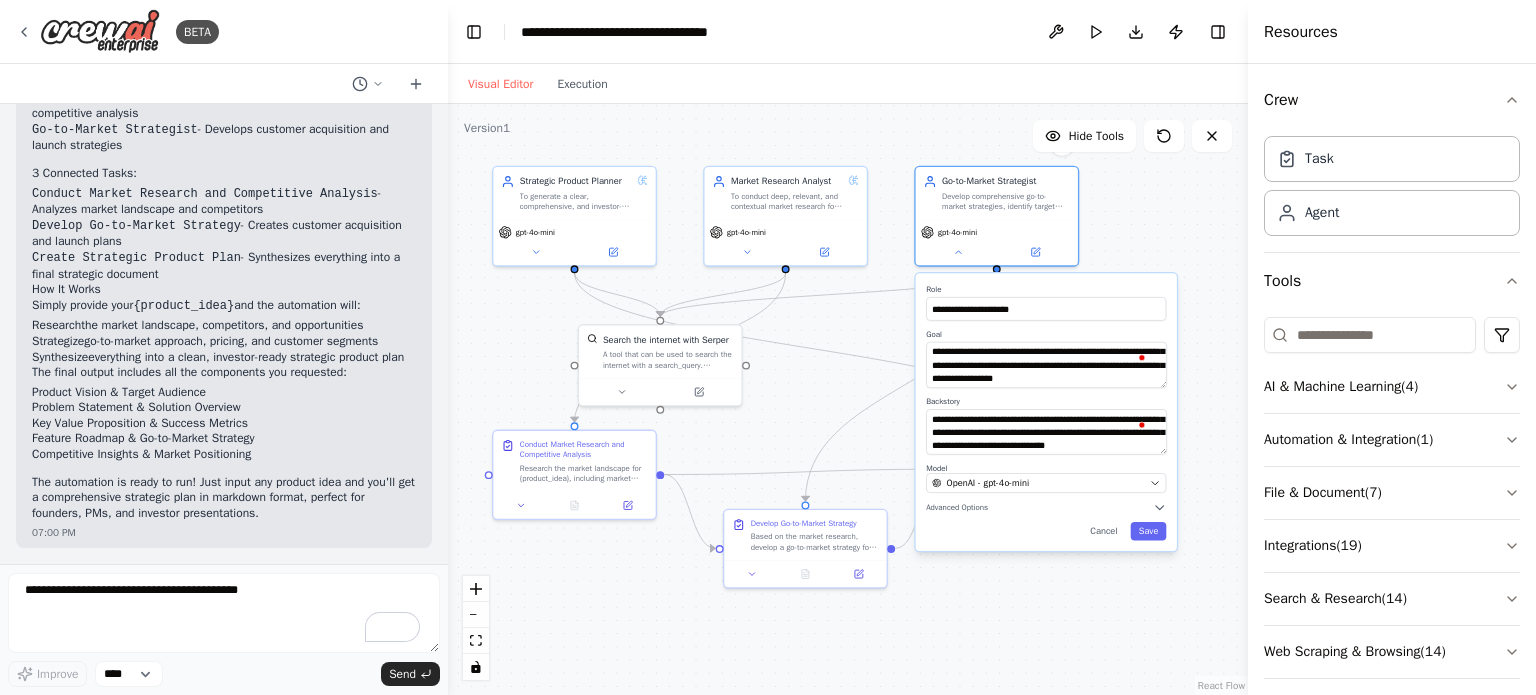 click on "**********" at bounding box center (1046, 412) 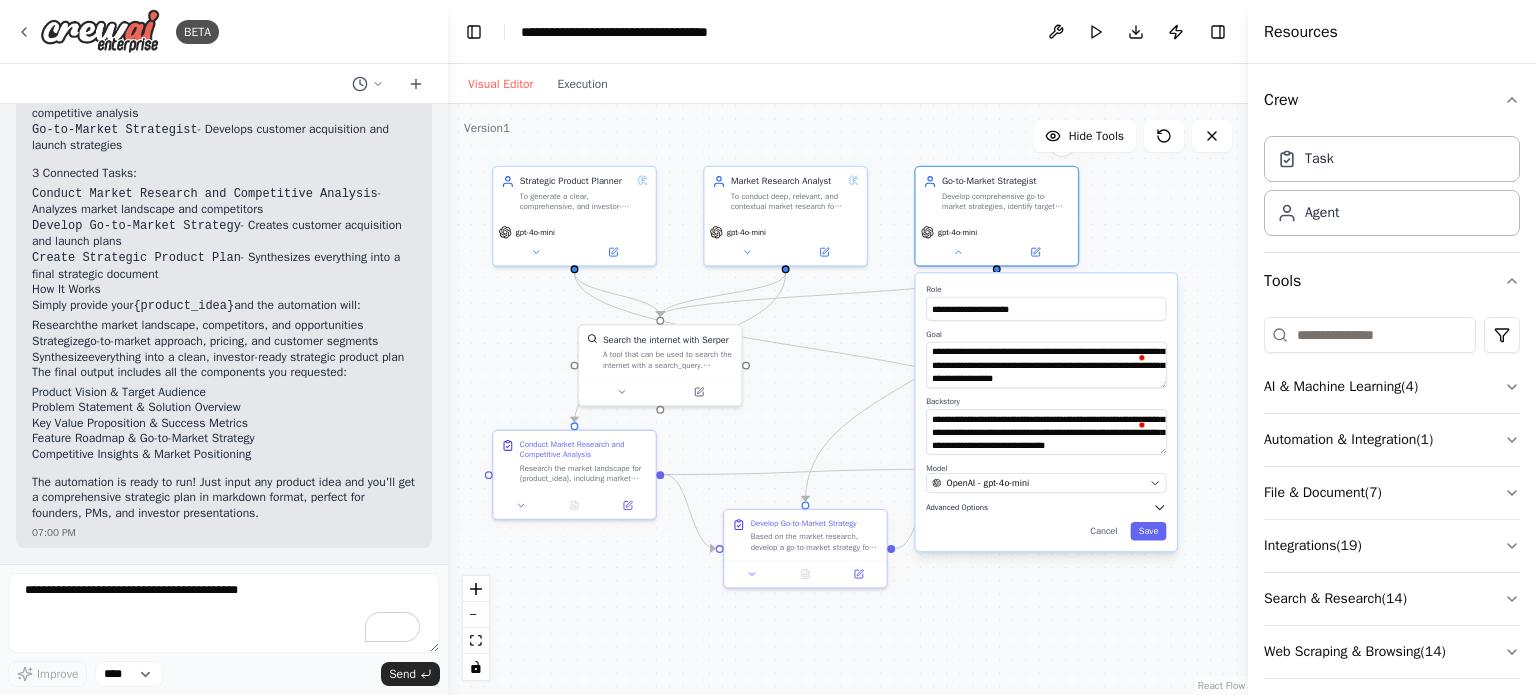 click on "Advanced Options" at bounding box center (1046, 507) 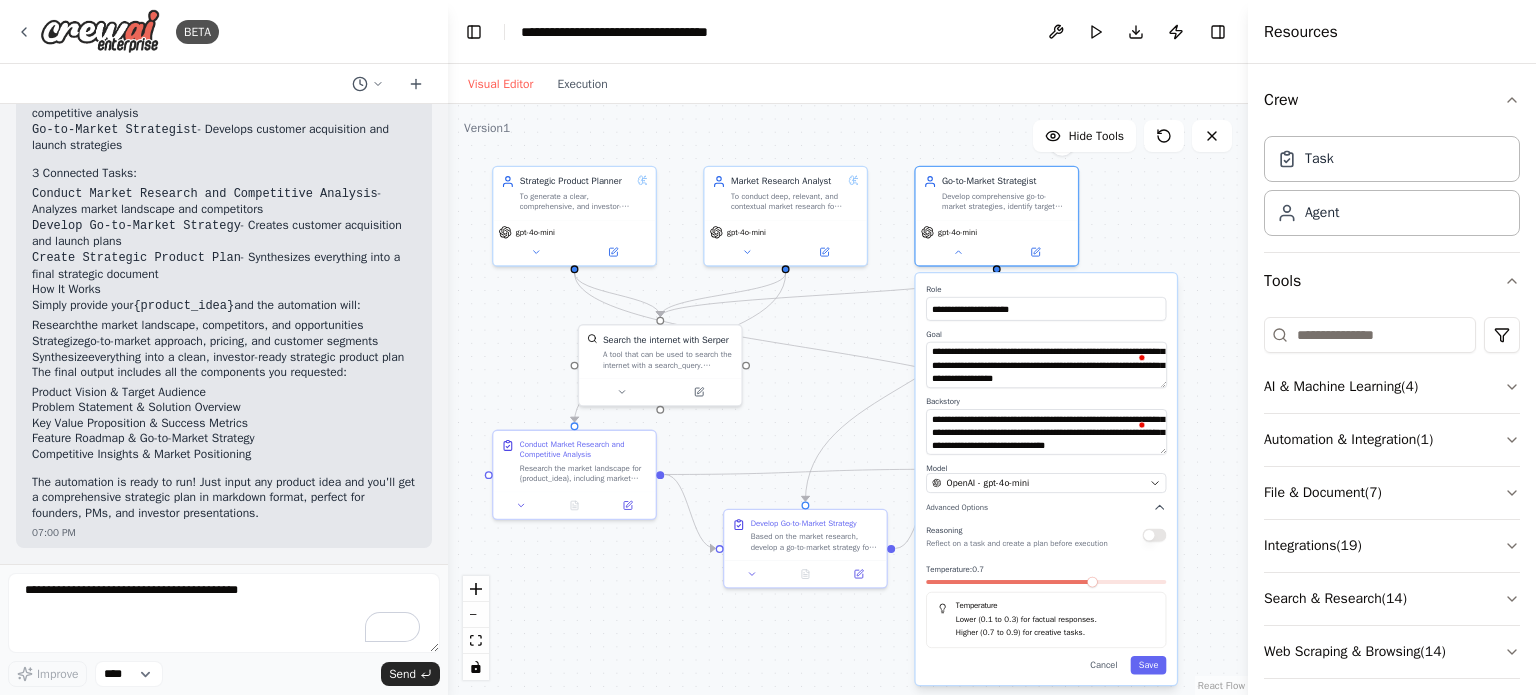 click on "Reasoning Reflect on a task and create a plan before execution" at bounding box center (1046, 535) 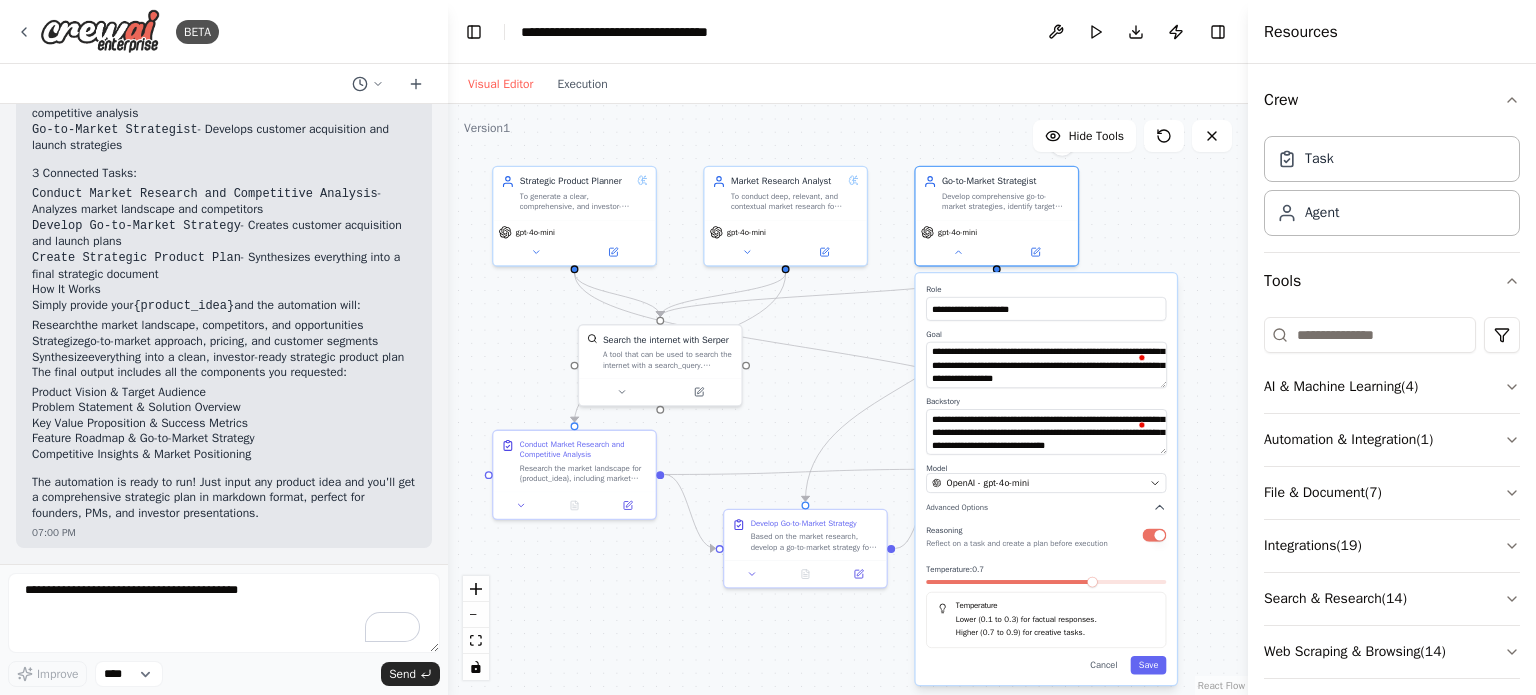 click at bounding box center [1046, 584] 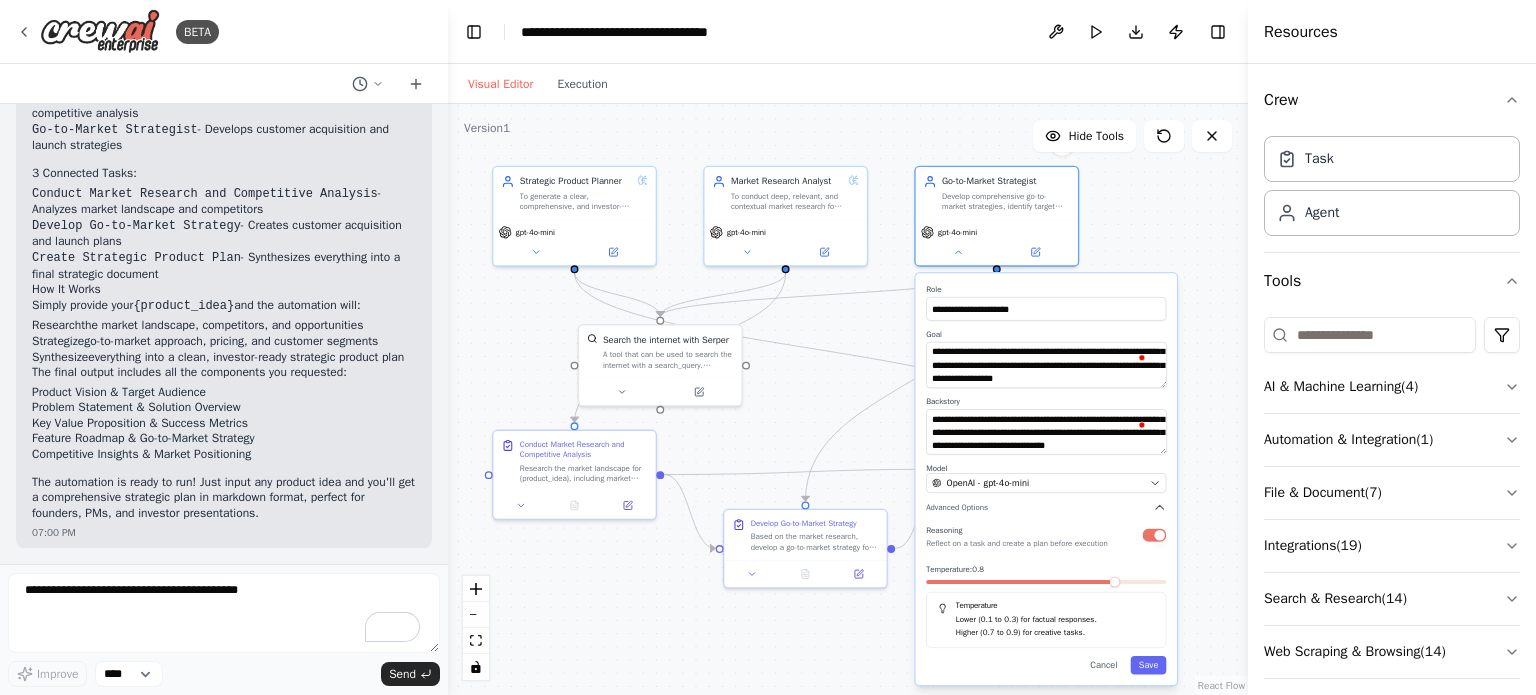 click at bounding box center [1115, 582] 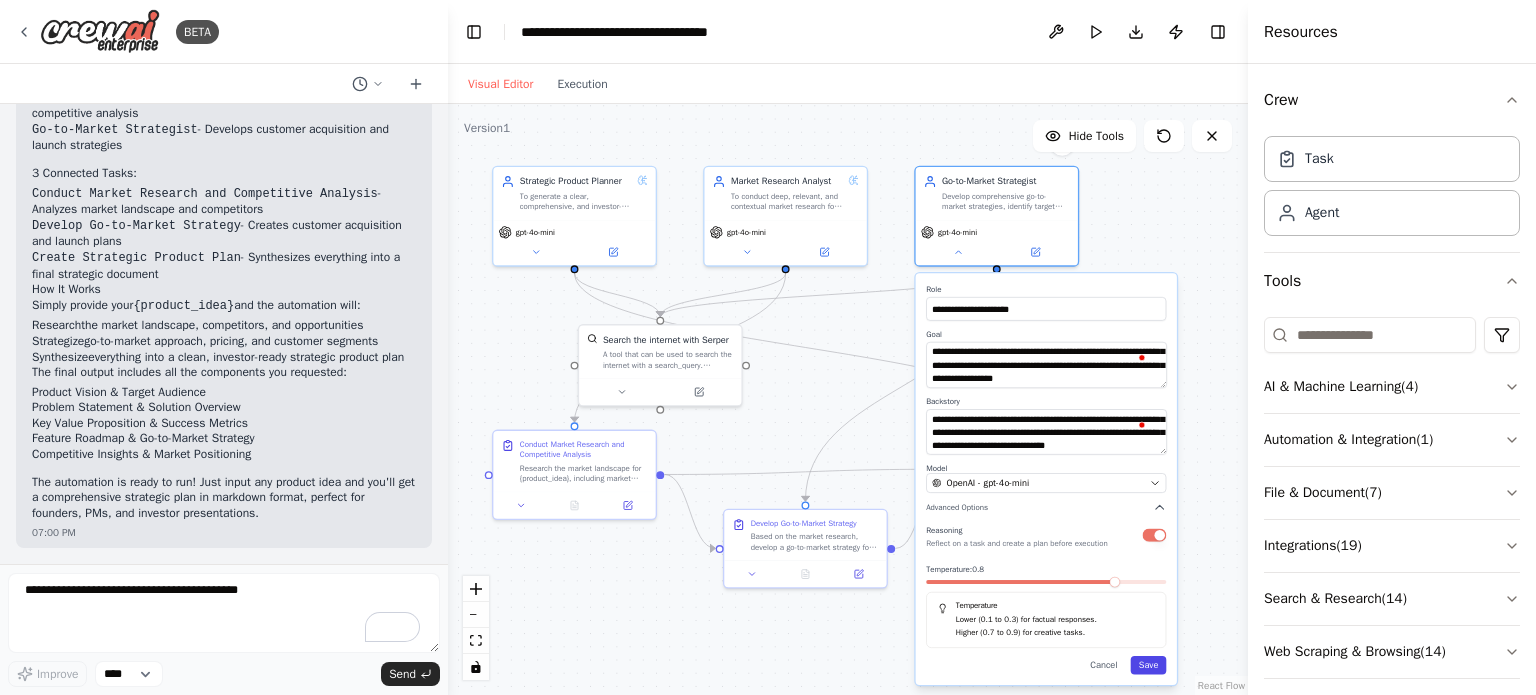 click on "Save" at bounding box center [1149, 665] 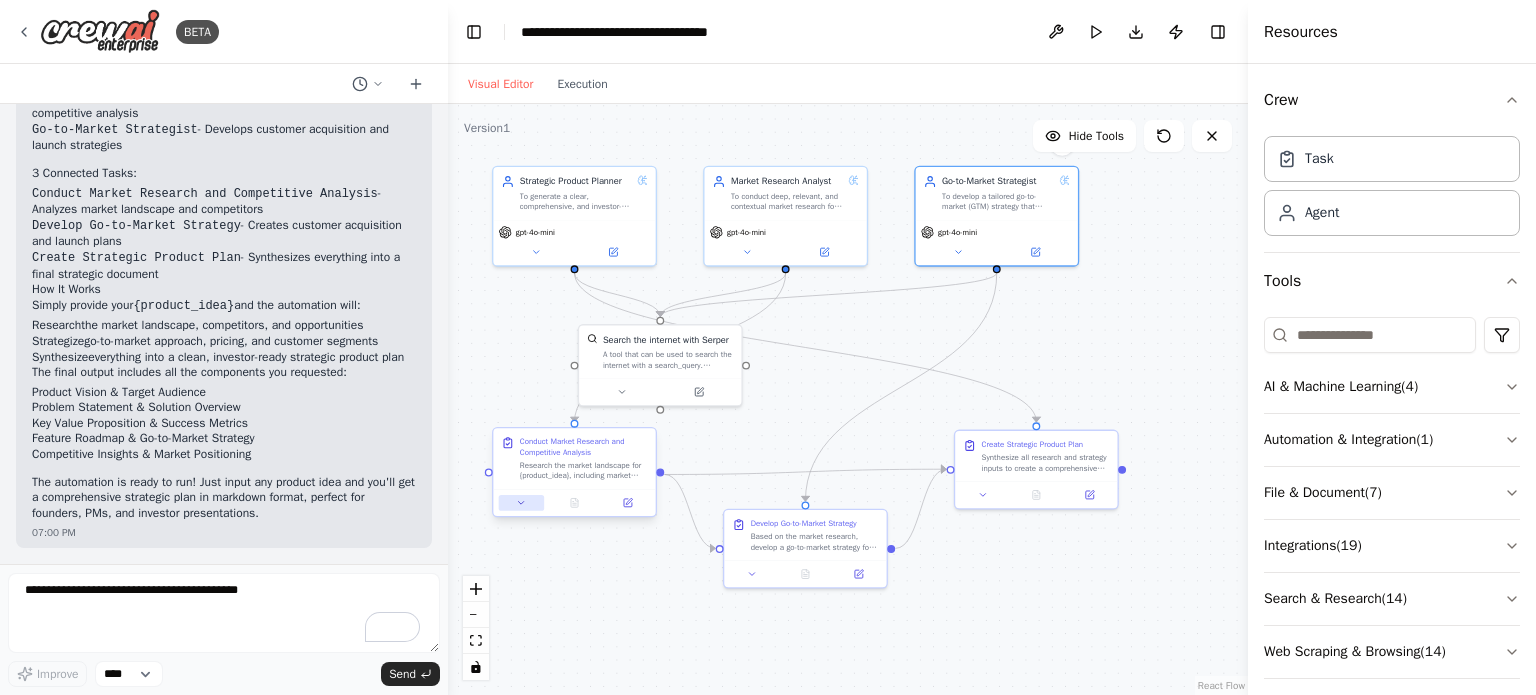 click 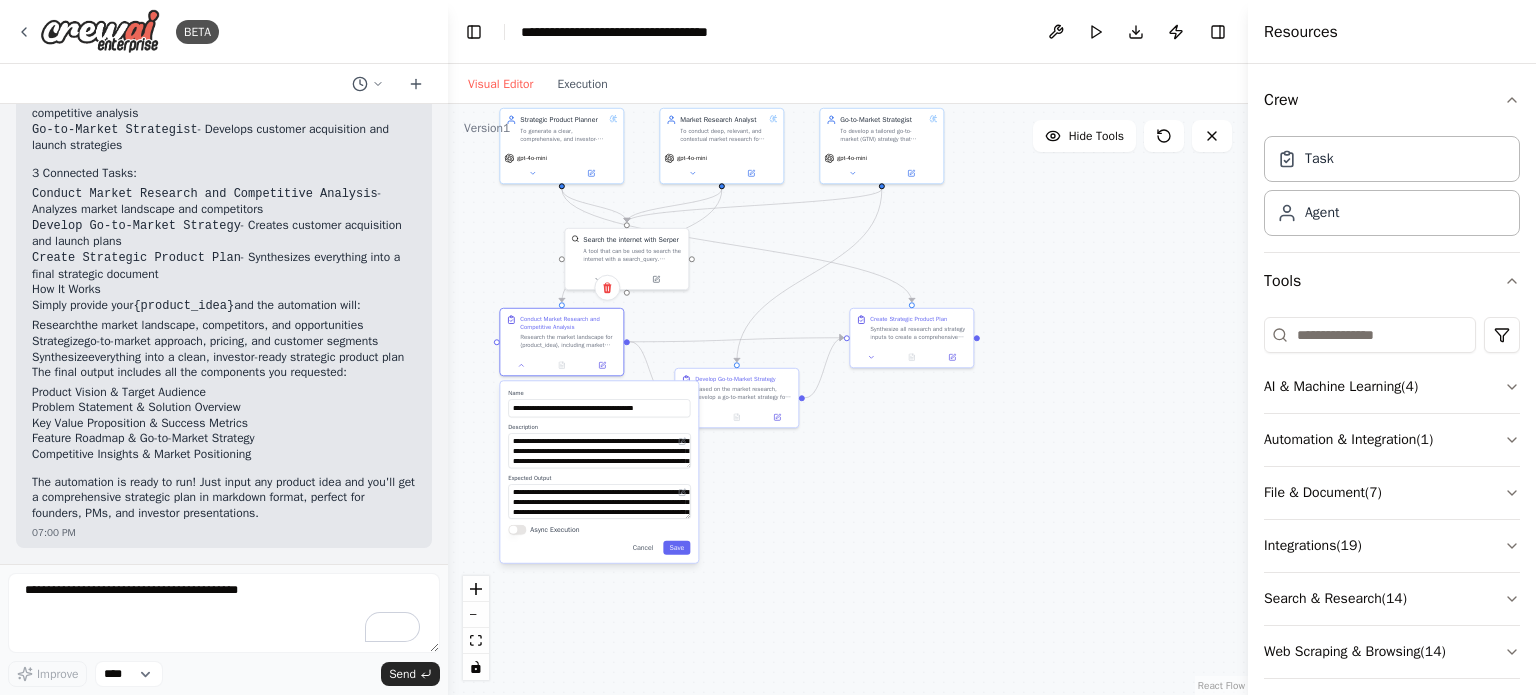 drag, startPoint x: 820, startPoint y: 619, endPoint x: 817, endPoint y: 479, distance: 140.03214 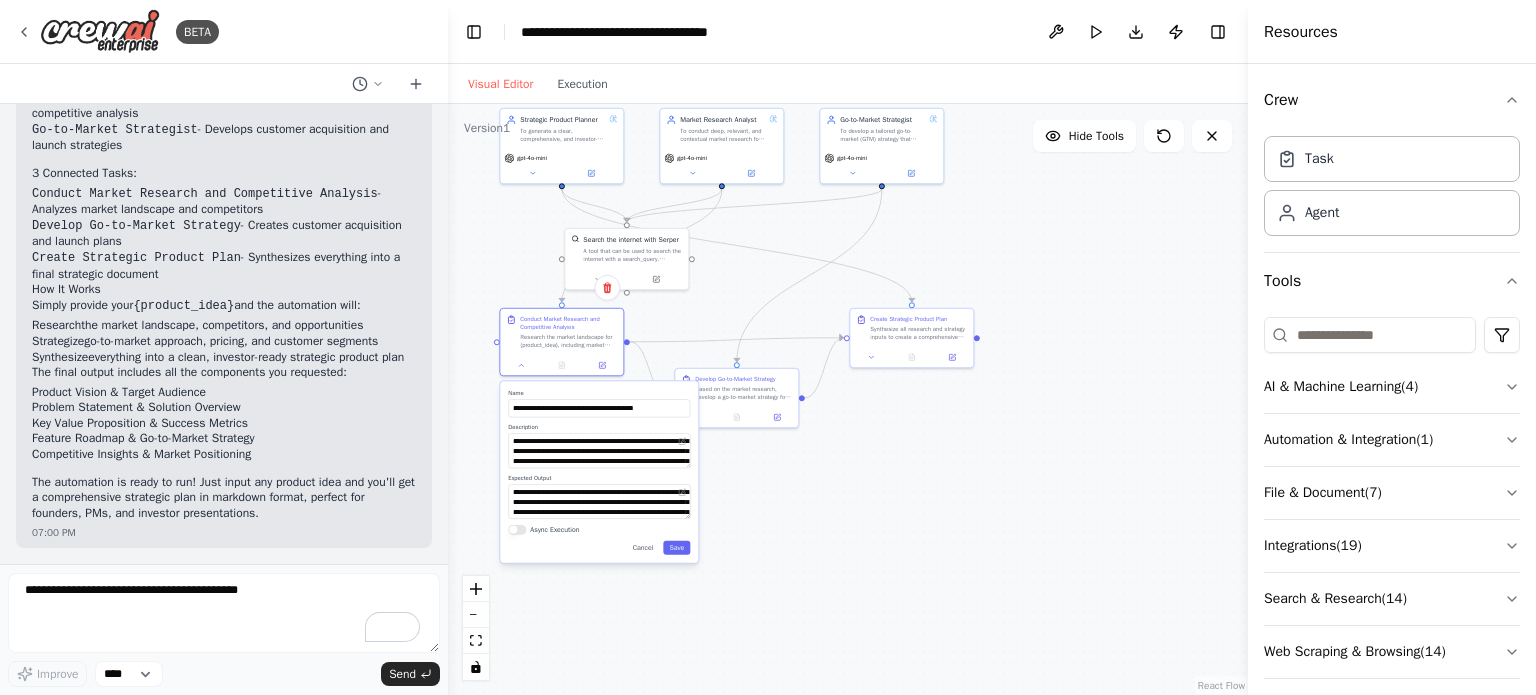 click on ".deletable-edge-delete-btn {
width: 20px;
height: 20px;
border: 0px solid #ffffff;
color: #6b7280;
background-color: #f8fafc;
cursor: pointer;
border-radius: 50%;
font-size: 12px;
padding: 3px;
display: flex;
align-items: center;
justify-content: center;
transition: all 0.2s cubic-bezier(0.4, 0, 0.2, 1);
box-shadow: 0 2px 4px rgba(0, 0, 0, 0.1);
}
.deletable-edge-delete-btn:hover {
background-color: #ef4444;
color: #ffffff;
border-color: #dc2626;
transform: scale(1.1);
box-shadow: 0 4px 12px rgba(239, 68, 68, 0.4);
}
.deletable-edge-delete-btn:active {
transform: scale(0.95);
box-shadow: 0 2px 4px rgba(239, 68, 68, 0.3);
}
Strategic Product Planner gpt-4o-mini Search the internet with Serper" at bounding box center [848, 399] 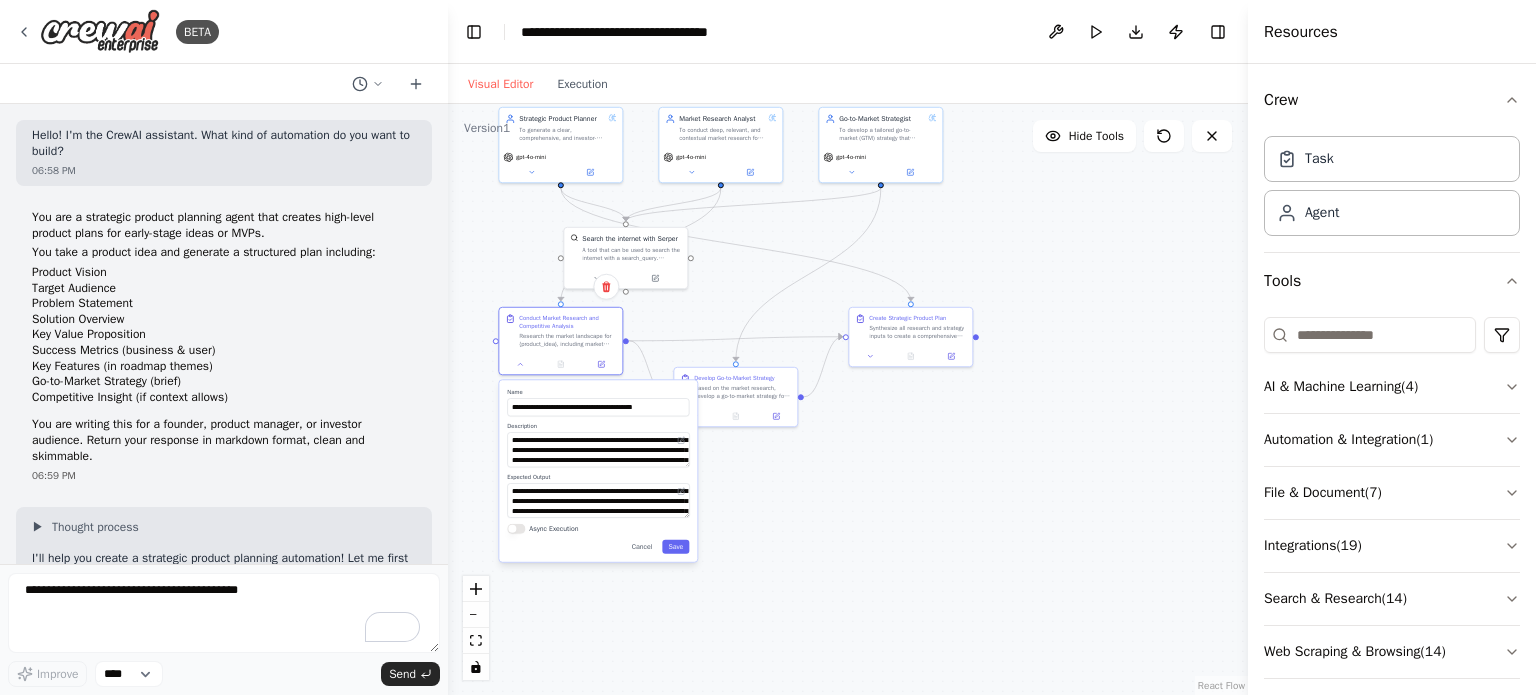 scroll, scrollTop: 0, scrollLeft: 0, axis: both 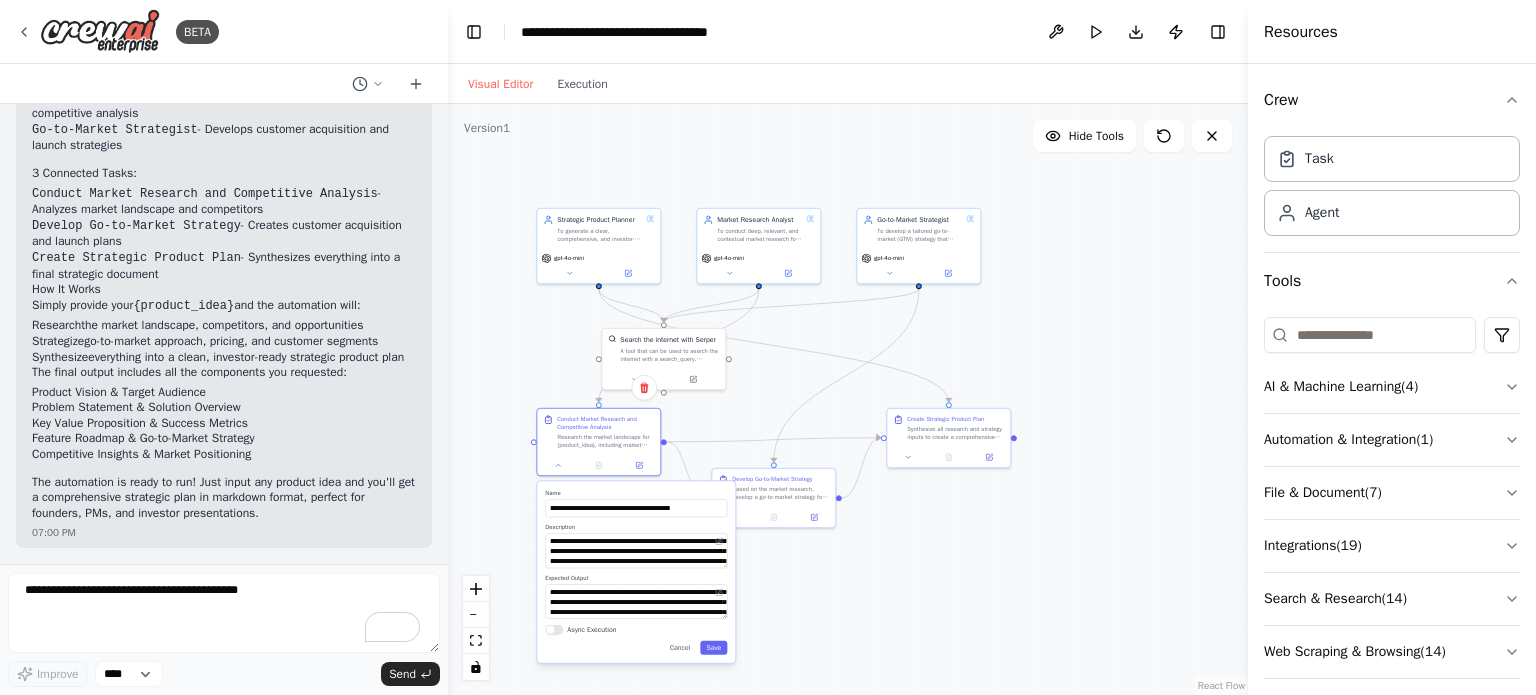 drag, startPoint x: 778, startPoint y: 491, endPoint x: 816, endPoint y: 592, distance: 107.912 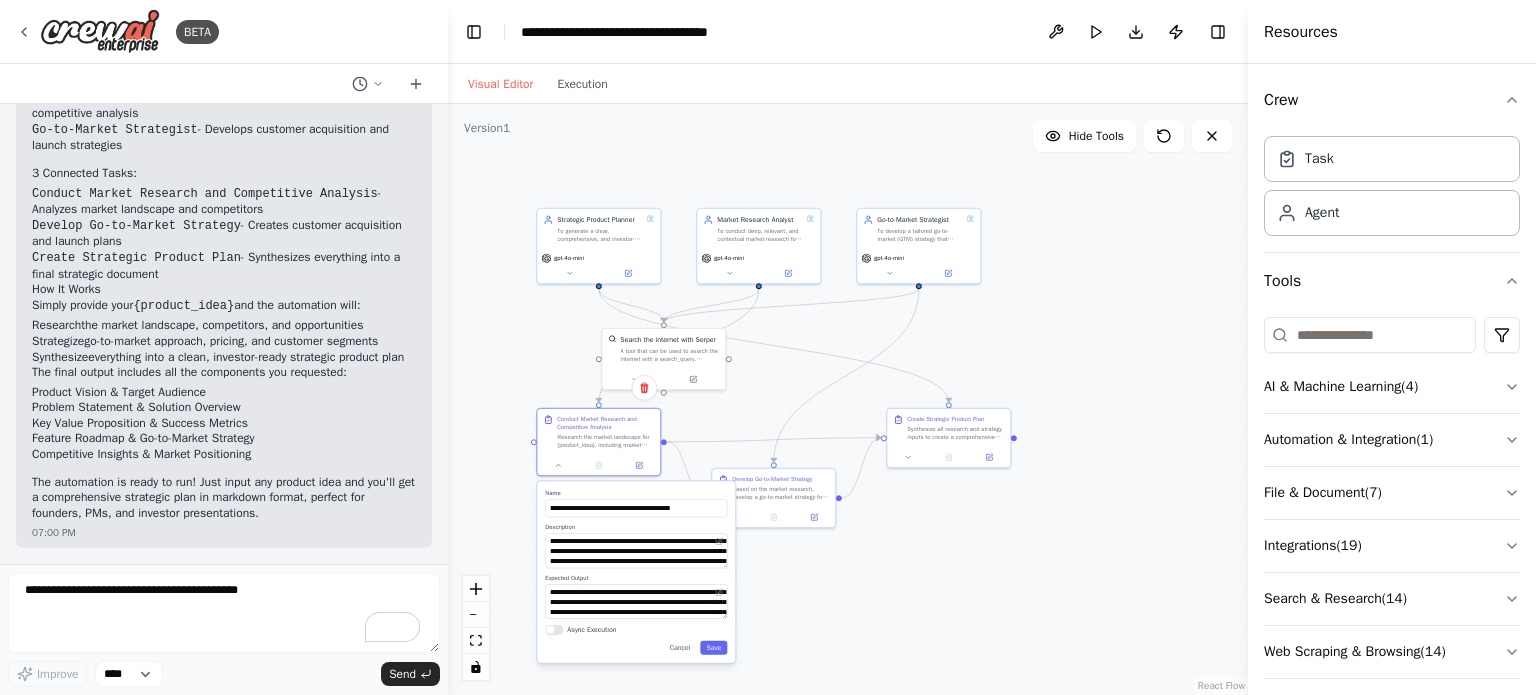 click on ".deletable-edge-delete-btn {
width: 20px;
height: 20px;
border: 0px solid #ffffff;
color: #6b7280;
background-color: #f8fafc;
cursor: pointer;
border-radius: 50%;
font-size: 12px;
padding: 3px;
display: flex;
align-items: center;
justify-content: center;
transition: all 0.2s cubic-bezier(0.4, 0, 0.2, 1);
box-shadow: 0 2px 4px rgba(0, 0, 0, 0.1);
}
.deletable-edge-delete-btn:hover {
background-color: #ef4444;
color: #ffffff;
border-color: #dc2626;
transform: scale(1.1);
box-shadow: 0 4px 12px rgba(239, 68, 68, 0.4);
}
.deletable-edge-delete-btn:active {
transform: scale(0.95);
box-shadow: 0 2px 4px rgba(239, 68, 68, 0.3);
}
Strategic Product Planner gpt-4o-mini Search the internet with Serper" at bounding box center [848, 399] 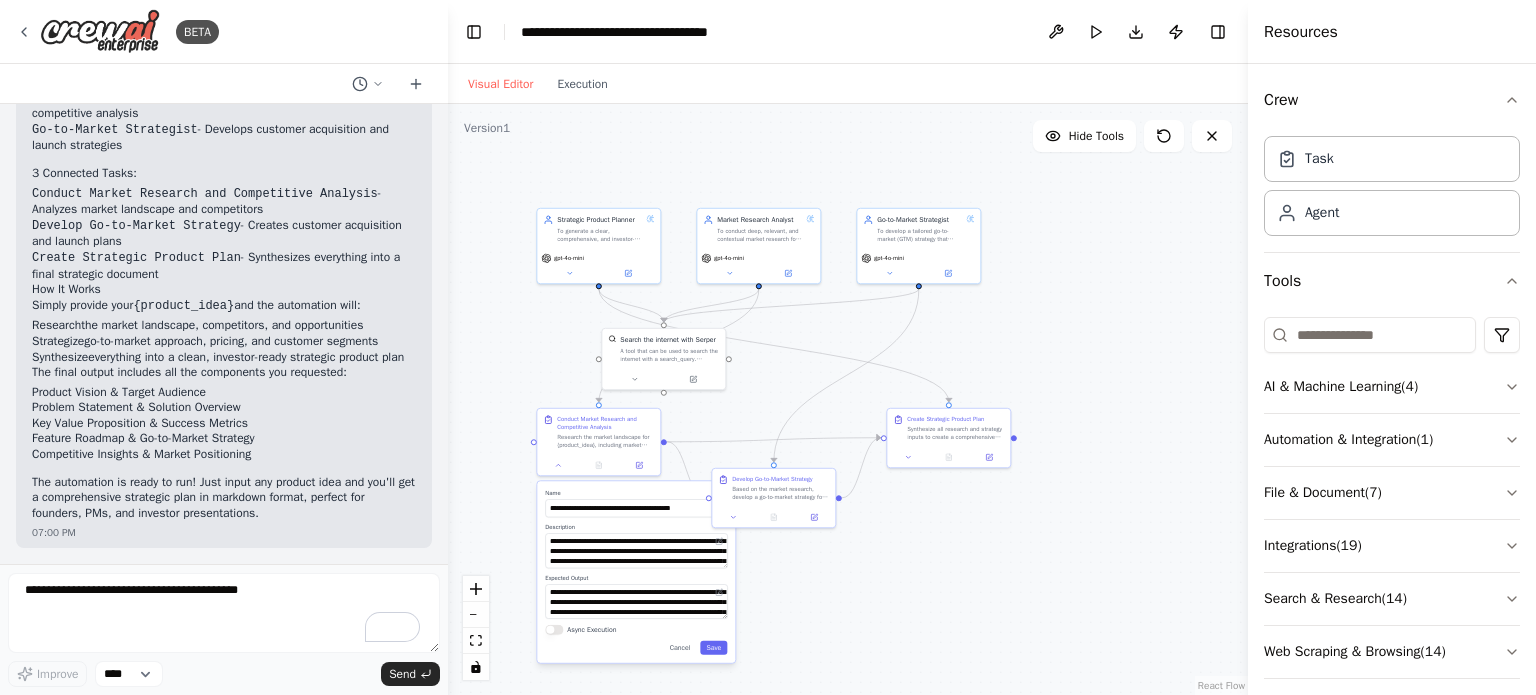 click on ".deletable-edge-delete-btn {
width: 20px;
height: 20px;
border: 0px solid #ffffff;
color: #6b7280;
background-color: #f8fafc;
cursor: pointer;
border-radius: 50%;
font-size: 12px;
padding: 3px;
display: flex;
align-items: center;
justify-content: center;
transition: all 0.2s cubic-bezier(0.4, 0, 0.2, 1);
box-shadow: 0 2px 4px rgba(0, 0, 0, 0.1);
}
.deletable-edge-delete-btn:hover {
background-color: #ef4444;
color: #ffffff;
border-color: #dc2626;
transform: scale(1.1);
box-shadow: 0 4px 12px rgba(239, 68, 68, 0.4);
}
.deletable-edge-delete-btn:active {
transform: scale(0.95);
box-shadow: 0 2px 4px rgba(239, 68, 68, 0.3);
}
Strategic Product Planner gpt-4o-mini Search the internet with Serper" at bounding box center (848, 399) 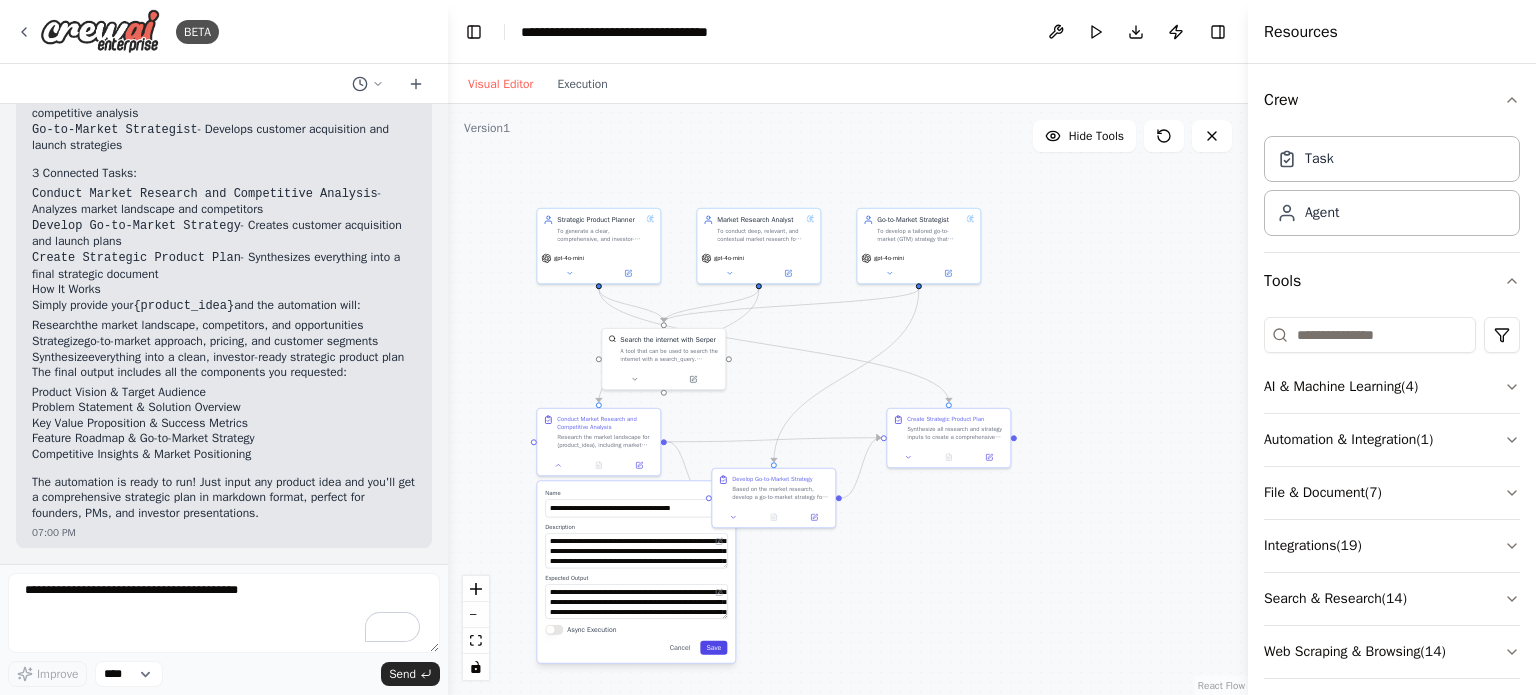 click on "Save" at bounding box center (713, 648) 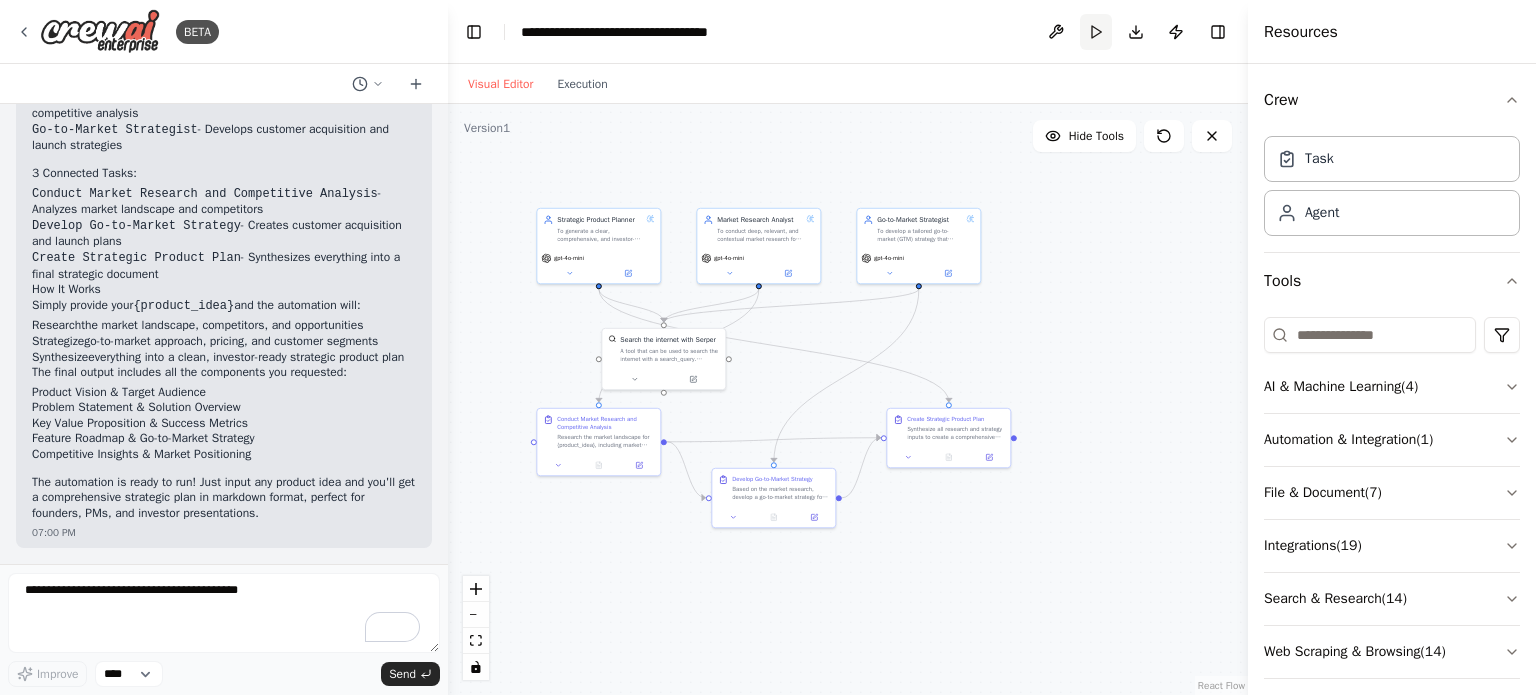 click on "Run" at bounding box center [1096, 32] 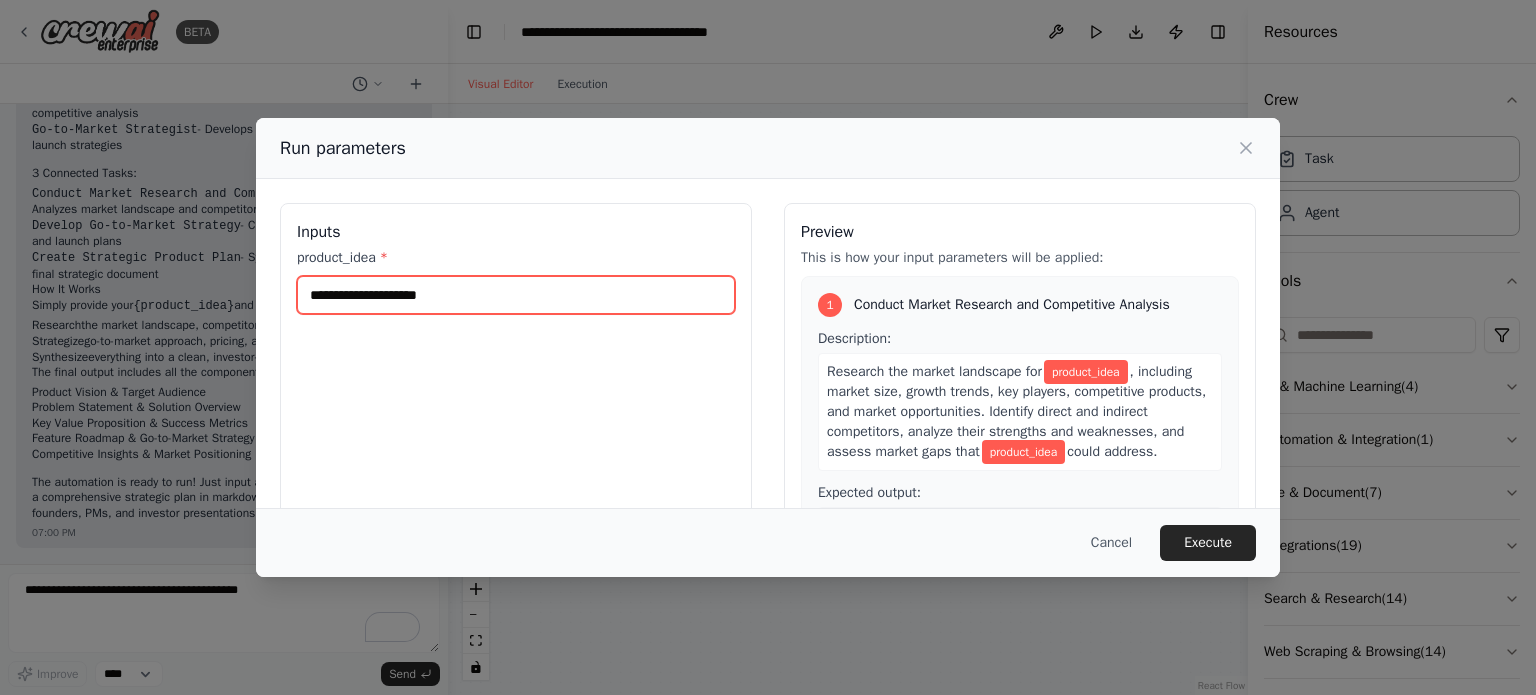 click on "product_idea *" at bounding box center [516, 295] 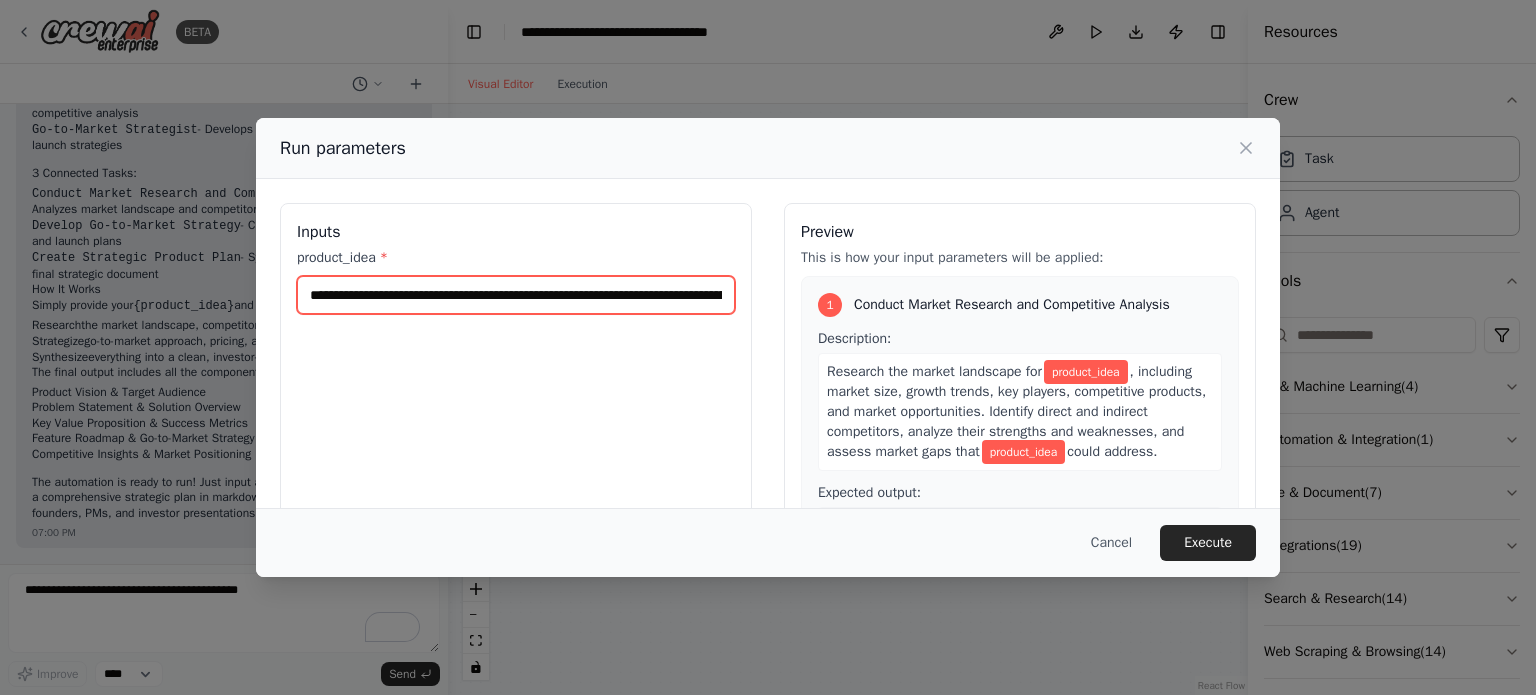 scroll, scrollTop: 0, scrollLeft: 890, axis: horizontal 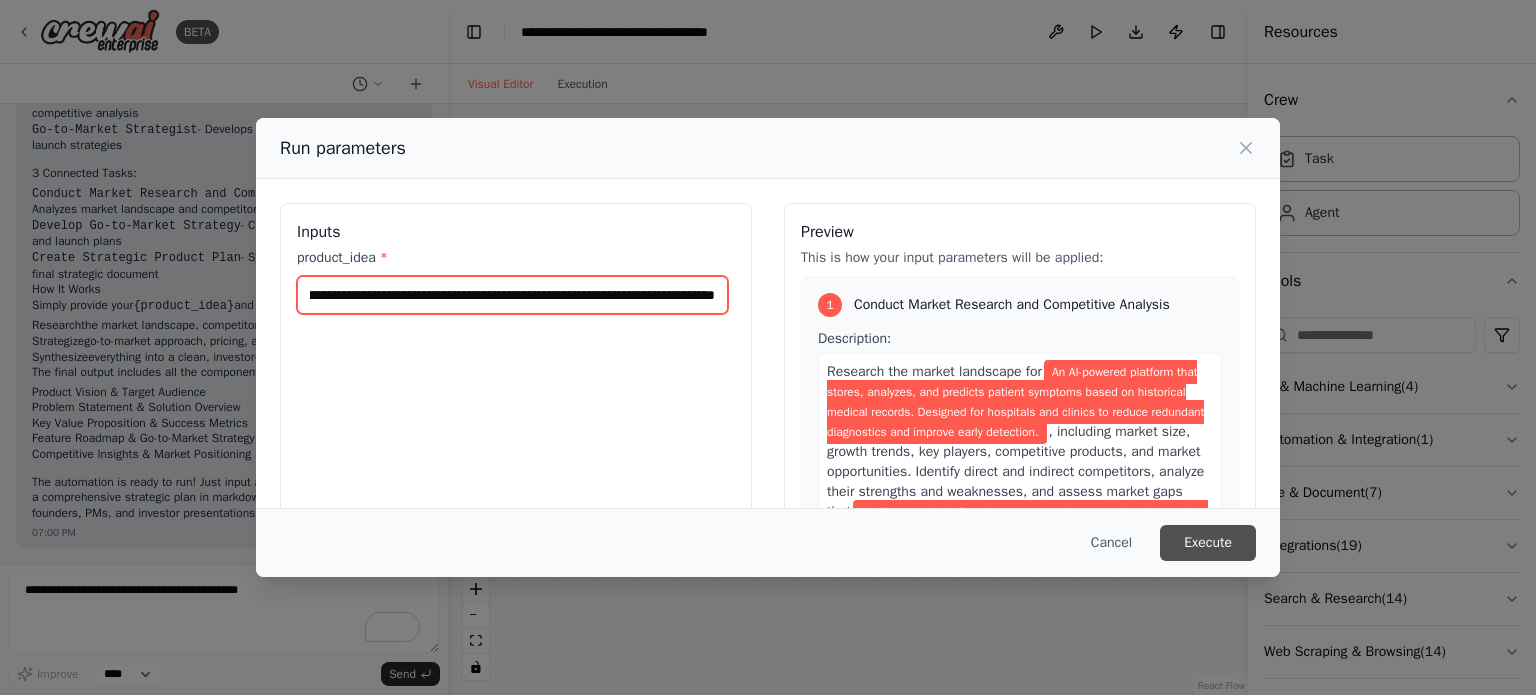 type on "**********" 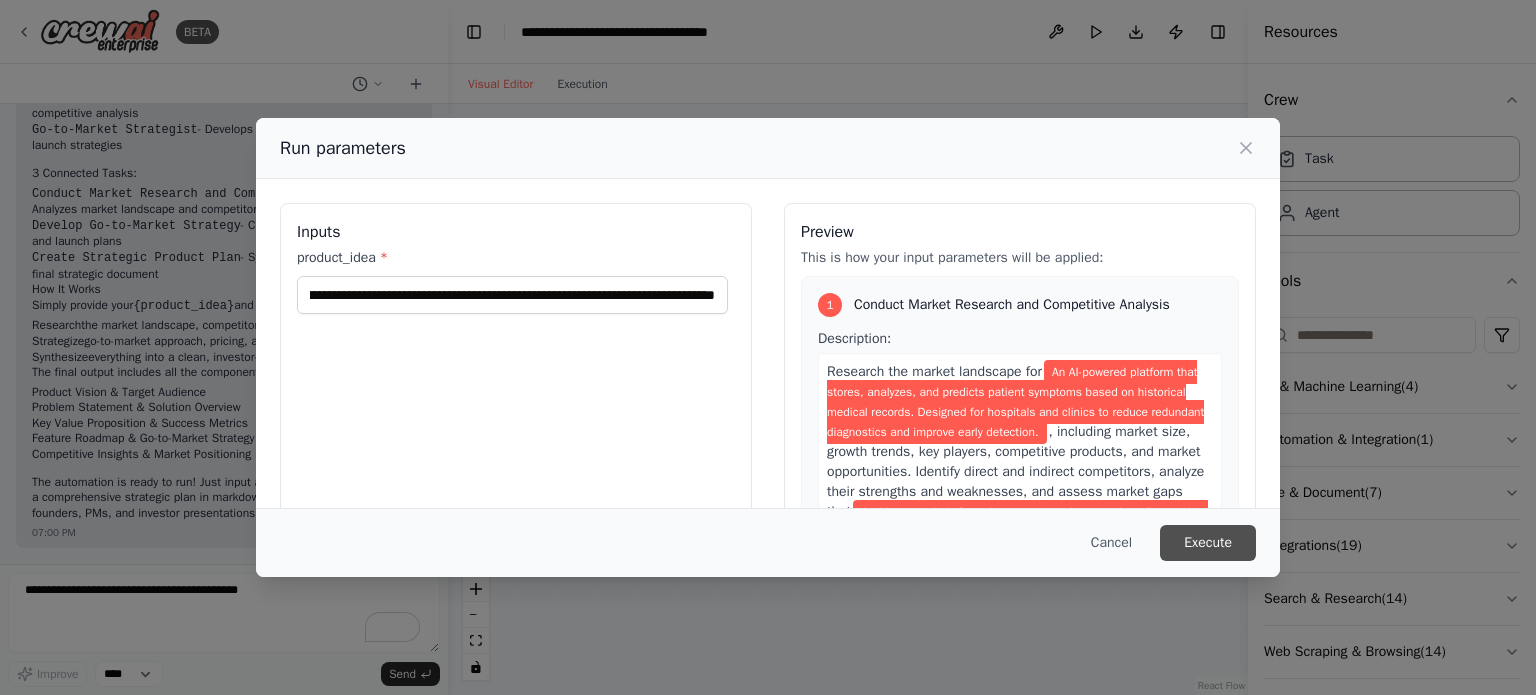 click on "Execute" at bounding box center [1208, 543] 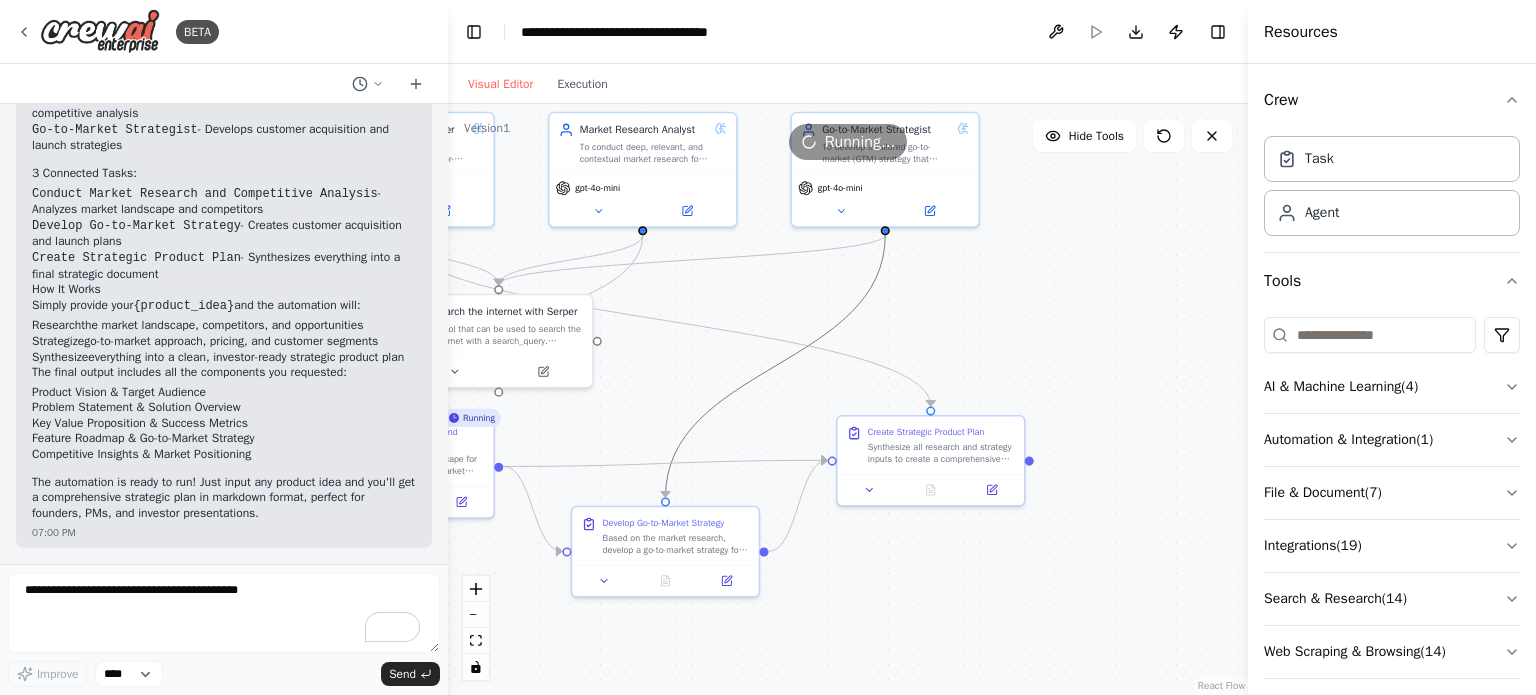 drag, startPoint x: 774, startPoint y: 359, endPoint x: 1057, endPoint y: 395, distance: 285.28058 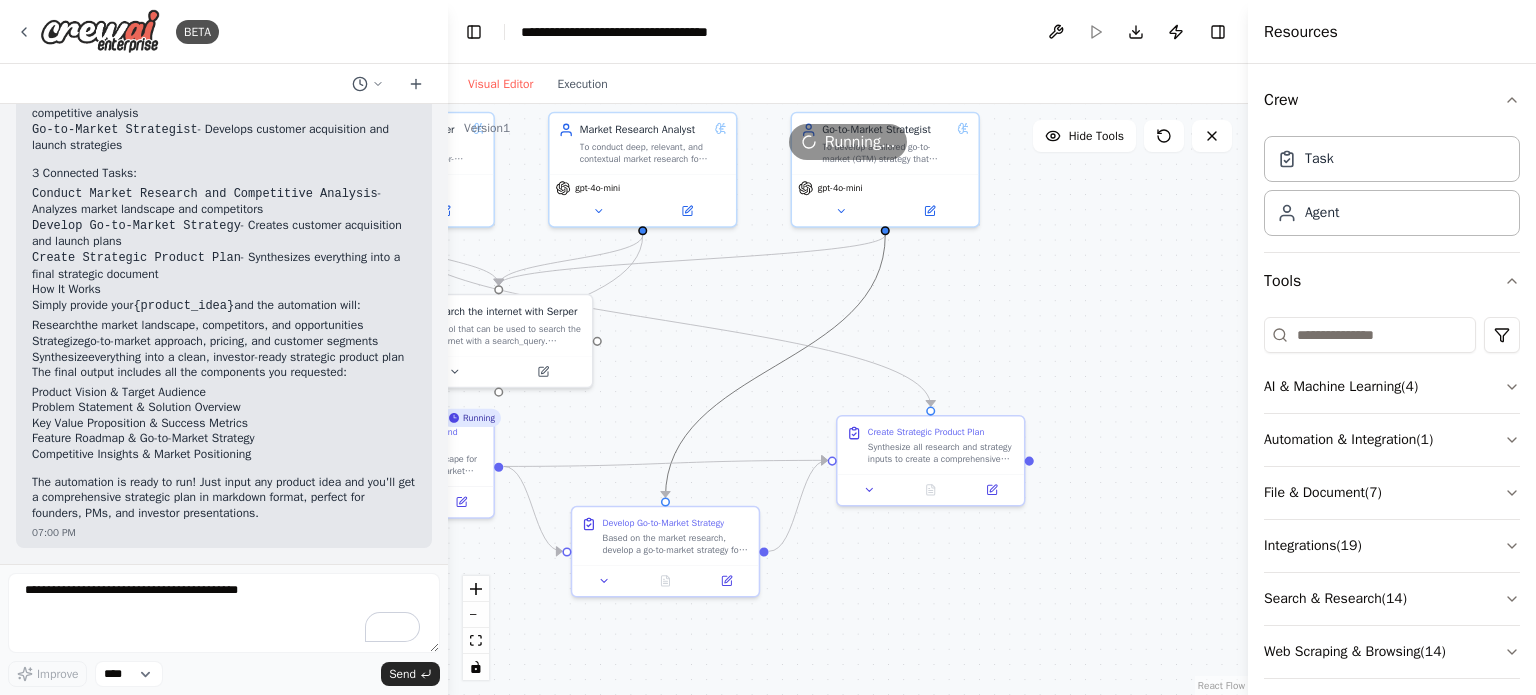 click on ".deletable-edge-delete-btn {
width: 20px;
height: 20px;
border: 0px solid #ffffff;
color: #6b7280;
background-color: #f8fafc;
cursor: pointer;
border-radius: 50%;
font-size: 12px;
padding: 3px;
display: flex;
align-items: center;
justify-content: center;
transition: all 0.2s cubic-bezier(0.4, 0, 0.2, 1);
box-shadow: 0 2px 4px rgba(0, 0, 0, 0.1);
}
.deletable-edge-delete-btn:hover {
background-color: #ef4444;
color: #ffffff;
border-color: #dc2626;
transform: scale(1.1);
box-shadow: 0 4px 12px rgba(239, 68, 68, 0.4);
}
.deletable-edge-delete-btn:active {
transform: scale(0.95);
box-shadow: 0 2px 4px rgba(239, 68, 68, 0.3);
}
Strategic Product Planner gpt-4o-mini Search the internet with Serper" at bounding box center [848, 399] 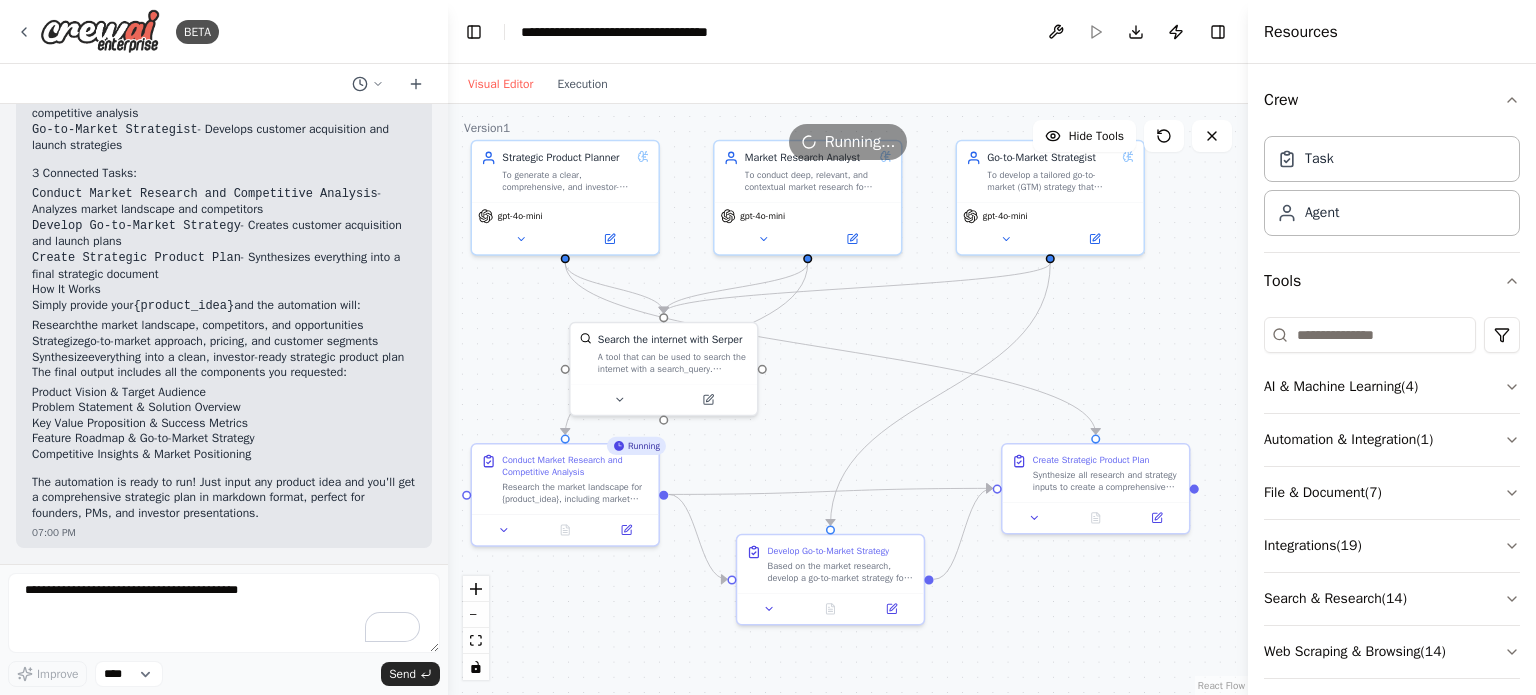 drag, startPoint x: 1010, startPoint y: 331, endPoint x: 1175, endPoint y: 359, distance: 167.3589 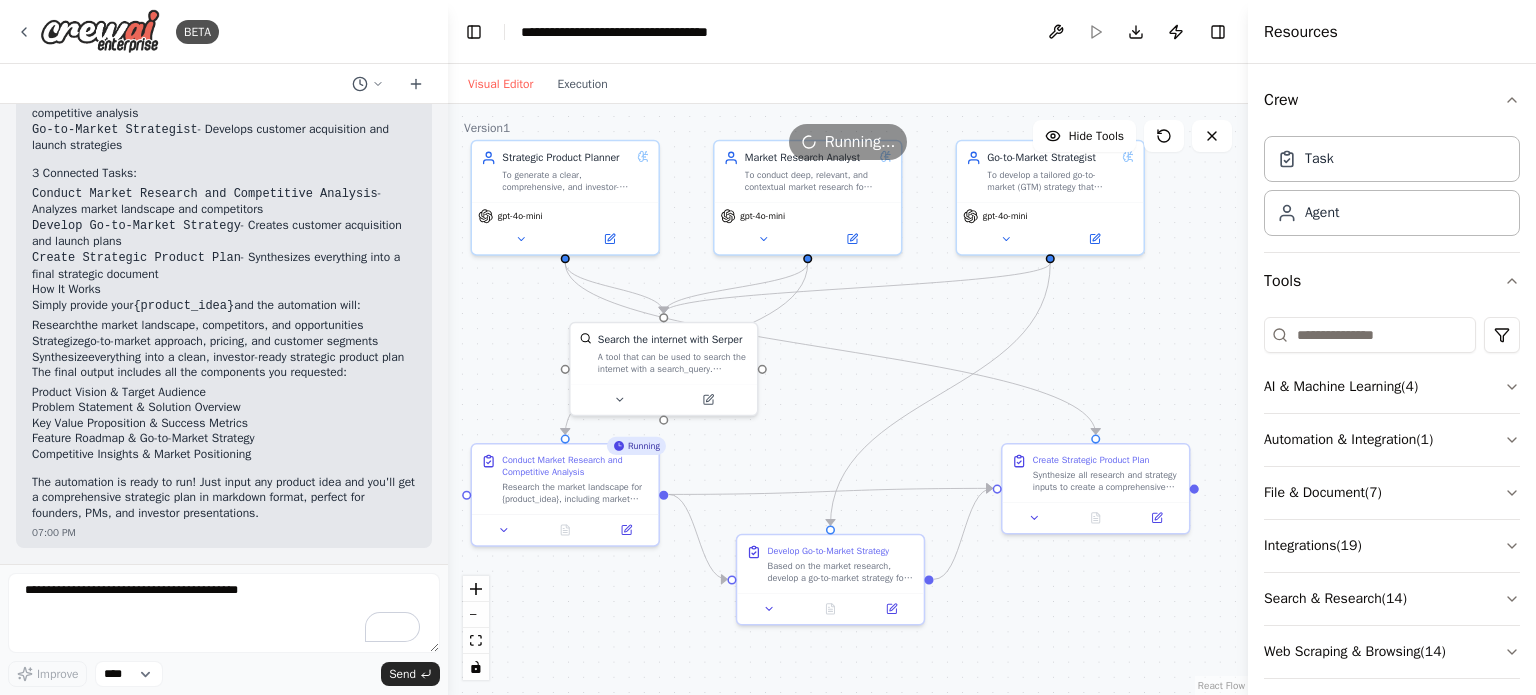 click on ".deletable-edge-delete-btn {
width: 20px;
height: 20px;
border: 0px solid #ffffff;
color: #6b7280;
background-color: #f8fafc;
cursor: pointer;
border-radius: 50%;
font-size: 12px;
padding: 3px;
display: flex;
align-items: center;
justify-content: center;
transition: all 0.2s cubic-bezier(0.4, 0, 0.2, 1);
box-shadow: 0 2px 4px rgba(0, 0, 0, 0.1);
}
.deletable-edge-delete-btn:hover {
background-color: #ef4444;
color: #ffffff;
border-color: #dc2626;
transform: scale(1.1);
box-shadow: 0 4px 12px rgba(239, 68, 68, 0.4);
}
.deletable-edge-delete-btn:active {
transform: scale(0.95);
box-shadow: 0 2px 4px rgba(239, 68, 68, 0.3);
}
Strategic Product Planner gpt-4o-mini Search the internet with Serper" at bounding box center (848, 399) 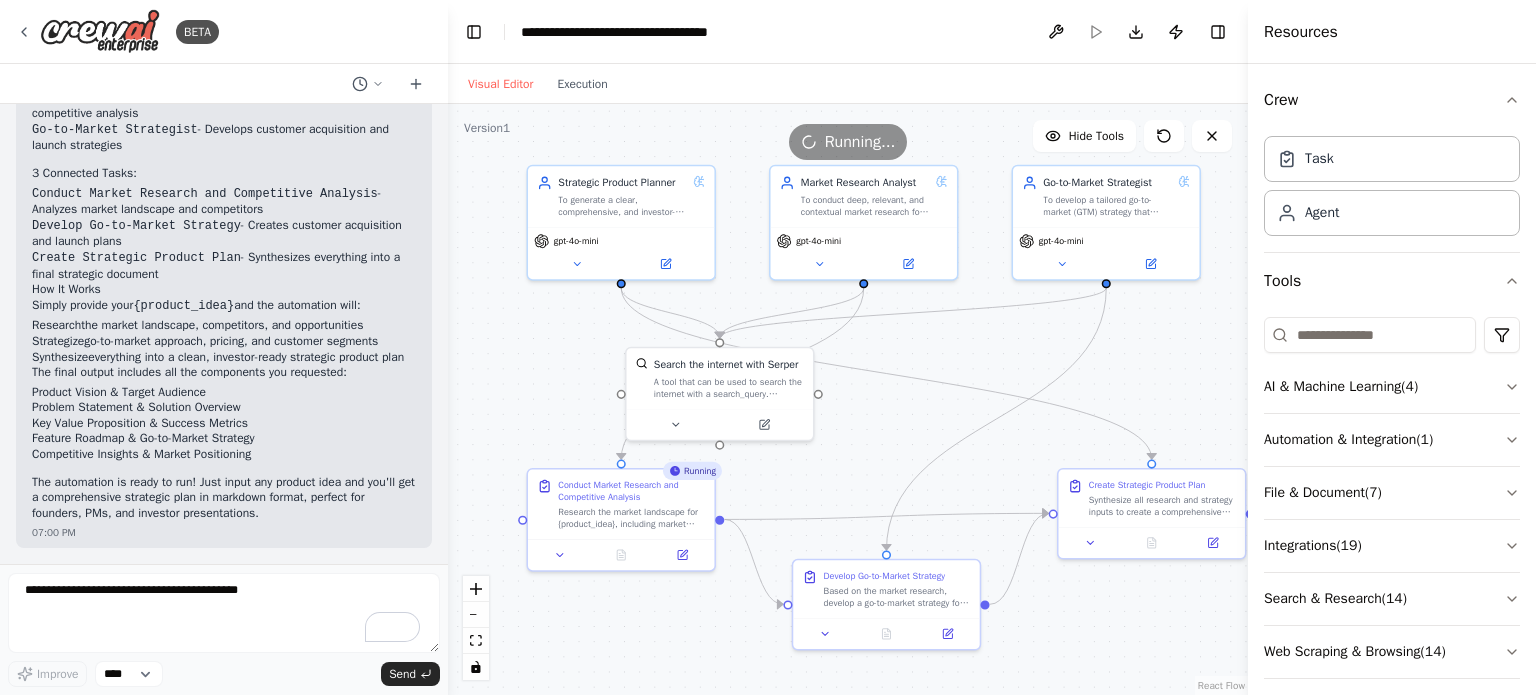 drag, startPoint x: 812, startPoint y: 393, endPoint x: 844, endPoint y: 426, distance: 45.96738 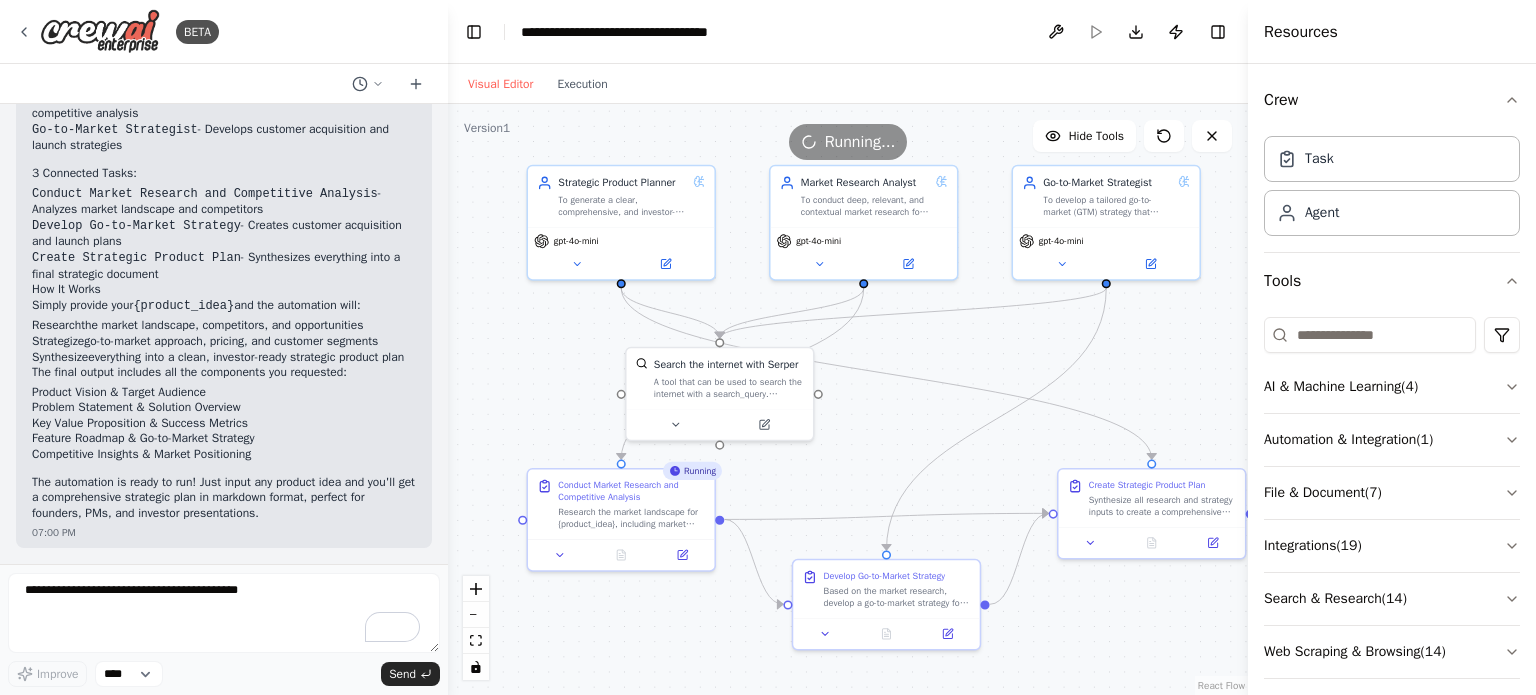 click on ".deletable-edge-delete-btn {
width: 20px;
height: 20px;
border: 0px solid #ffffff;
color: #6b7280;
background-color: #f8fafc;
cursor: pointer;
border-radius: 50%;
font-size: 12px;
padding: 3px;
display: flex;
align-items: center;
justify-content: center;
transition: all 0.2s cubic-bezier(0.4, 0, 0.2, 1);
box-shadow: 0 2px 4px rgba(0, 0, 0, 0.1);
}
.deletable-edge-delete-btn:hover {
background-color: #ef4444;
color: #ffffff;
border-color: #dc2626;
transform: scale(1.1);
box-shadow: 0 4px 12px rgba(239, 68, 68, 0.4);
}
.deletable-edge-delete-btn:active {
transform: scale(0.95);
box-shadow: 0 2px 4px rgba(239, 68, 68, 0.3);
}
Strategic Product Planner gpt-4o-mini Search the internet with Serper" at bounding box center [848, 399] 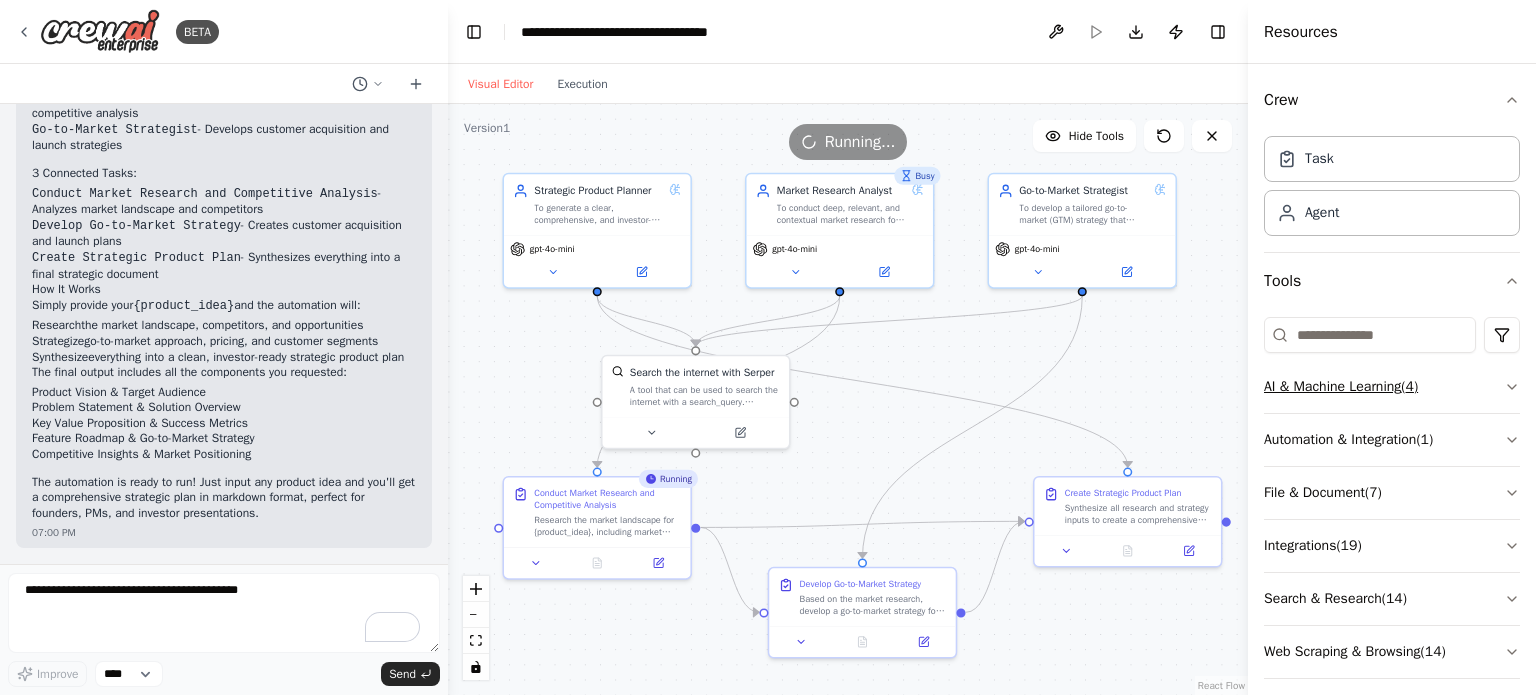 click 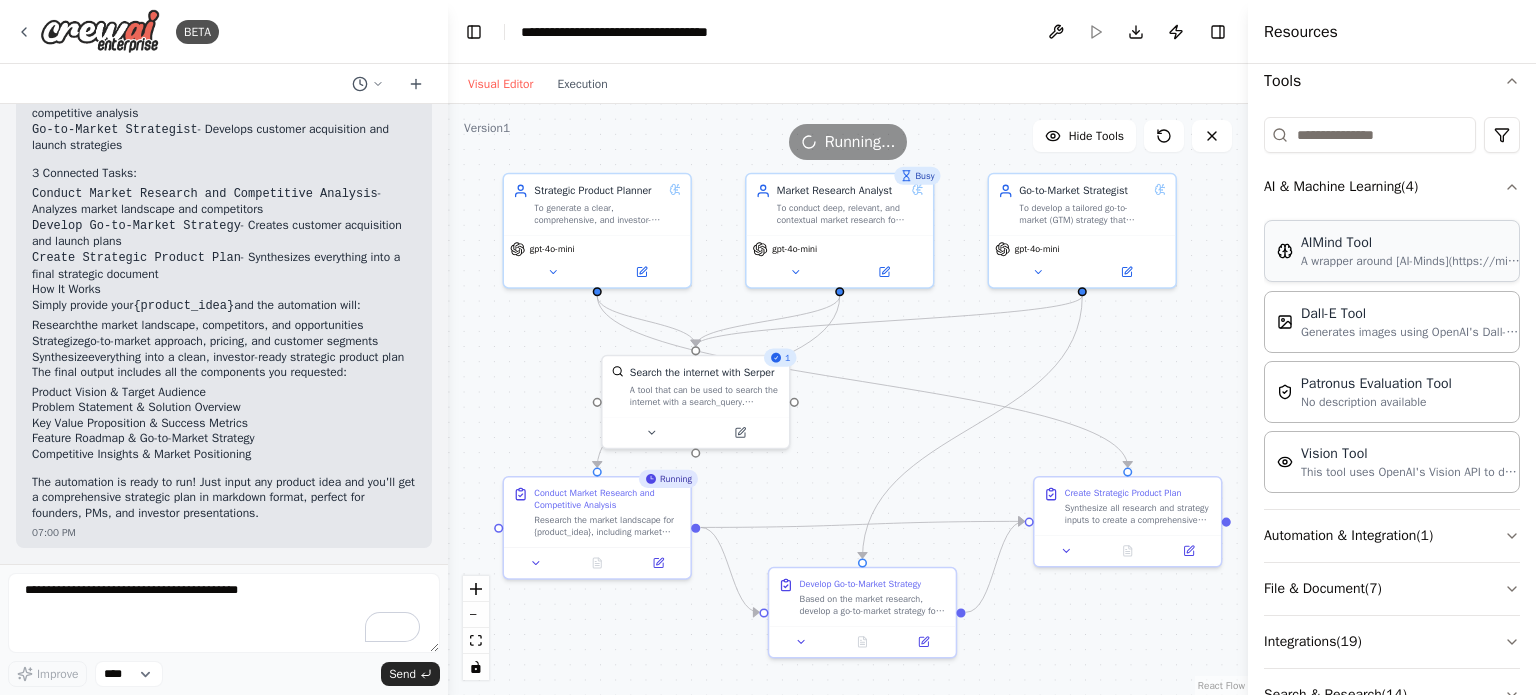 scroll, scrollTop: 300, scrollLeft: 0, axis: vertical 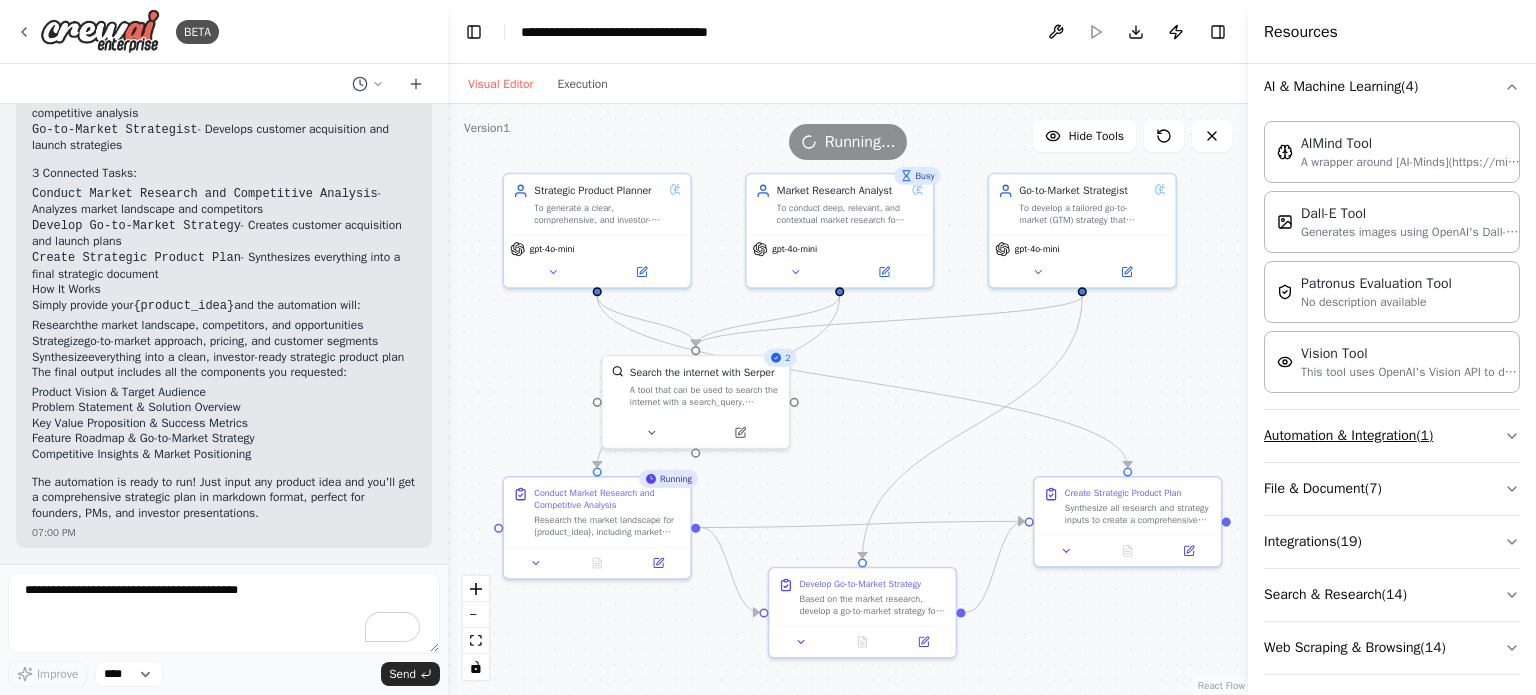 click 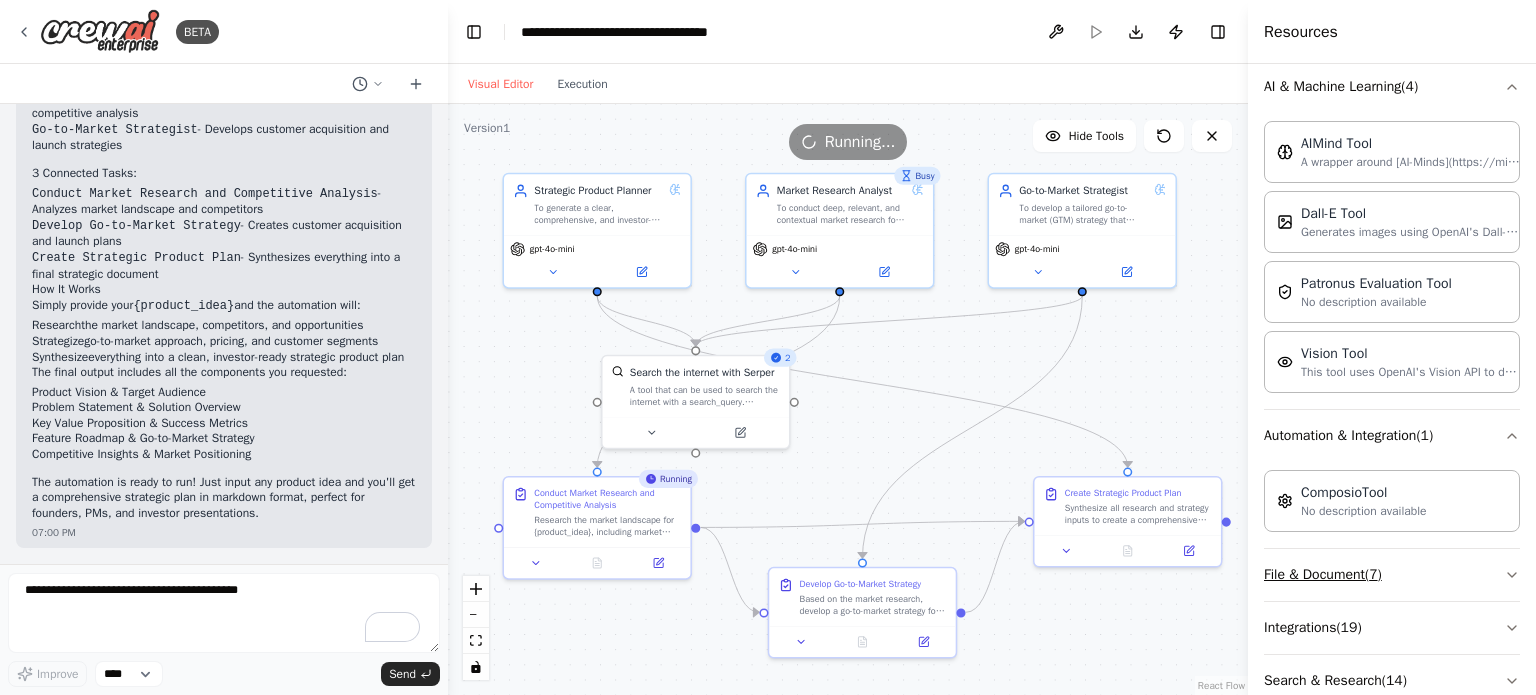 scroll, scrollTop: 393, scrollLeft: 0, axis: vertical 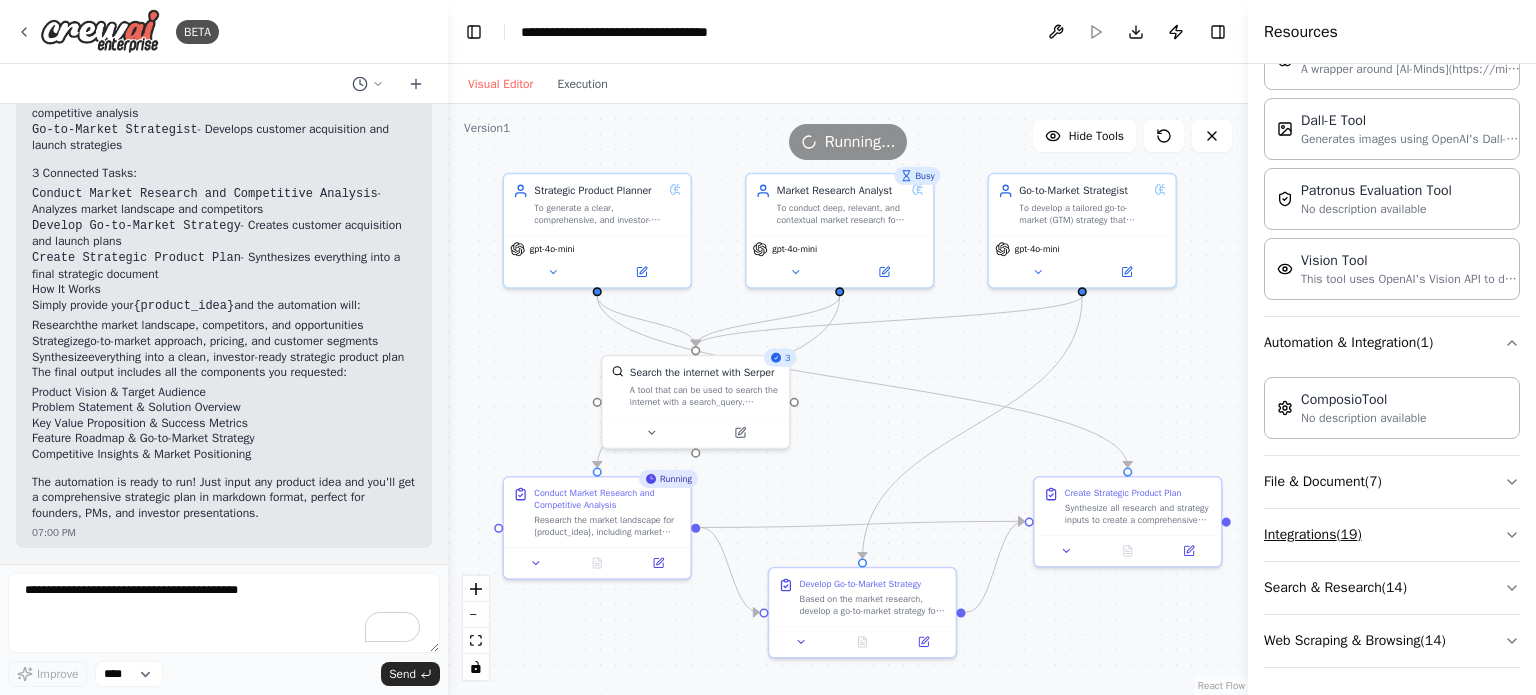 click 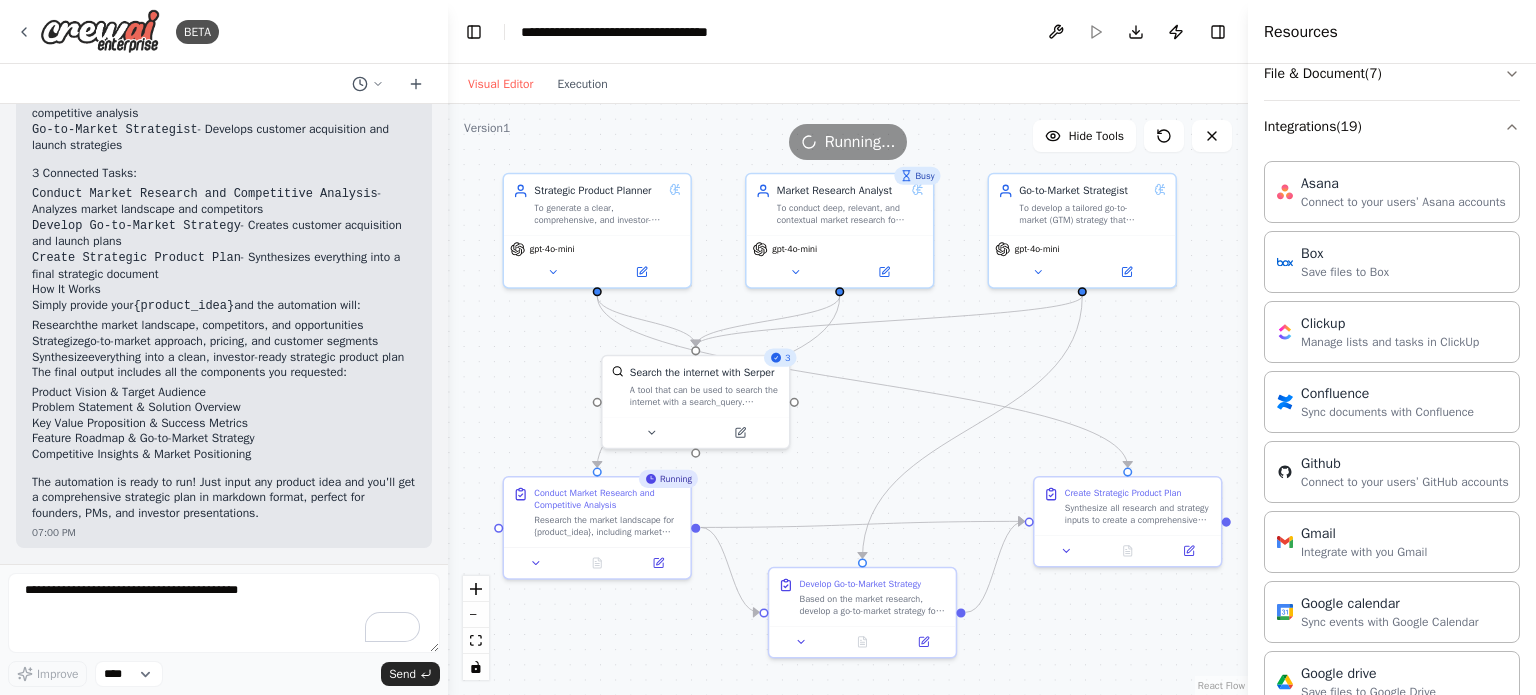scroll, scrollTop: 793, scrollLeft: 0, axis: vertical 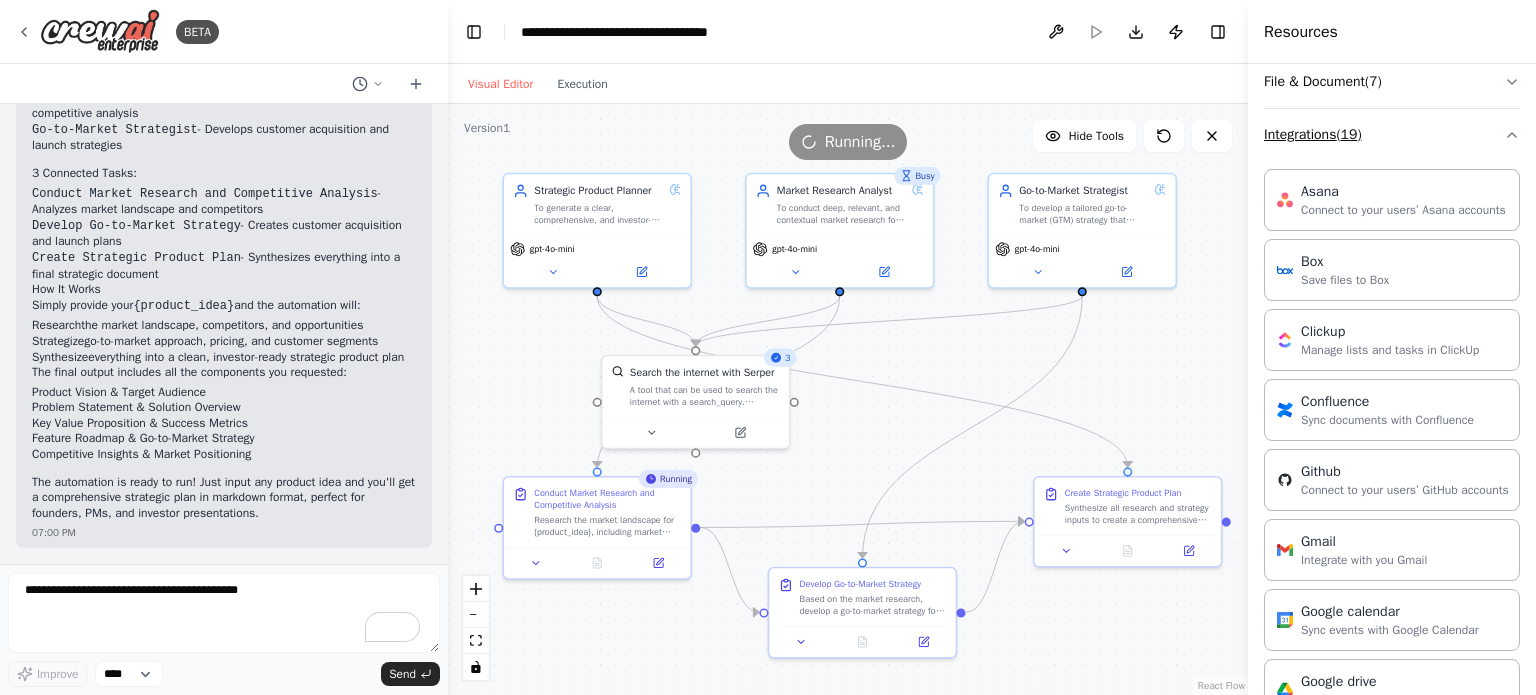click 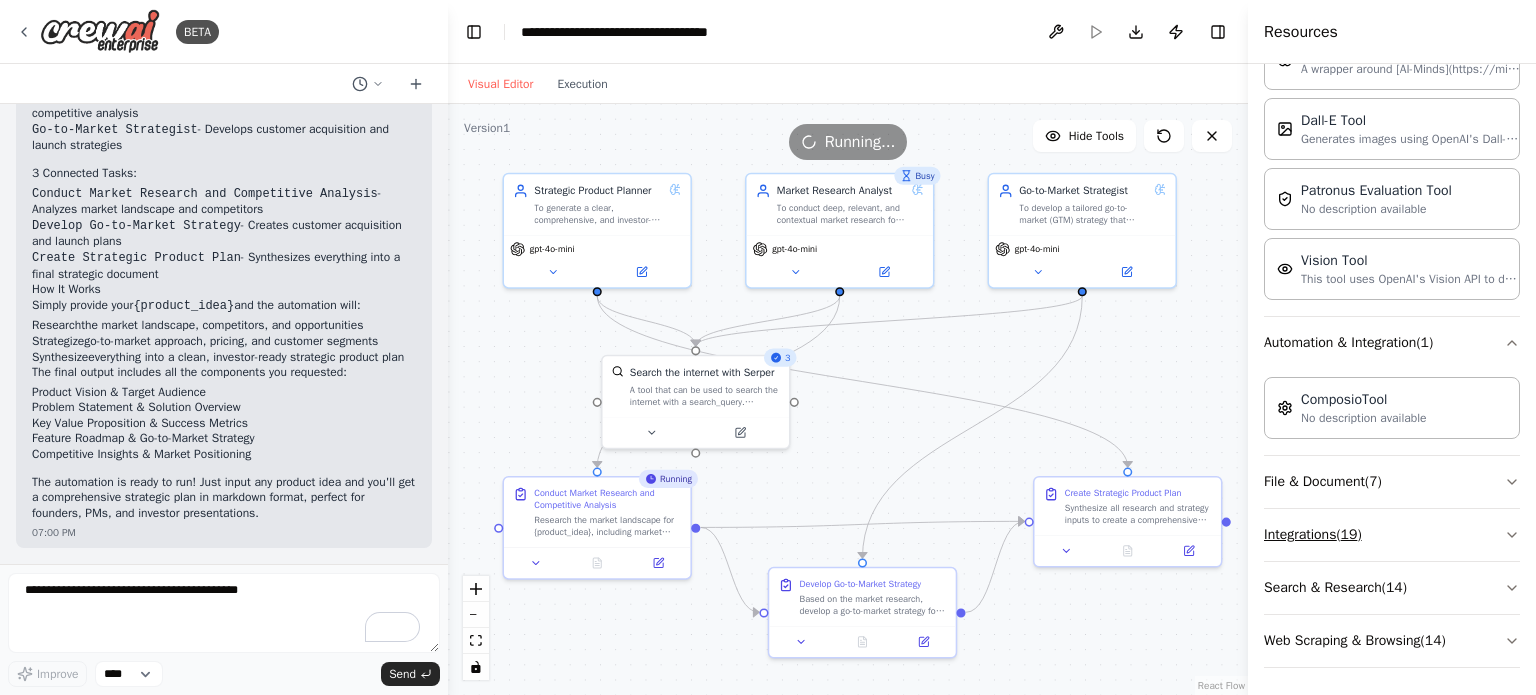 scroll, scrollTop: 393, scrollLeft: 0, axis: vertical 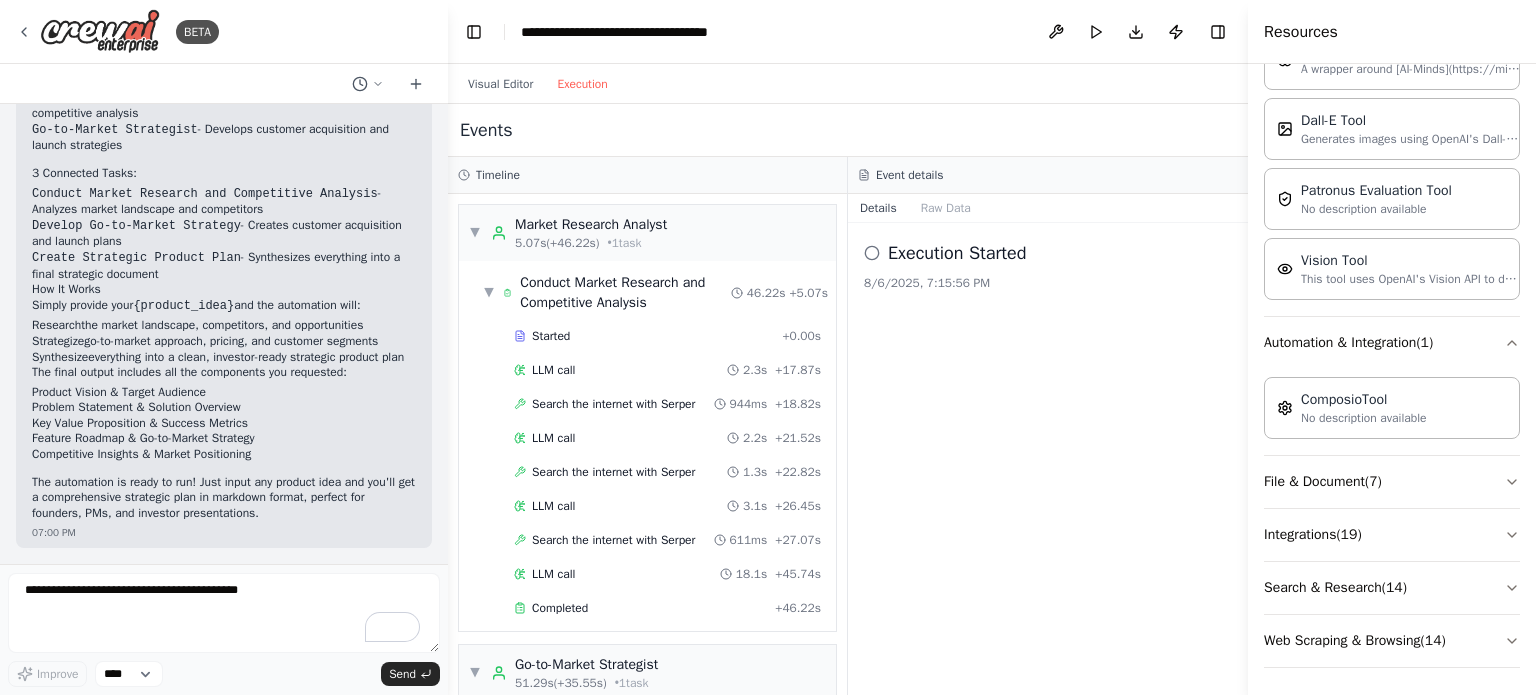 click on "Execution" at bounding box center (582, 84) 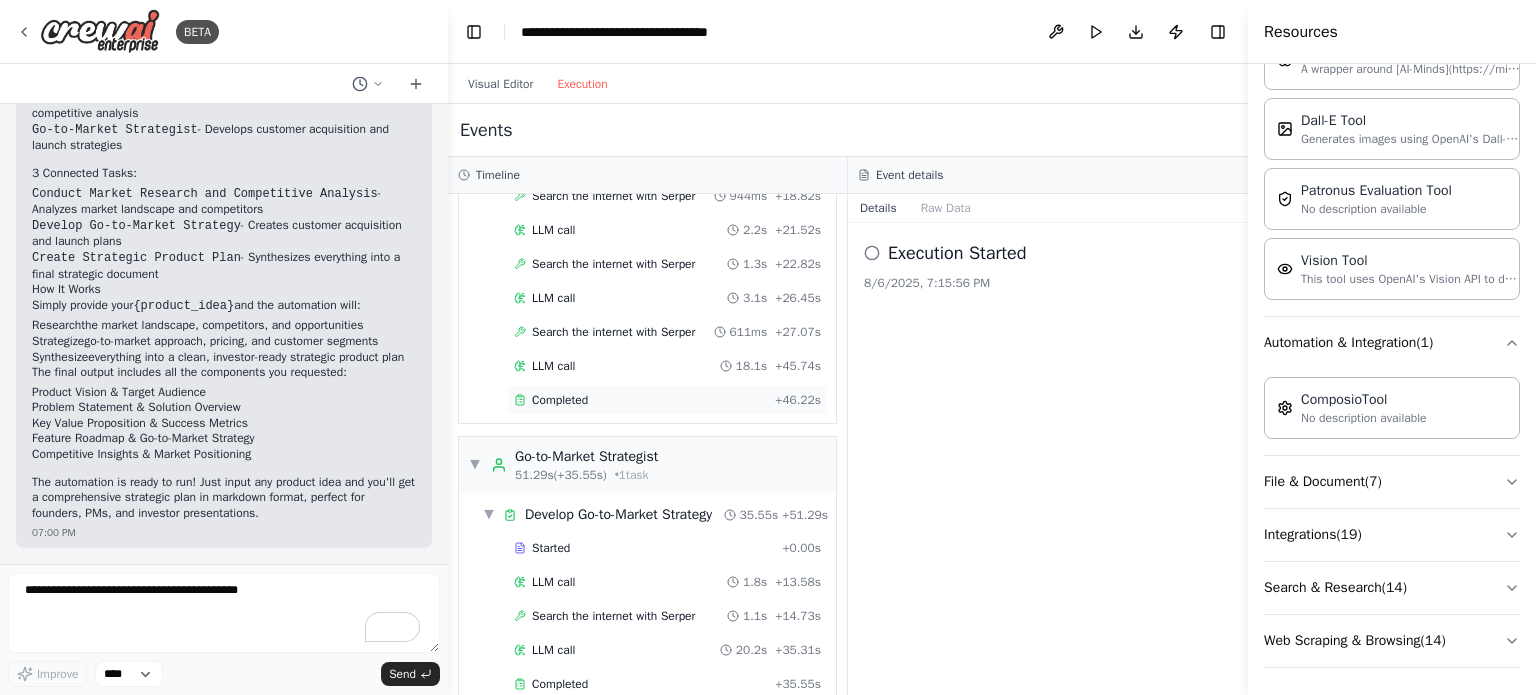 scroll, scrollTop: 191, scrollLeft: 0, axis: vertical 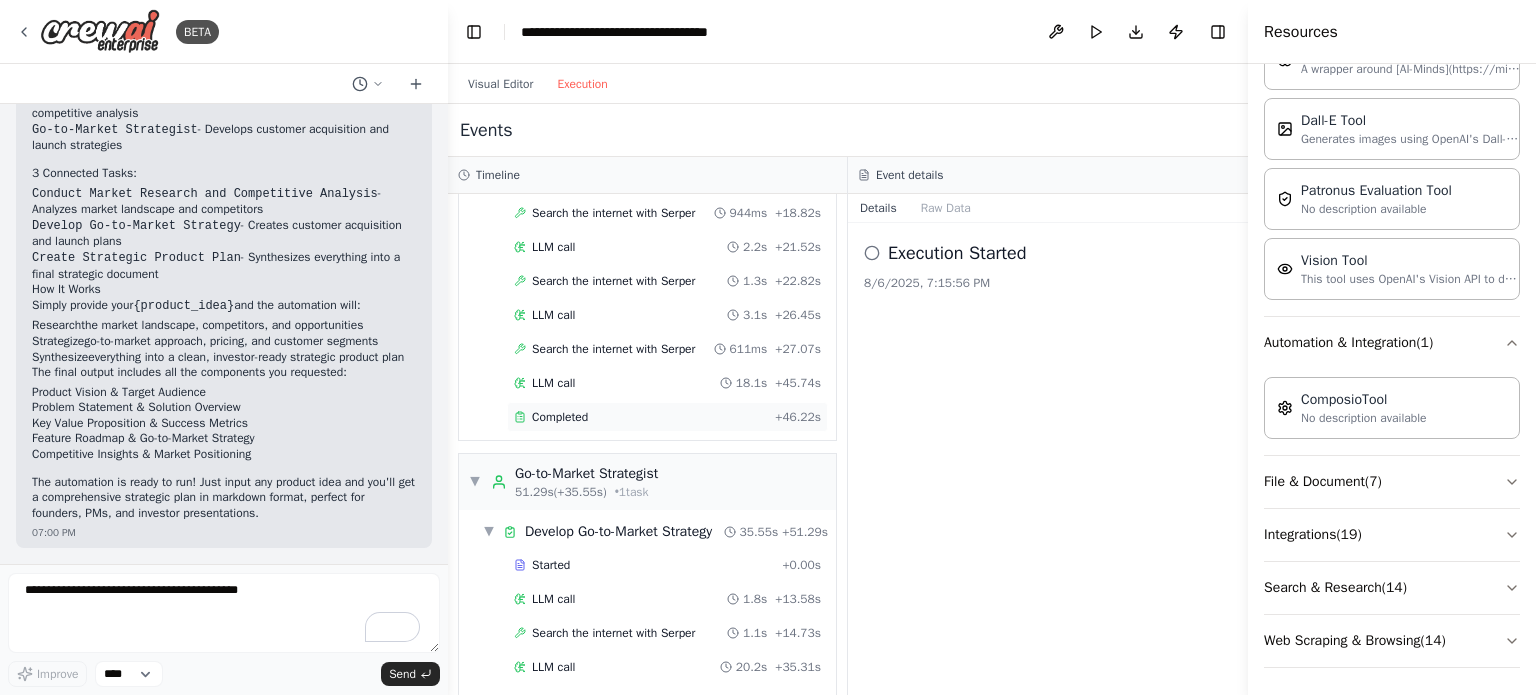 click on "Completed" at bounding box center [560, 417] 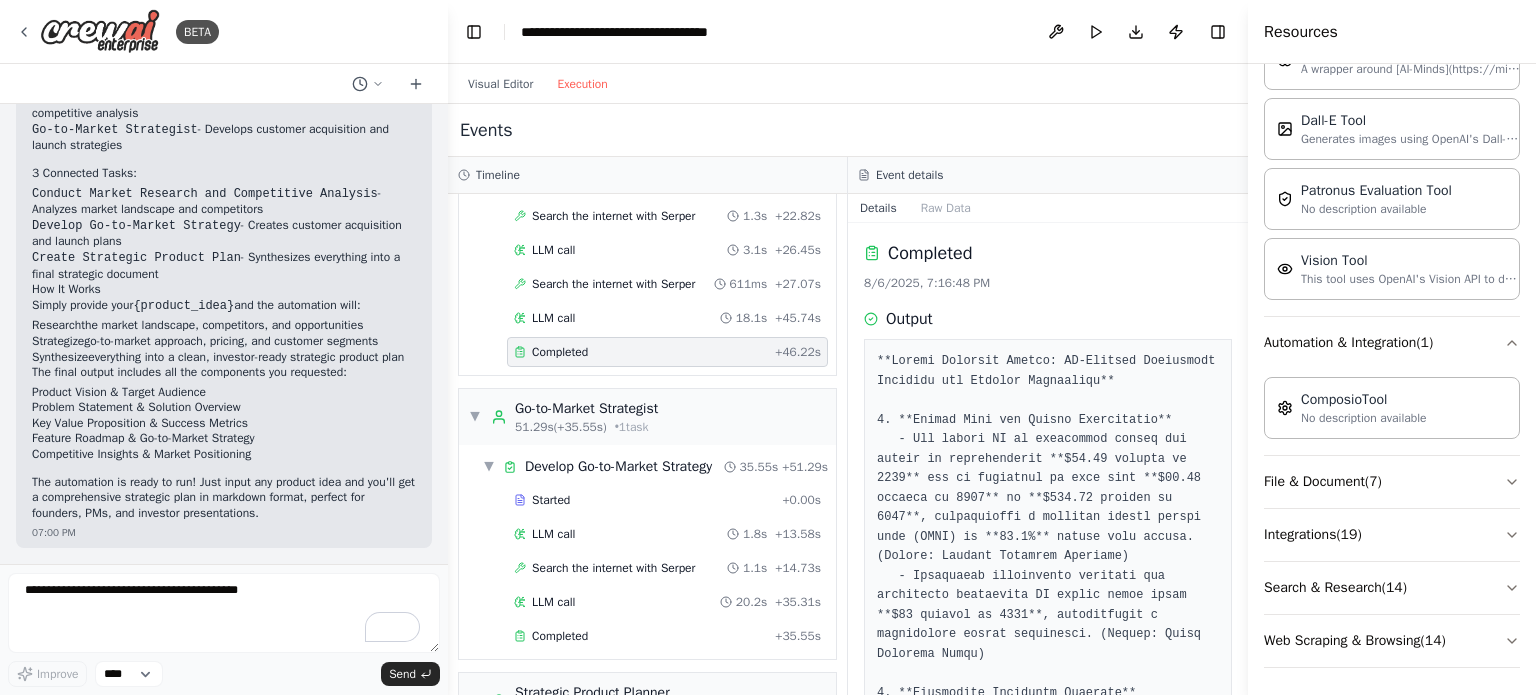scroll, scrollTop: 291, scrollLeft: 0, axis: vertical 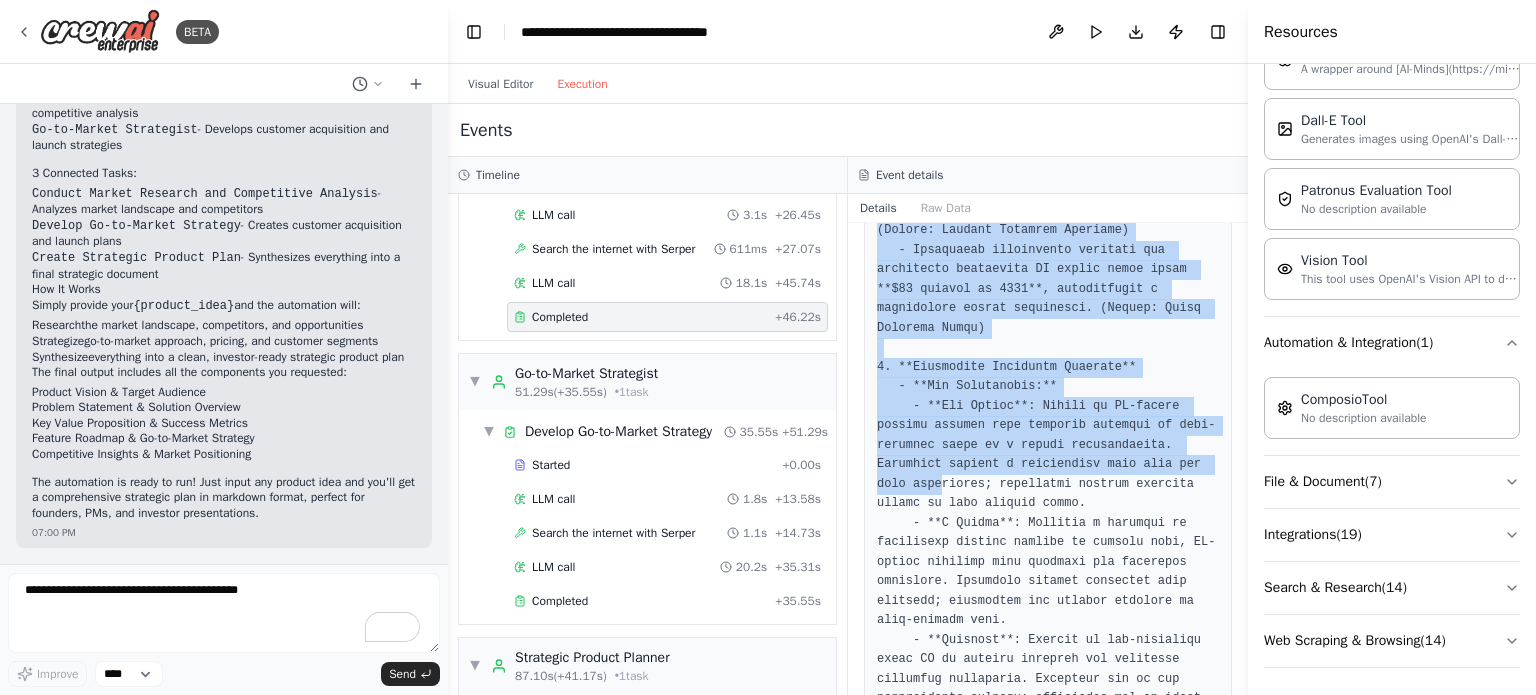 drag, startPoint x: 886, startPoint y: 362, endPoint x: 939, endPoint y: 471, distance: 121.20231 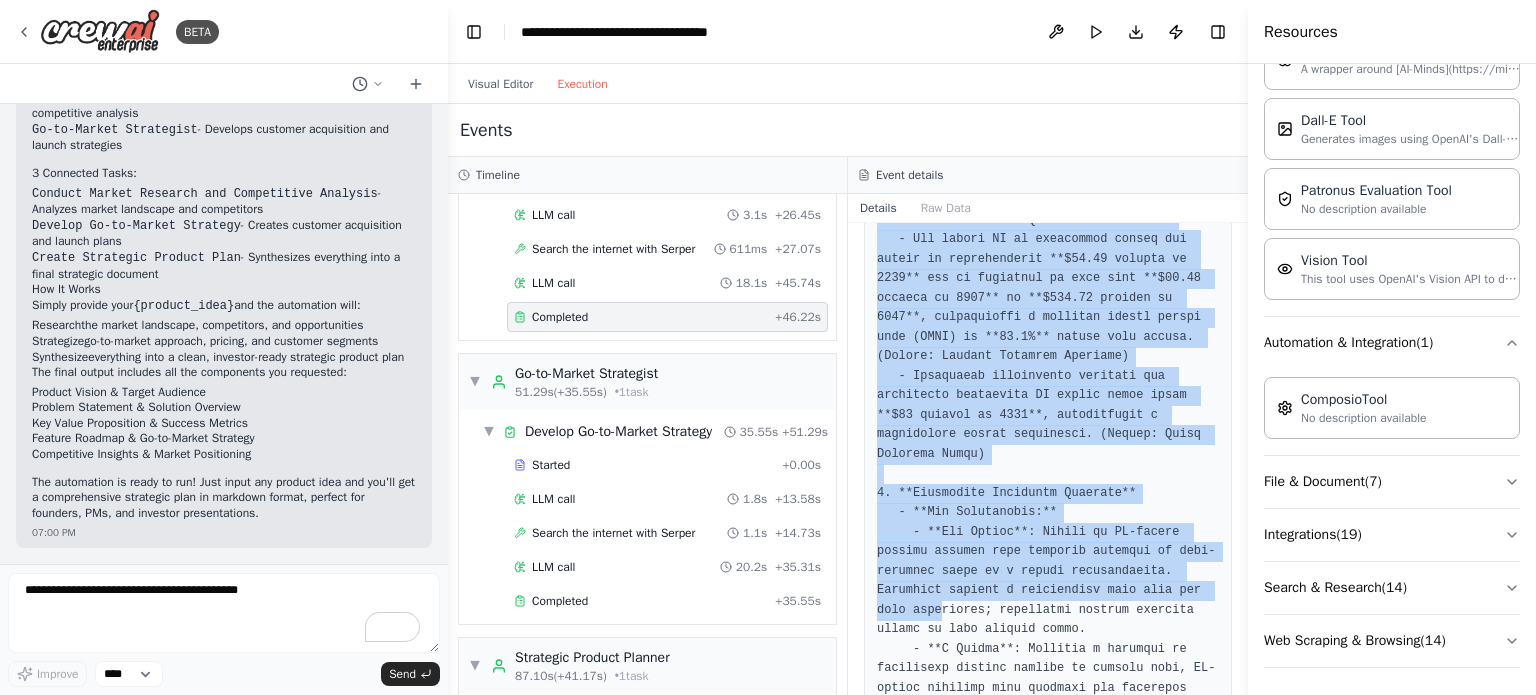 click at bounding box center (1048, 1098) 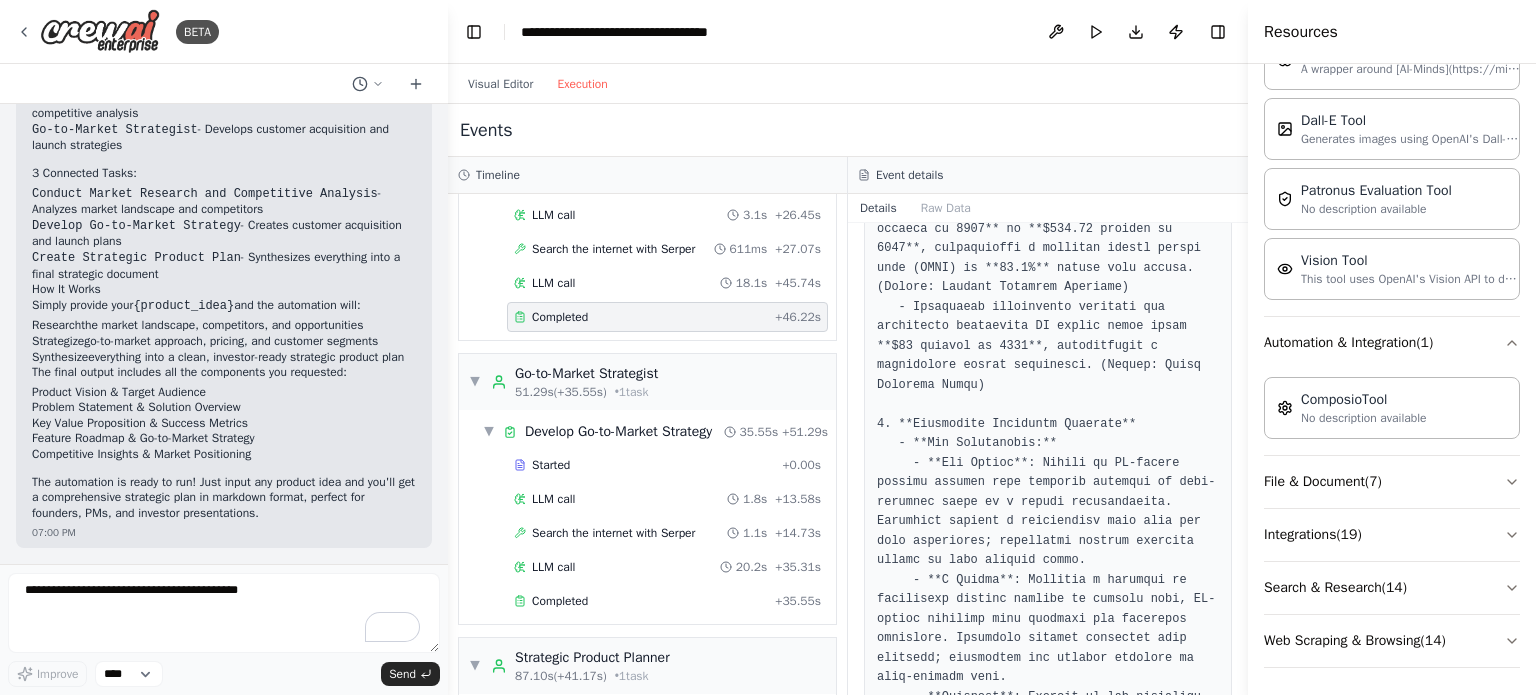 scroll, scrollTop: 300, scrollLeft: 0, axis: vertical 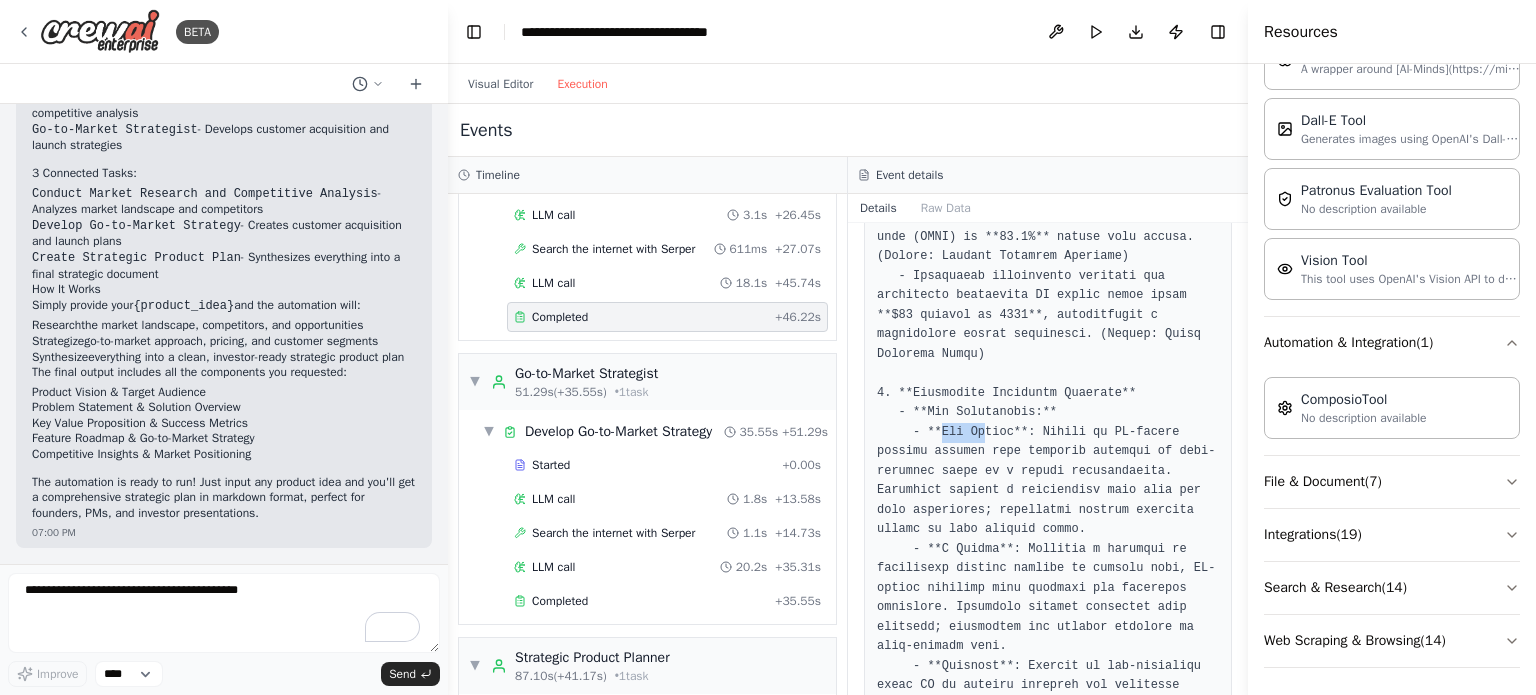 drag, startPoint x: 933, startPoint y: 411, endPoint x: 976, endPoint y: 416, distance: 43.289722 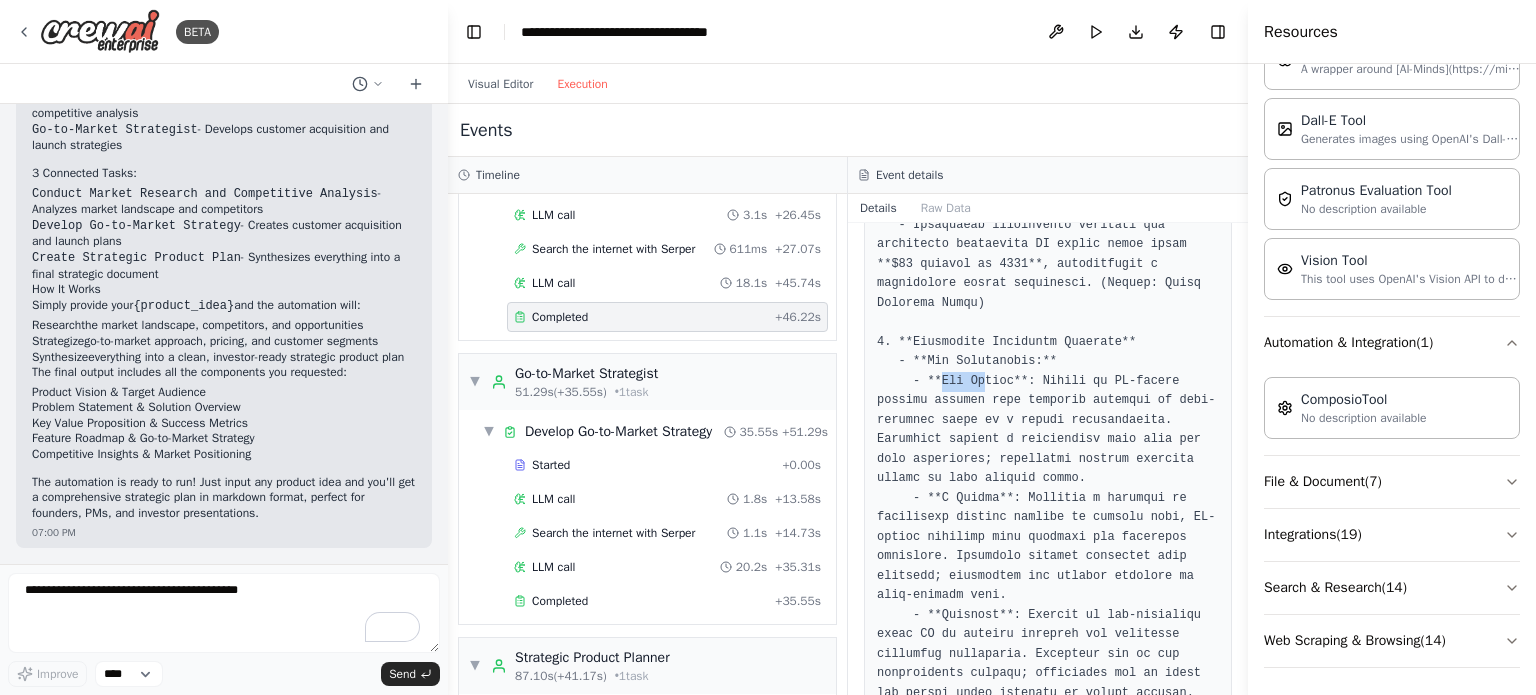 scroll, scrollTop: 400, scrollLeft: 0, axis: vertical 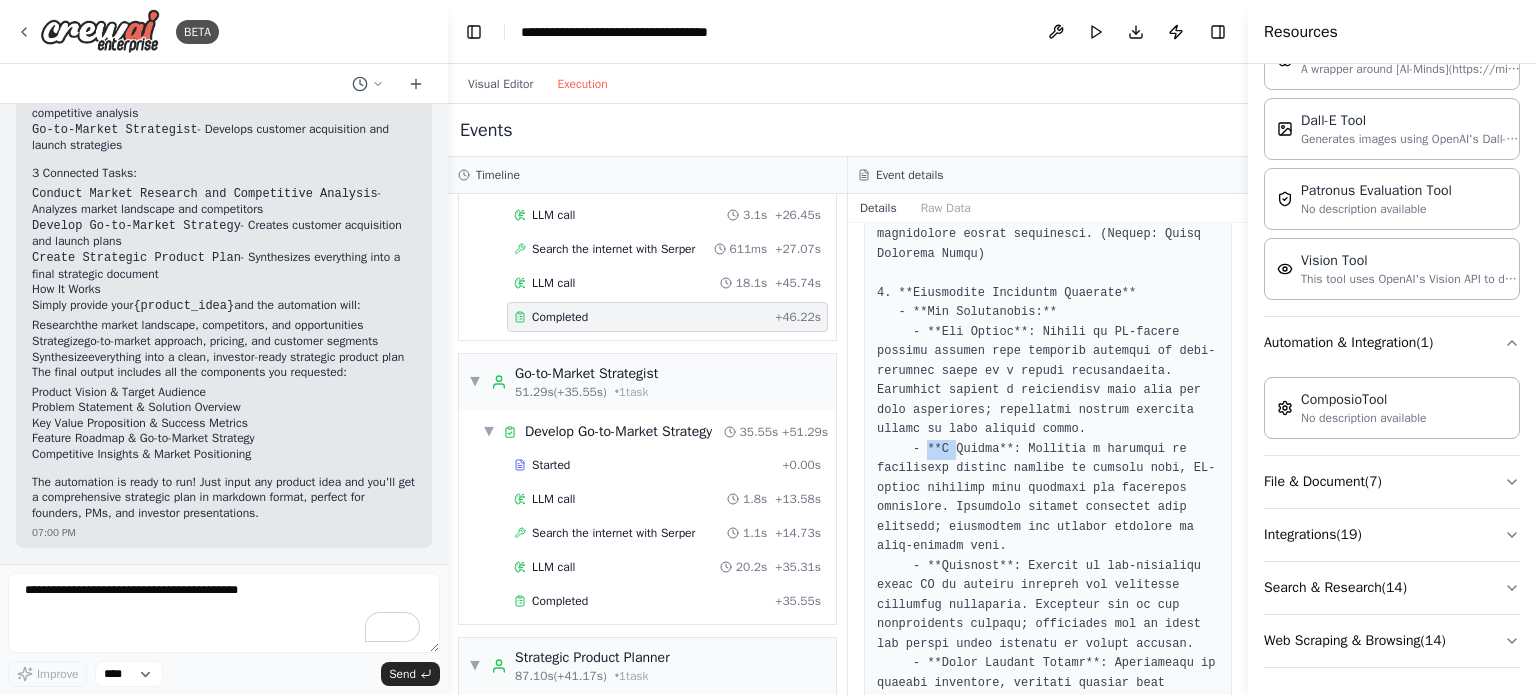 drag, startPoint x: 923, startPoint y: 436, endPoint x: 950, endPoint y: 436, distance: 27 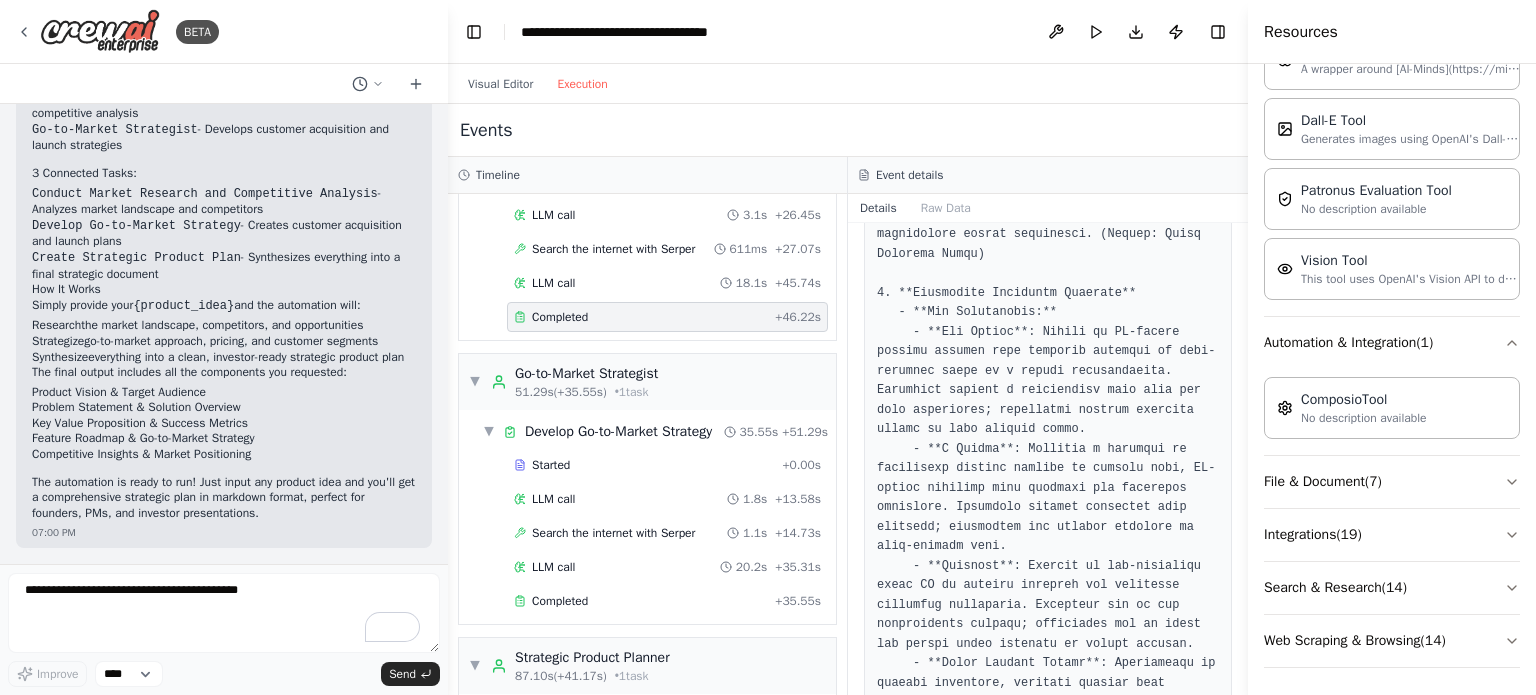 click at bounding box center (1048, 898) 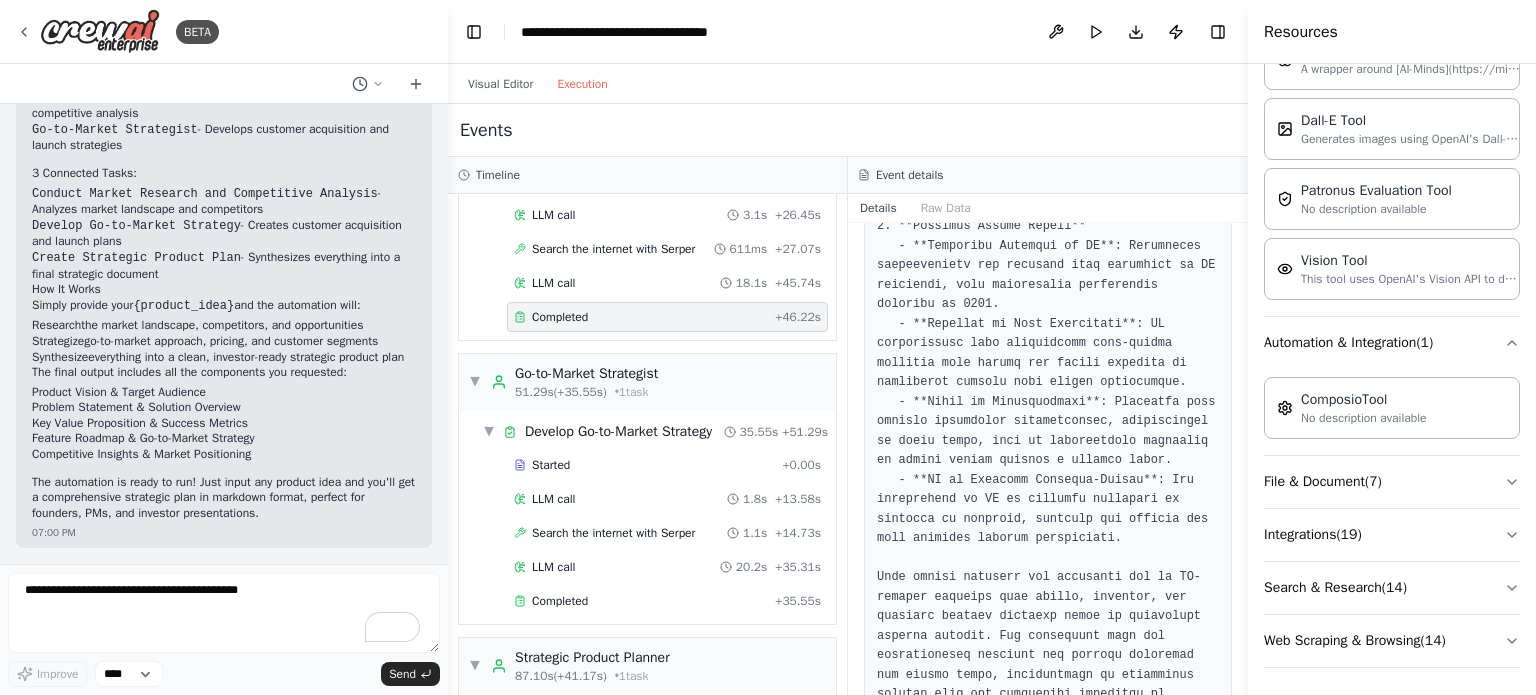 scroll, scrollTop: 1514, scrollLeft: 0, axis: vertical 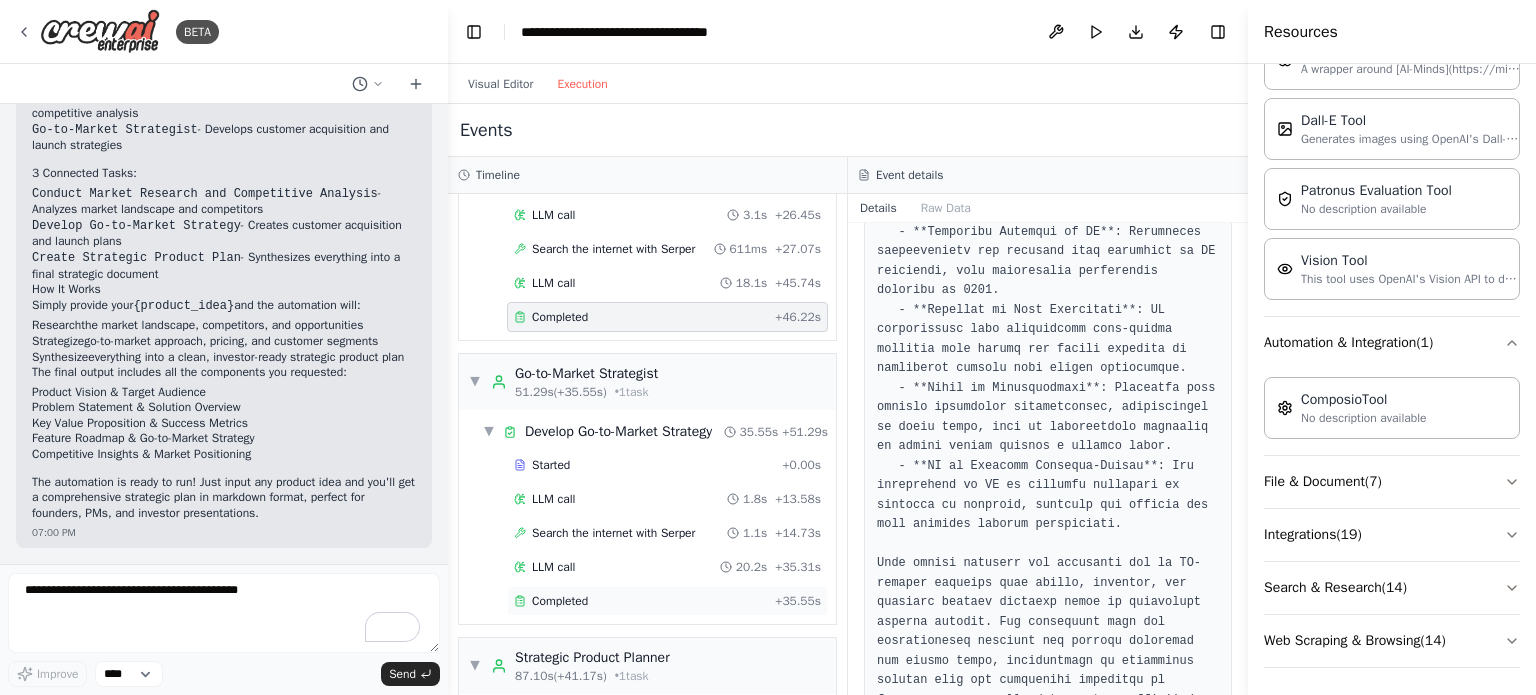 click on "Completed" at bounding box center [640, 601] 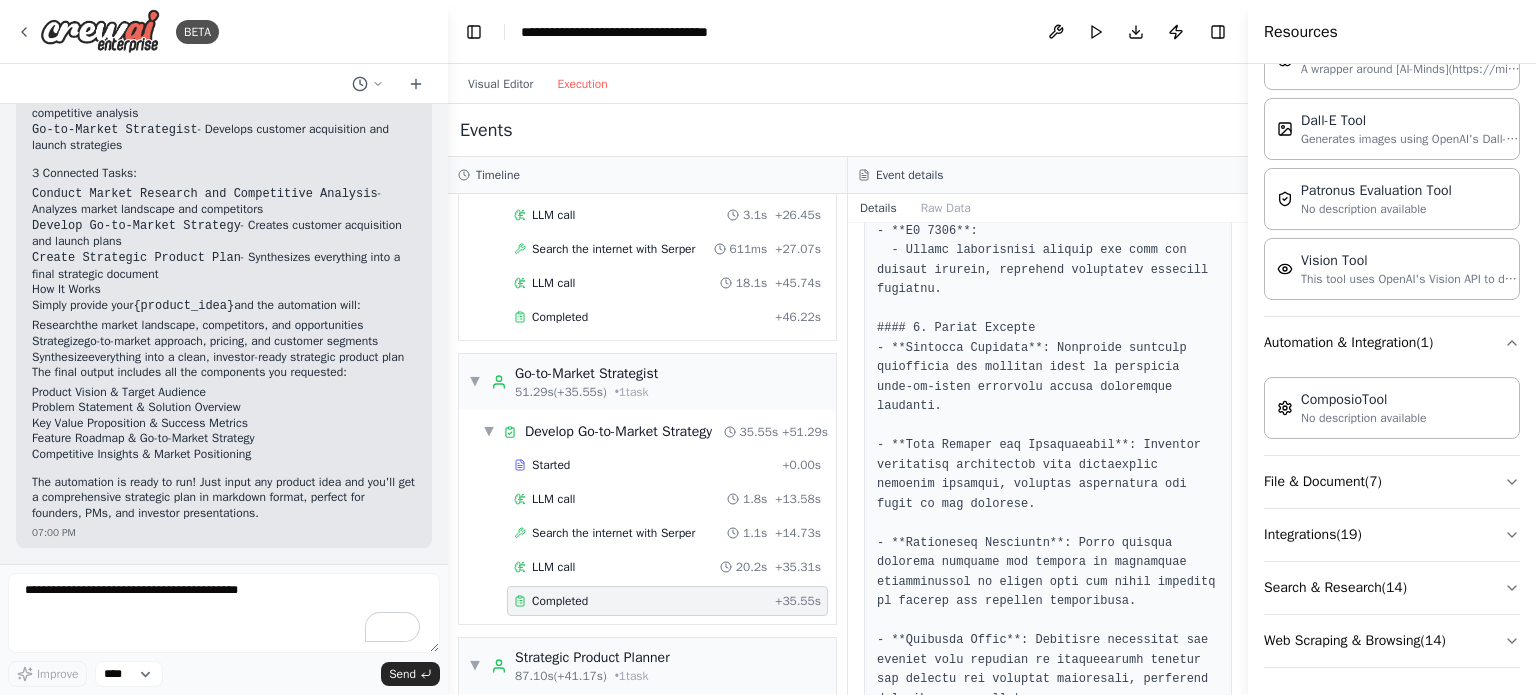 scroll, scrollTop: 2431, scrollLeft: 0, axis: vertical 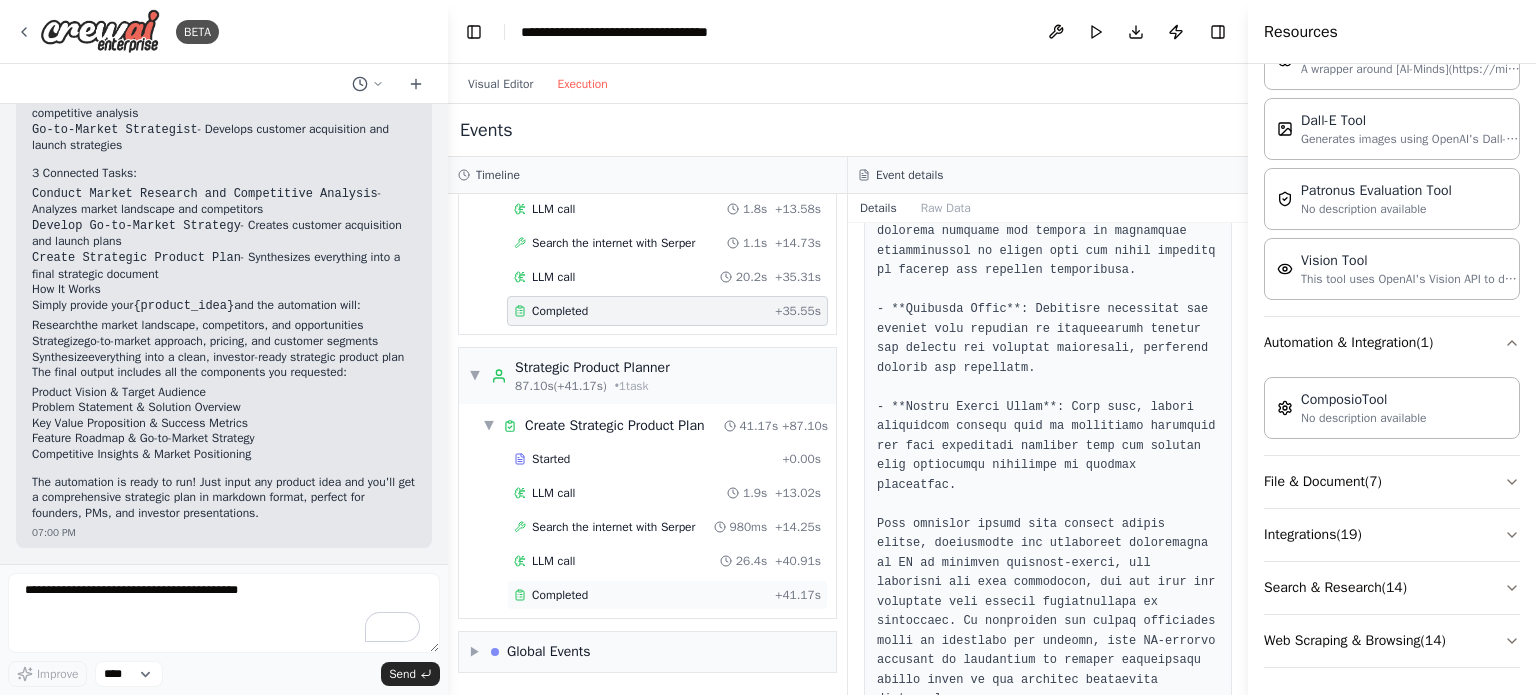 click on "Completed" at bounding box center (560, 595) 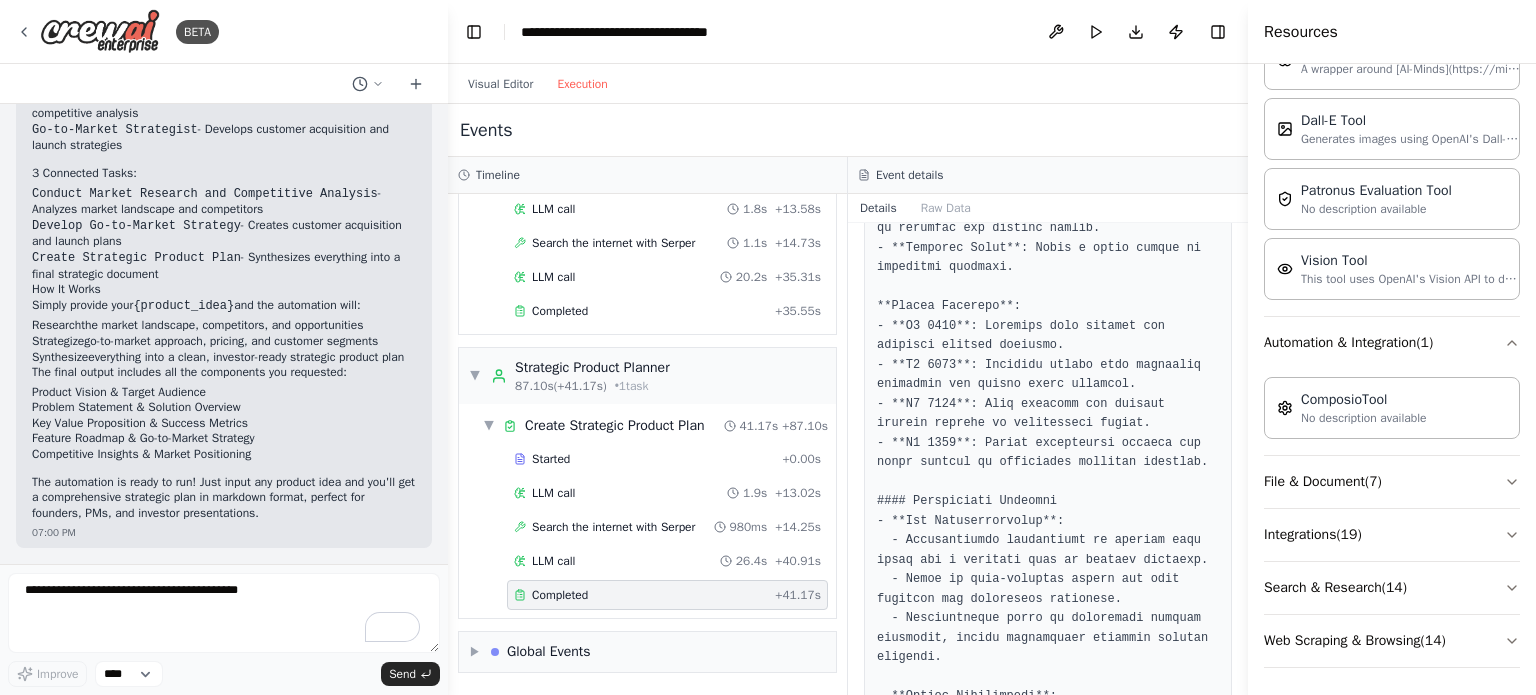 scroll, scrollTop: 2657, scrollLeft: 0, axis: vertical 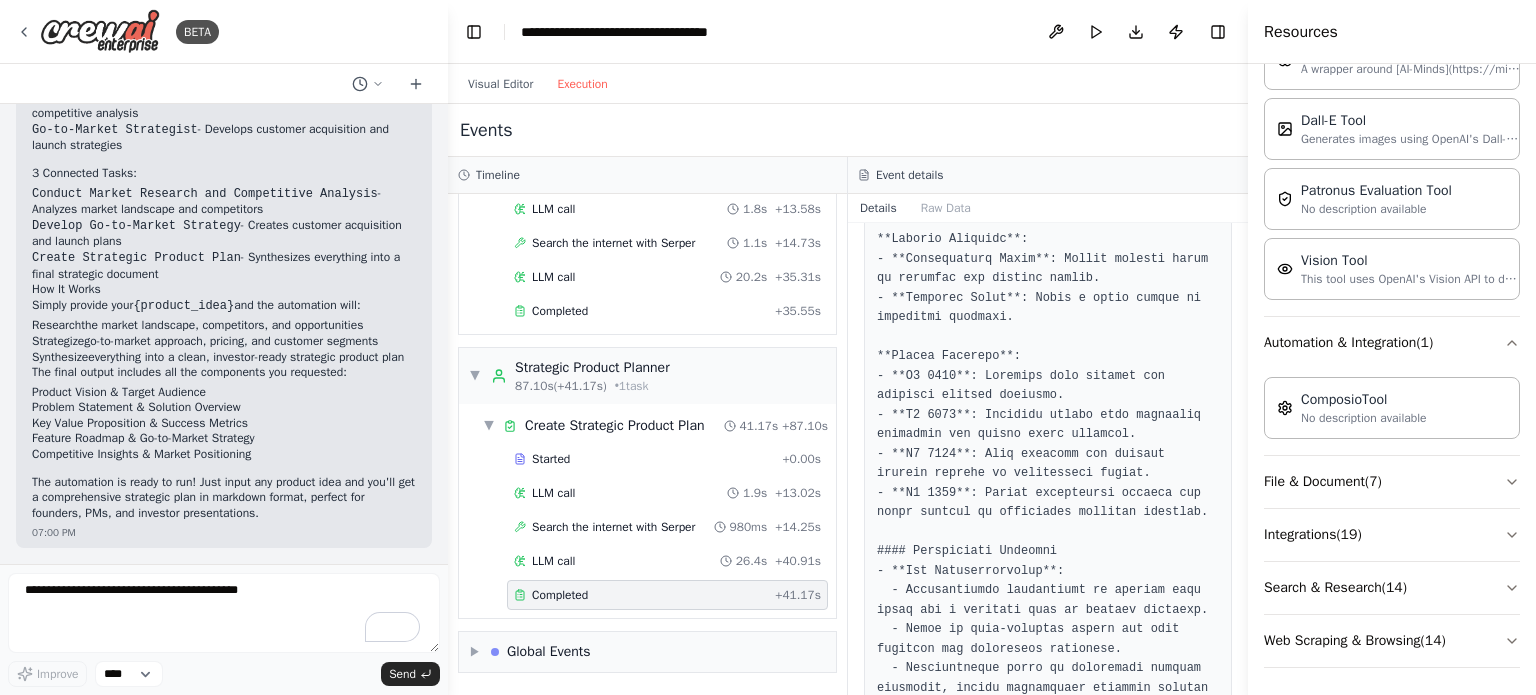 click on "Events" at bounding box center [848, 130] 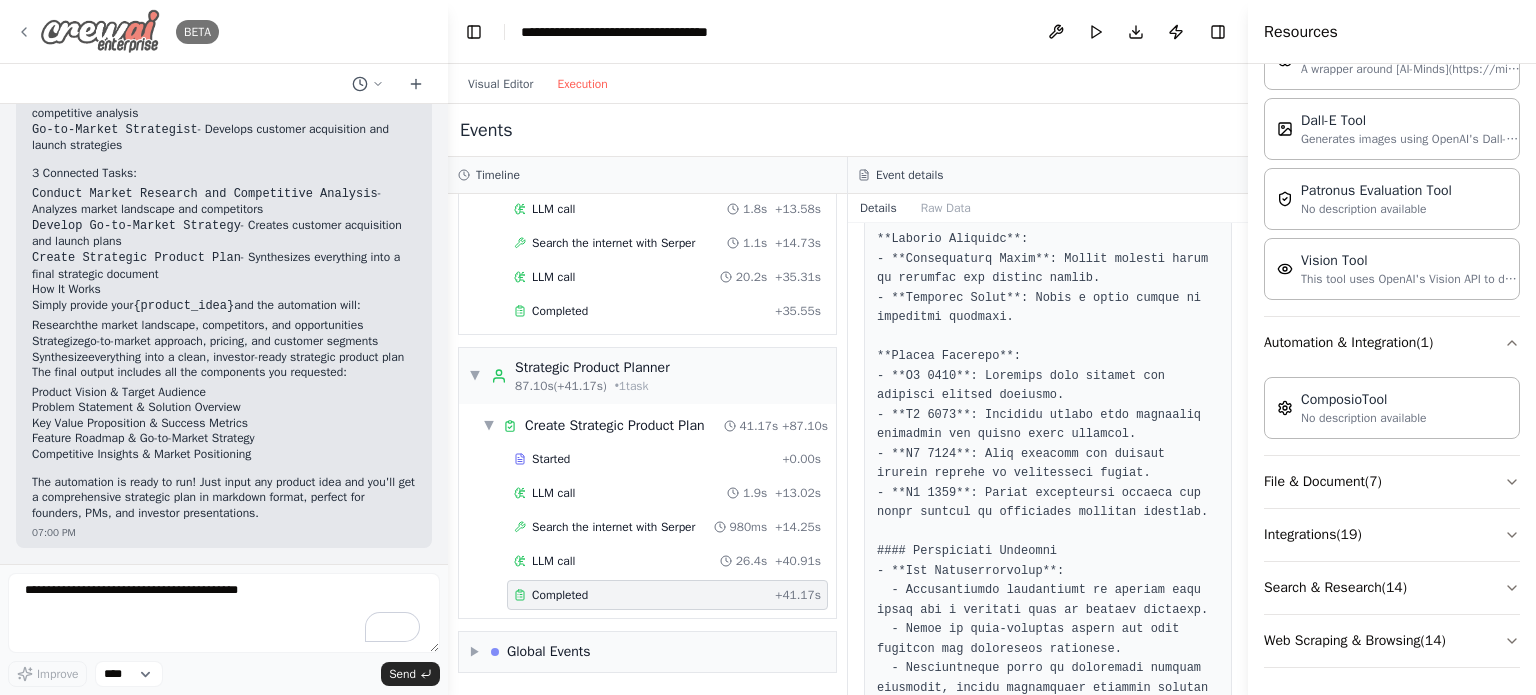 click 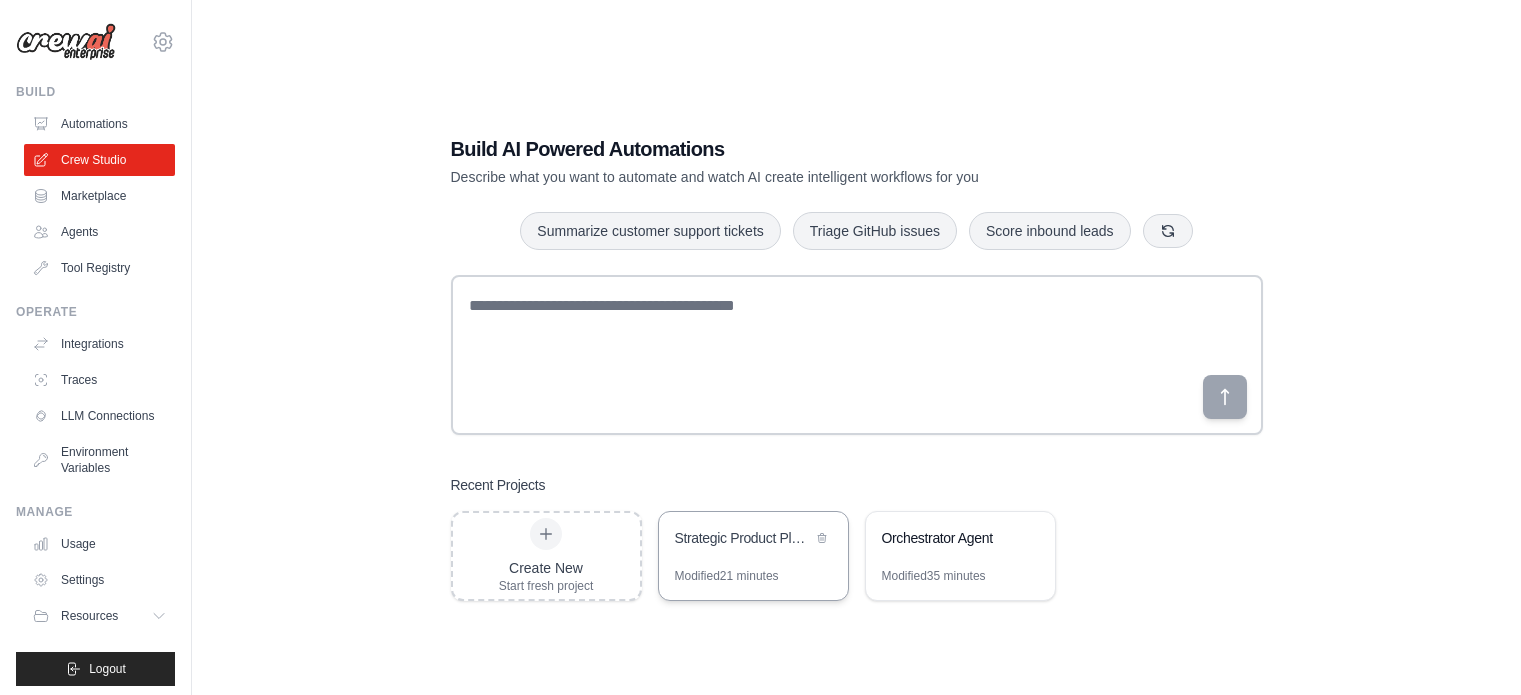 scroll, scrollTop: 0, scrollLeft: 0, axis: both 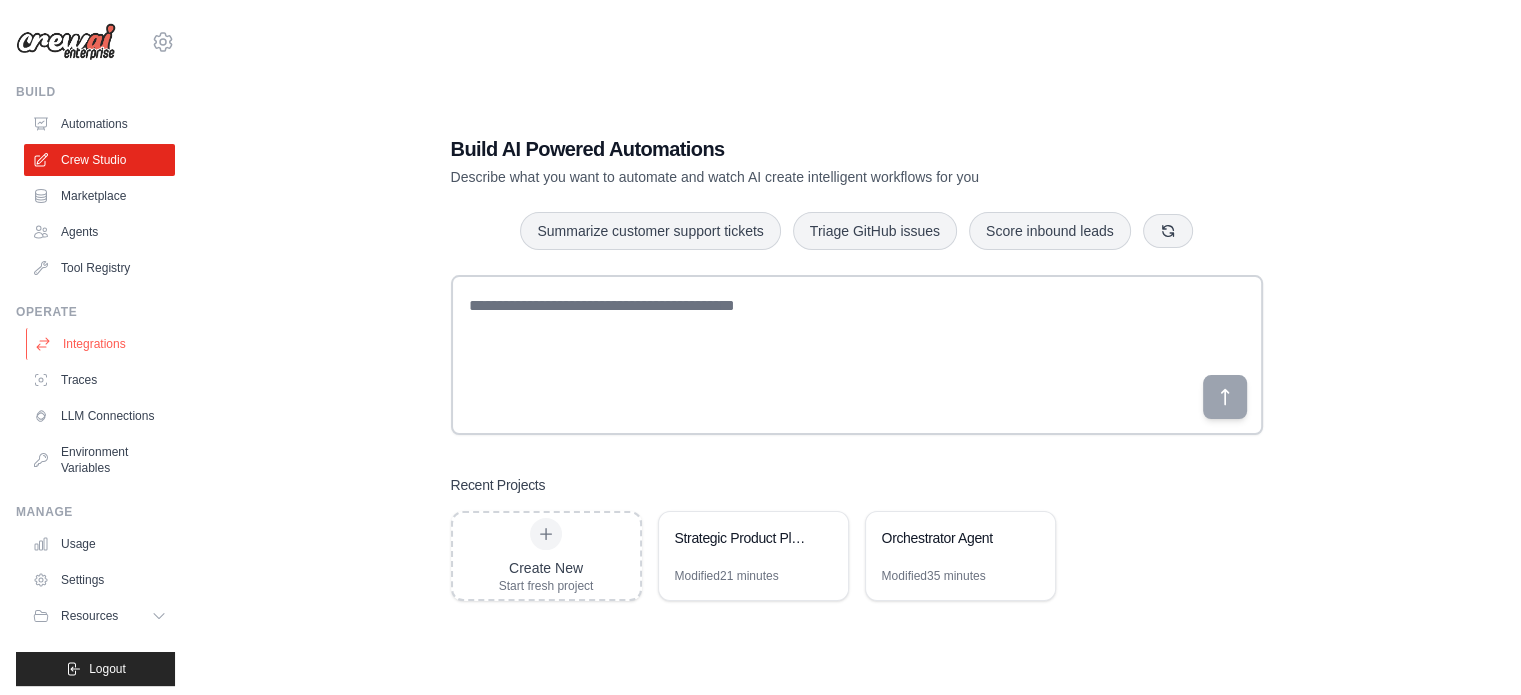 click on "Integrations" at bounding box center (101, 344) 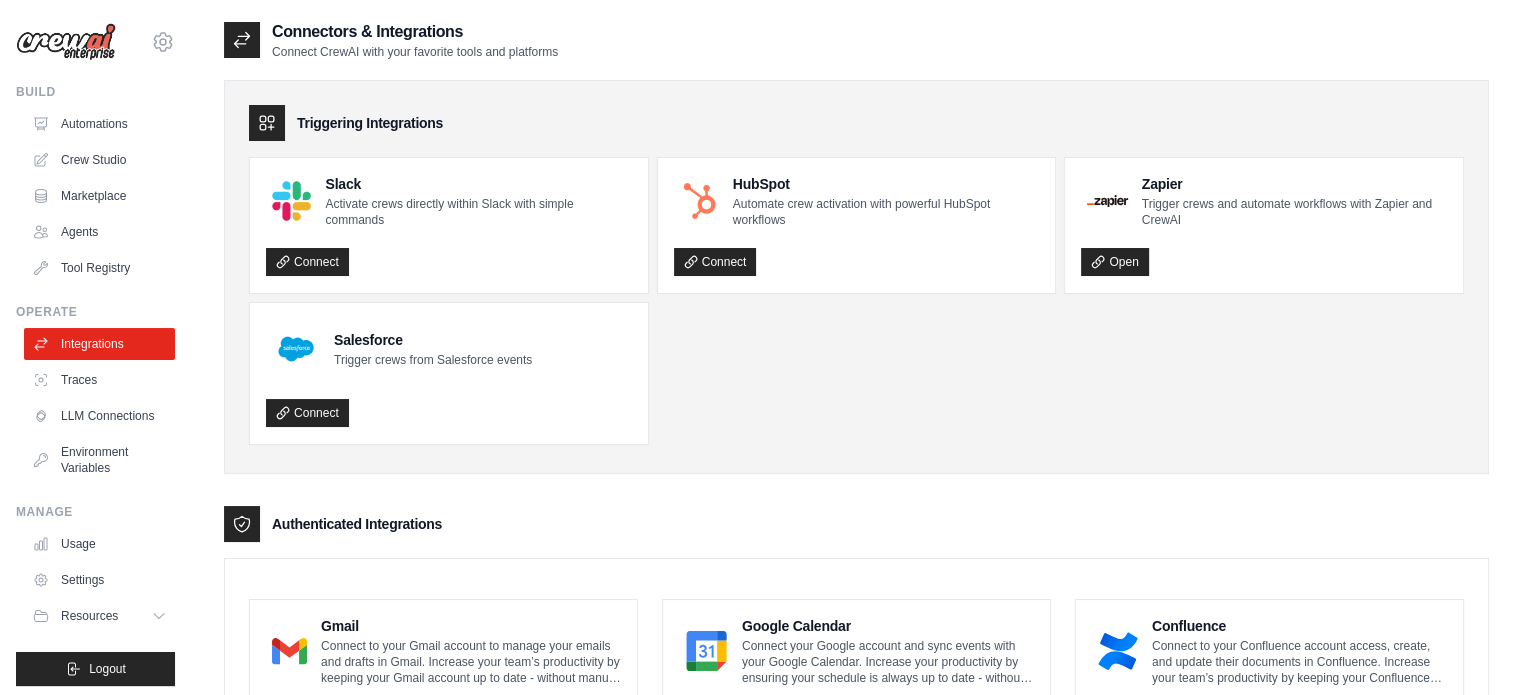 click on "Traces" at bounding box center [99, 380] 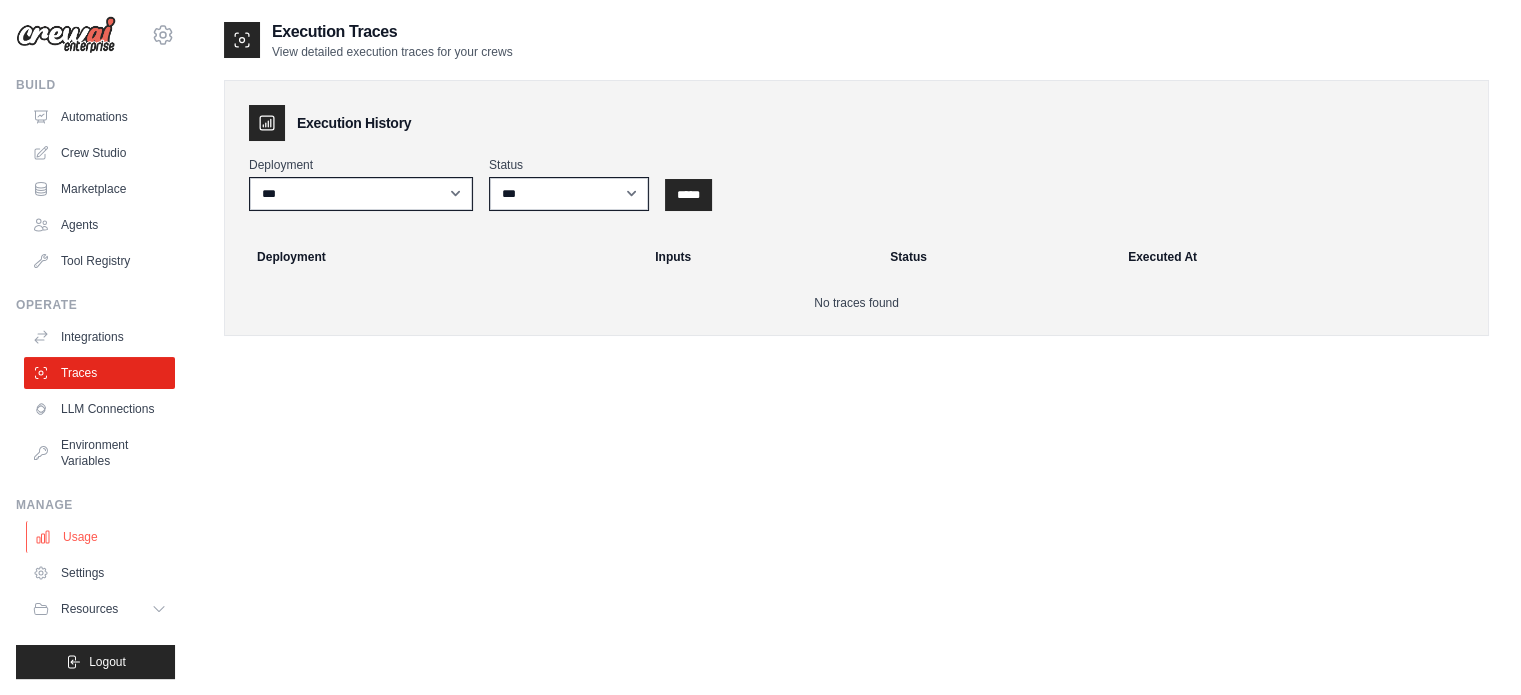 scroll, scrollTop: 22, scrollLeft: 0, axis: vertical 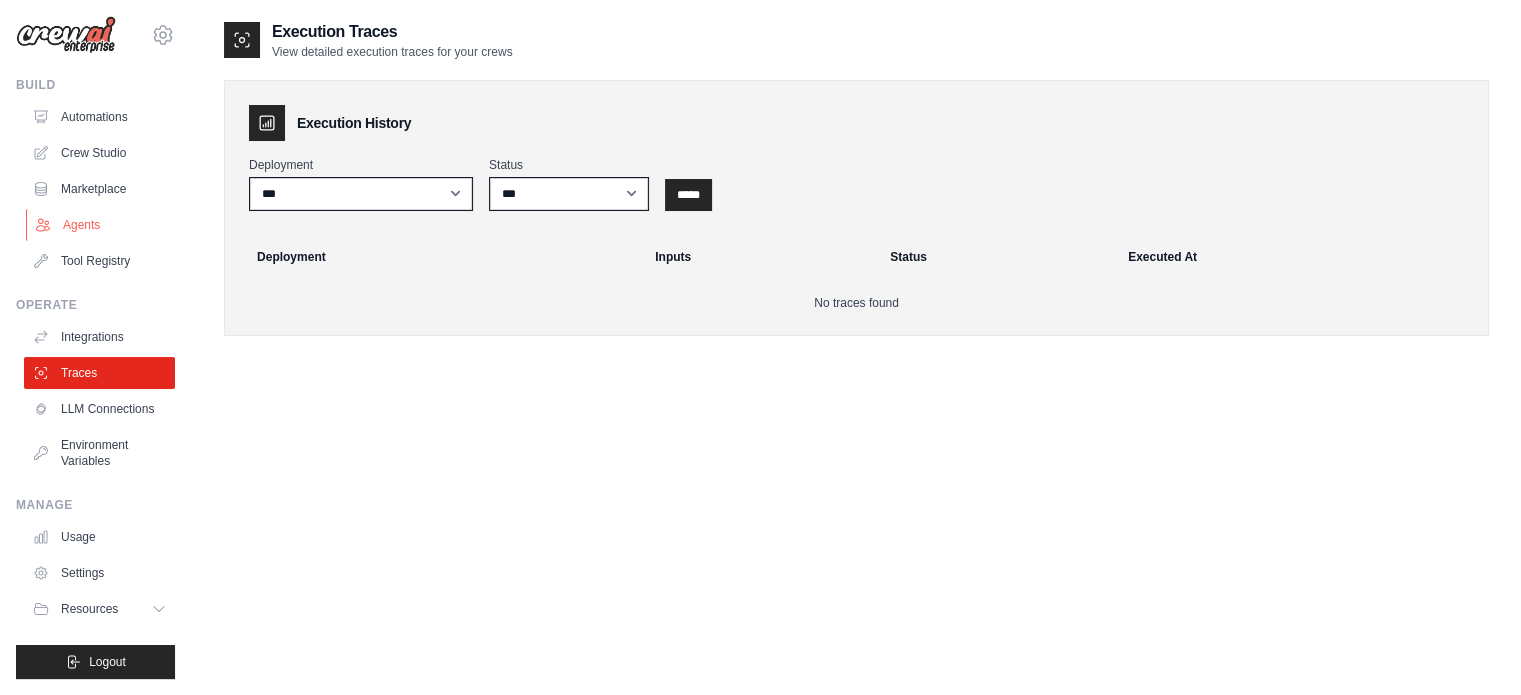 click on "Agents" at bounding box center [101, 225] 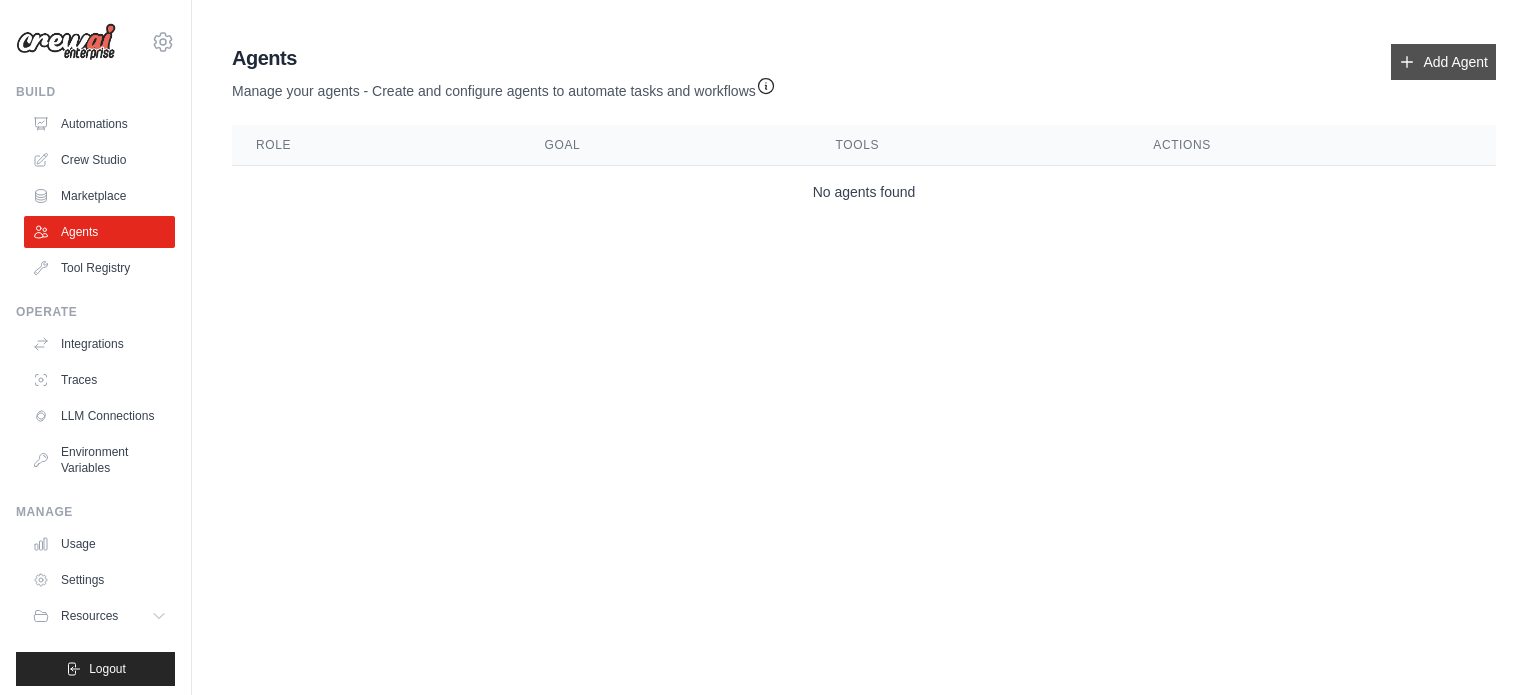 click on "Add Agent" at bounding box center [1443, 62] 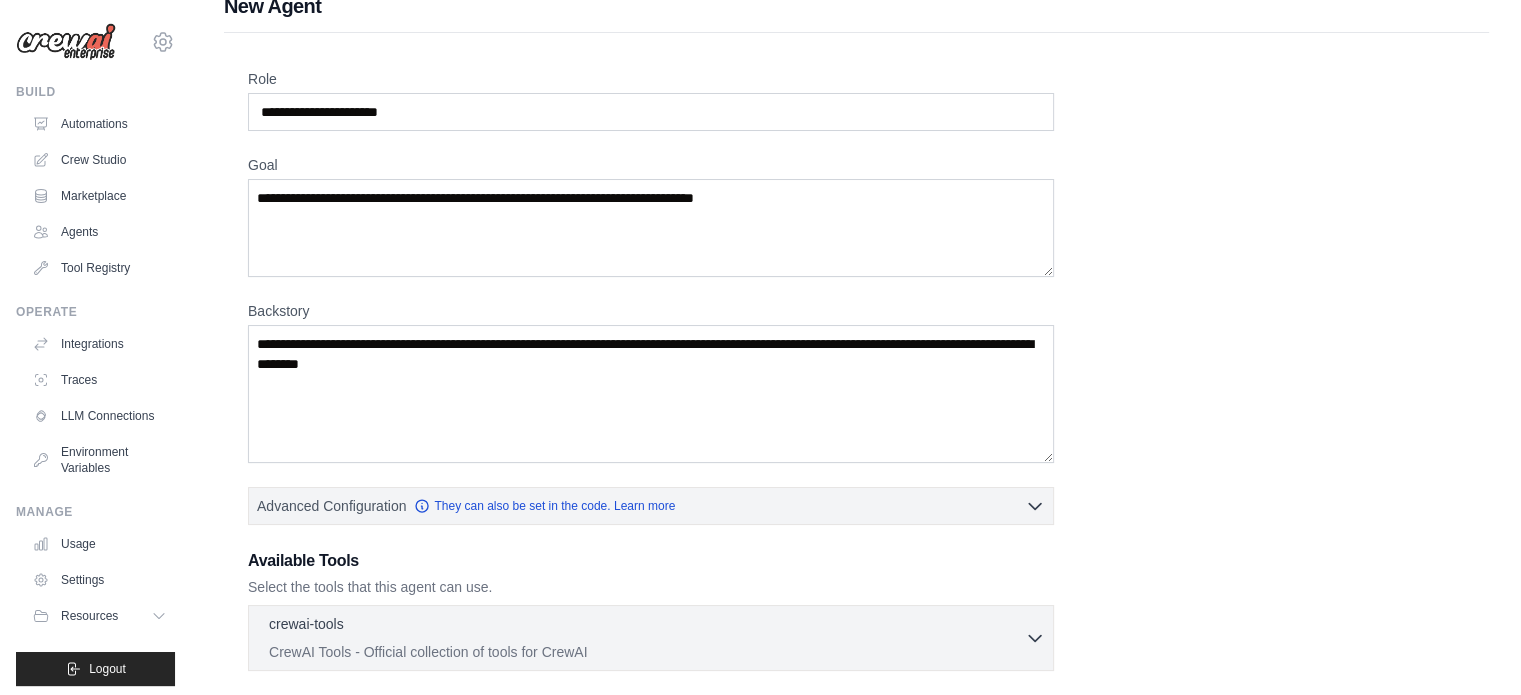 scroll, scrollTop: 0, scrollLeft: 0, axis: both 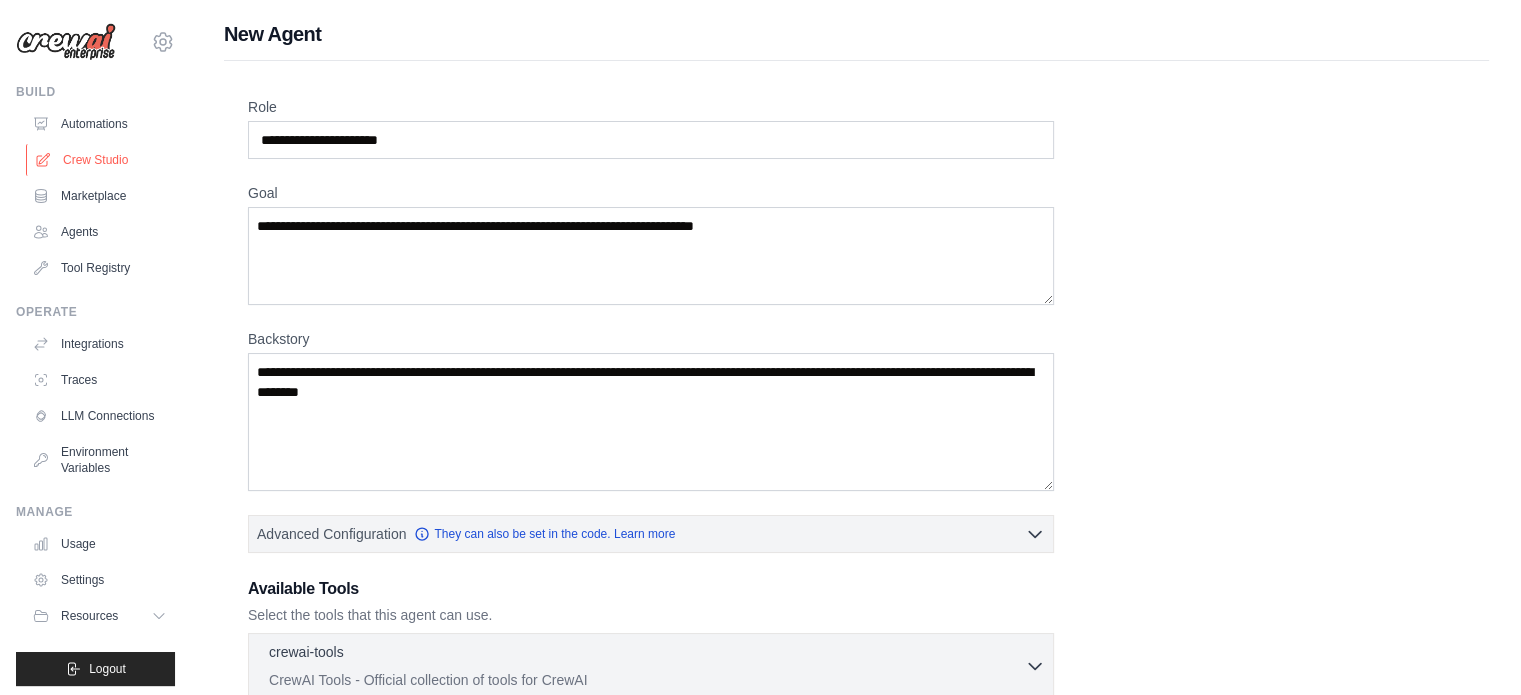 click on "Crew Studio" at bounding box center [101, 160] 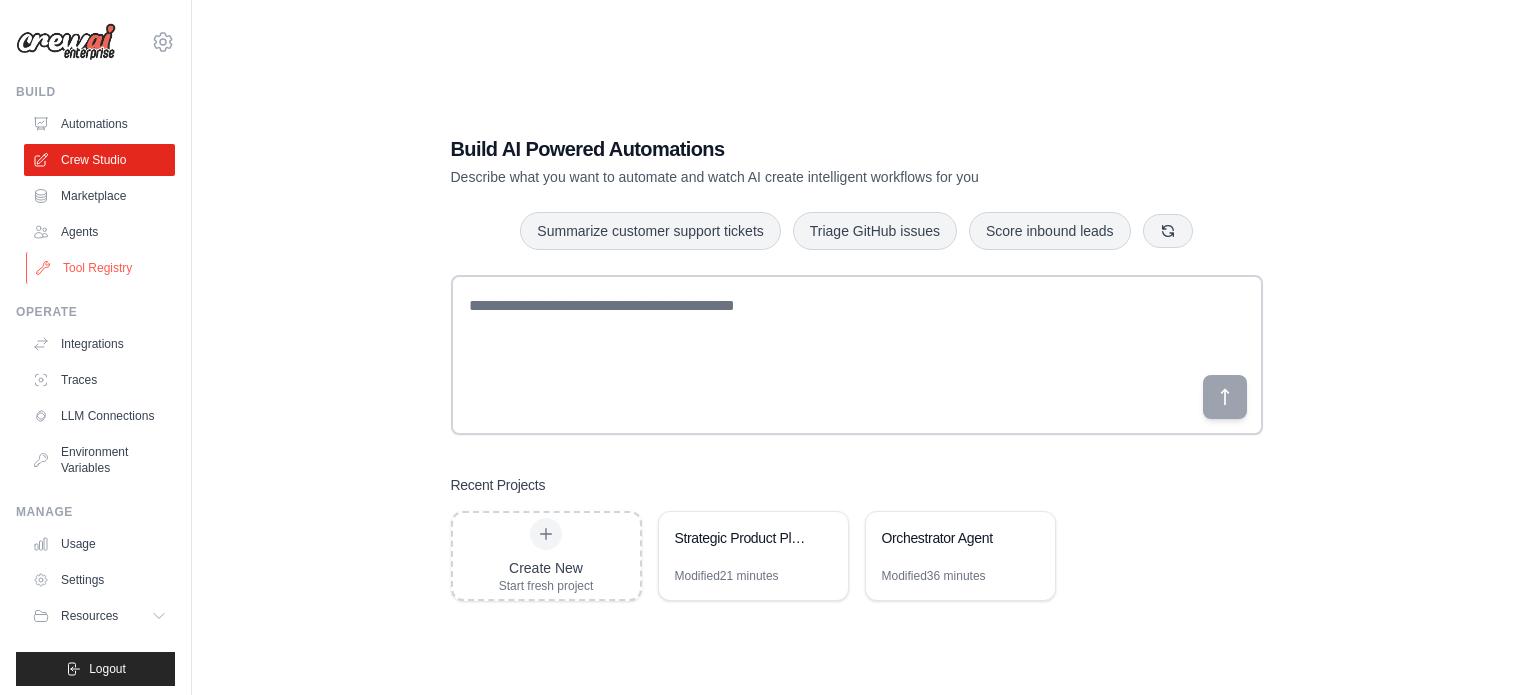 scroll, scrollTop: 0, scrollLeft: 0, axis: both 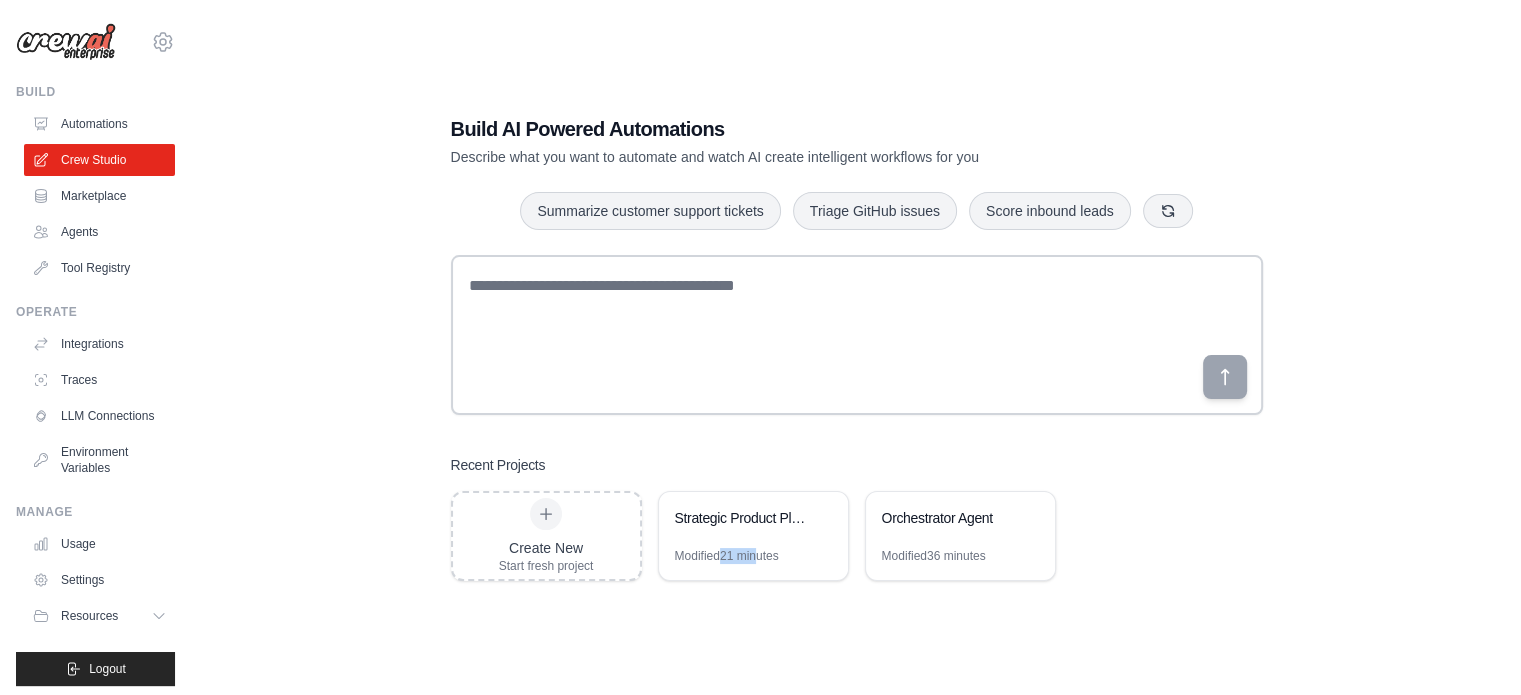 drag, startPoint x: 729, startPoint y: 574, endPoint x: 765, endPoint y: 614, distance: 53.814495 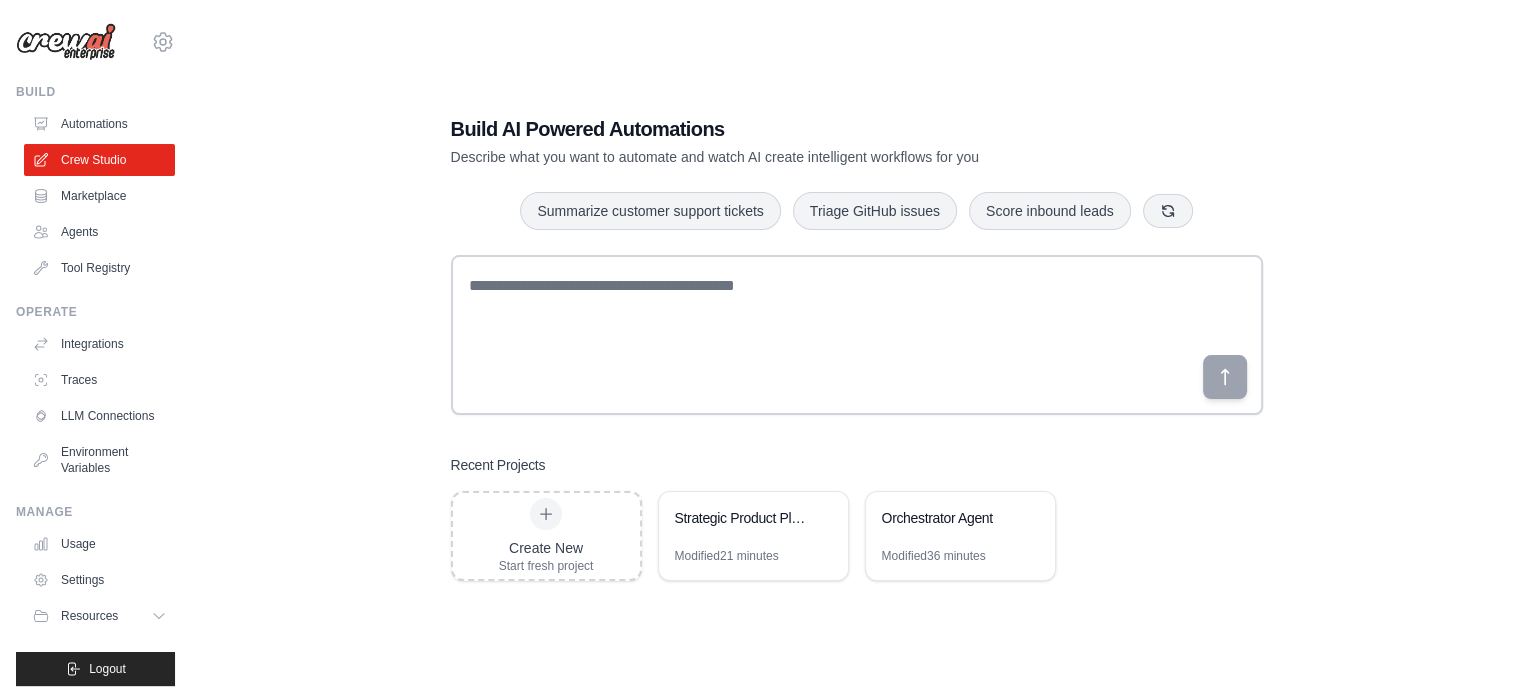 click on "Build AI Powered Automations Describe what you want to automate and watch AI create intelligent workflows for you Summarize customer support tickets Triage GitHub issues Score inbound leads Recent Projects Create New Start fresh project Strategic Product Planning Automation Modified  21 minutes Orchestrator Agent Modified  36 minutes" at bounding box center [856, 347] 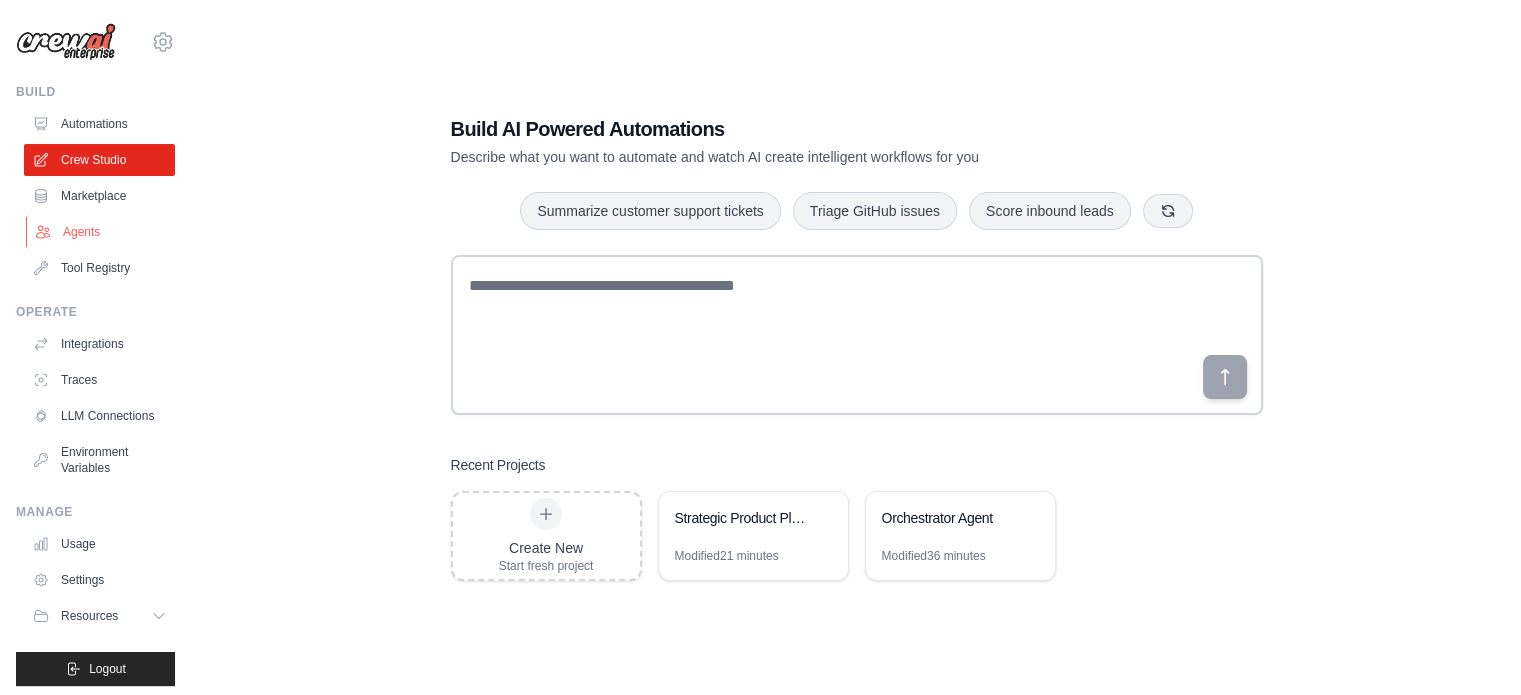 click on "Agents" at bounding box center (101, 232) 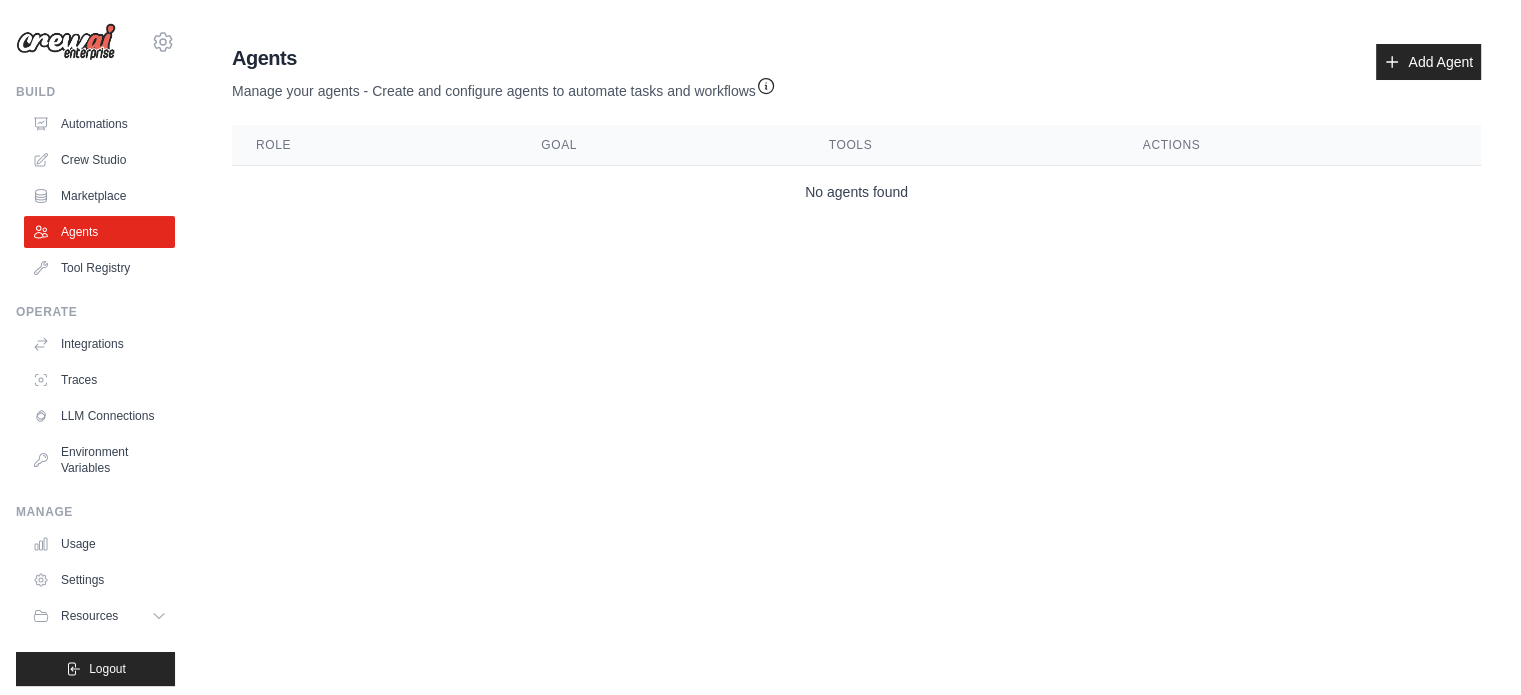 scroll, scrollTop: 0, scrollLeft: 0, axis: both 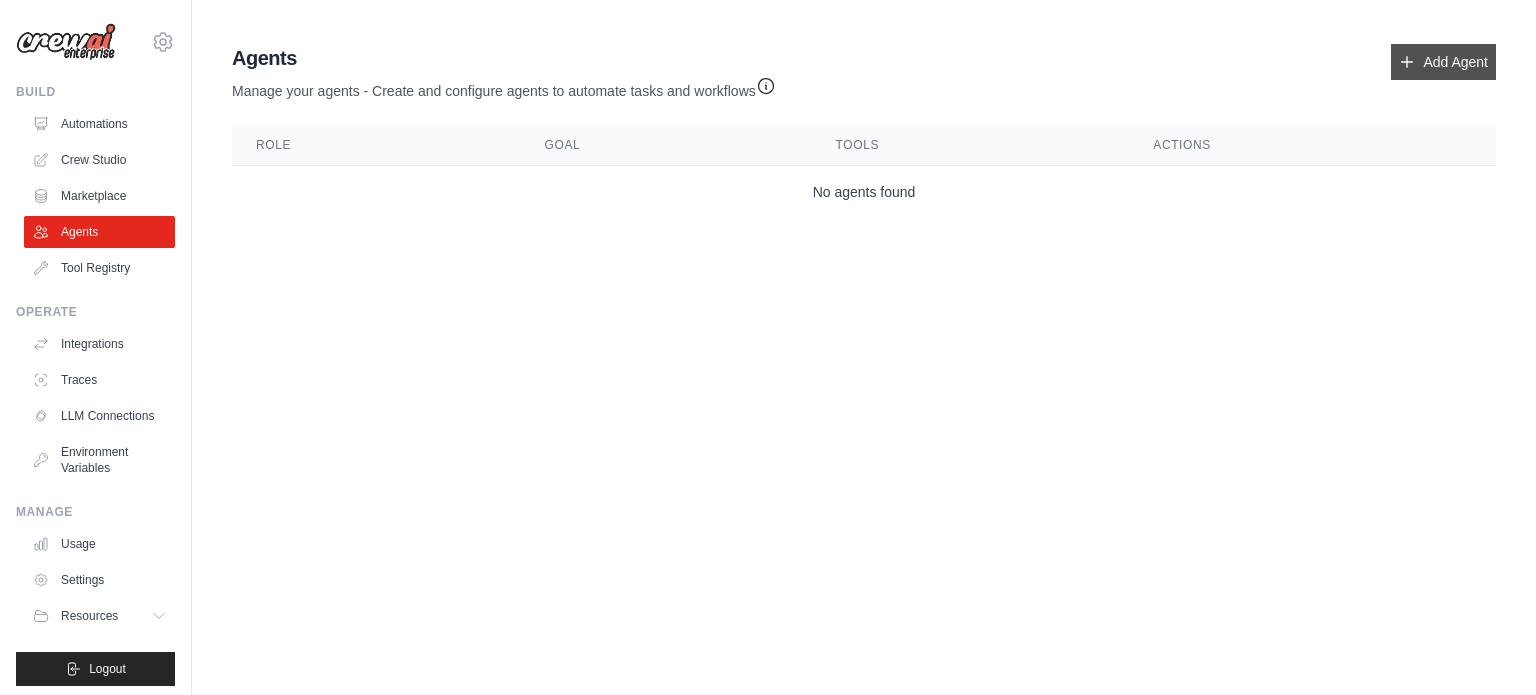 click on "Add Agent" at bounding box center (1443, 62) 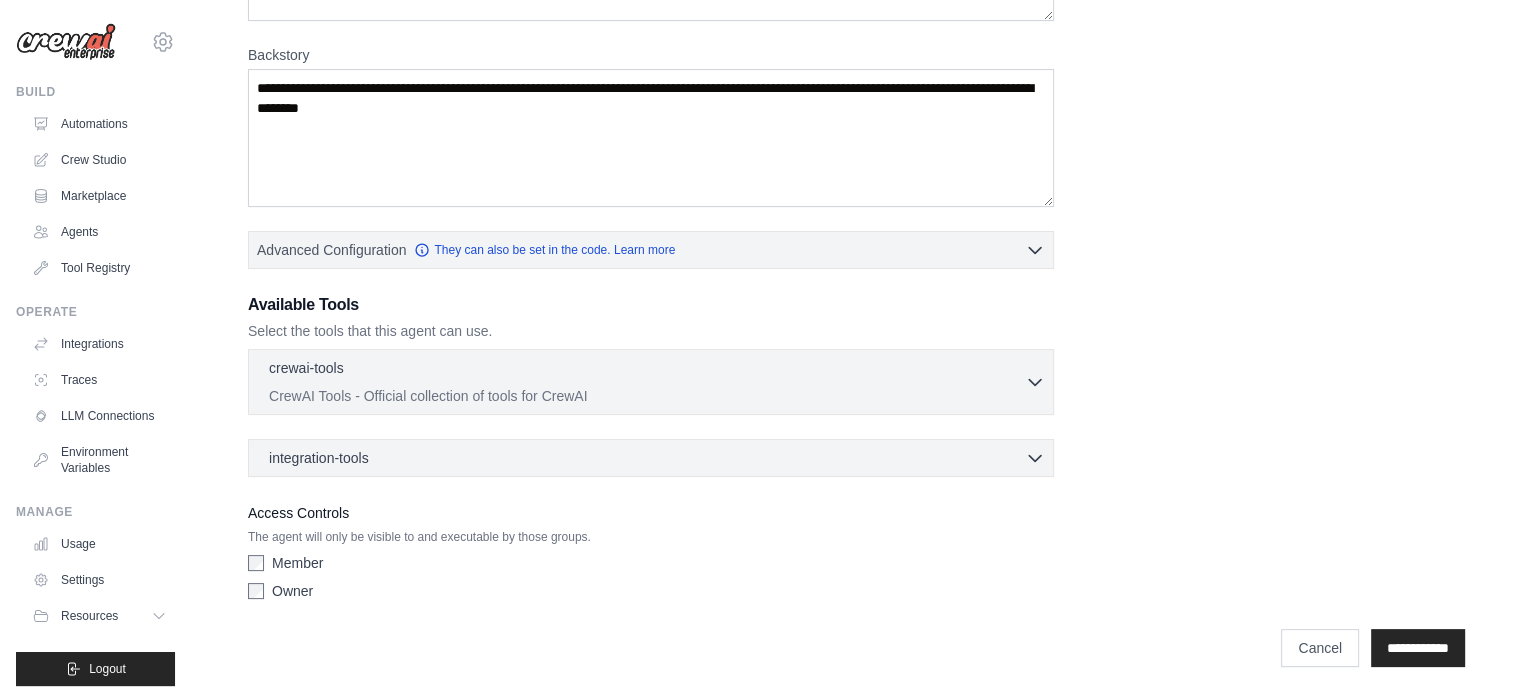 scroll, scrollTop: 284, scrollLeft: 0, axis: vertical 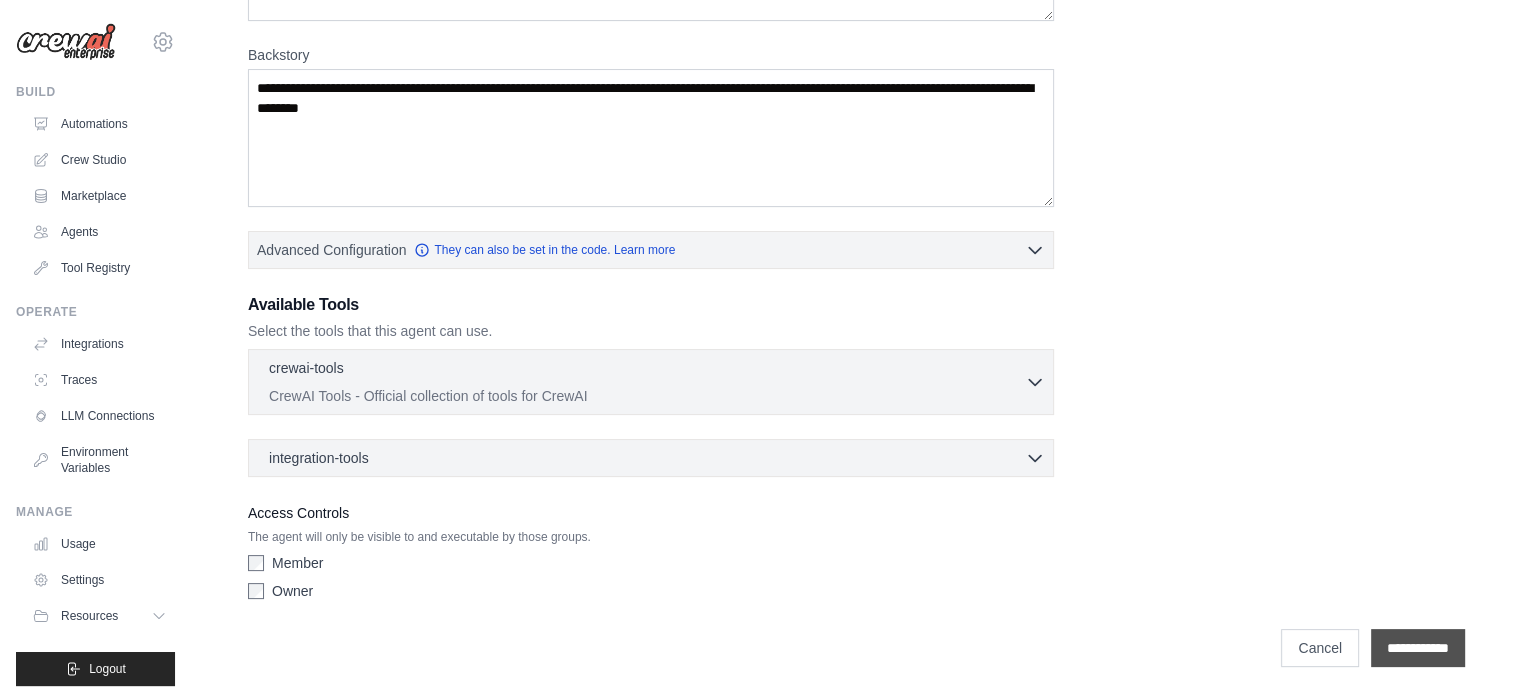 click on "**********" at bounding box center (1418, 648) 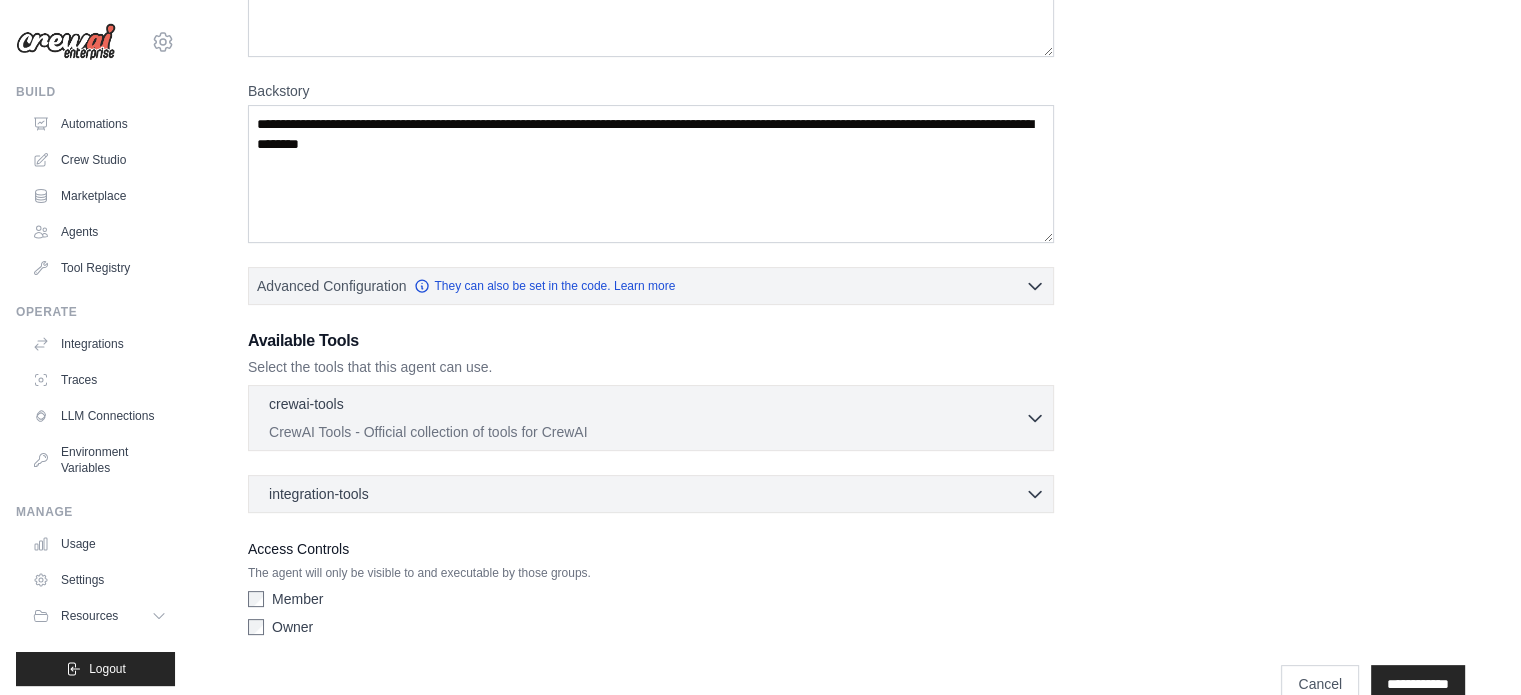 scroll, scrollTop: 0, scrollLeft: 0, axis: both 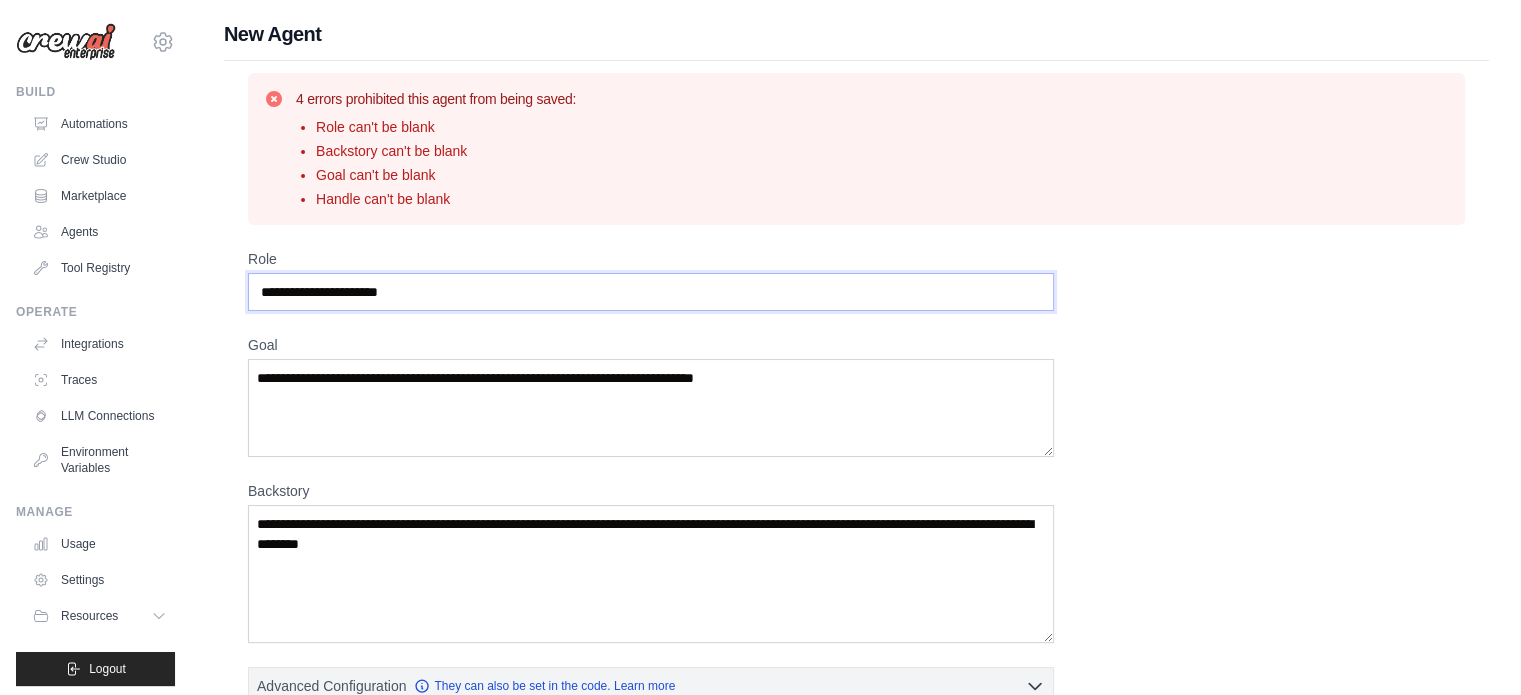 click on "Role" at bounding box center [651, 292] 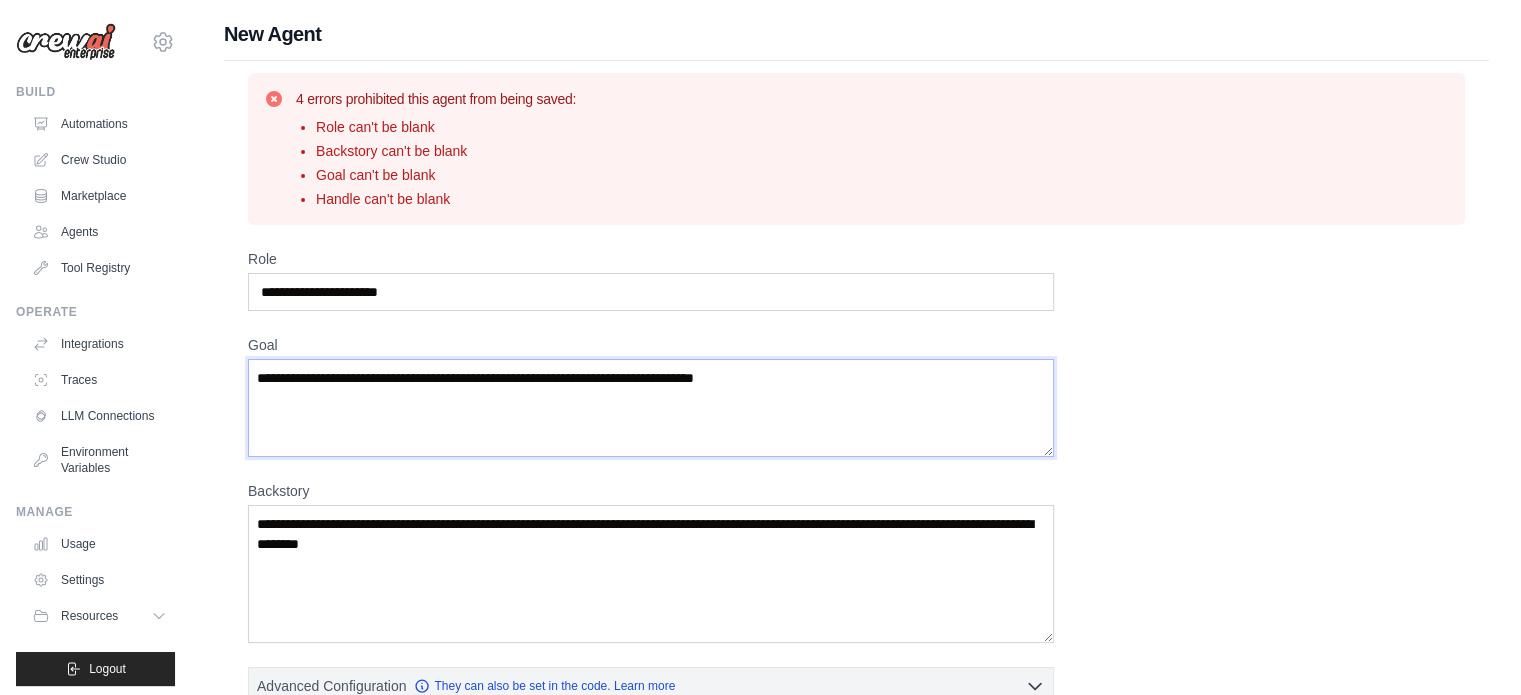 click on "Goal" at bounding box center (651, 408) 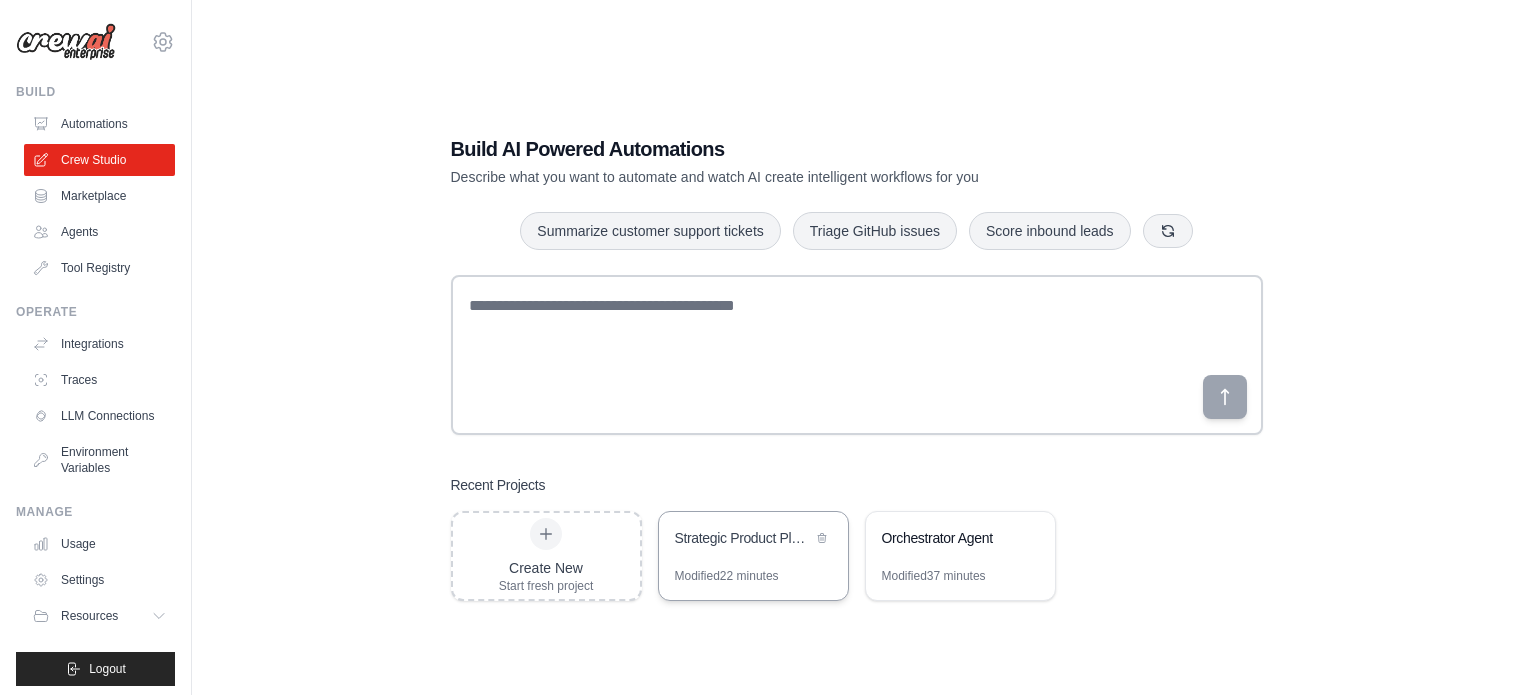 scroll, scrollTop: 0, scrollLeft: 0, axis: both 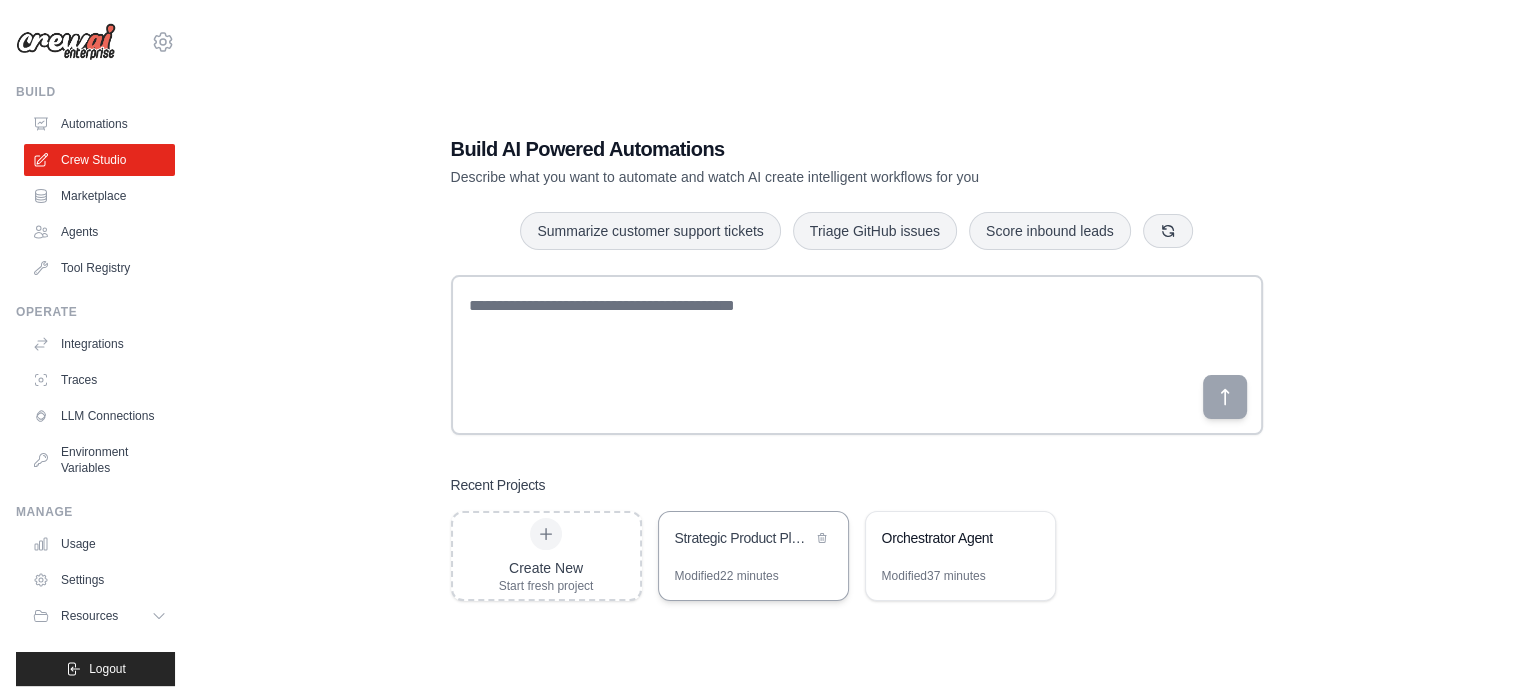 click on "Modified  22 minutes" at bounding box center (727, 576) 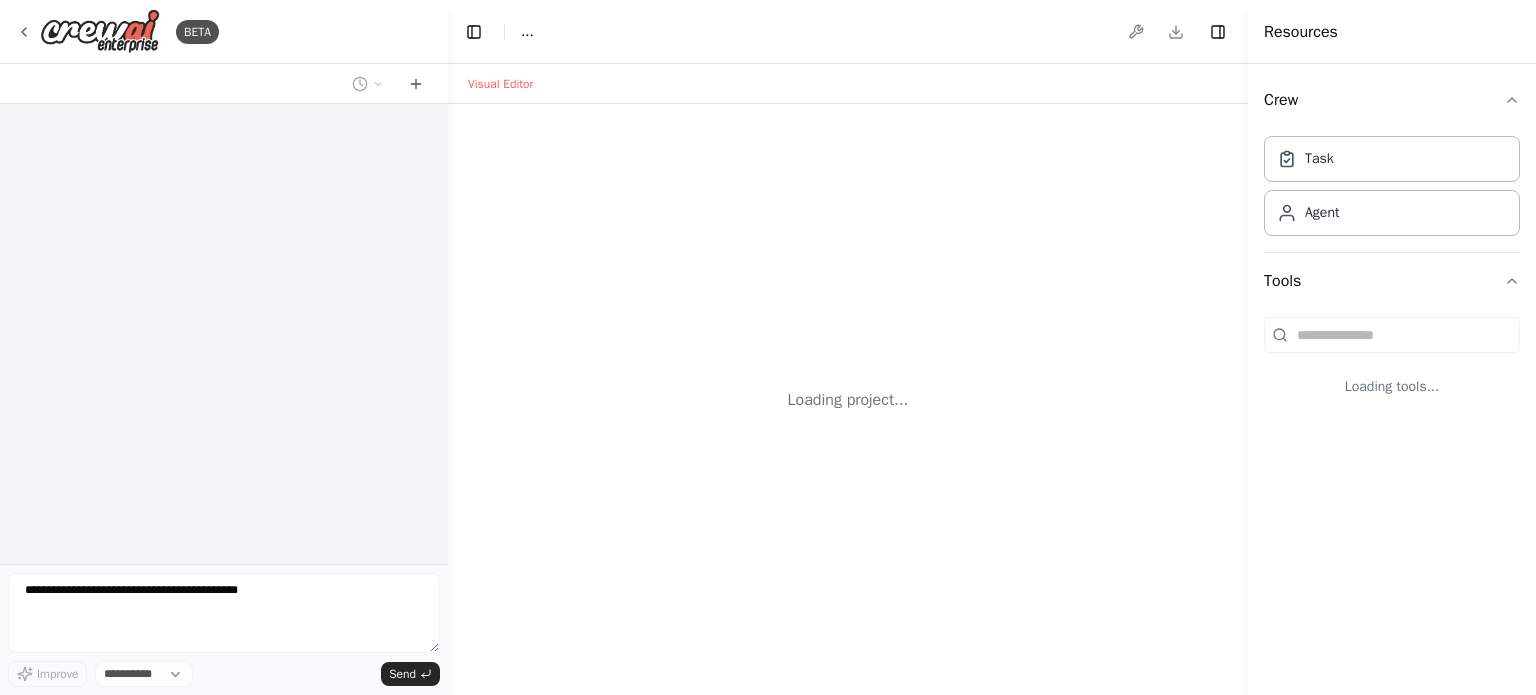 scroll, scrollTop: 0, scrollLeft: 0, axis: both 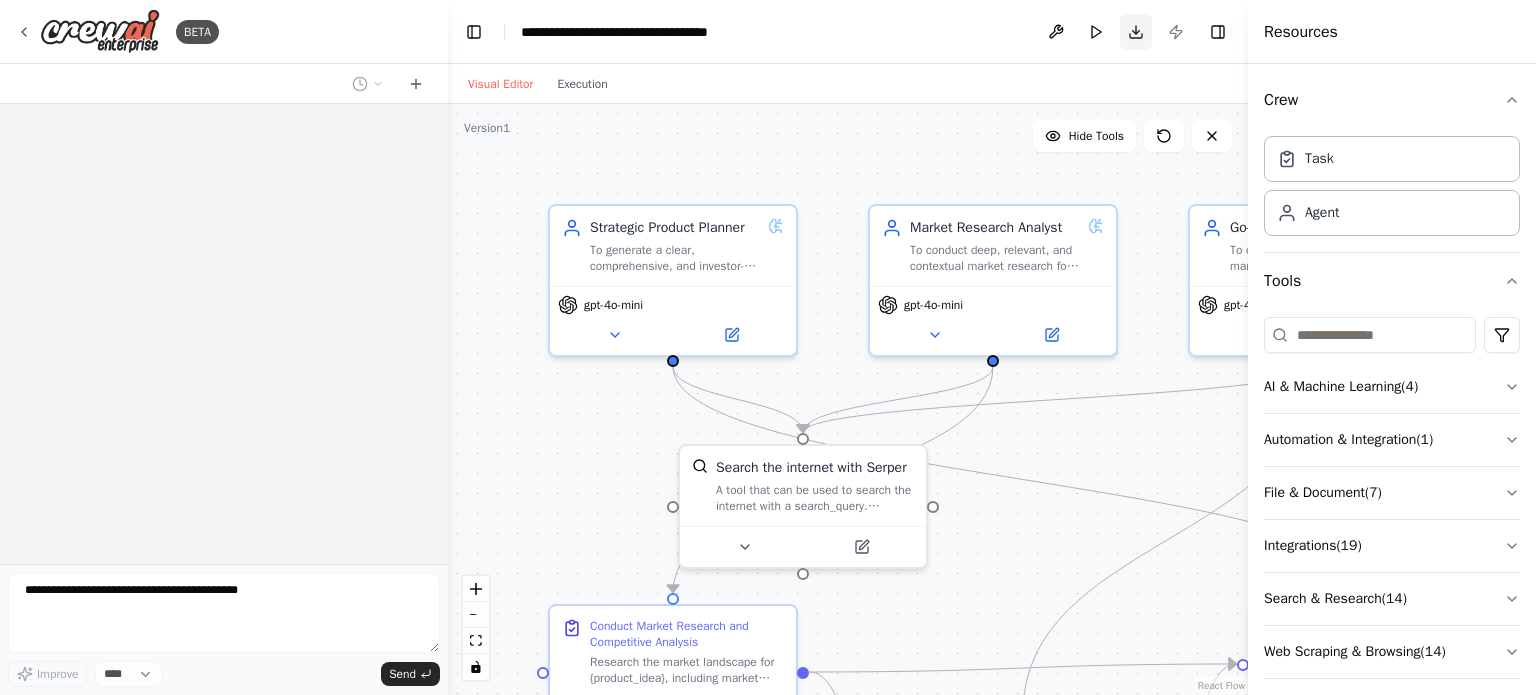 click on "Download" at bounding box center (1136, 32) 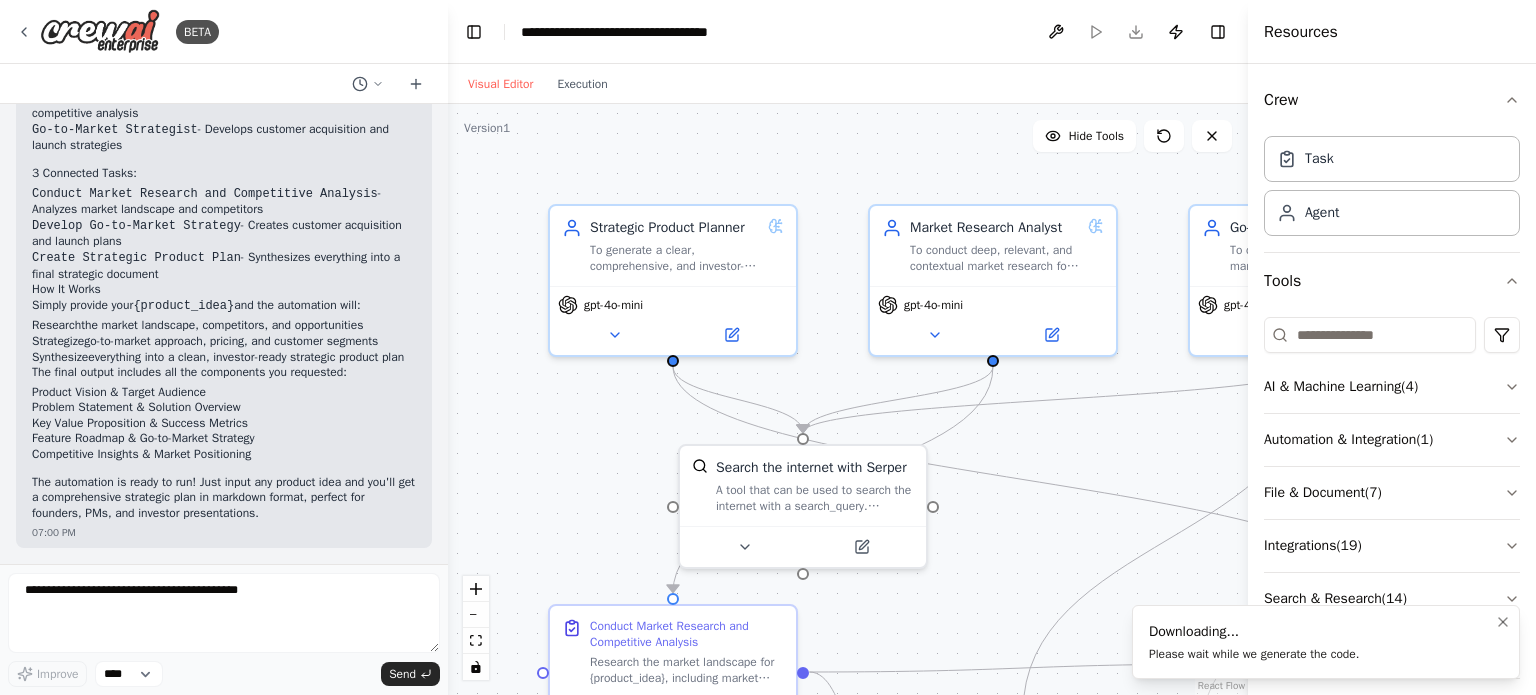 scroll, scrollTop: 1598, scrollLeft: 0, axis: vertical 